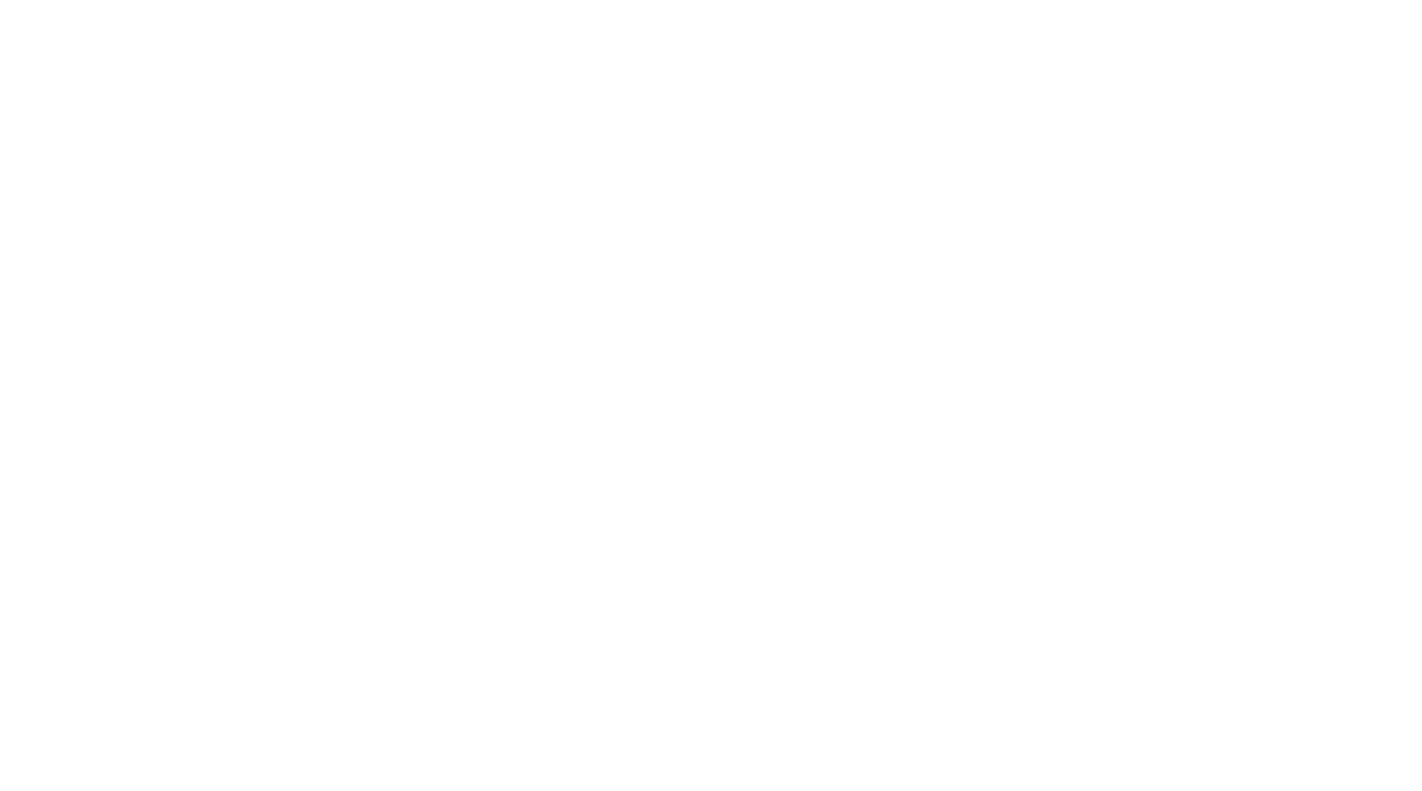 scroll, scrollTop: 0, scrollLeft: 0, axis: both 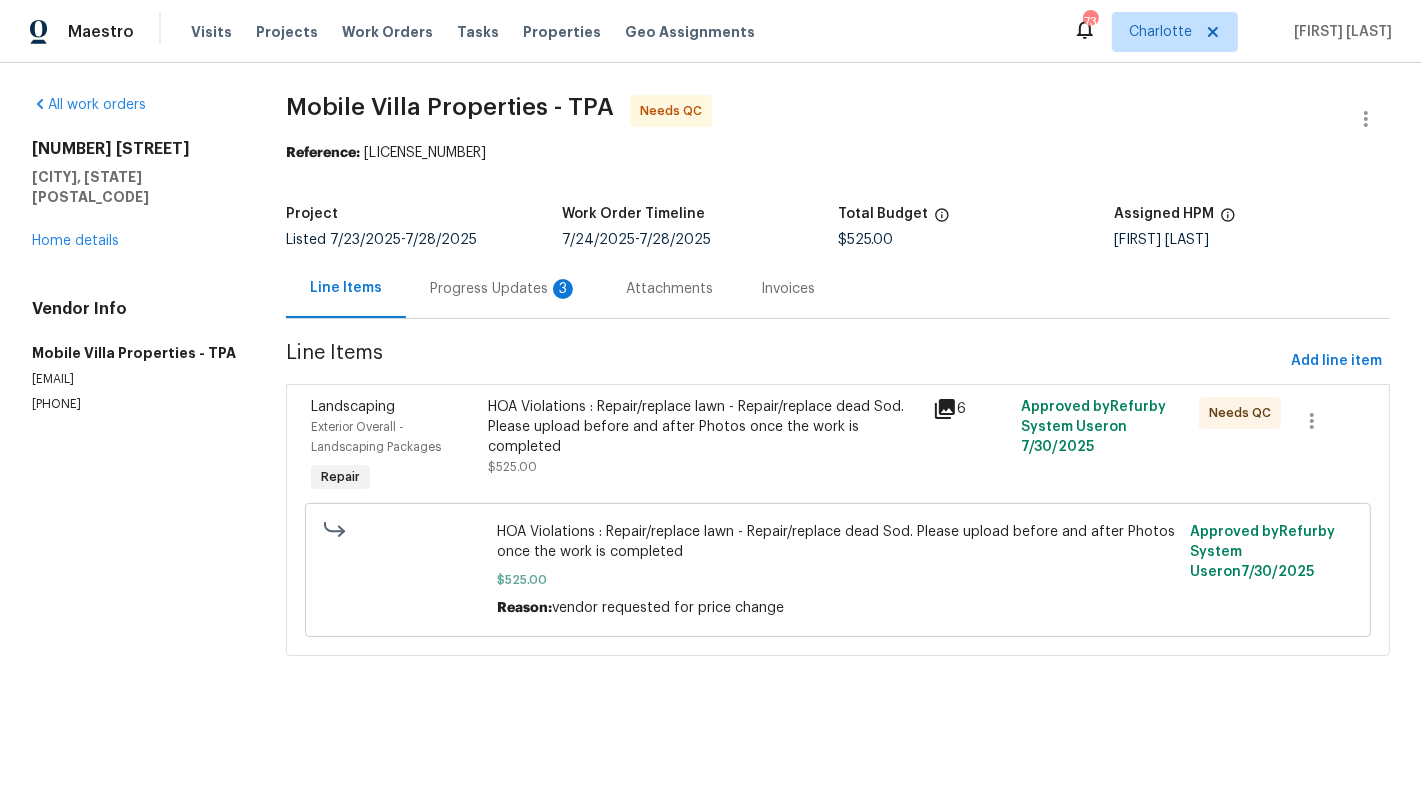 click on "Progress Updates 3" at bounding box center (504, 288) 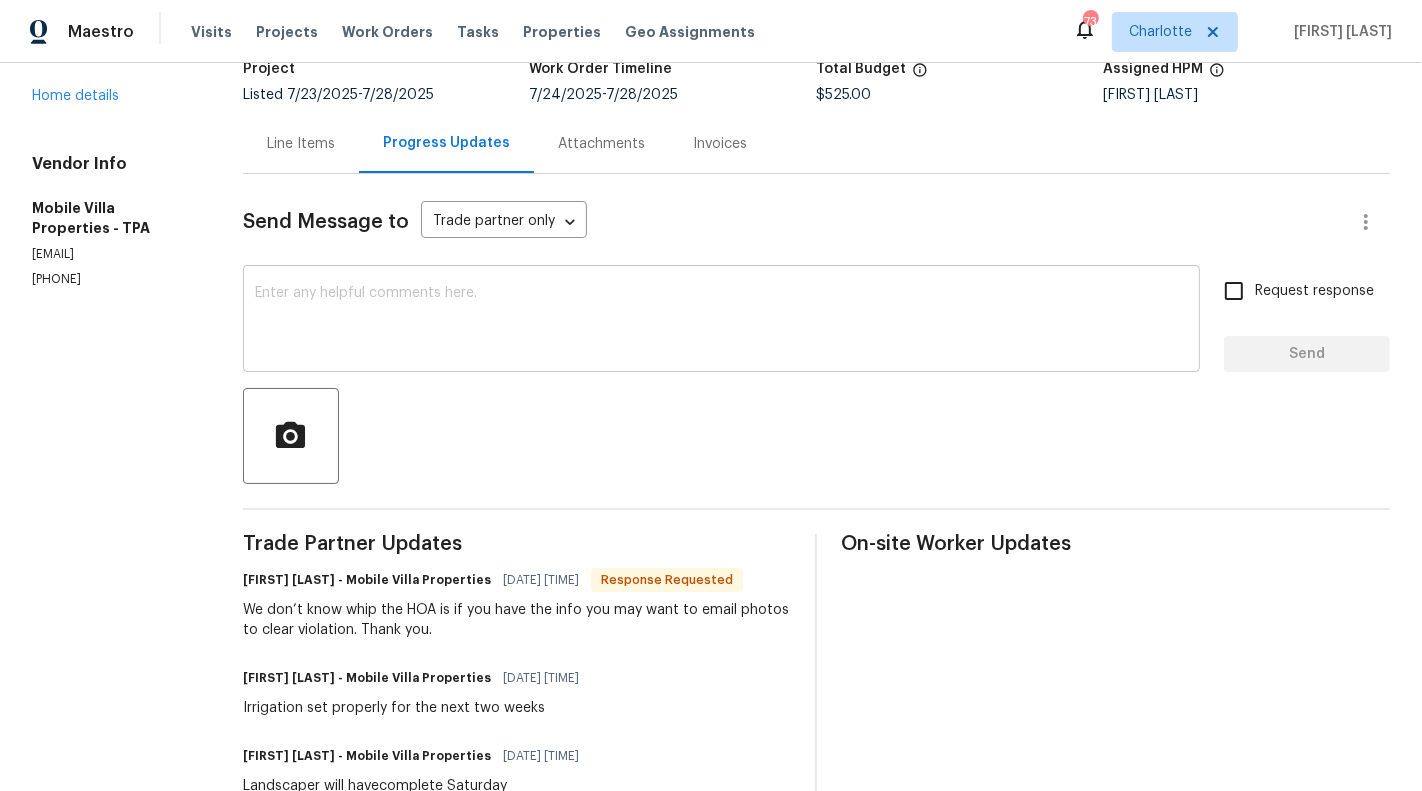 scroll, scrollTop: 141, scrollLeft: 0, axis: vertical 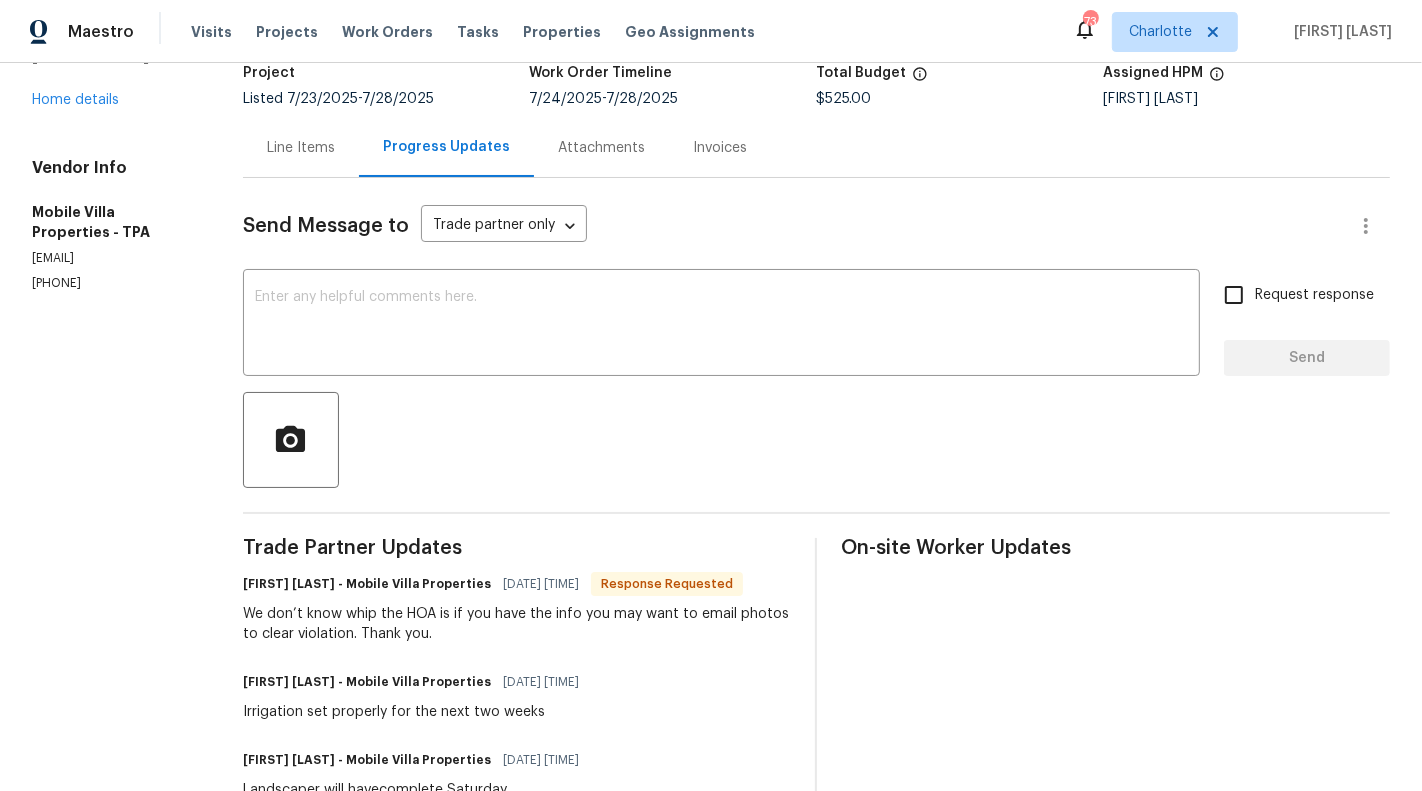 click on "Line Items" at bounding box center [301, 148] 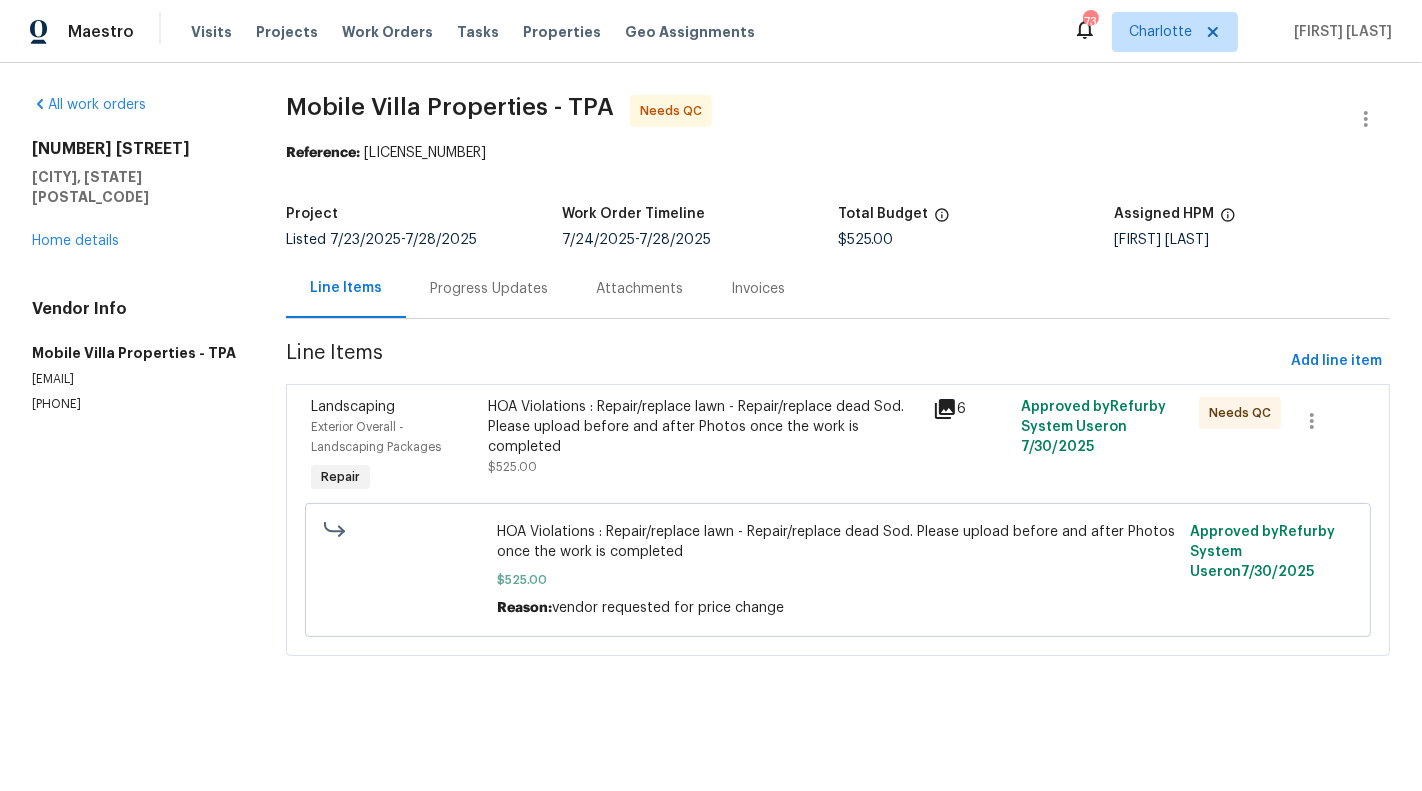 click on "HOA Violations :  Repair/replace lawn - Repair/replace dead Sod. Please upload before and after Photos once the work is completed" at bounding box center (704, 427) 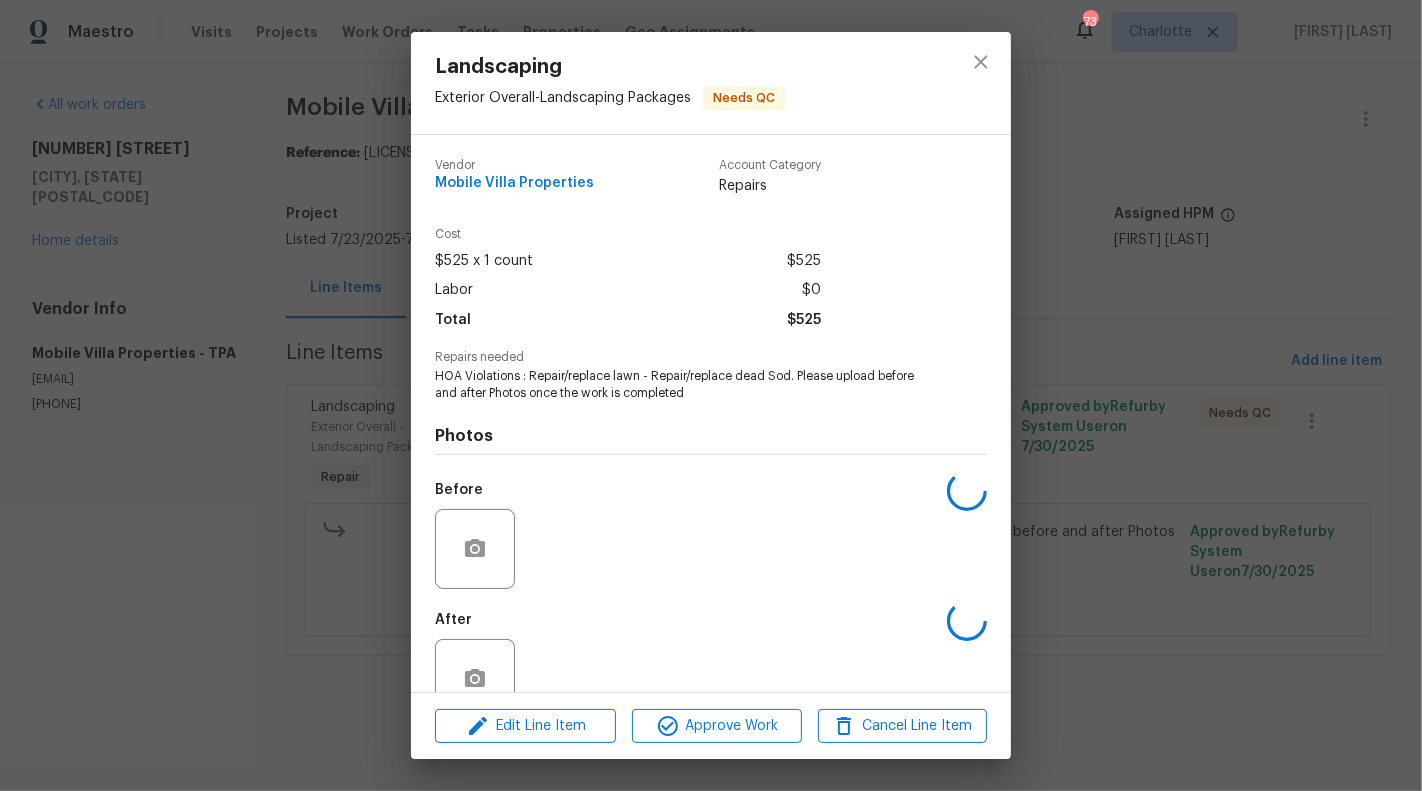 scroll, scrollTop: 47, scrollLeft: 0, axis: vertical 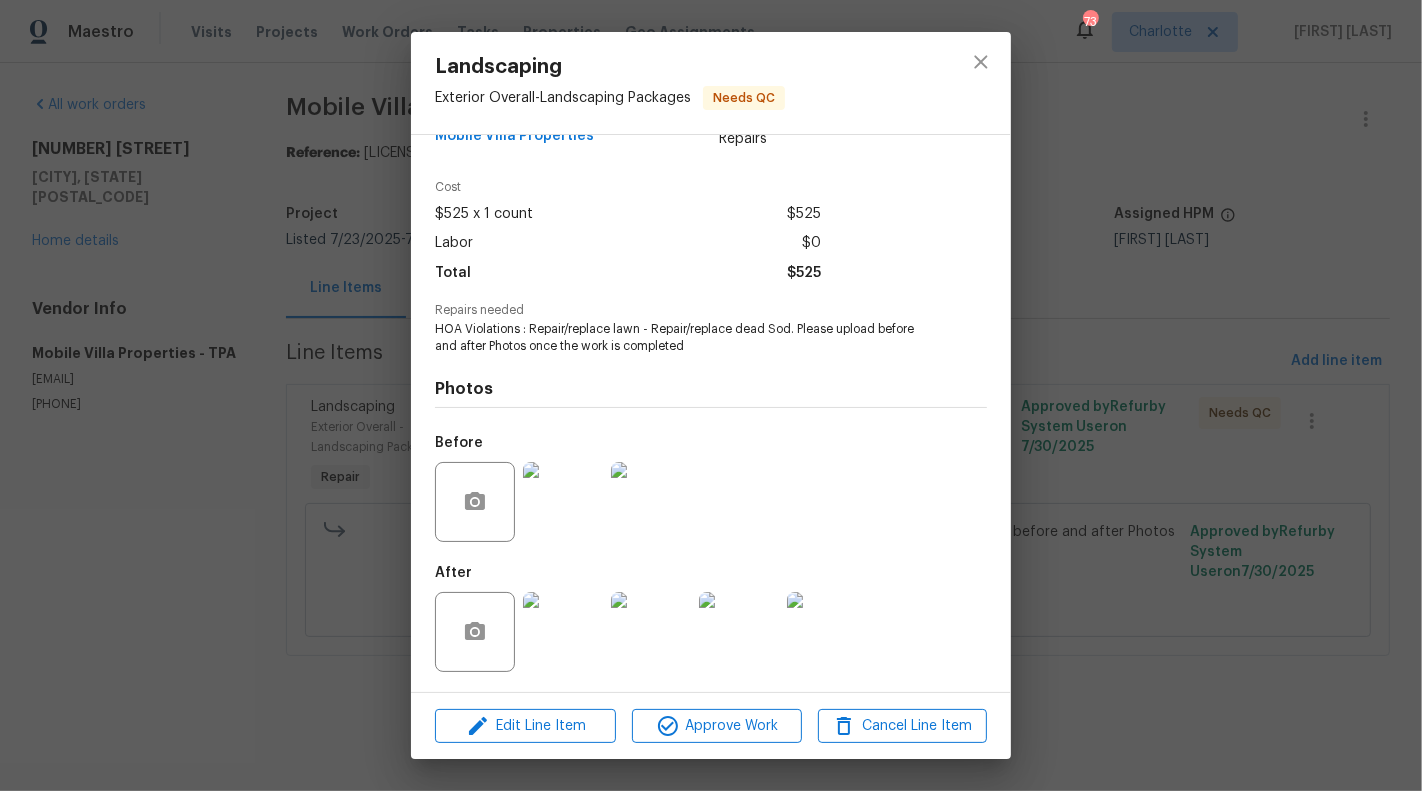 click at bounding box center (563, 632) 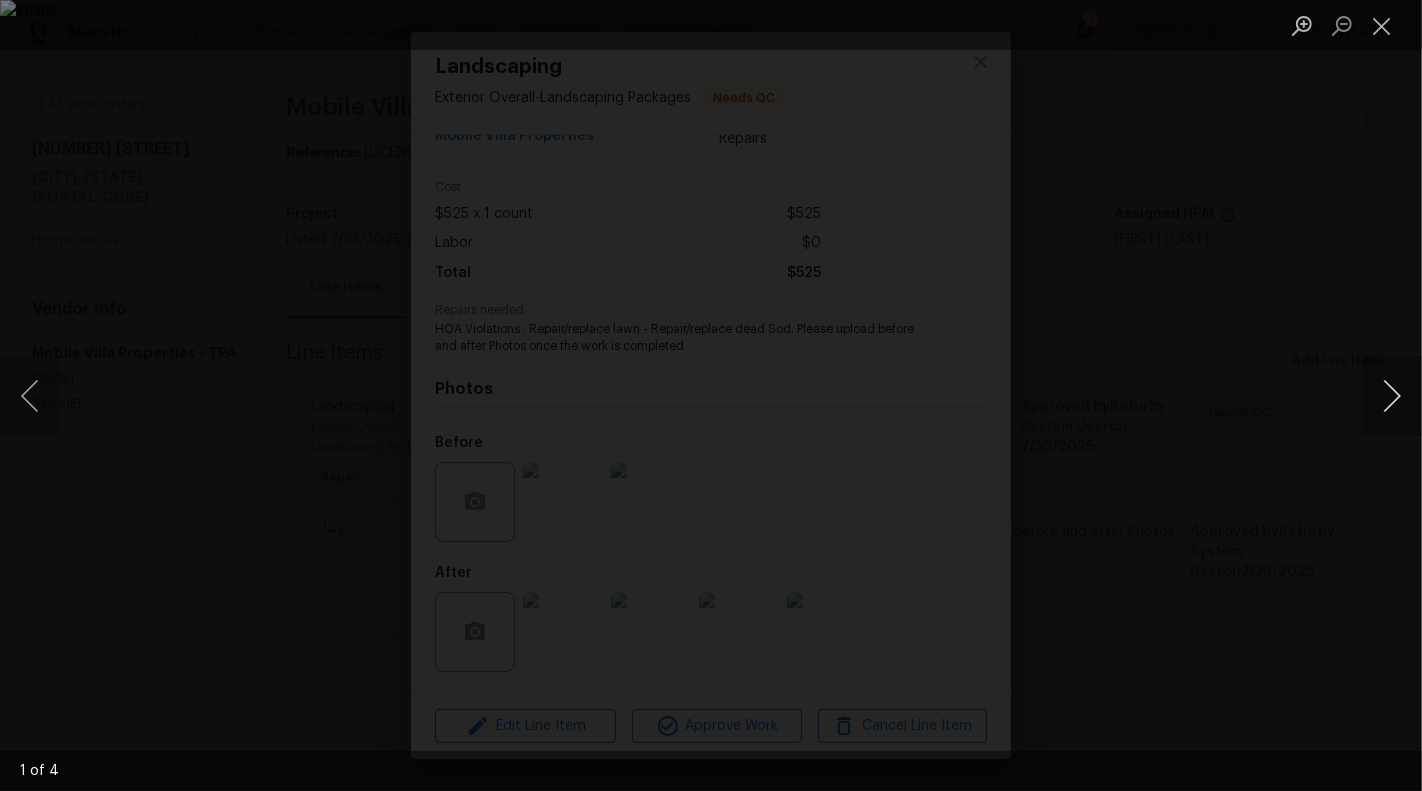 click at bounding box center [1392, 396] 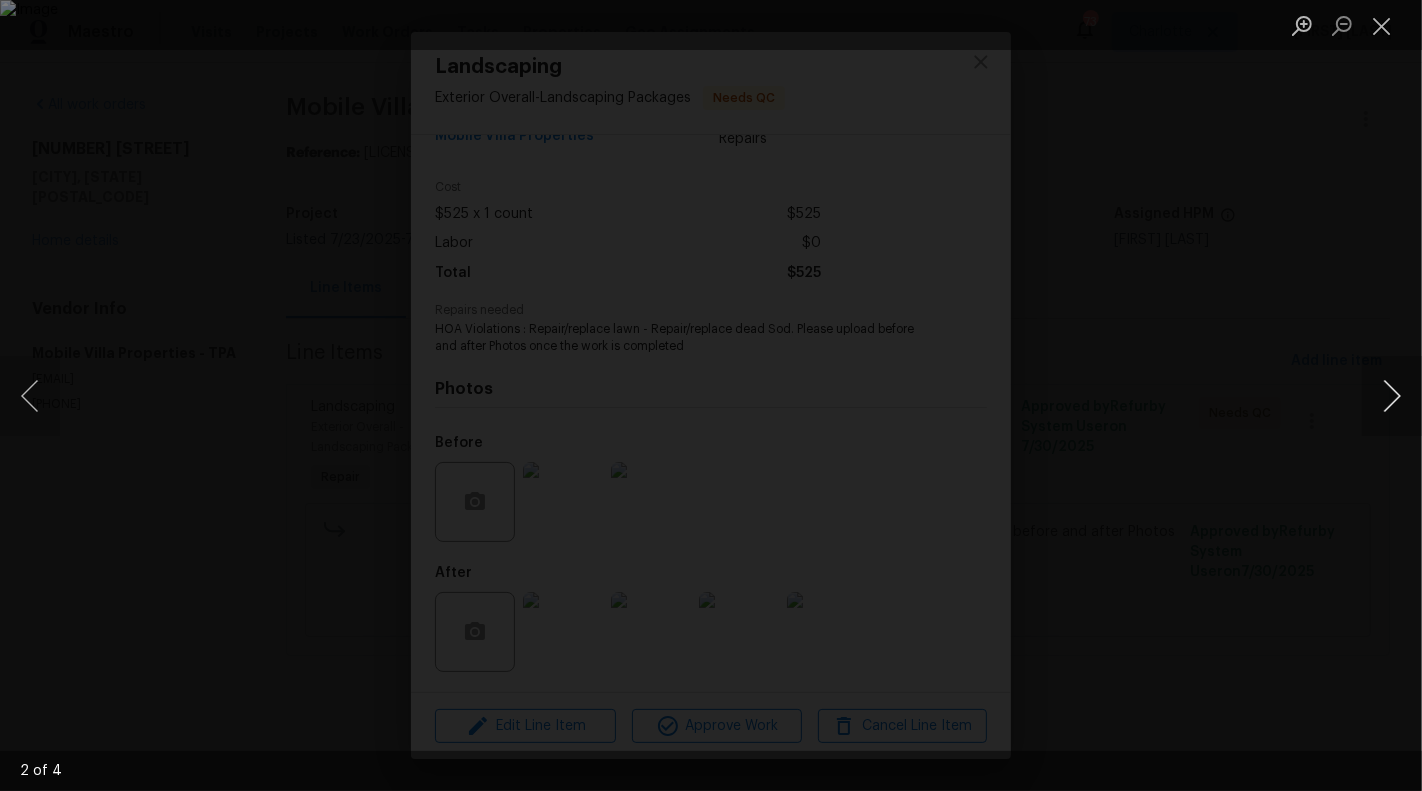 click at bounding box center [1392, 396] 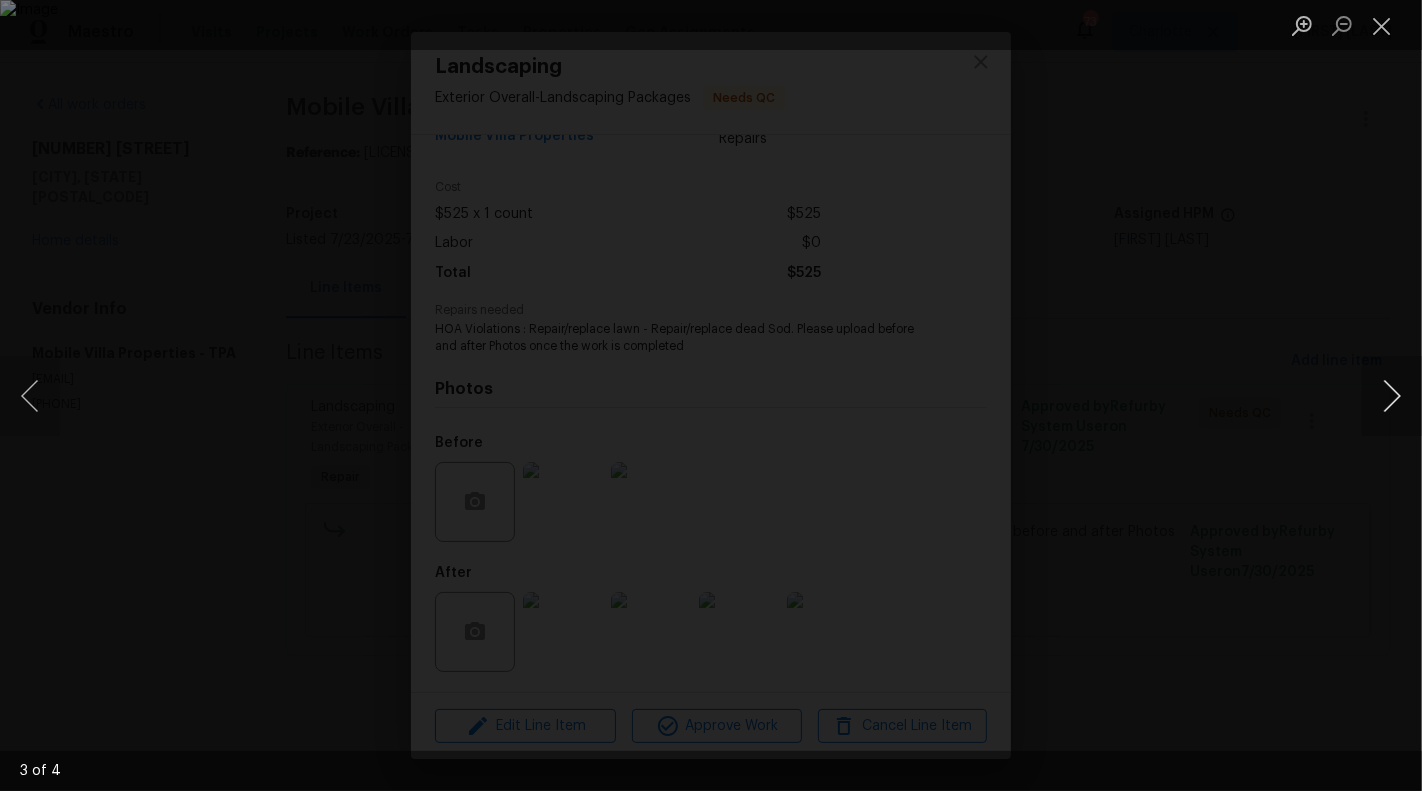 click at bounding box center [1392, 396] 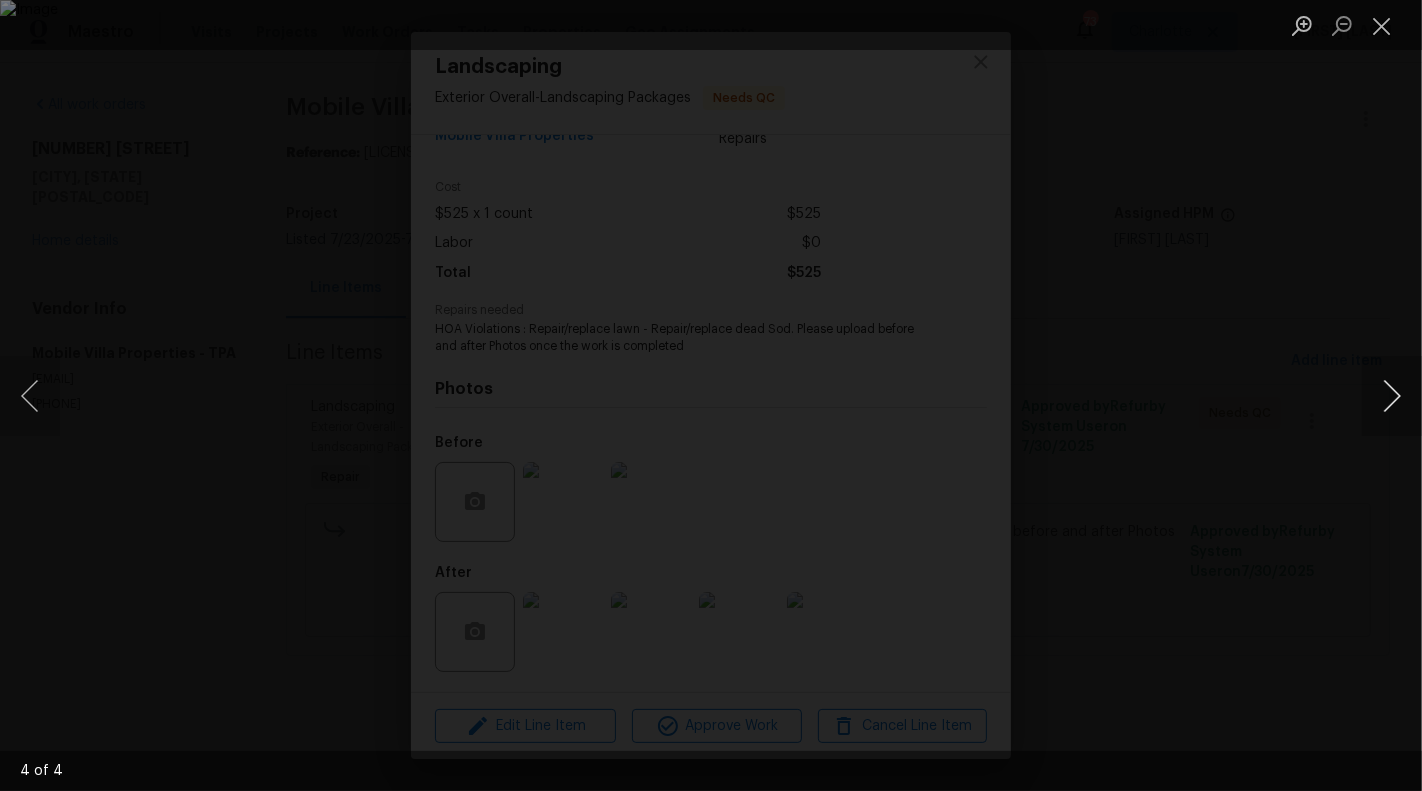 click at bounding box center [1392, 396] 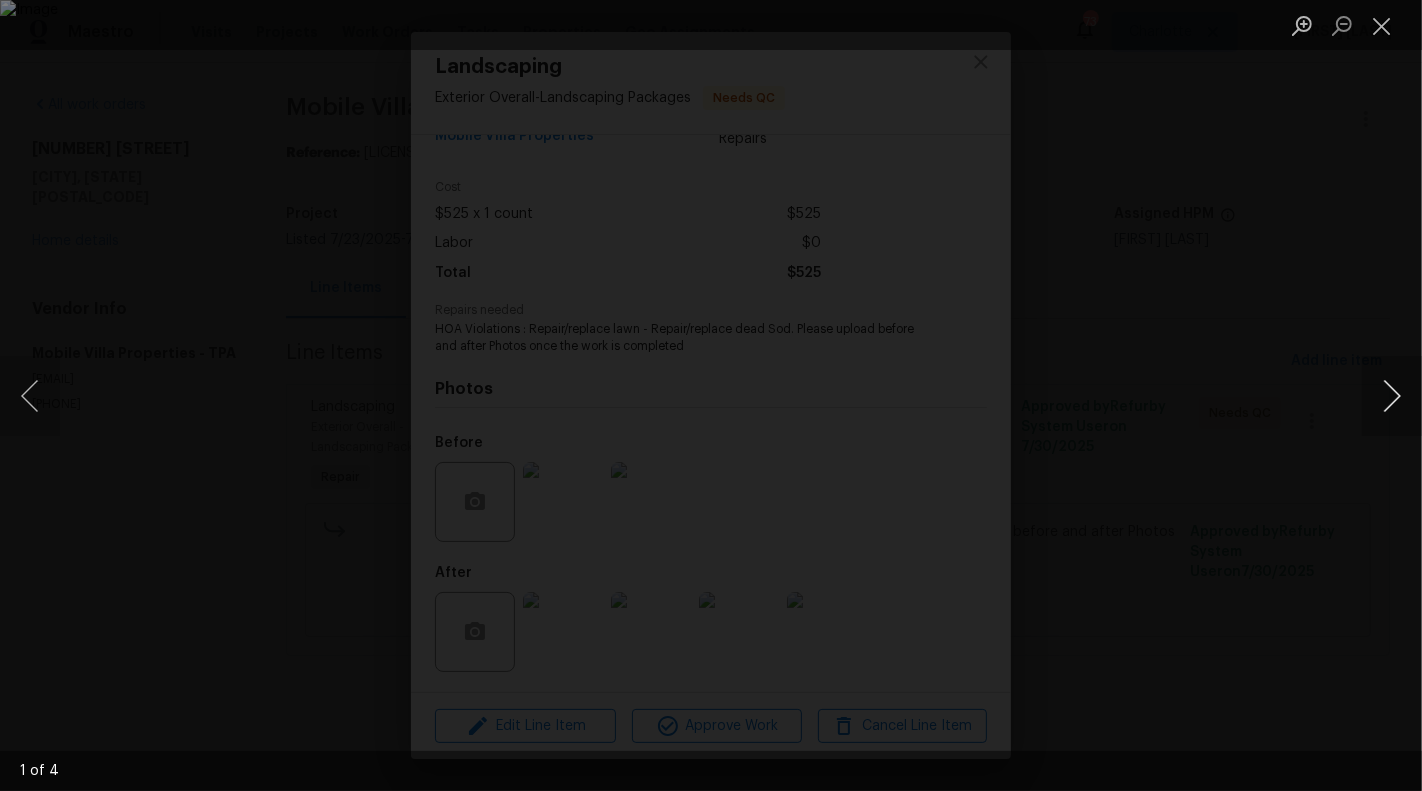 click at bounding box center (1392, 396) 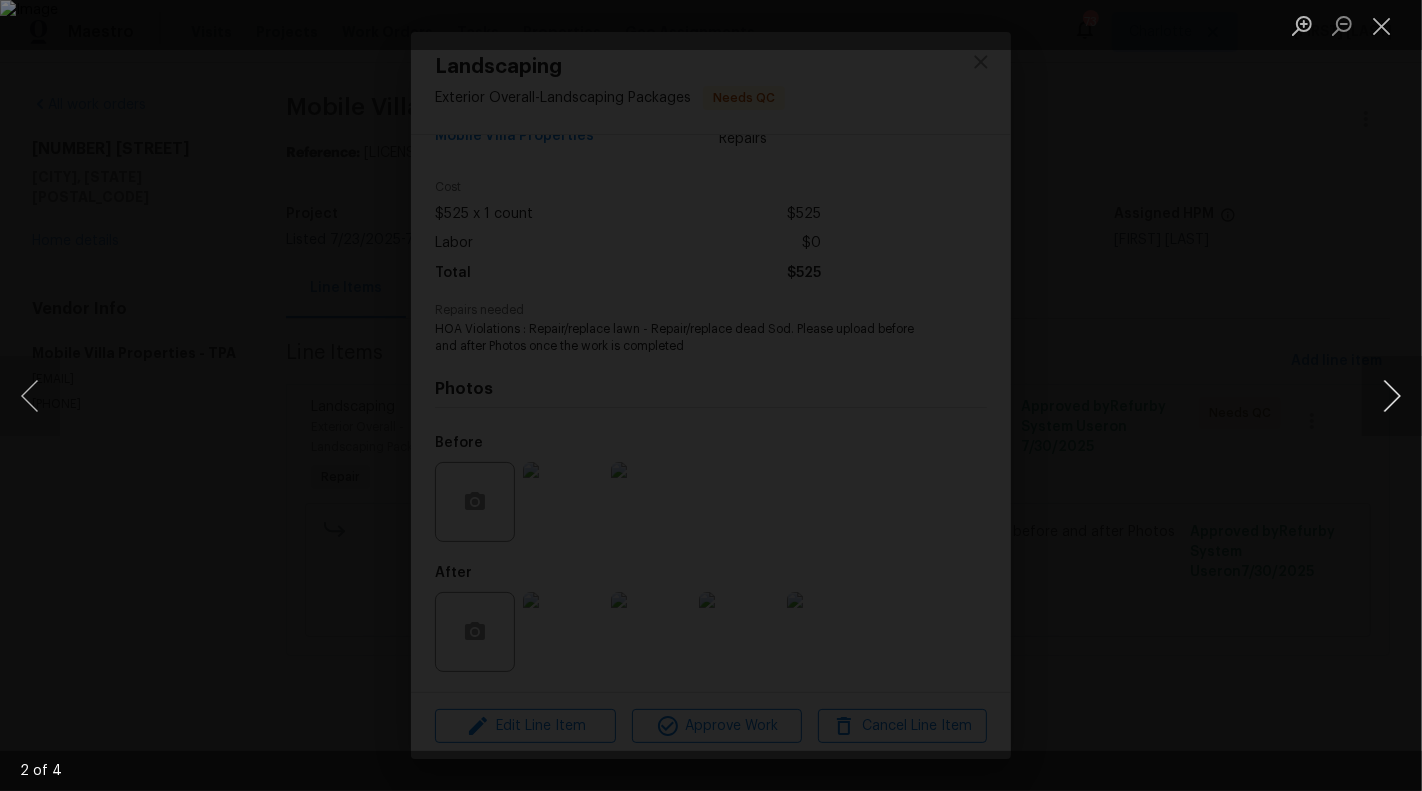 click at bounding box center [1392, 396] 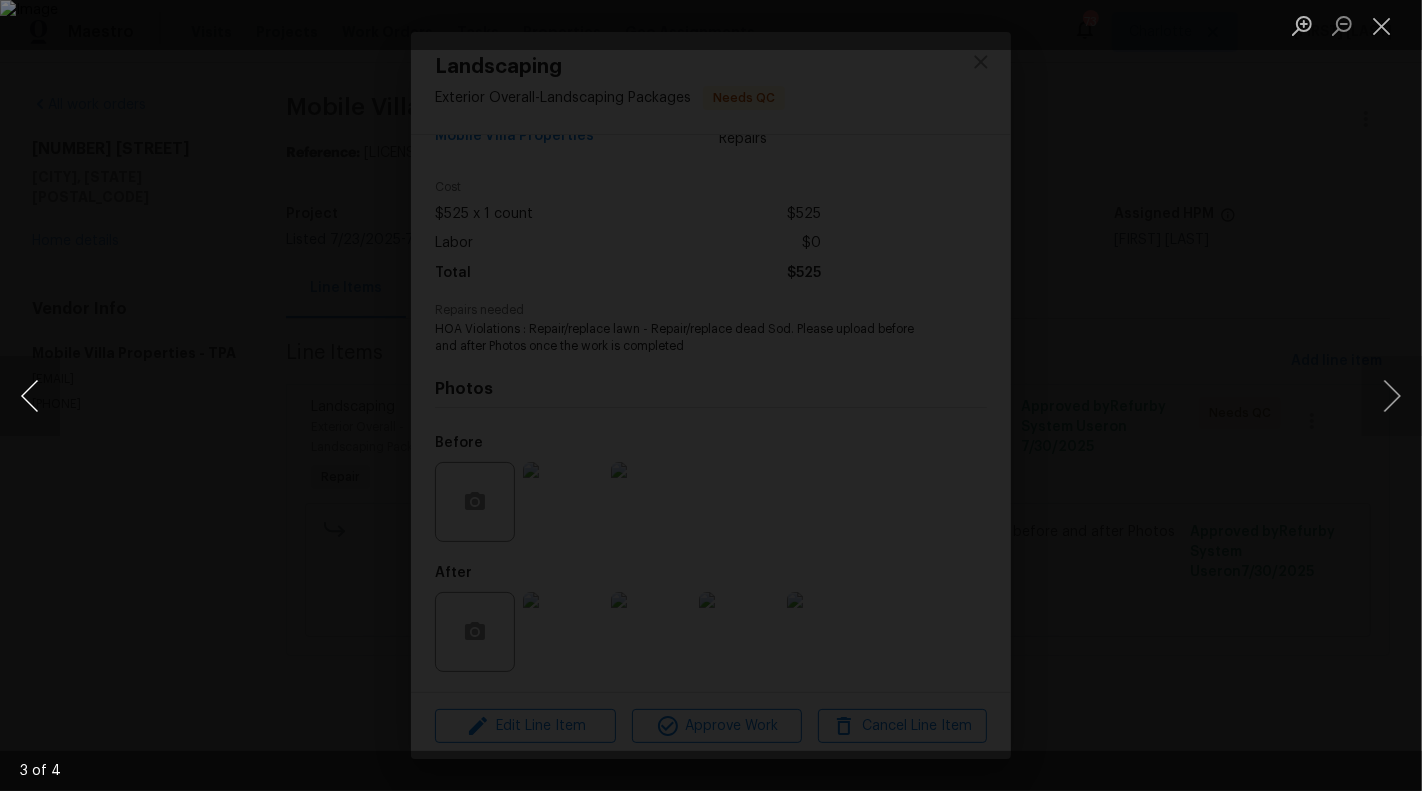 click at bounding box center [30, 396] 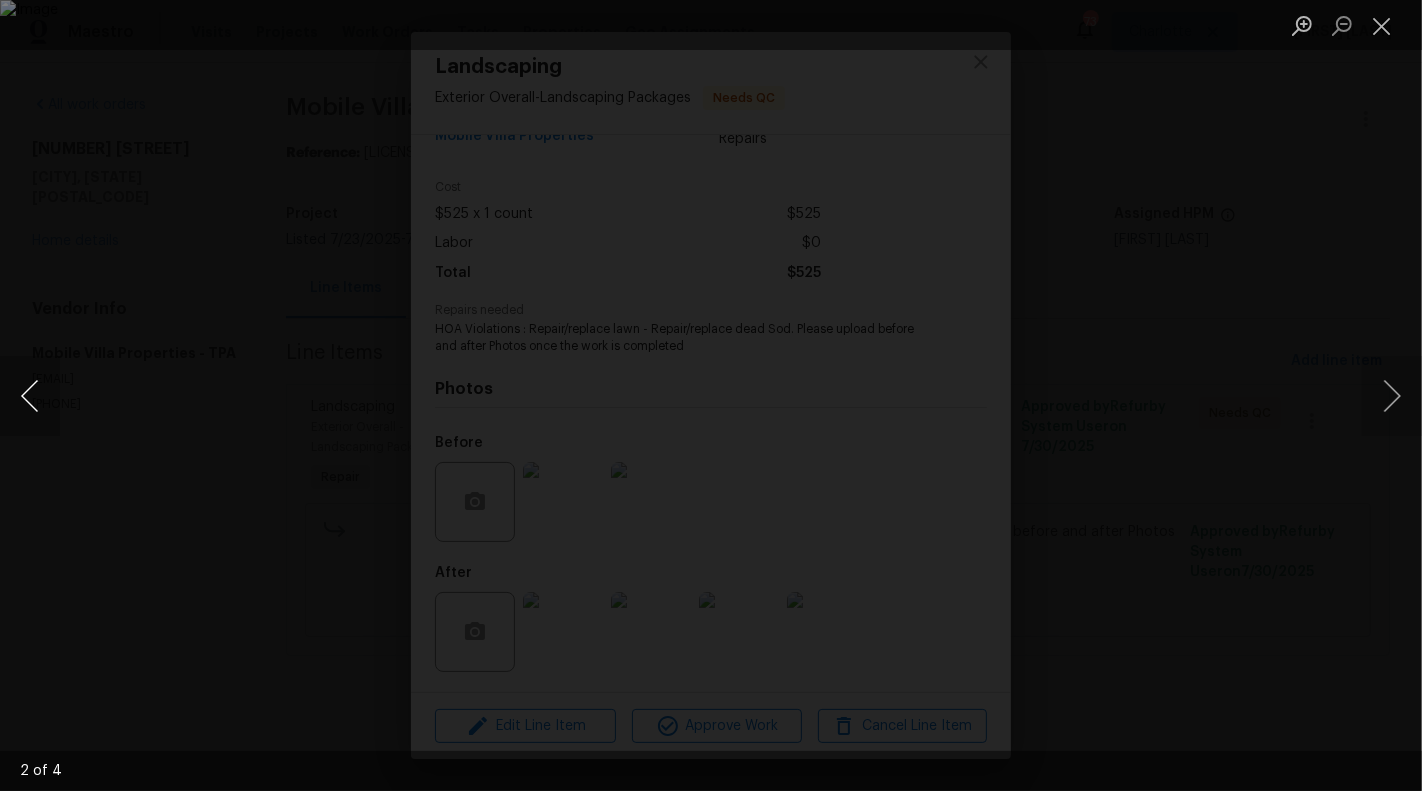 click at bounding box center [30, 396] 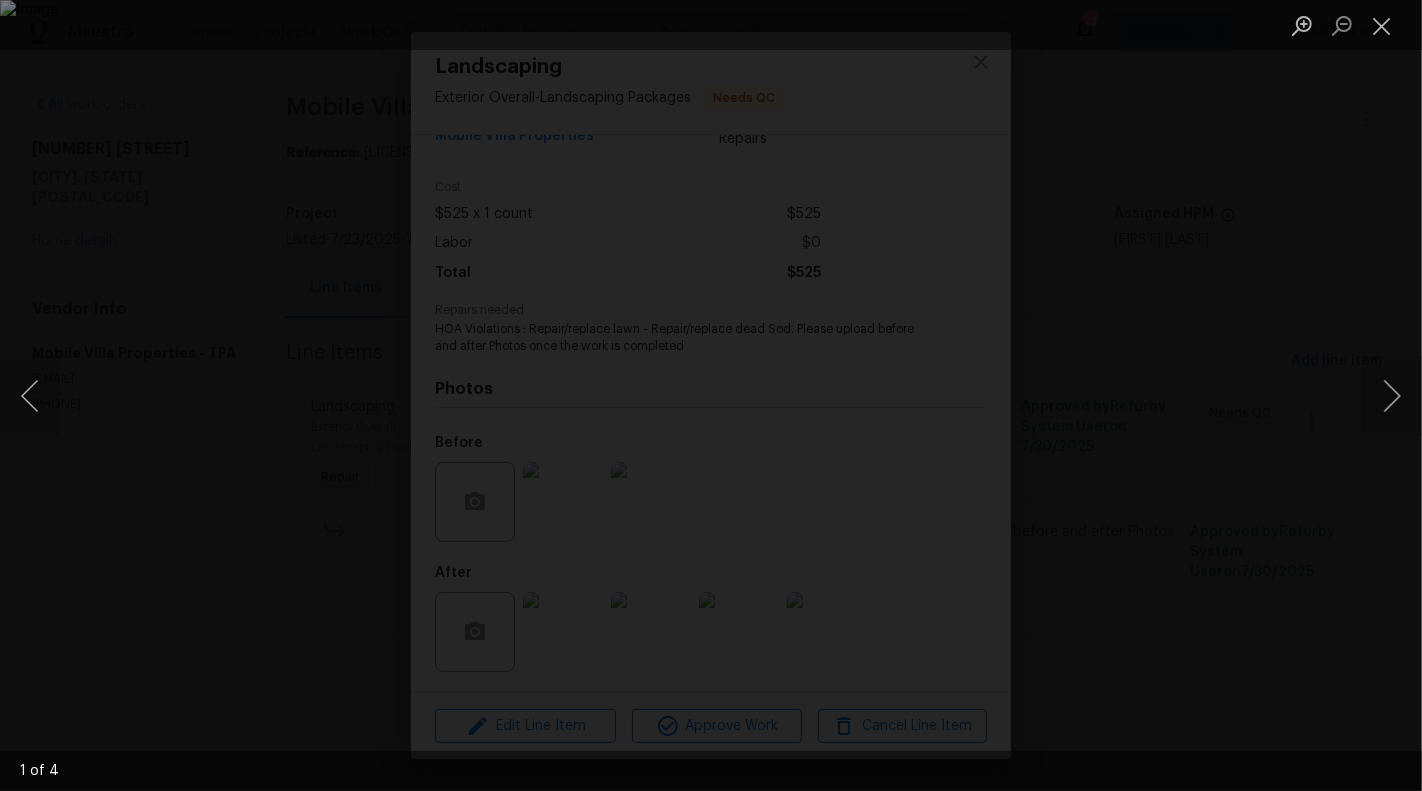 click at bounding box center (1352, 25) 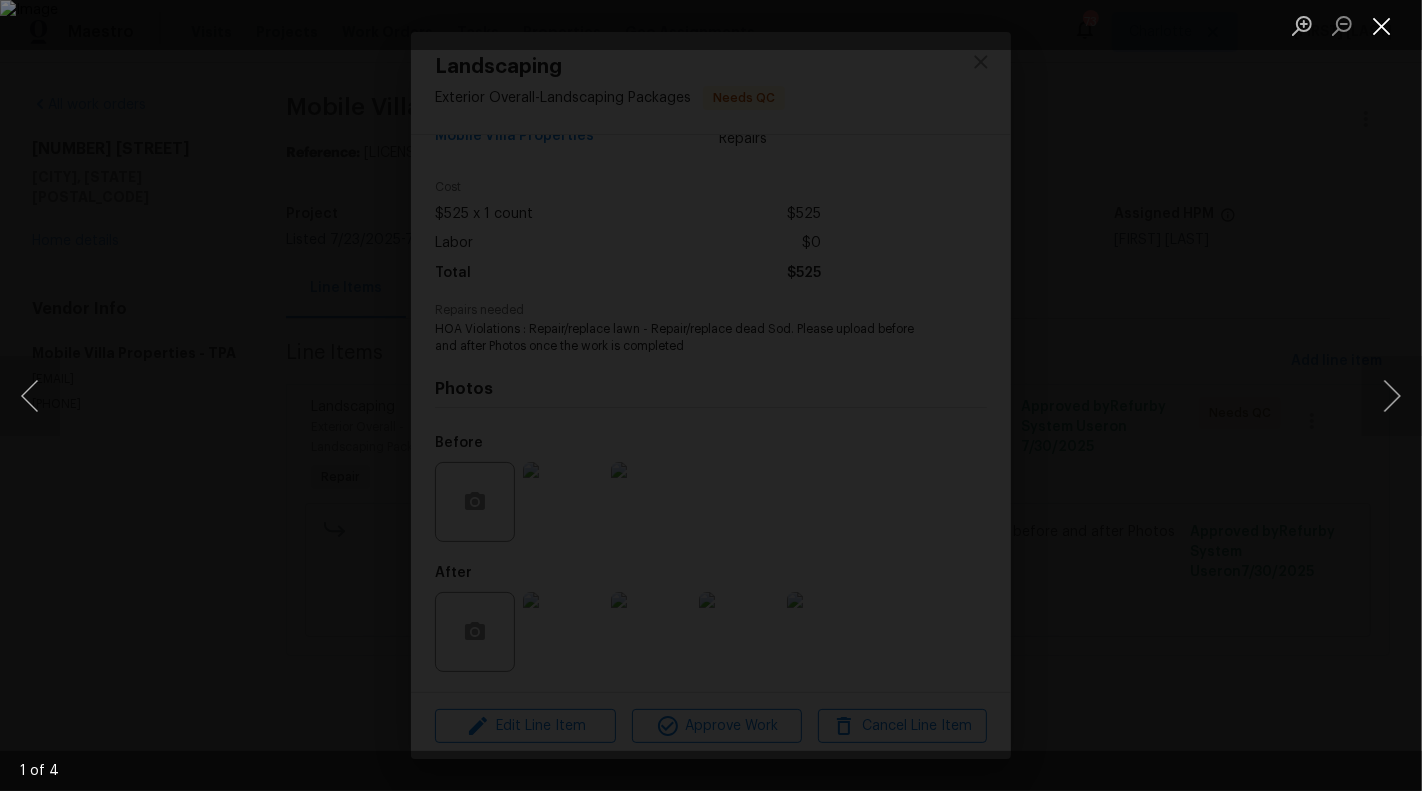click at bounding box center [1382, 25] 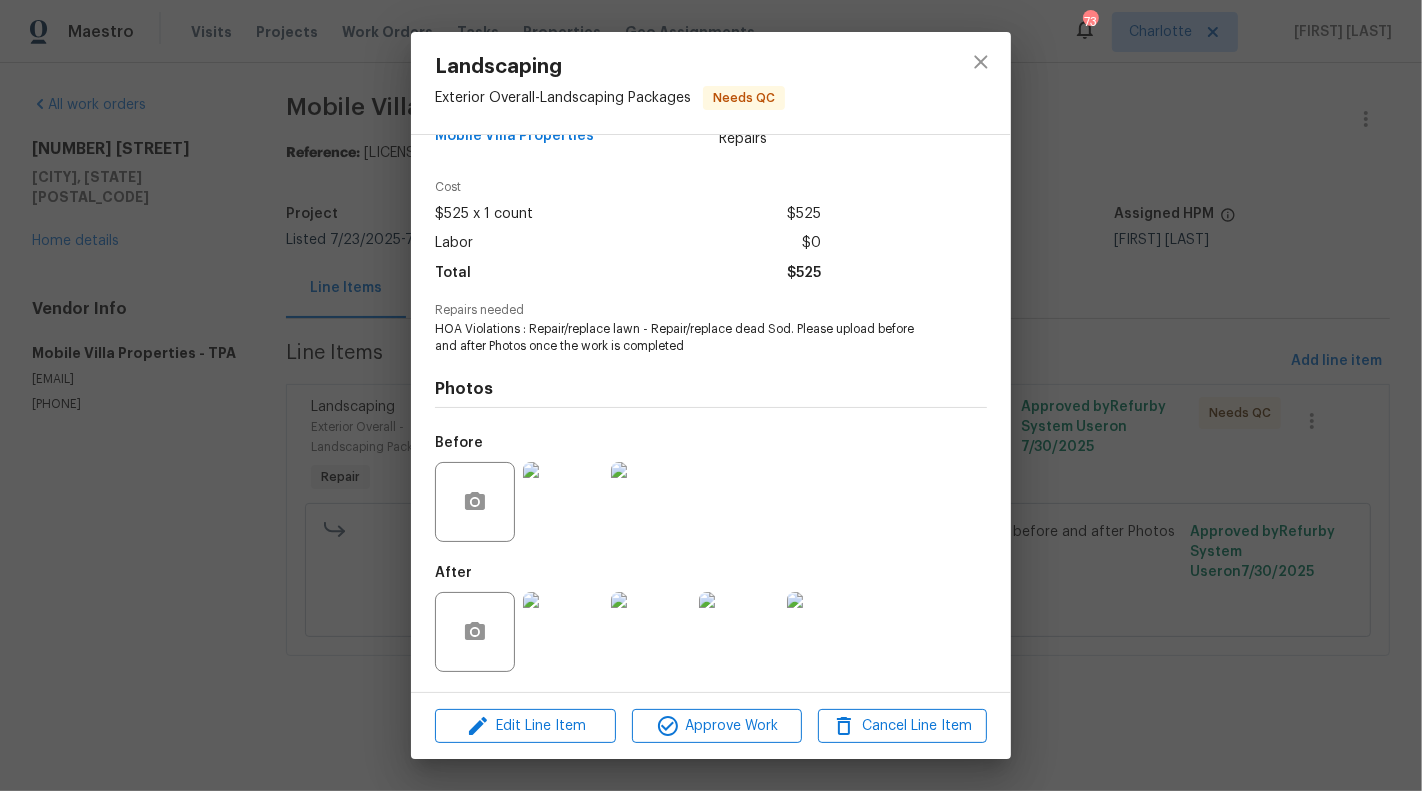 click on "Landscaping Exterior Overall  -  Landscaping Packages Needs QC Vendor Mobile Villa Properties Account Category Repairs Cost $525 x 1 count $525 Labor $0 Total $525 Repairs needed HOA Violations :  Repair/replace lawn - Repair/replace dead Sod. Please upload before and after Photos once the work is completed Photos Before After  Edit Line Item  Approve Work  Cancel Line Item" at bounding box center [711, 395] 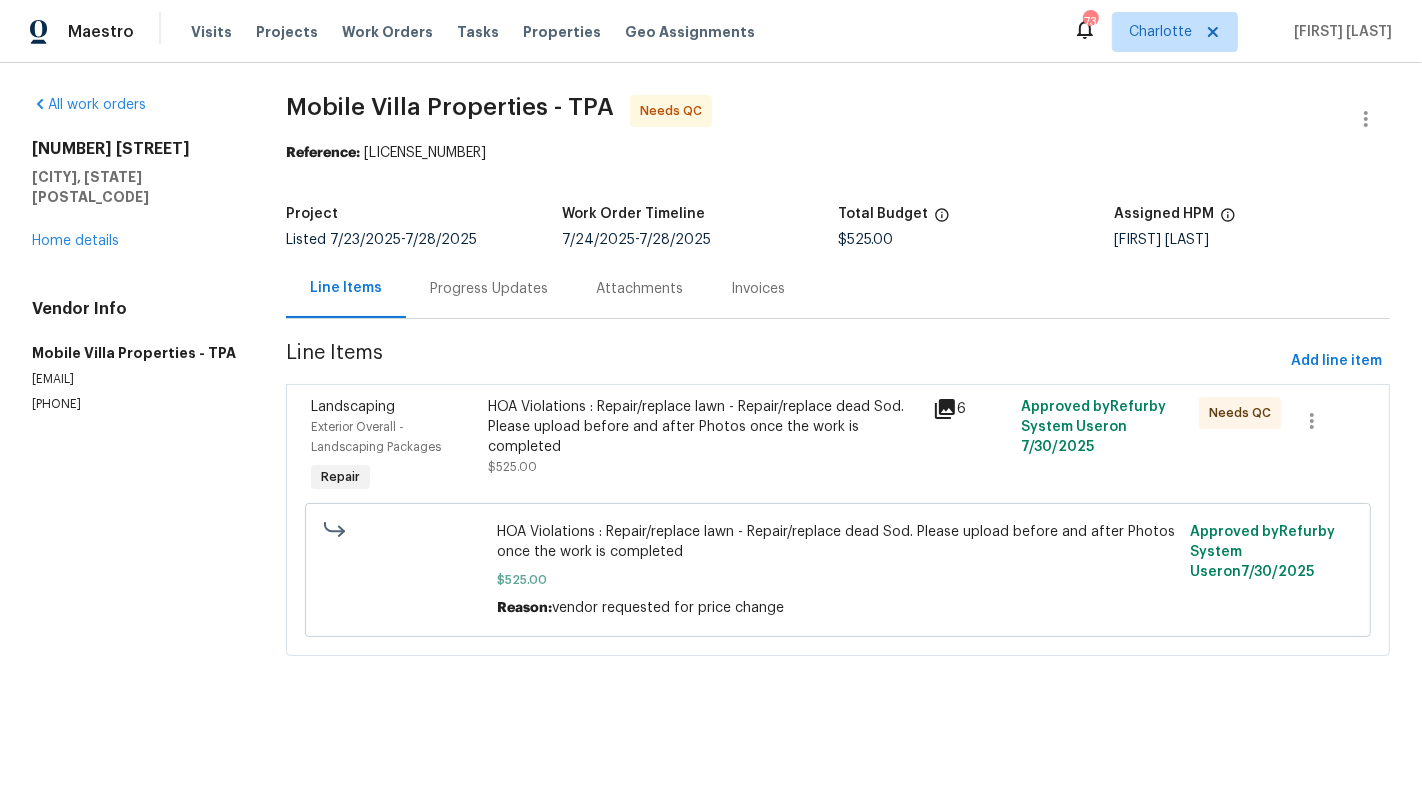 click on "Progress Updates" at bounding box center (489, 288) 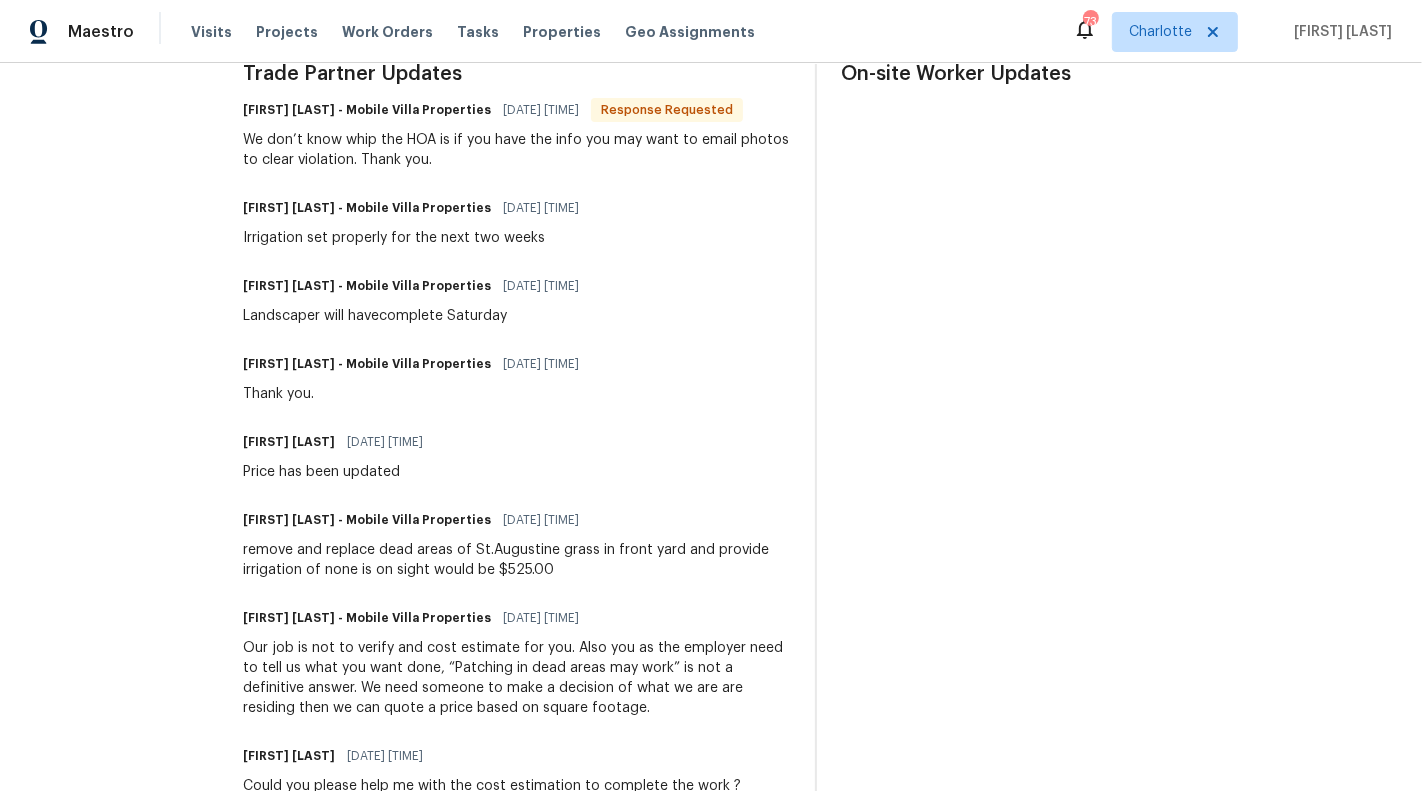 scroll, scrollTop: 0, scrollLeft: 0, axis: both 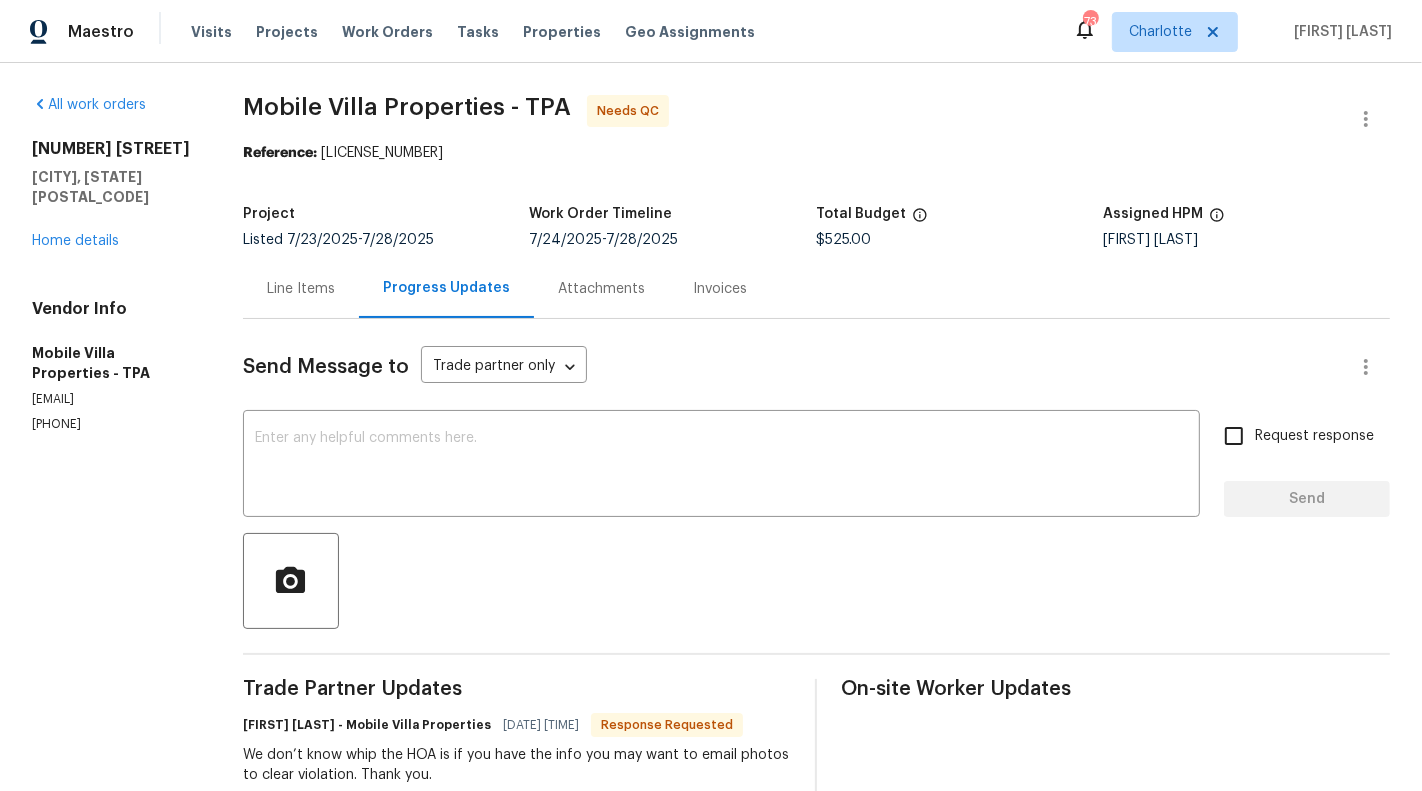 click on "Line Items" at bounding box center [301, 288] 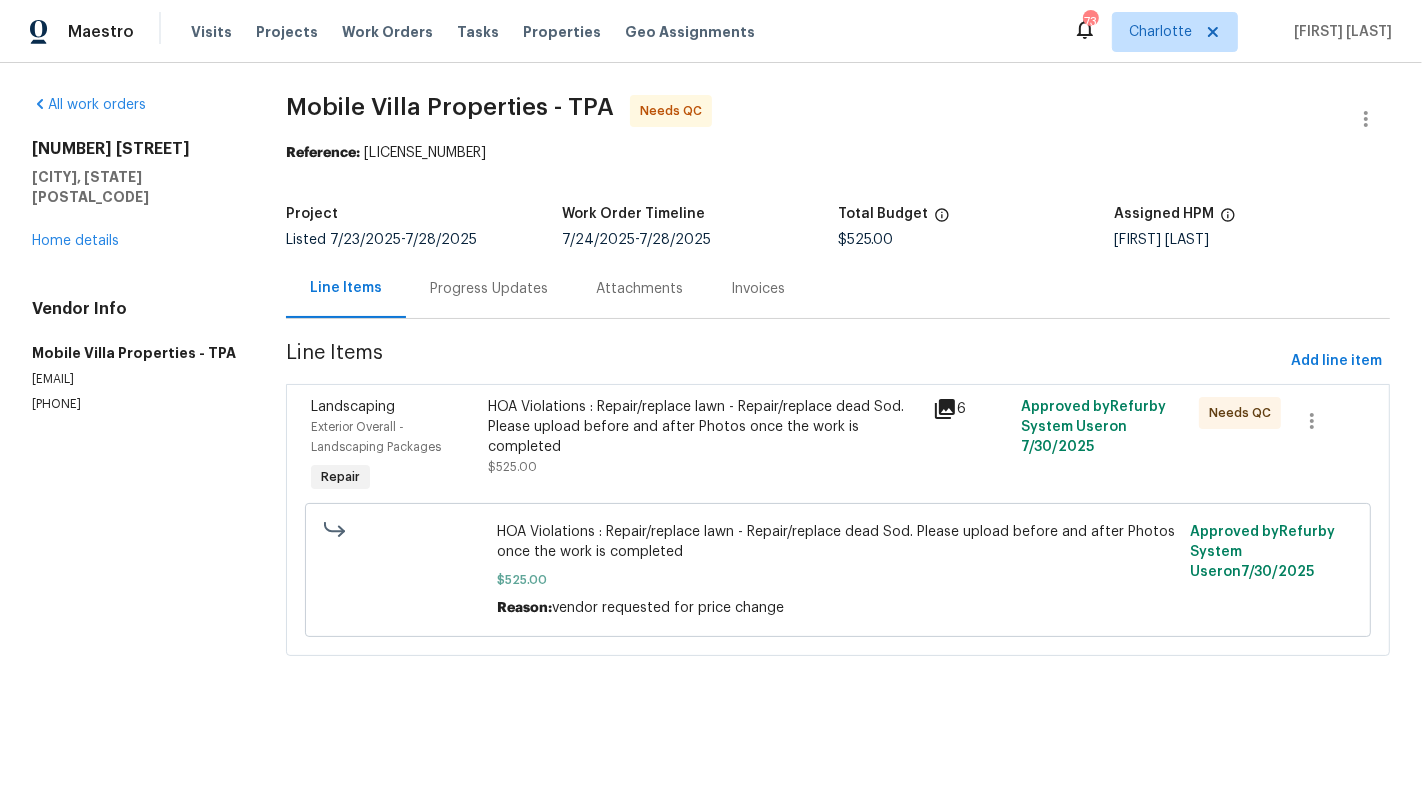 click on "HOA Violations :  Repair/replace lawn - Repair/replace dead Sod. Please upload before and after Photos once the work is completed" at bounding box center [704, 427] 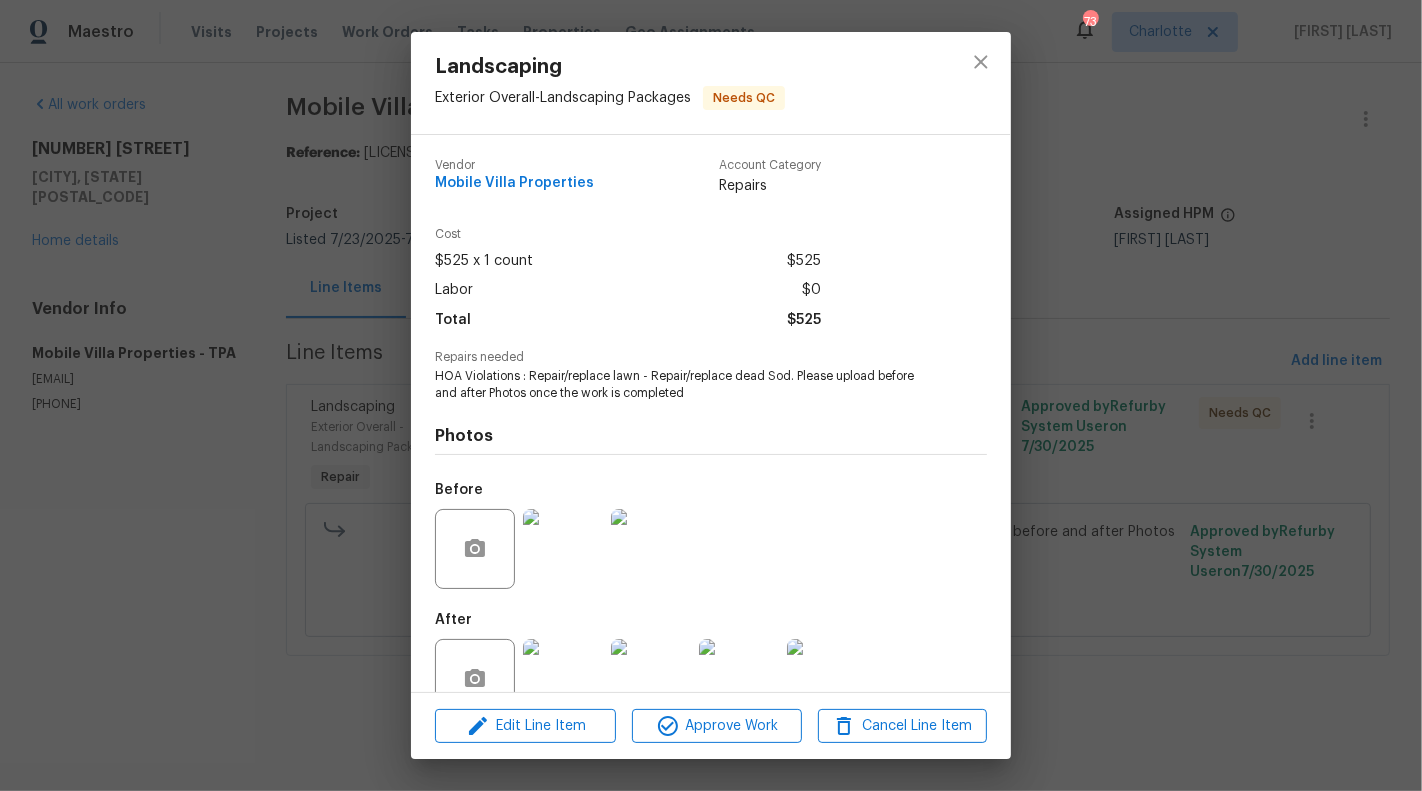 click on "Landscaping Exterior Overall  -  Landscaping Packages Needs QC Vendor Mobile Villa Properties Account Category Repairs Cost $525 x 1 count $525 Labor $0 Total $525 Repairs needed HOA Violations :  Repair/replace lawn - Repair/replace dead Sod. Please upload before and after Photos once the work is completed Photos Before After  Edit Line Item  Approve Work  Cancel Line Item" at bounding box center (711, 395) 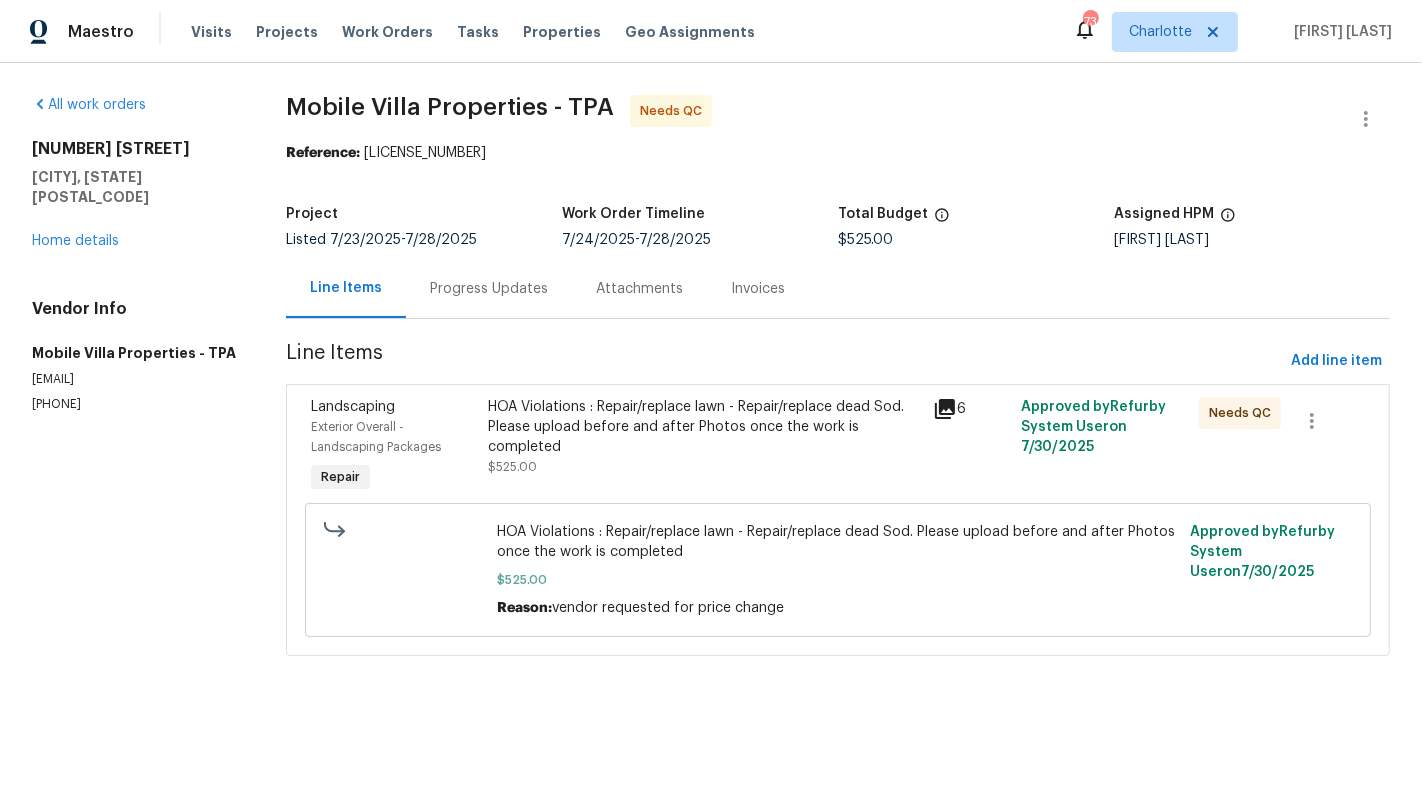 click on "Progress Updates" at bounding box center [489, 288] 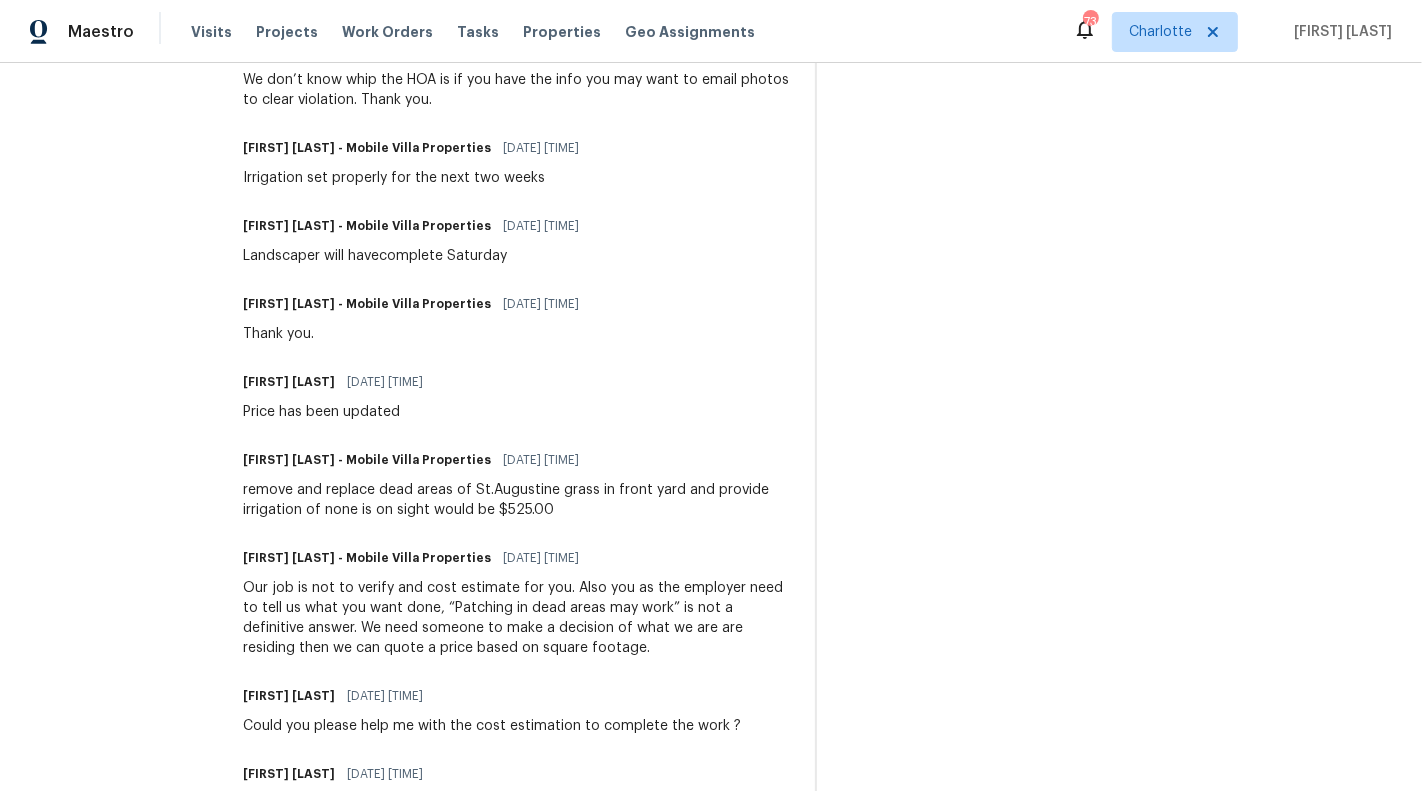 scroll, scrollTop: 0, scrollLeft: 0, axis: both 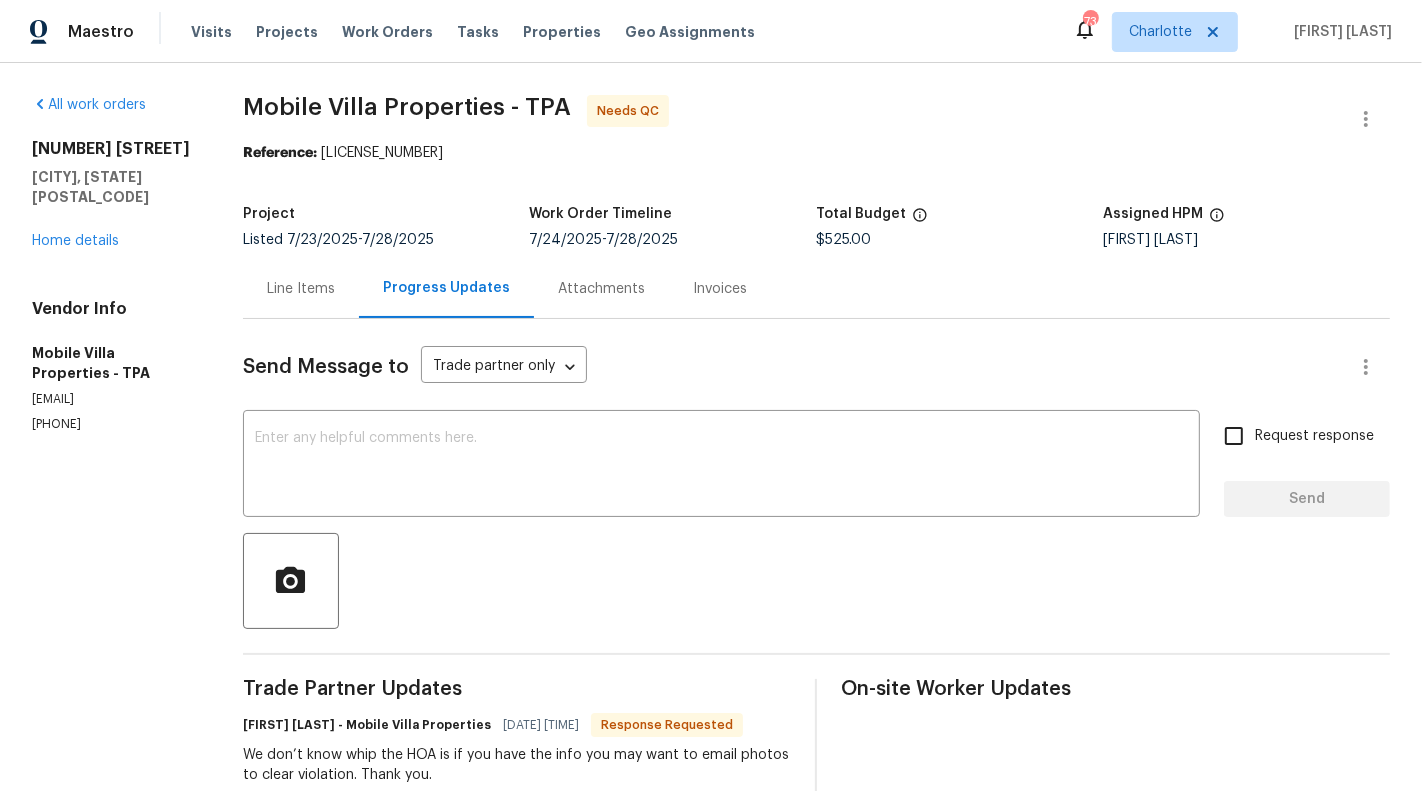 click on "Line Items" at bounding box center [301, 289] 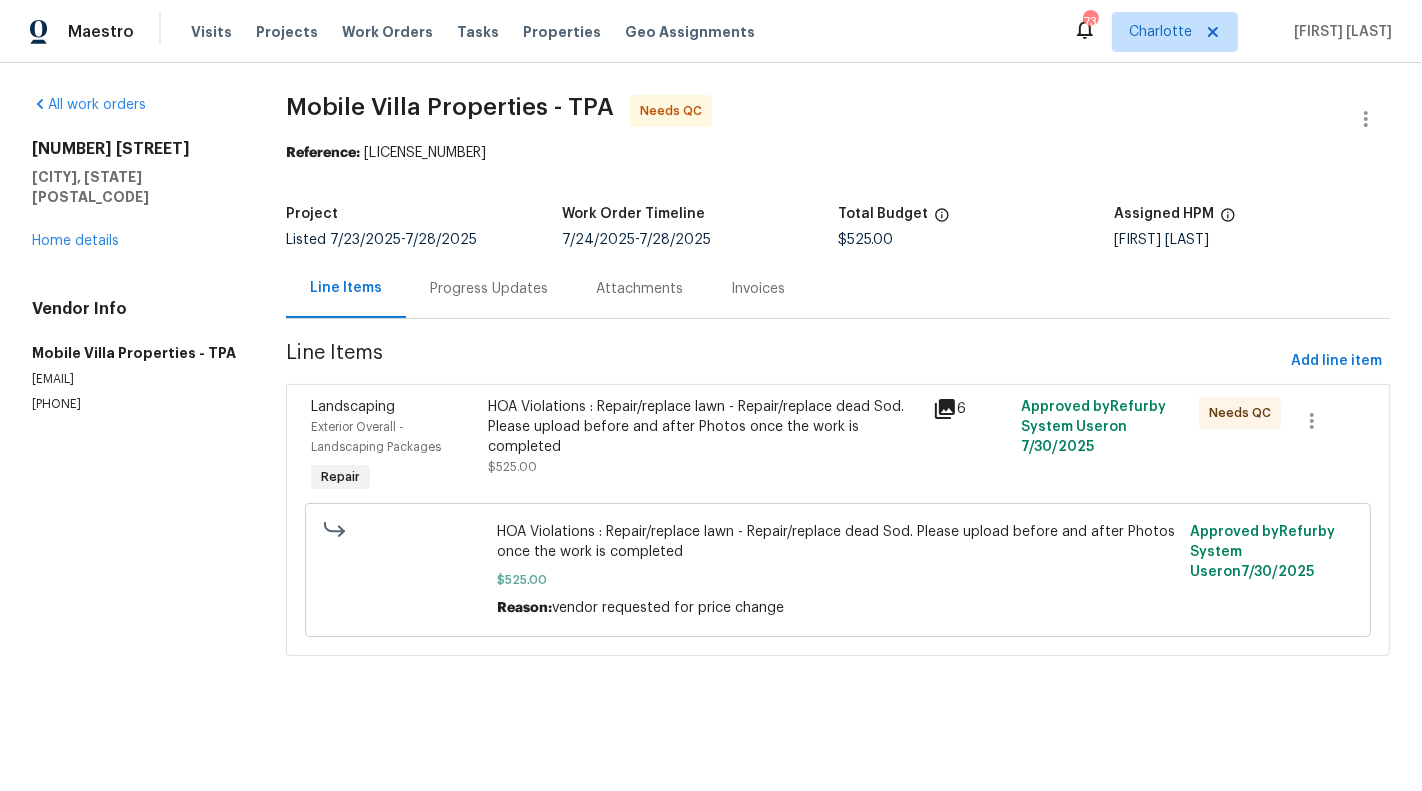 click on "HOA Violations :  Repair/replace lawn - Repair/replace dead Sod. Please upload before and after Photos once the work is completed $525.00" at bounding box center [704, 447] 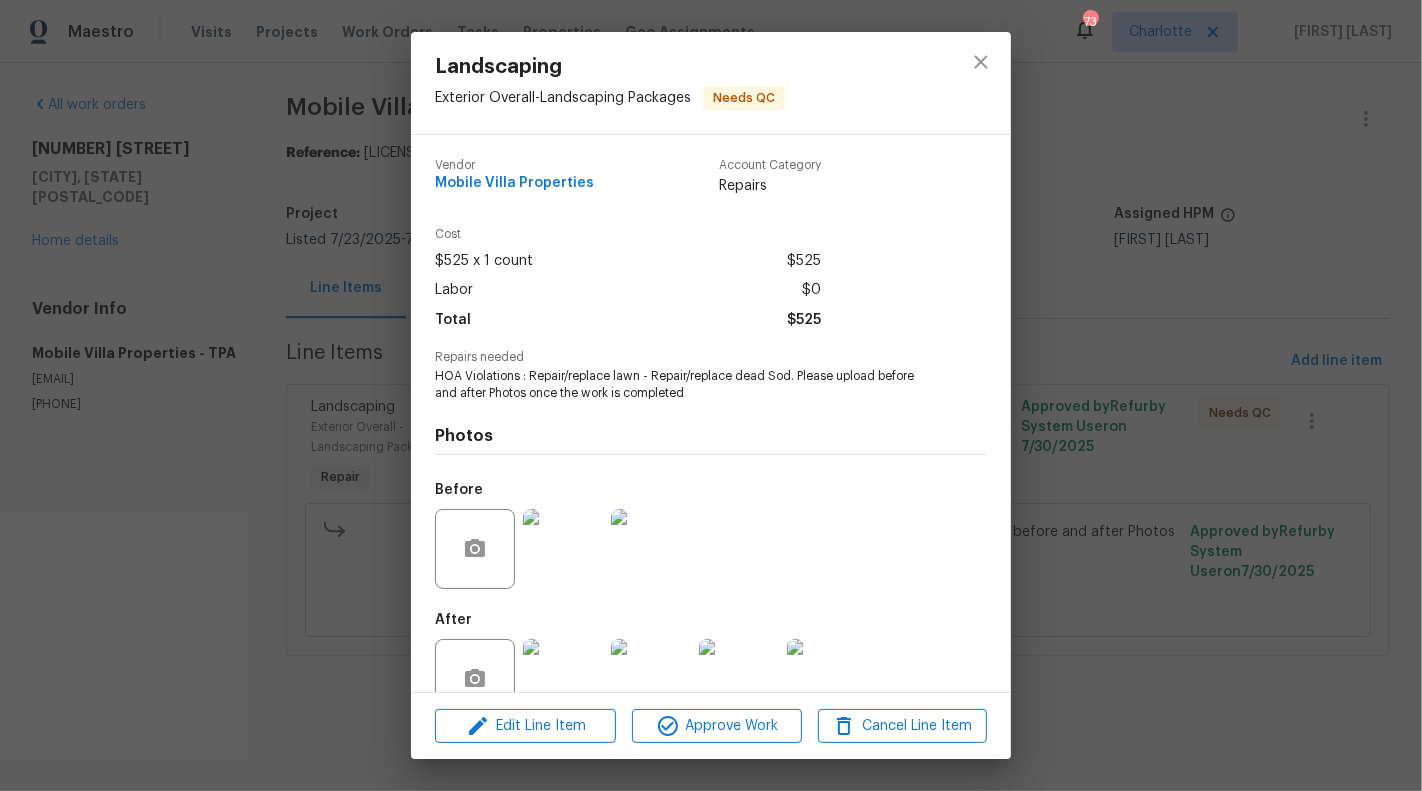 scroll, scrollTop: 47, scrollLeft: 0, axis: vertical 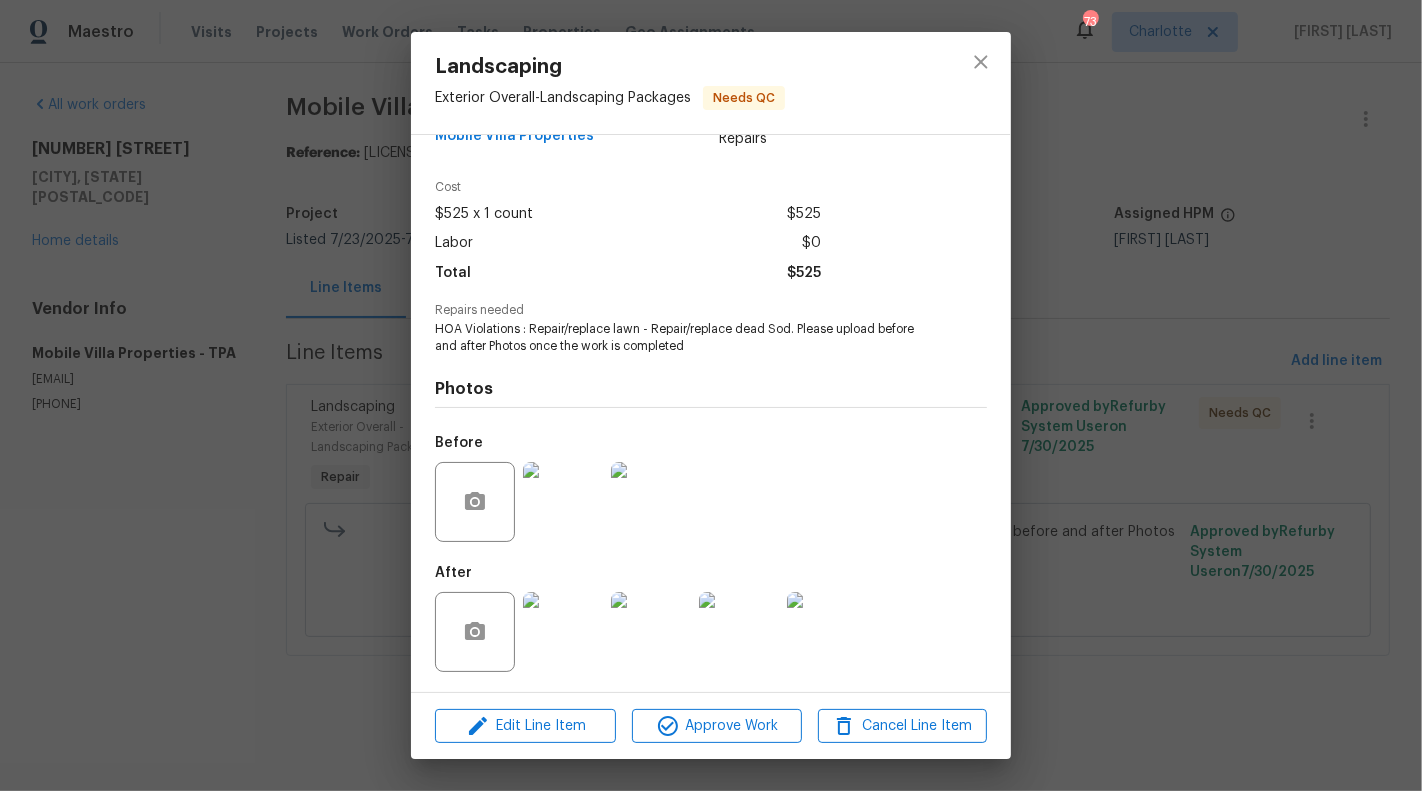 click on "Edit Line Item  Approve Work  Cancel Line Item" at bounding box center (711, 726) 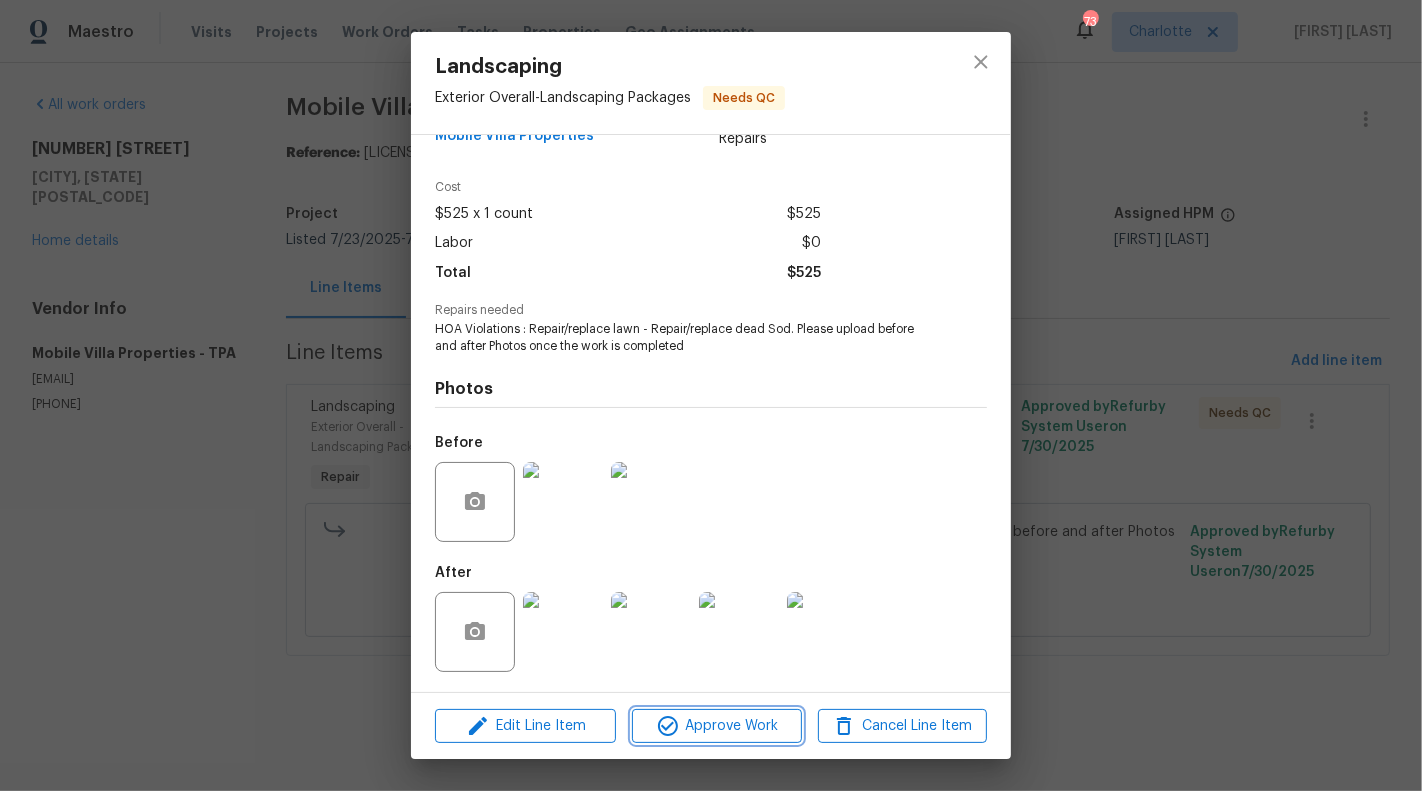 click on "Approve Work" at bounding box center (716, 726) 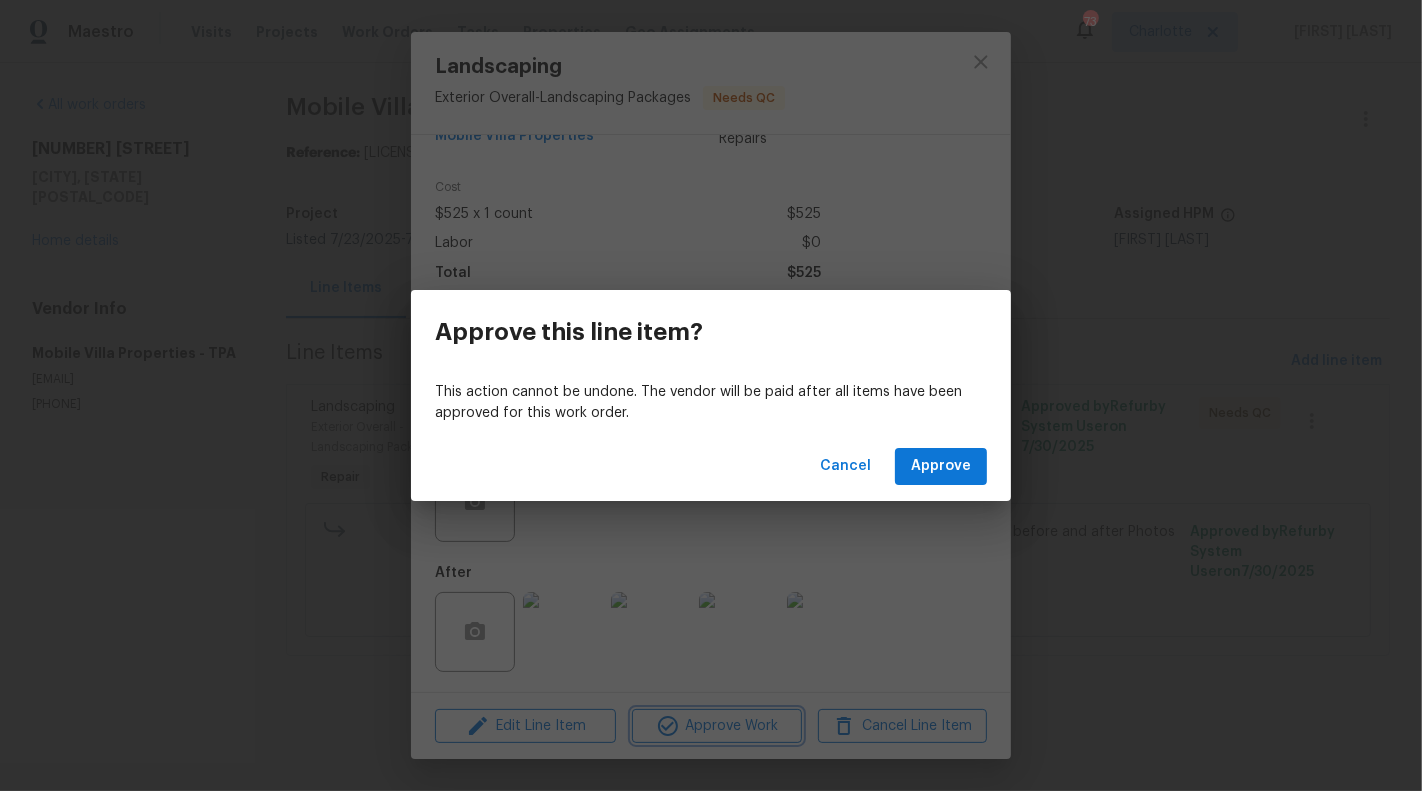 click on "Approve this line item? This action cannot be undone. The vendor will be paid after all items have been approved for this work order. Cancel Approve" at bounding box center (711, 395) 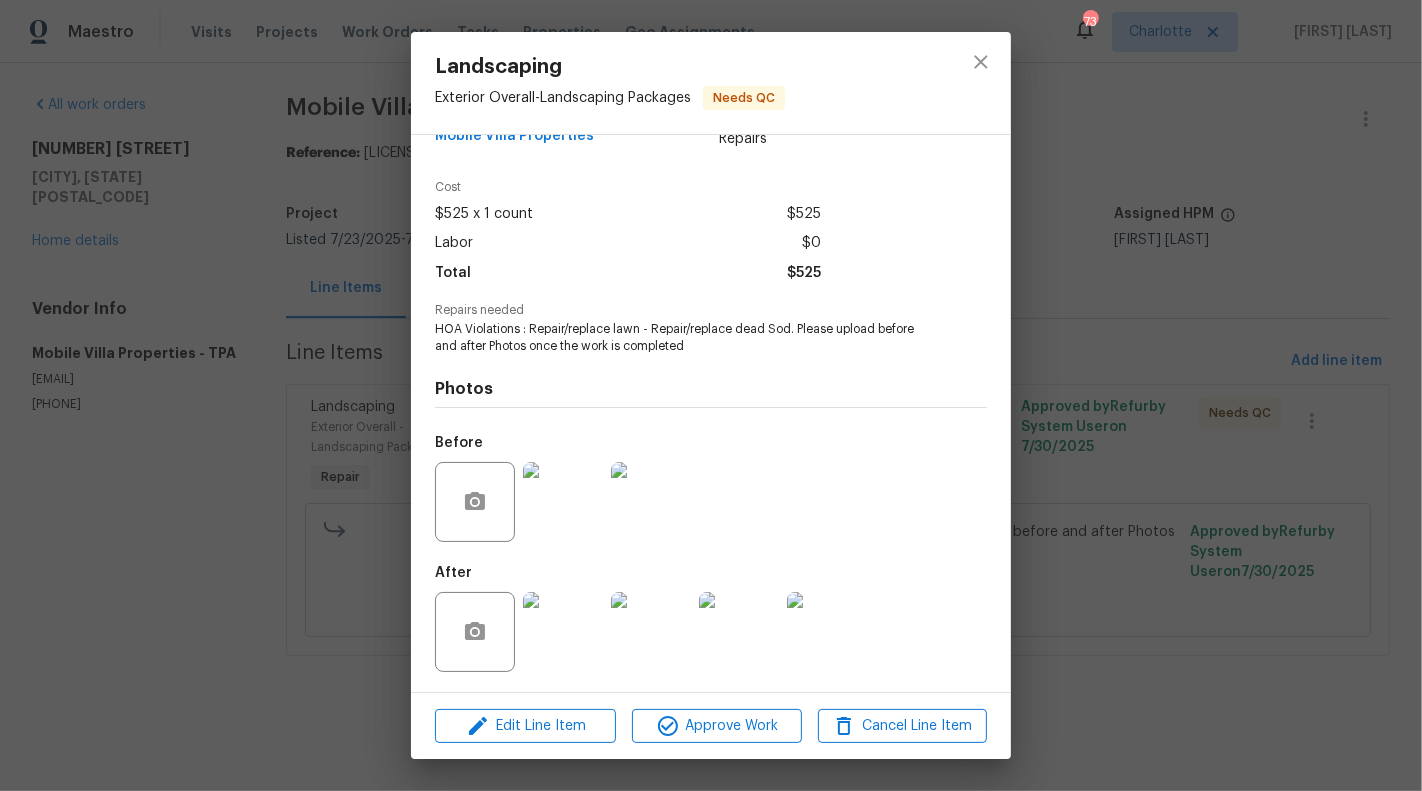 click on "Before" at bounding box center (711, 489) 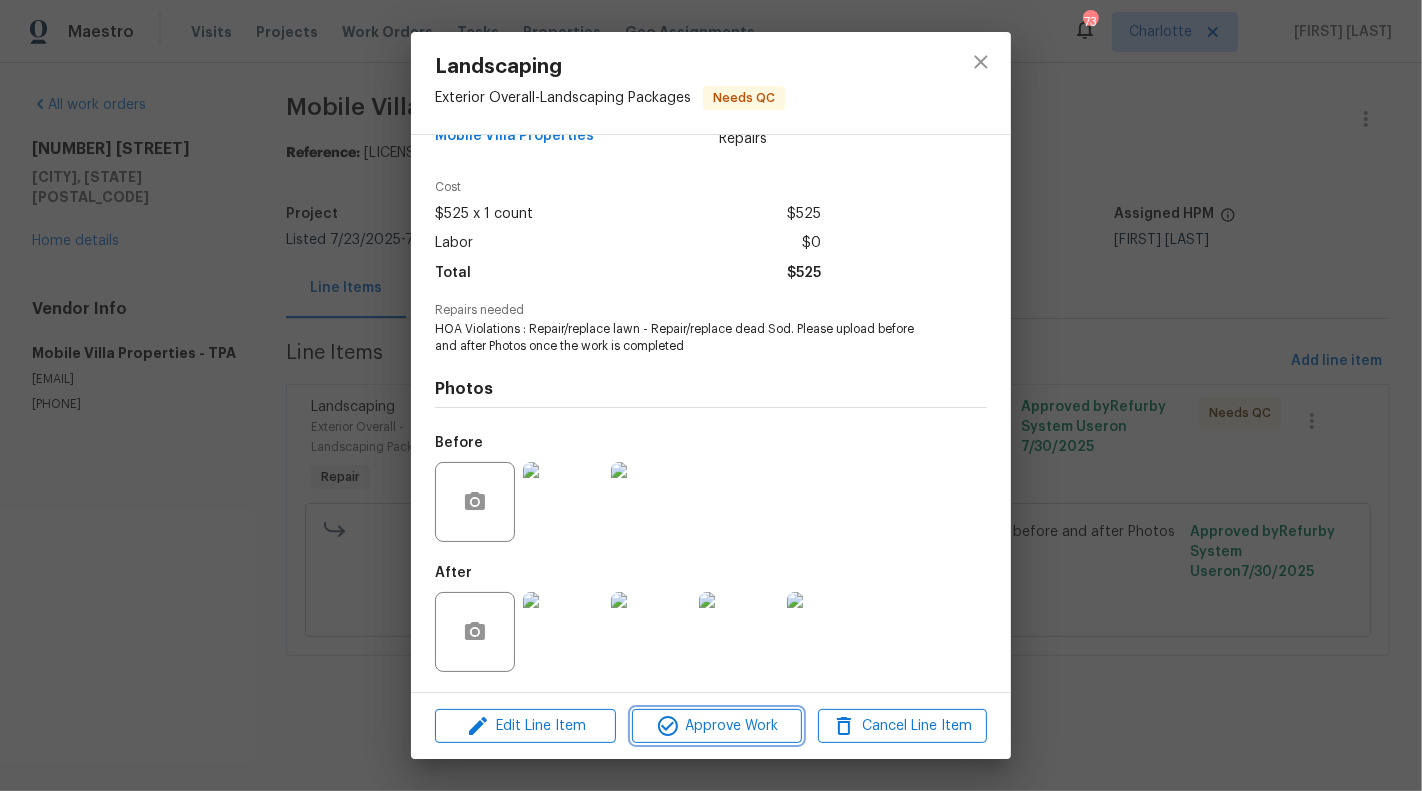 click on "Approve Work" at bounding box center [716, 726] 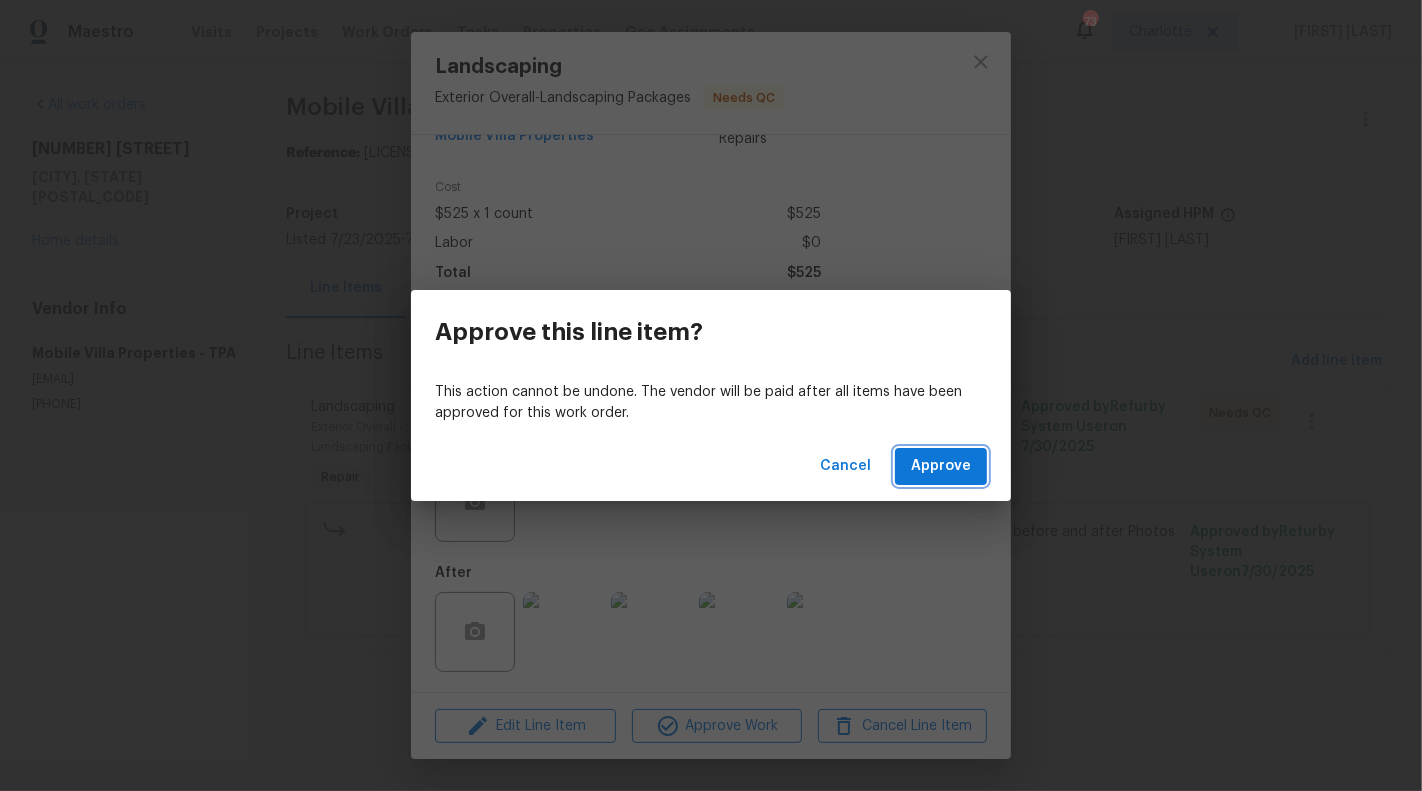 click on "Approve" at bounding box center (941, 466) 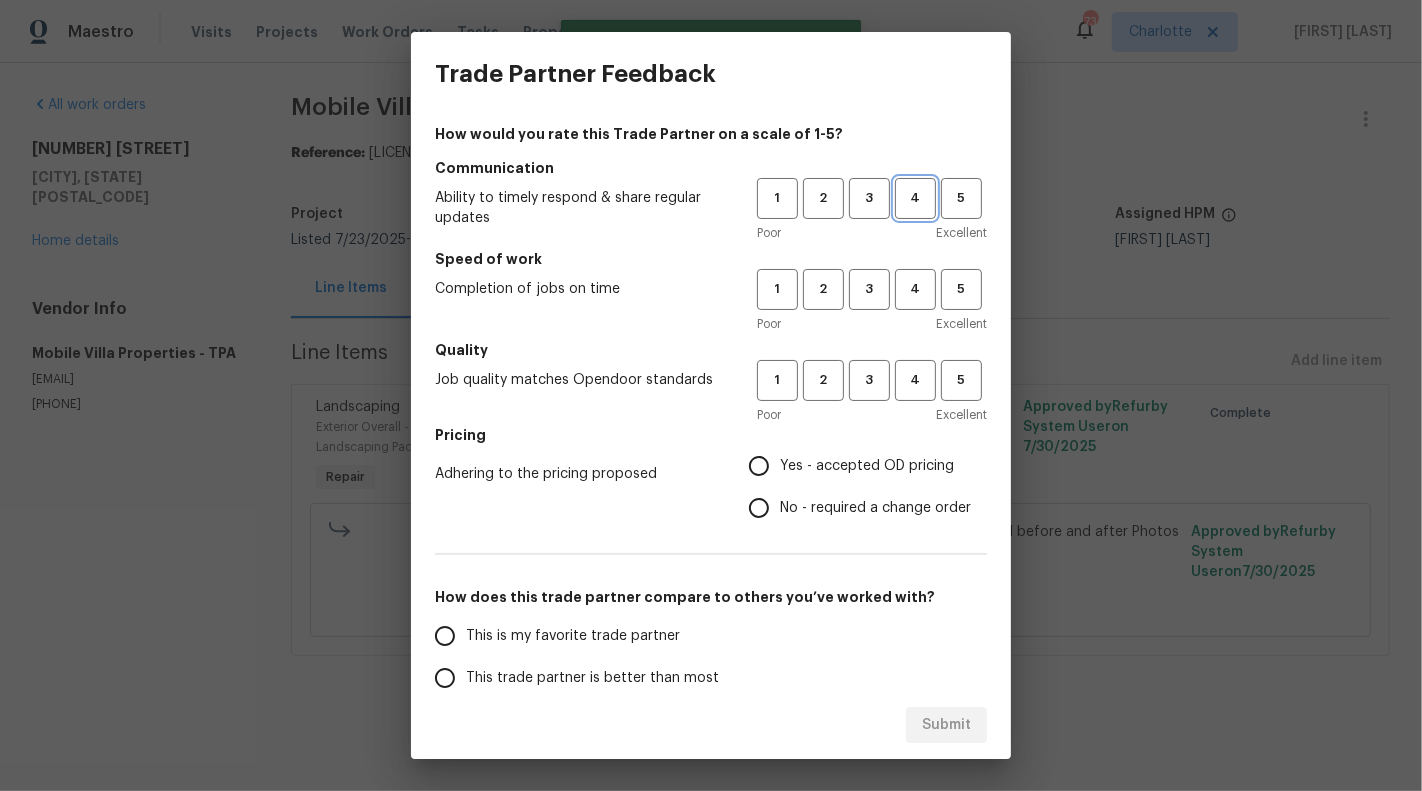 click on "4" at bounding box center [915, 198] 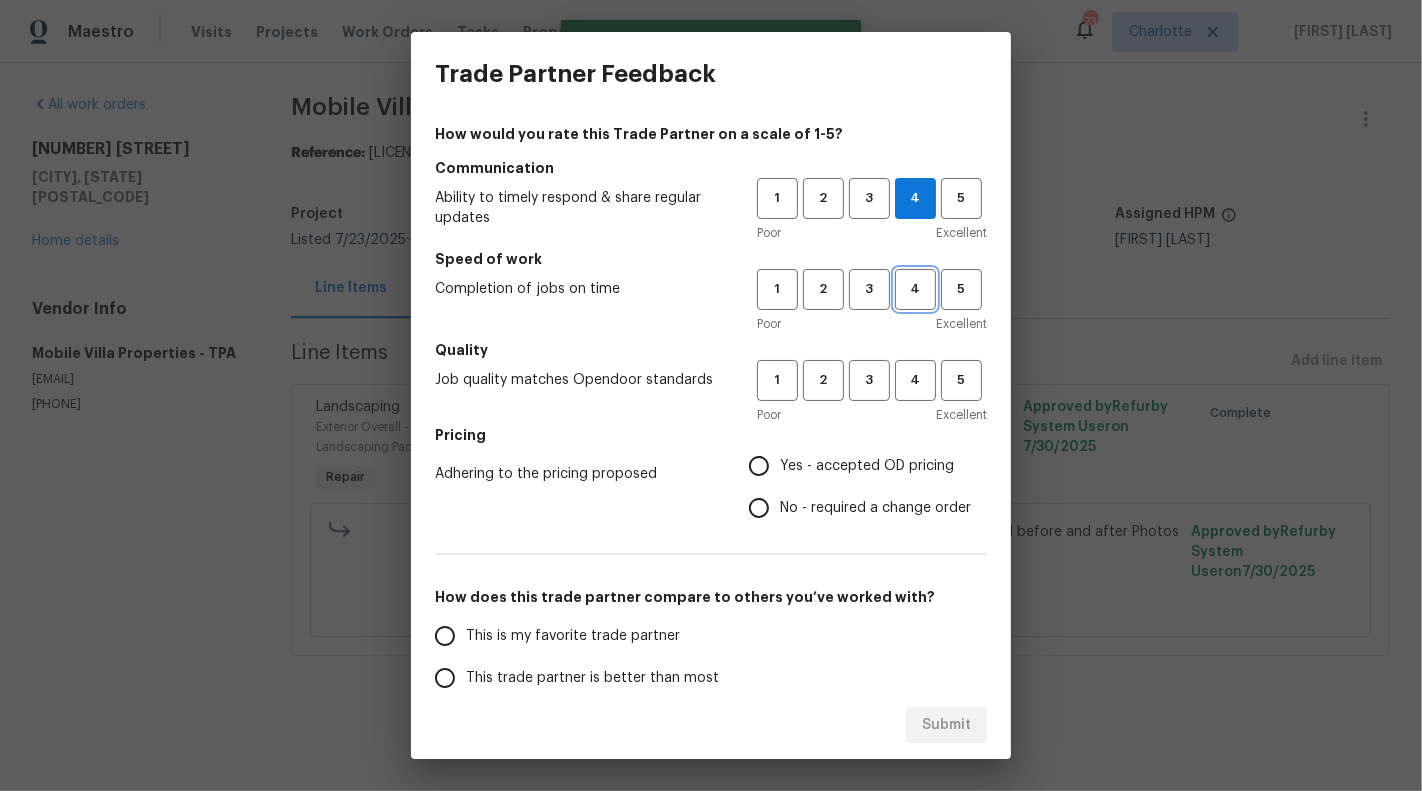 click on "4" at bounding box center [915, 289] 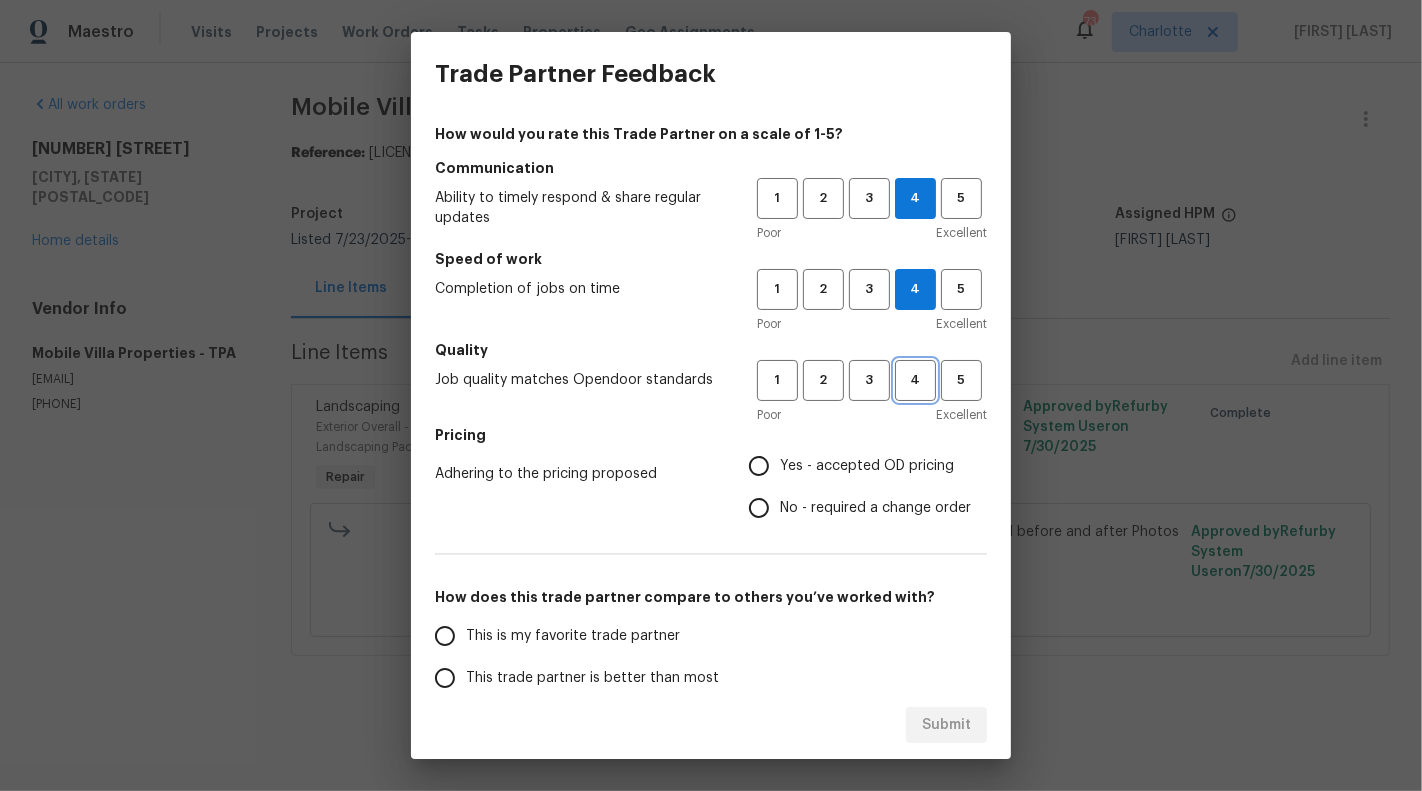 click on "4" at bounding box center (915, 380) 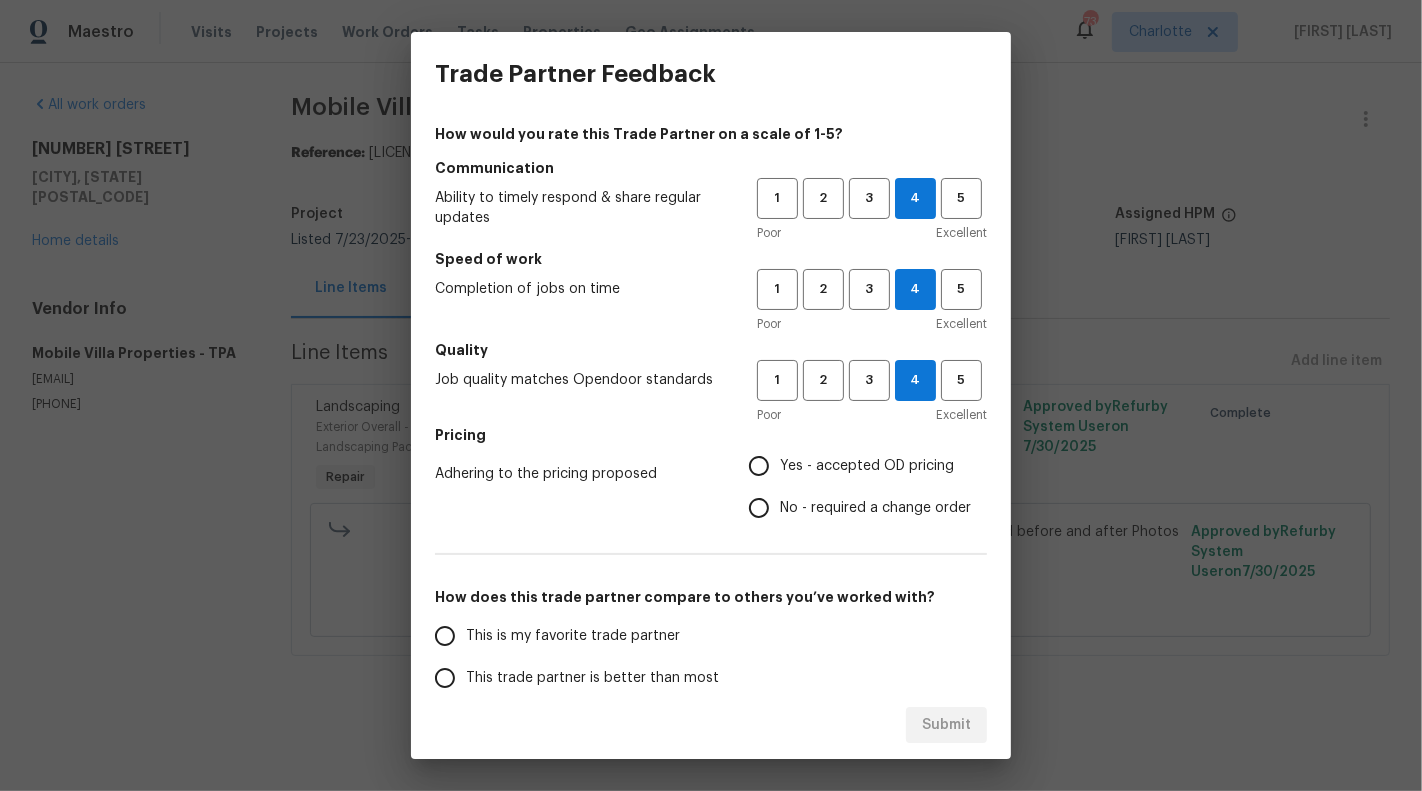 click on "Yes - accepted OD pricing" at bounding box center (867, 466) 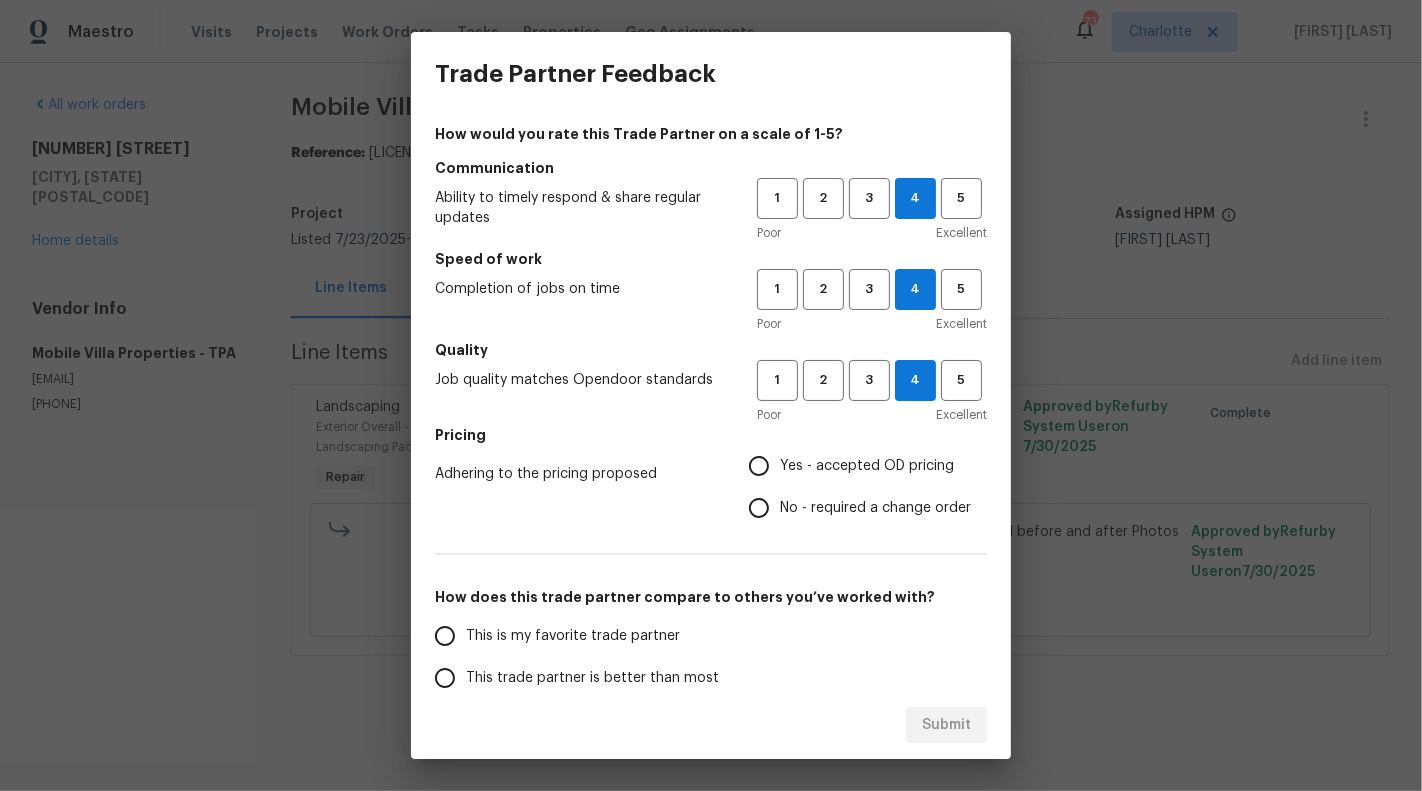 radio on "true" 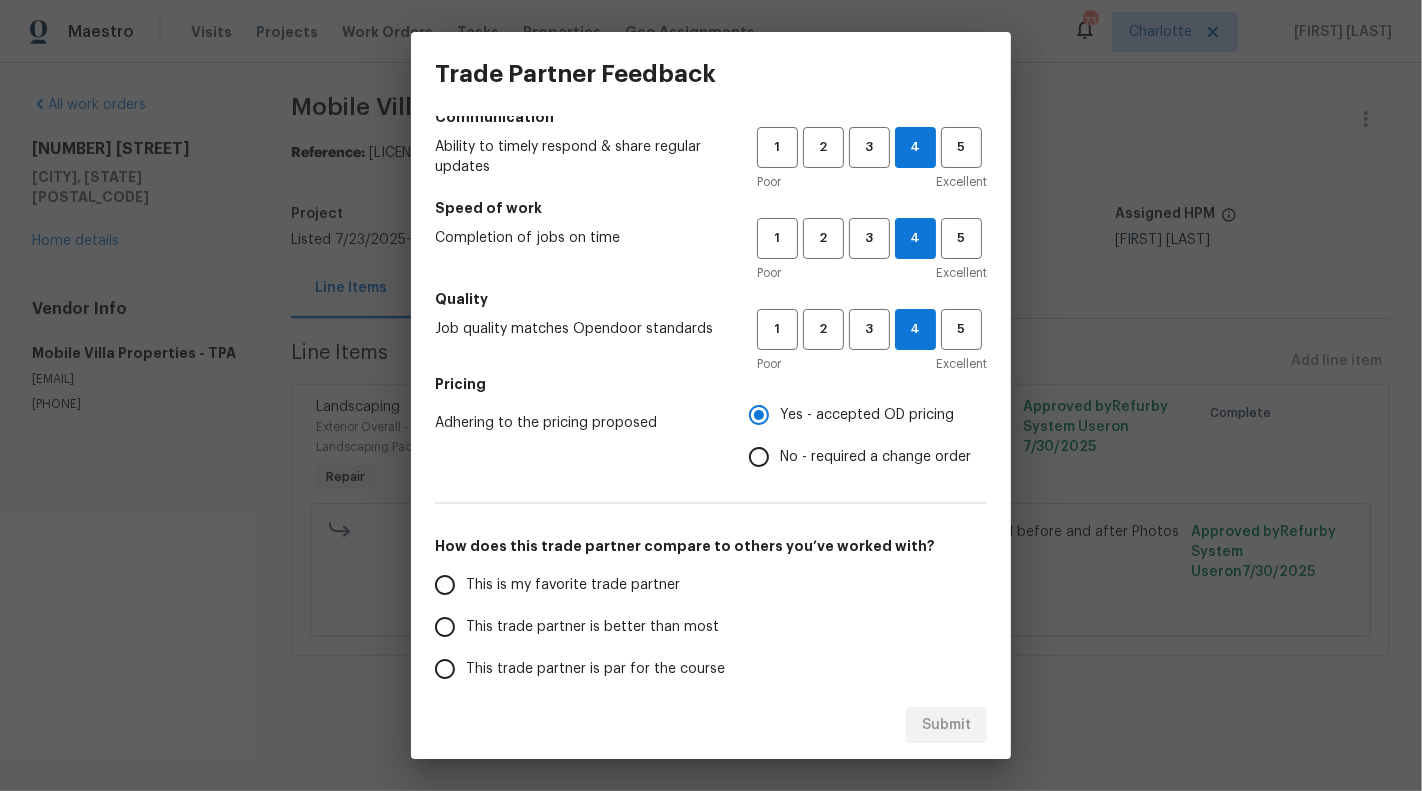 scroll, scrollTop: 53, scrollLeft: 0, axis: vertical 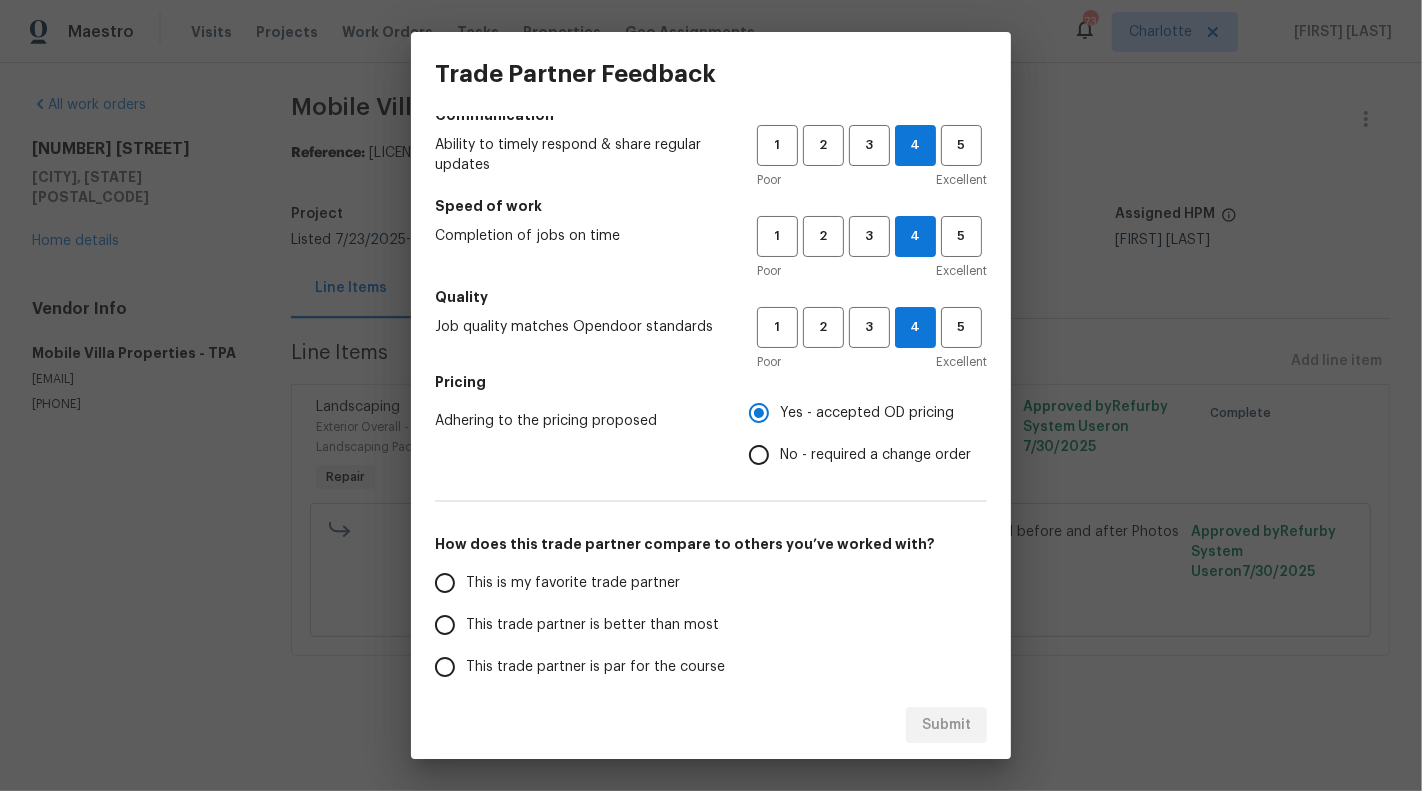 click on "This is my favorite trade partner" at bounding box center [573, 583] 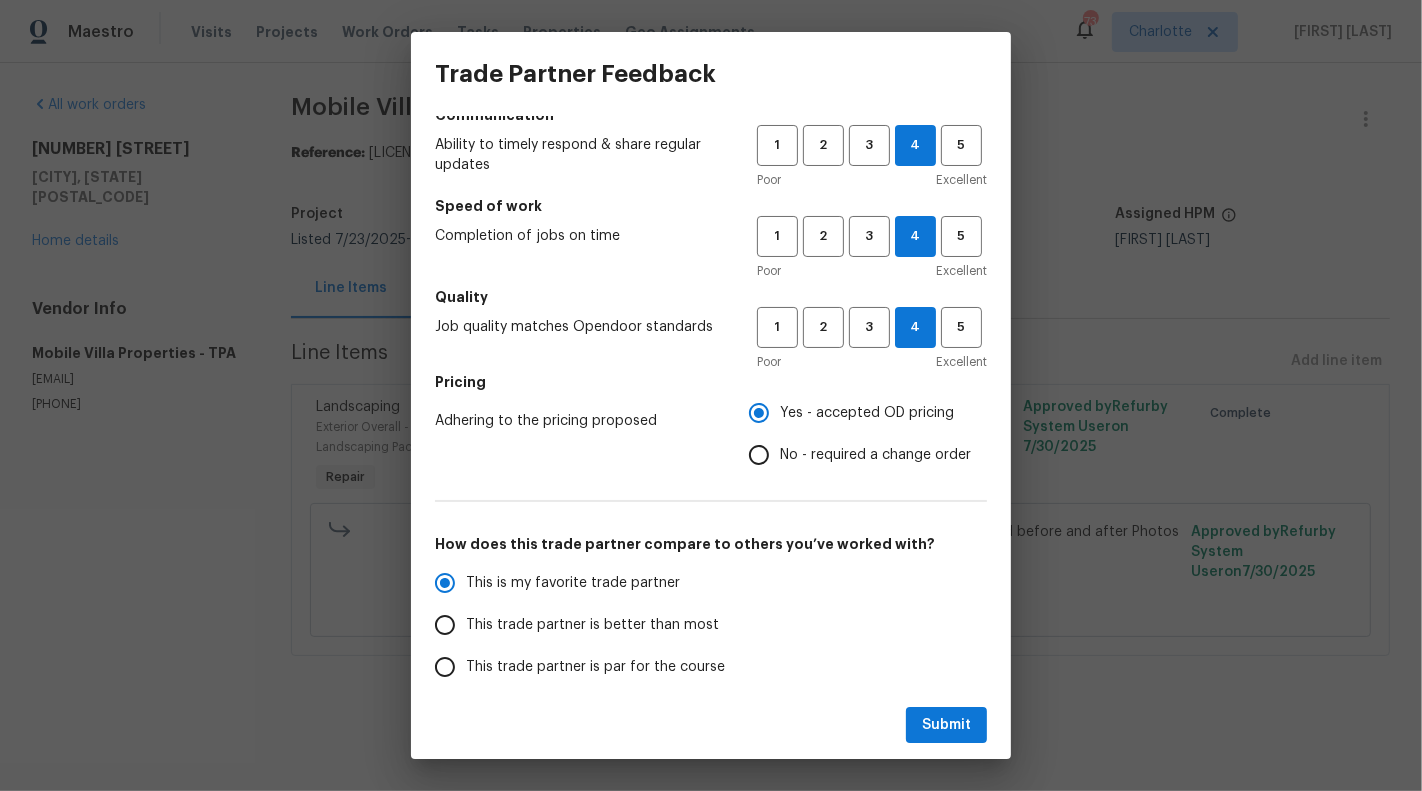 scroll, scrollTop: 0, scrollLeft: 0, axis: both 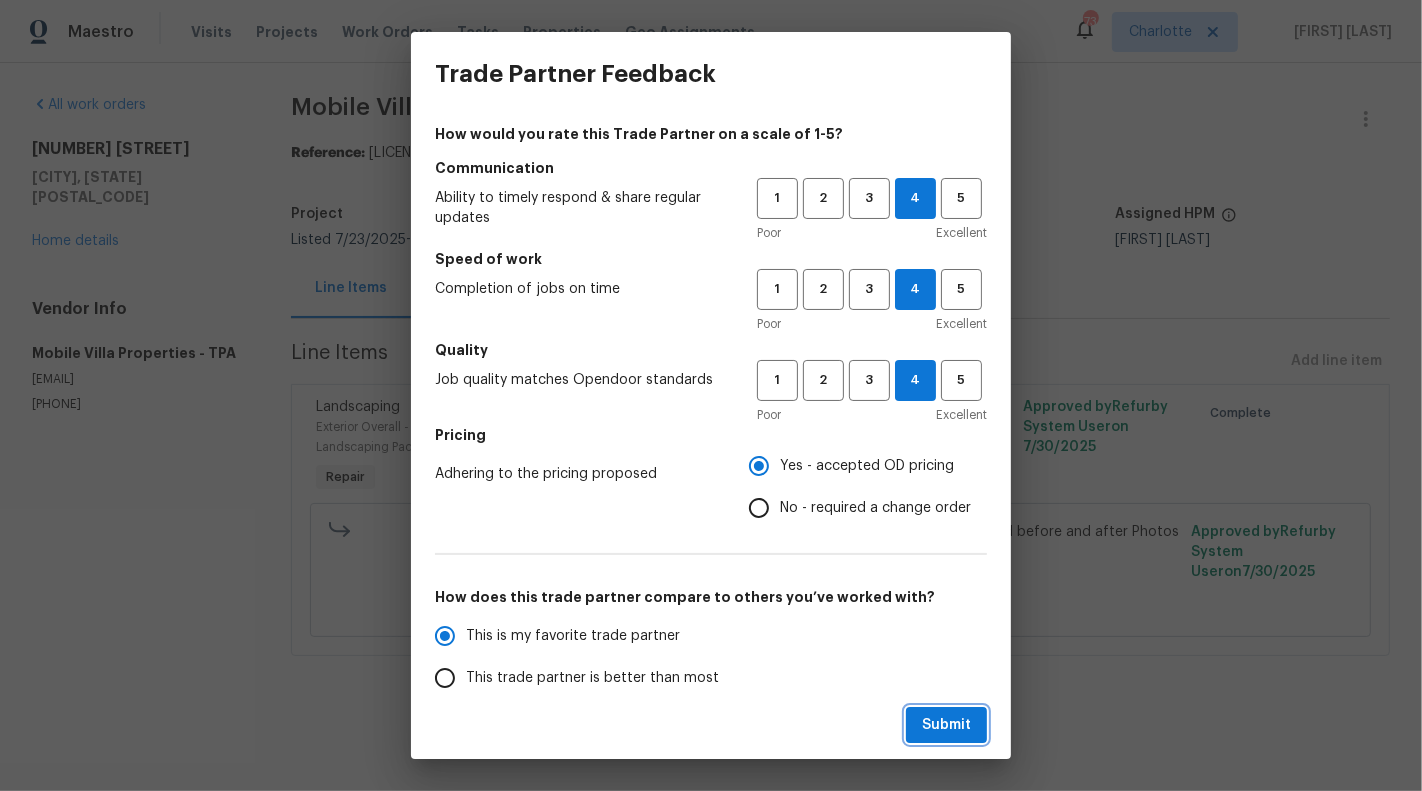 click on "Submit" at bounding box center (946, 725) 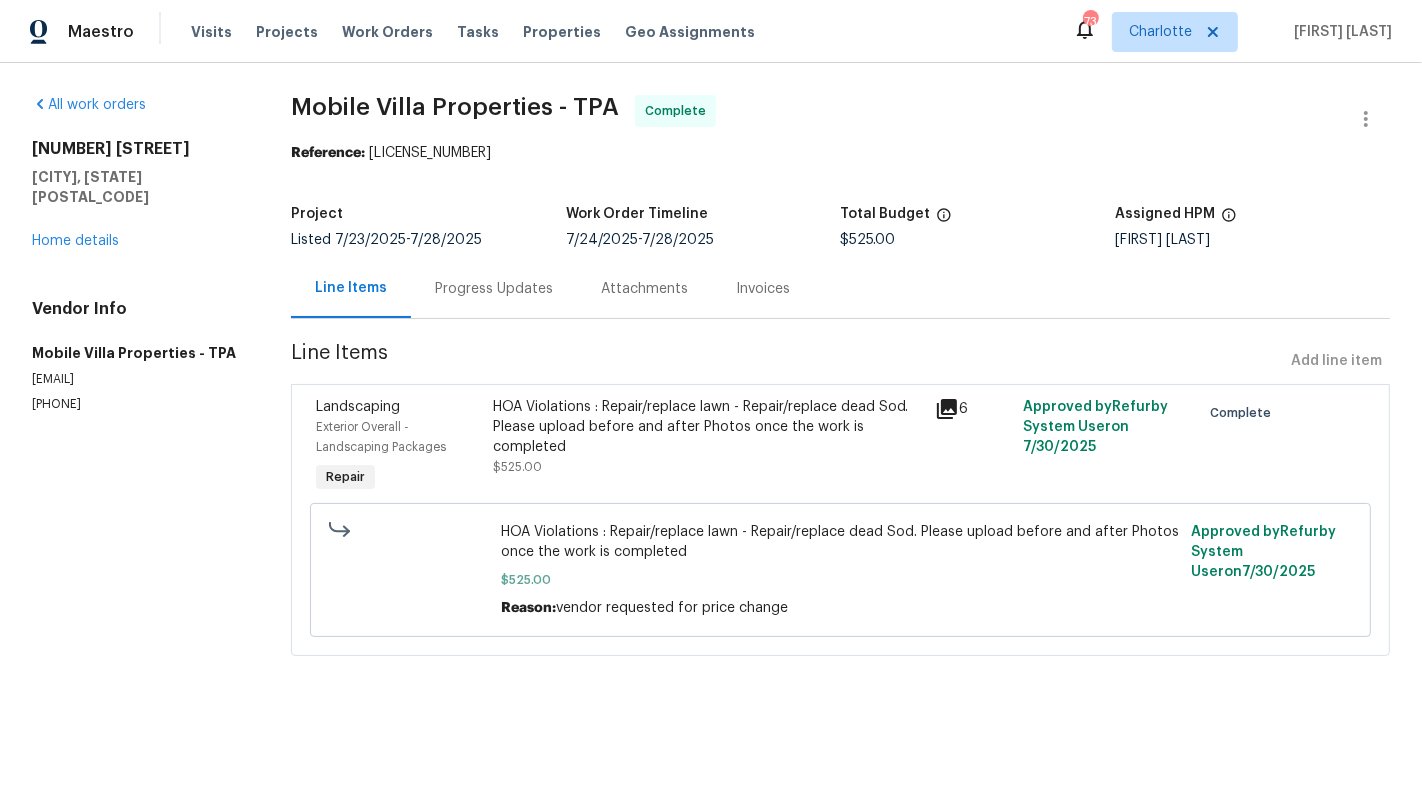 click on "Progress Updates" at bounding box center (494, 288) 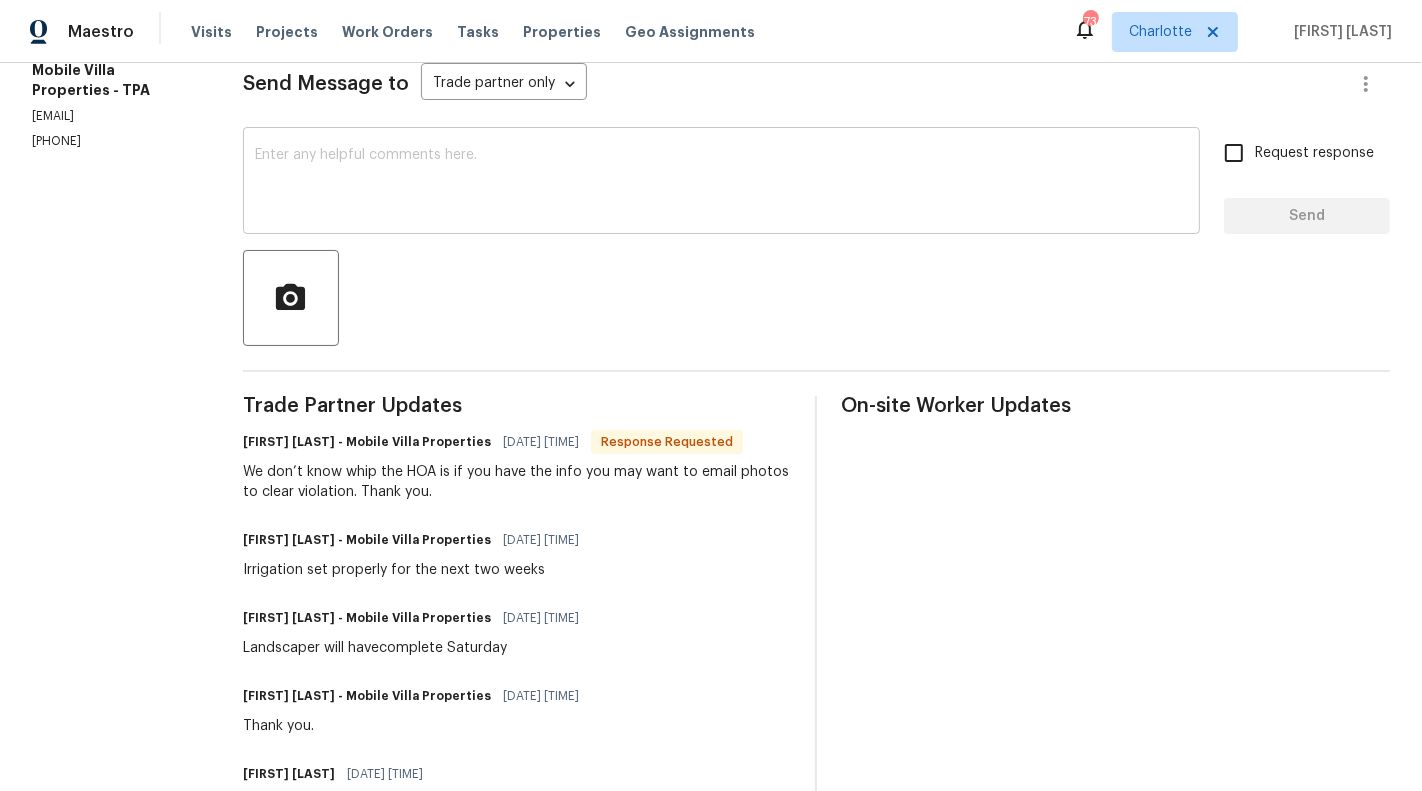 scroll, scrollTop: 0, scrollLeft: 0, axis: both 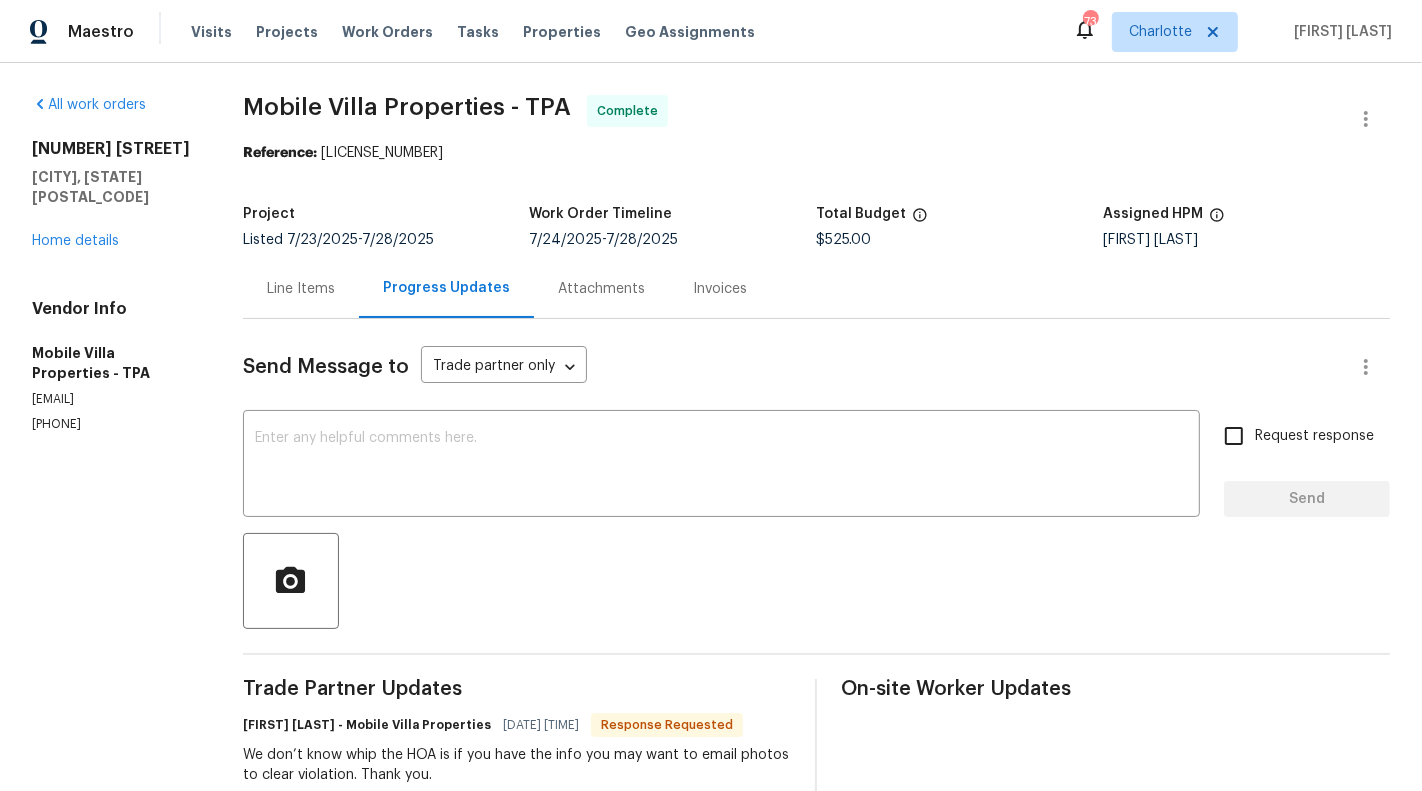 click on "Line Items" at bounding box center (301, 289) 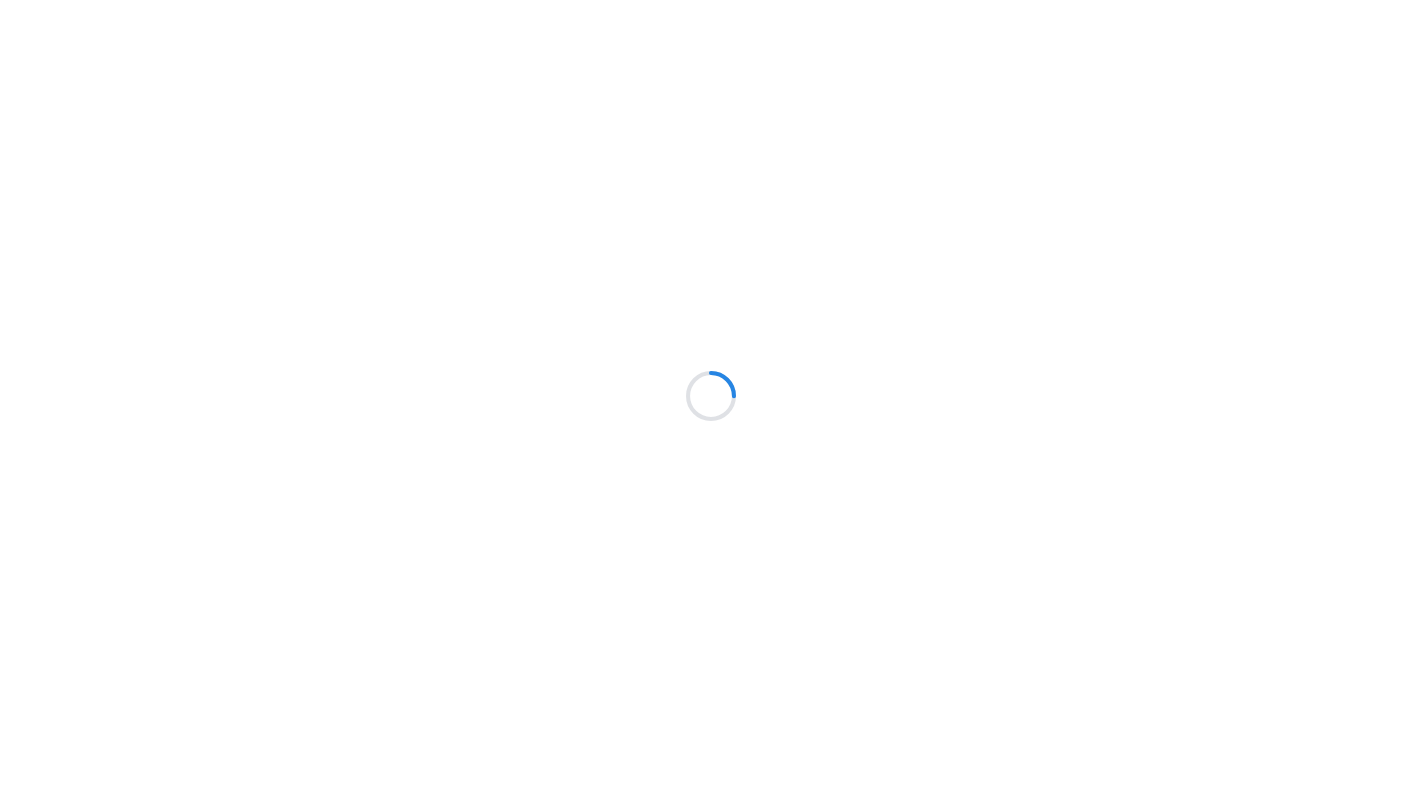 scroll, scrollTop: 0, scrollLeft: 0, axis: both 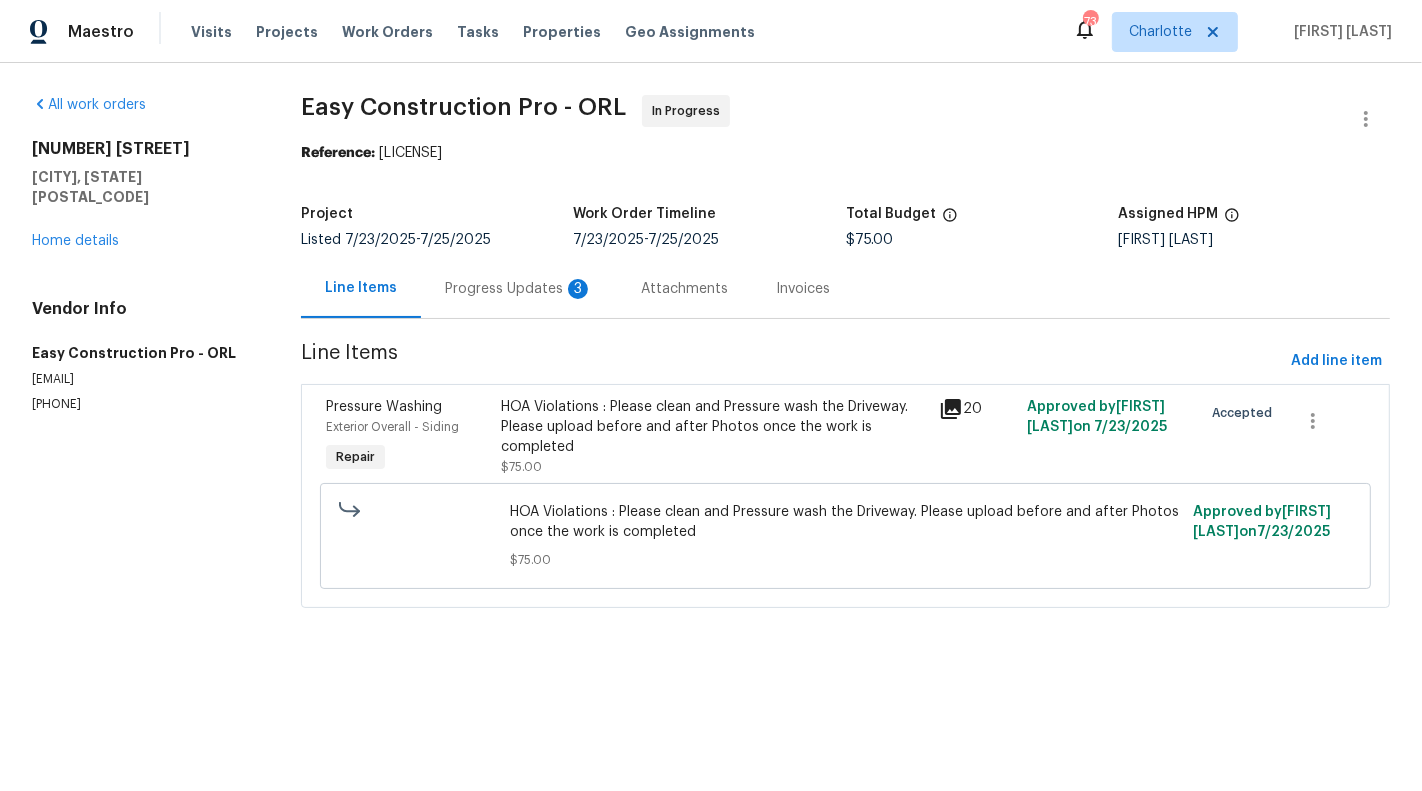click on "Progress Updates 3" at bounding box center [519, 288] 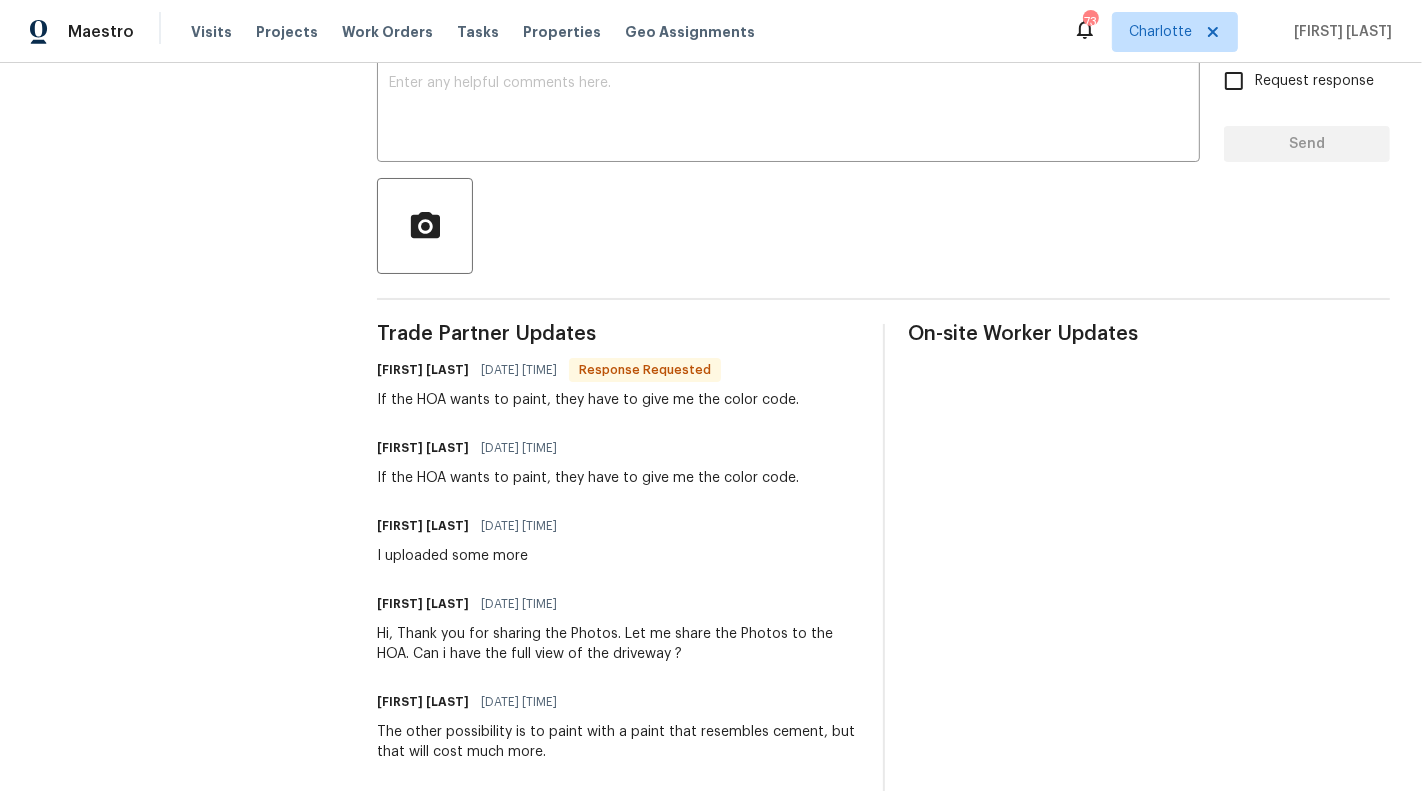 scroll, scrollTop: 293, scrollLeft: 0, axis: vertical 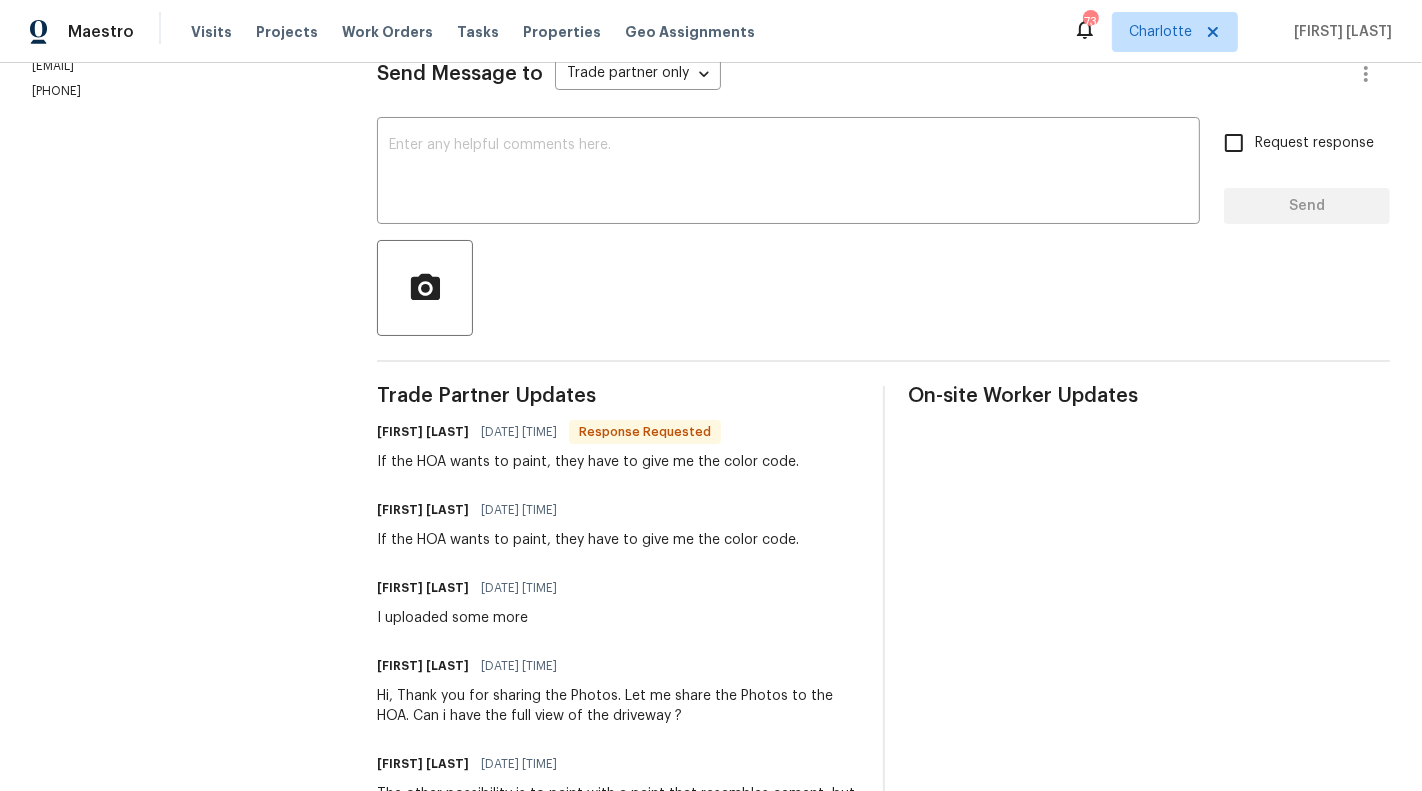 click at bounding box center [788, 173] 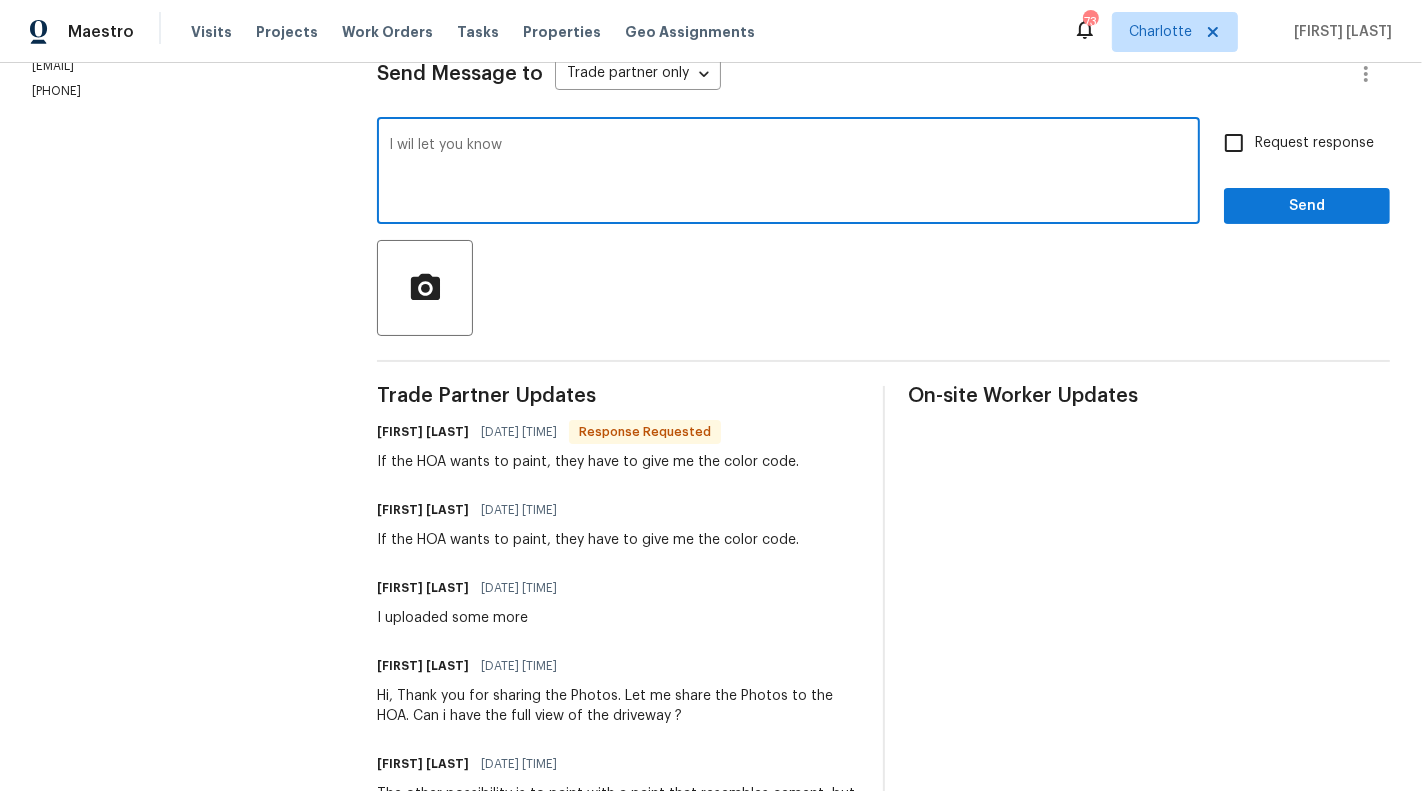 click on "I wil let you know" at bounding box center (788, 173) 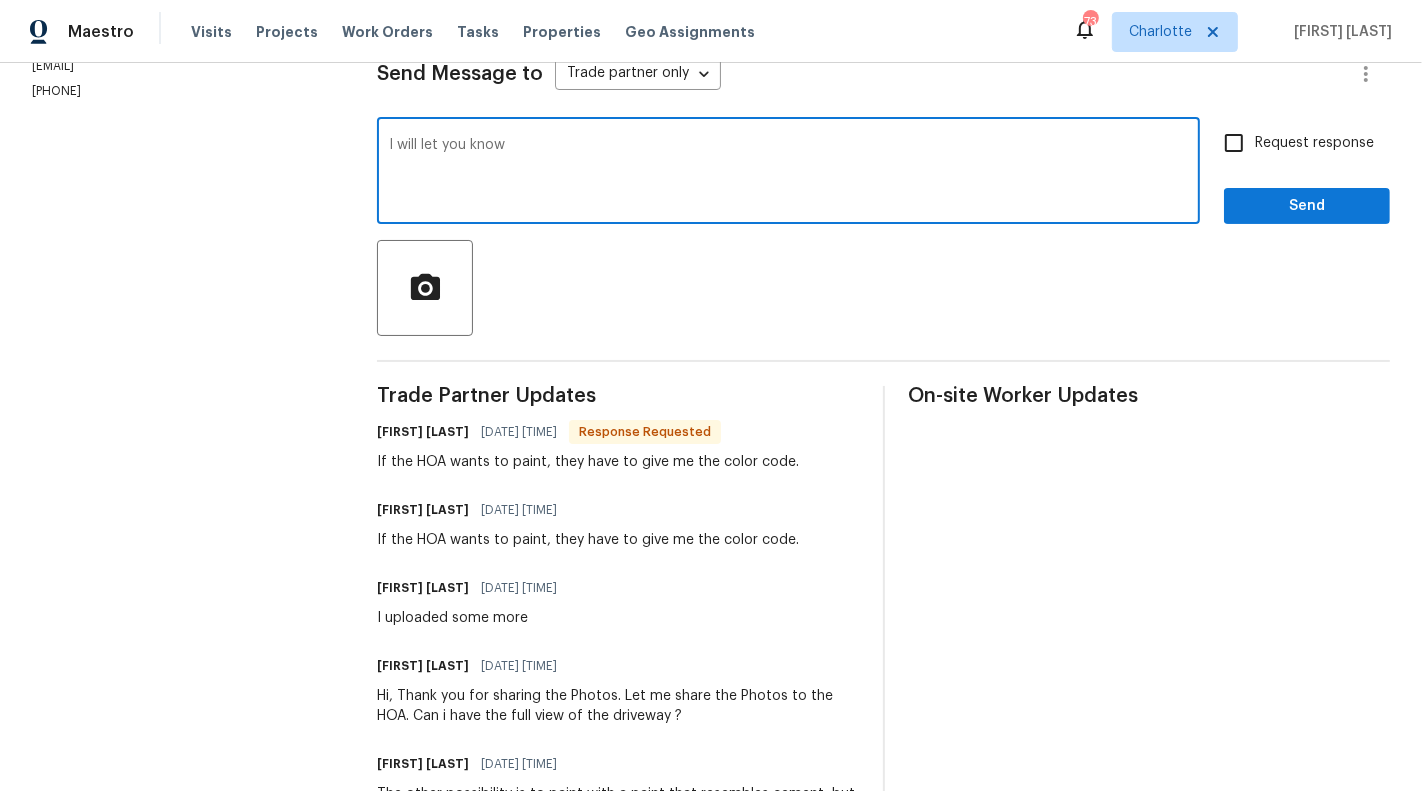 click on "I will let you know" at bounding box center [788, 173] 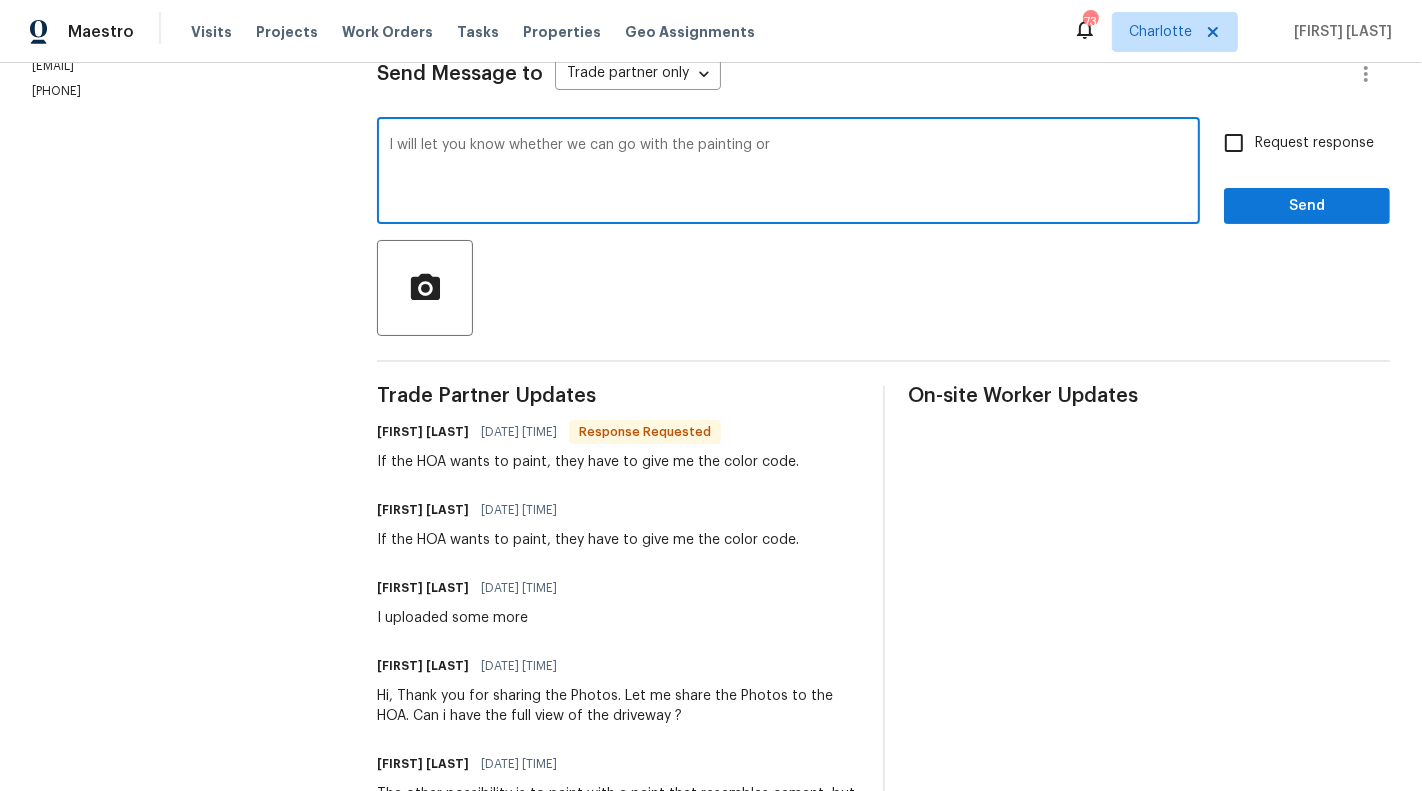click on "I will let you know whether we can go with the painting or" at bounding box center (788, 173) 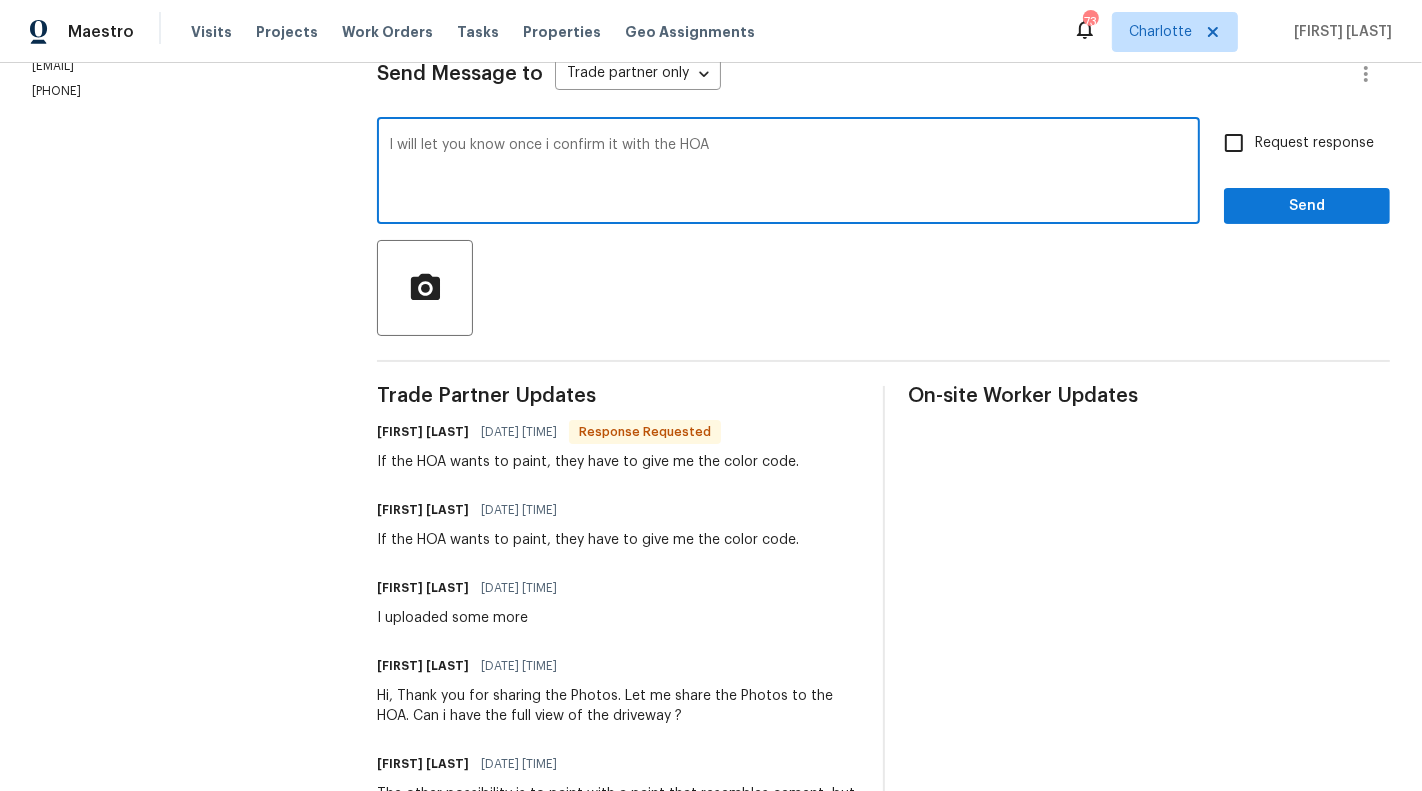 type on "I will let you know once i confirm it with the HOA" 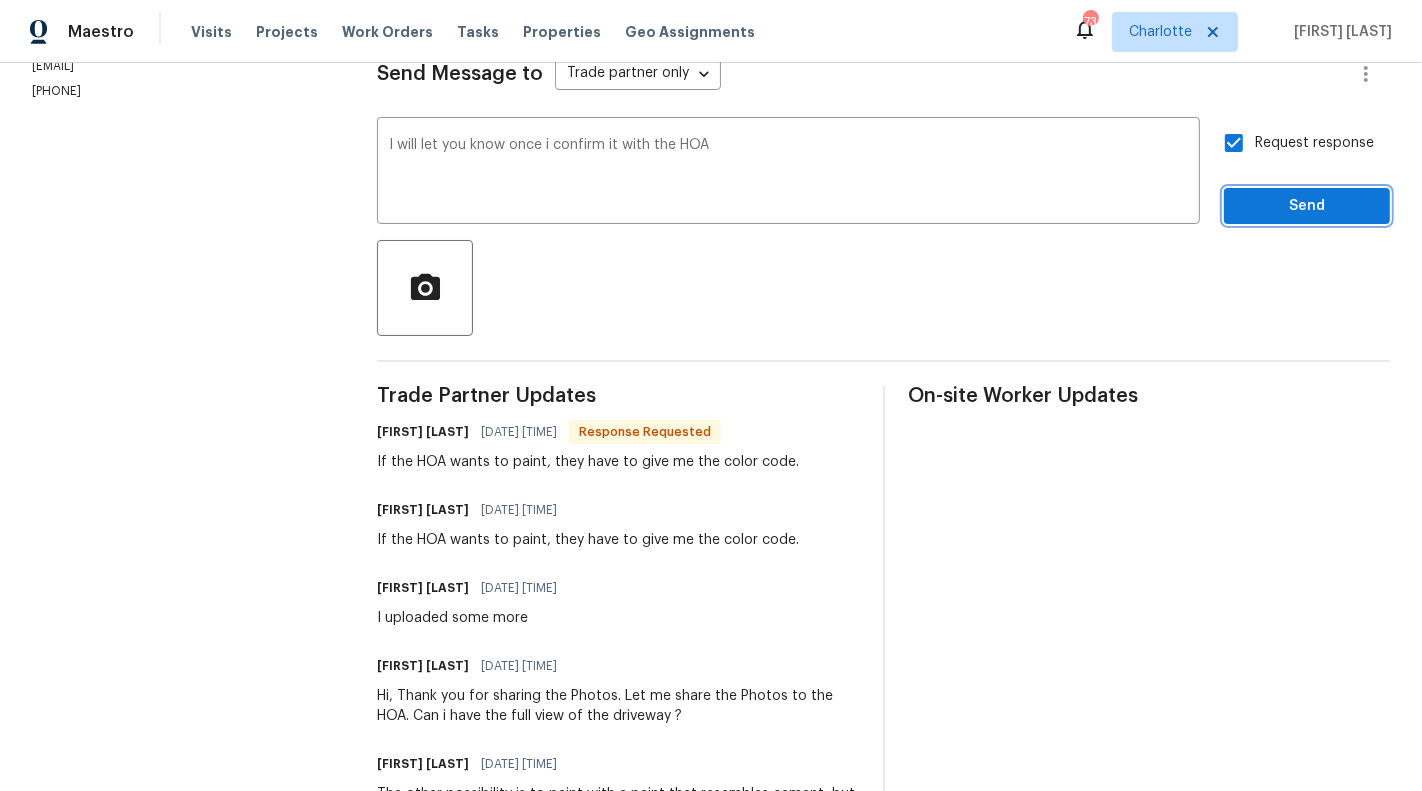 click on "Send" at bounding box center [1307, 206] 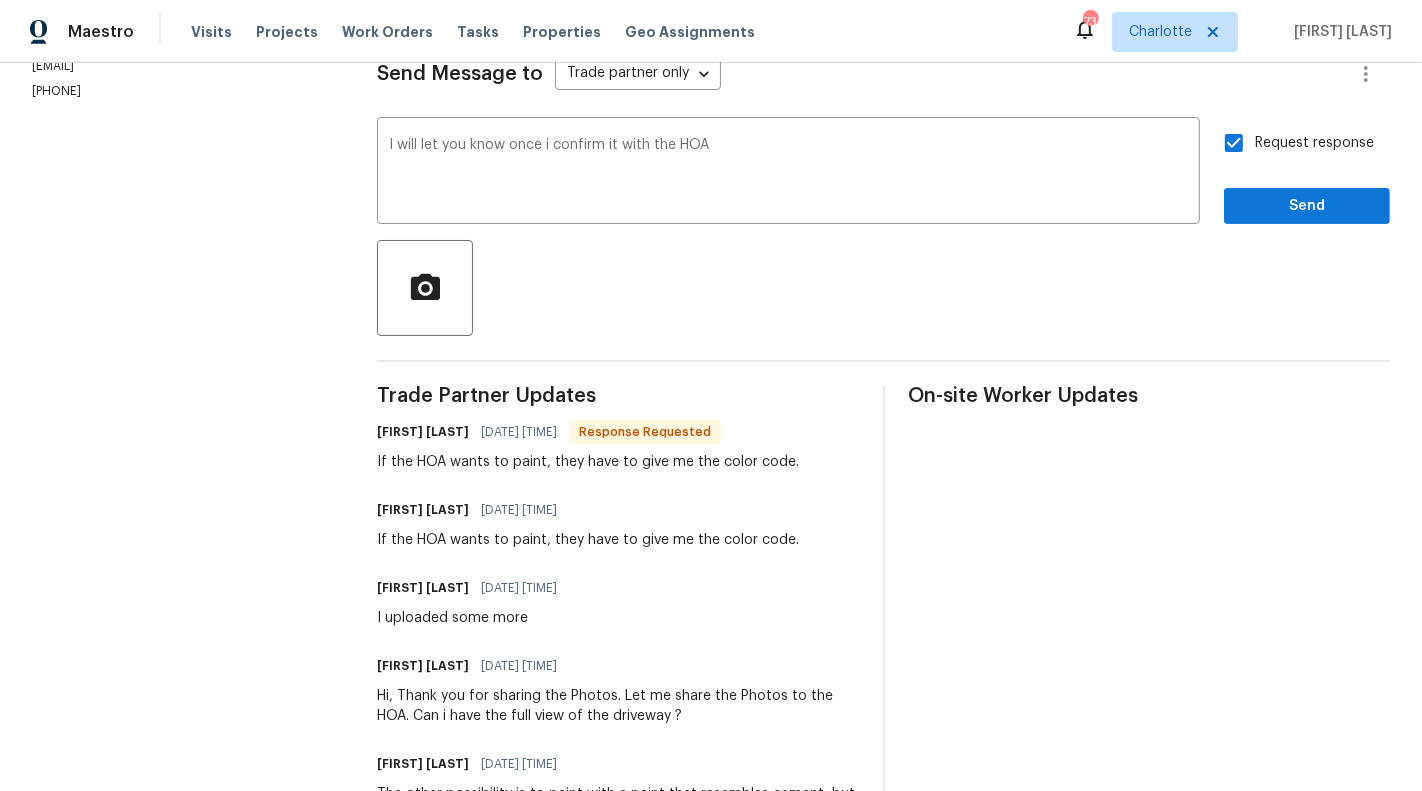 scroll, scrollTop: 0, scrollLeft: 0, axis: both 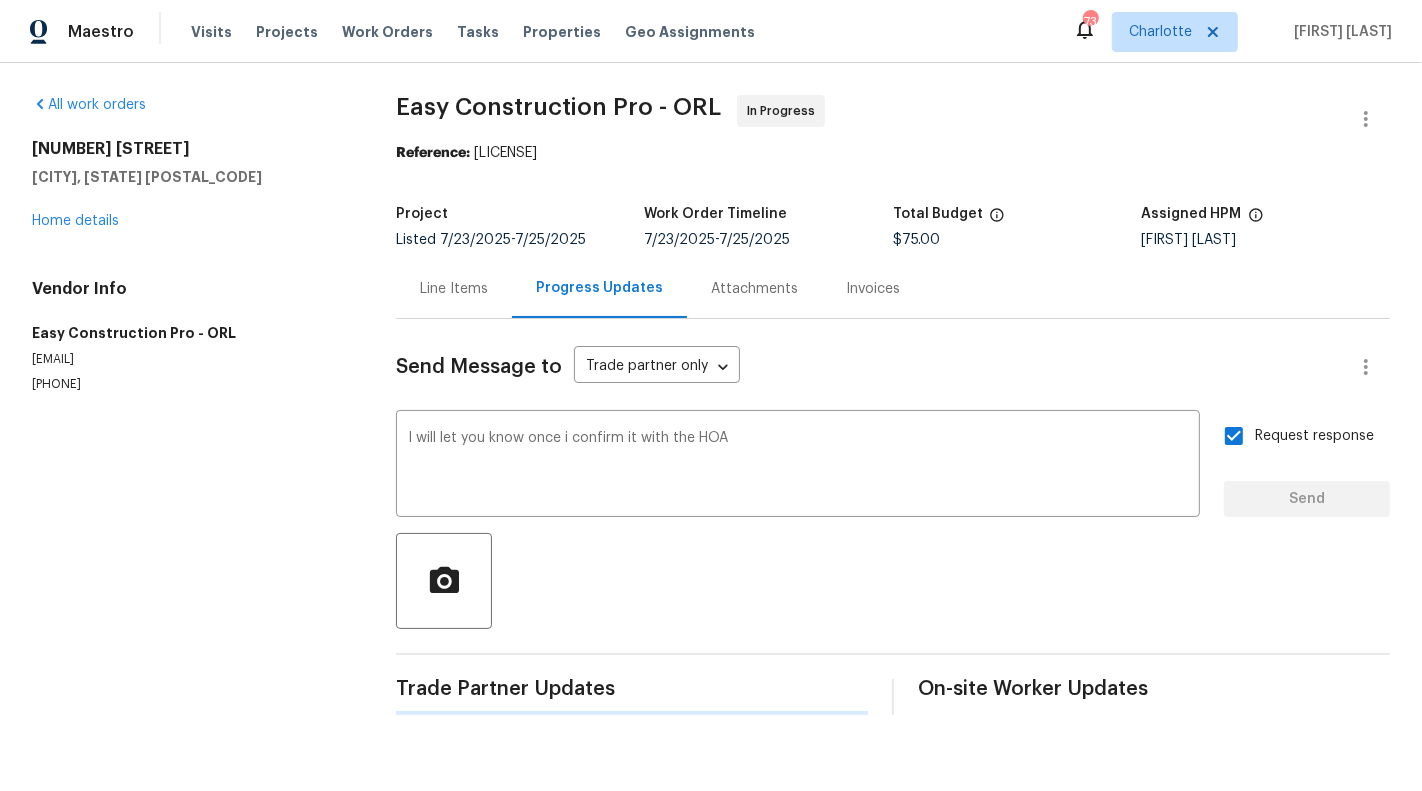 type 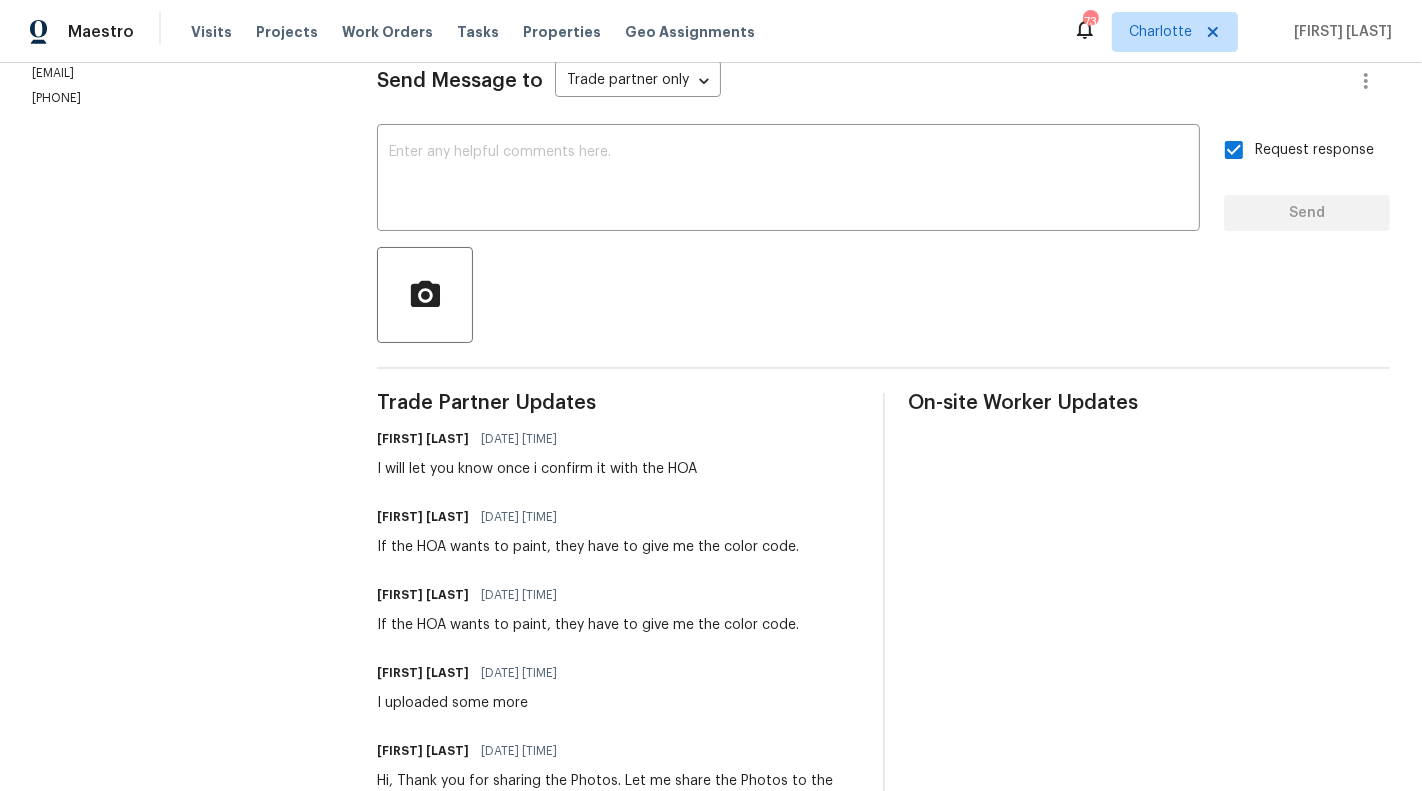 scroll, scrollTop: 0, scrollLeft: 0, axis: both 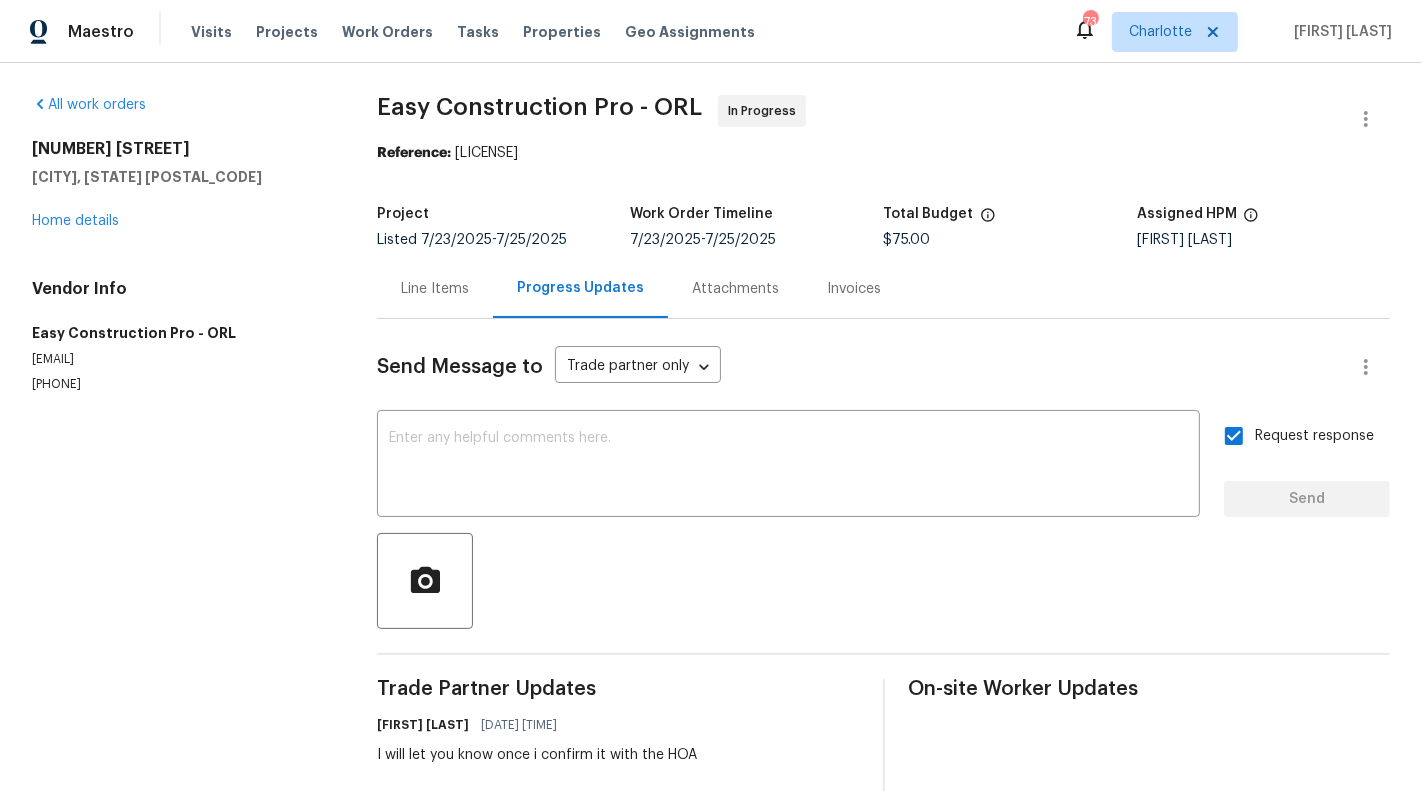 click on "Line Items" at bounding box center (435, 288) 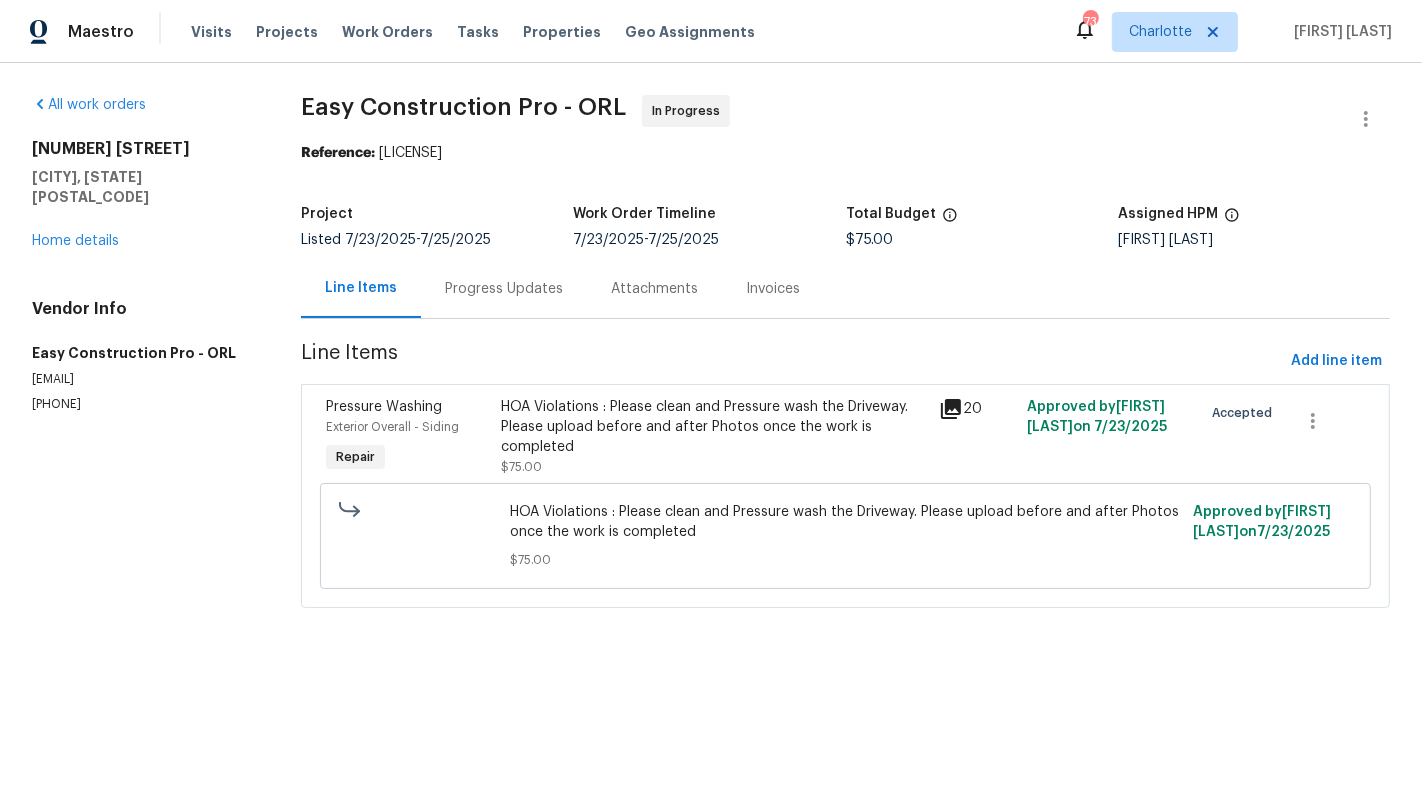 click on "HOA Violations : Please clean and Pressure wash the Driveway. Please upload before and after Photos once the work is completed $75.00 Approved by  Sunmathy Wilson  on  7/23/2025" at bounding box center (845, 536) 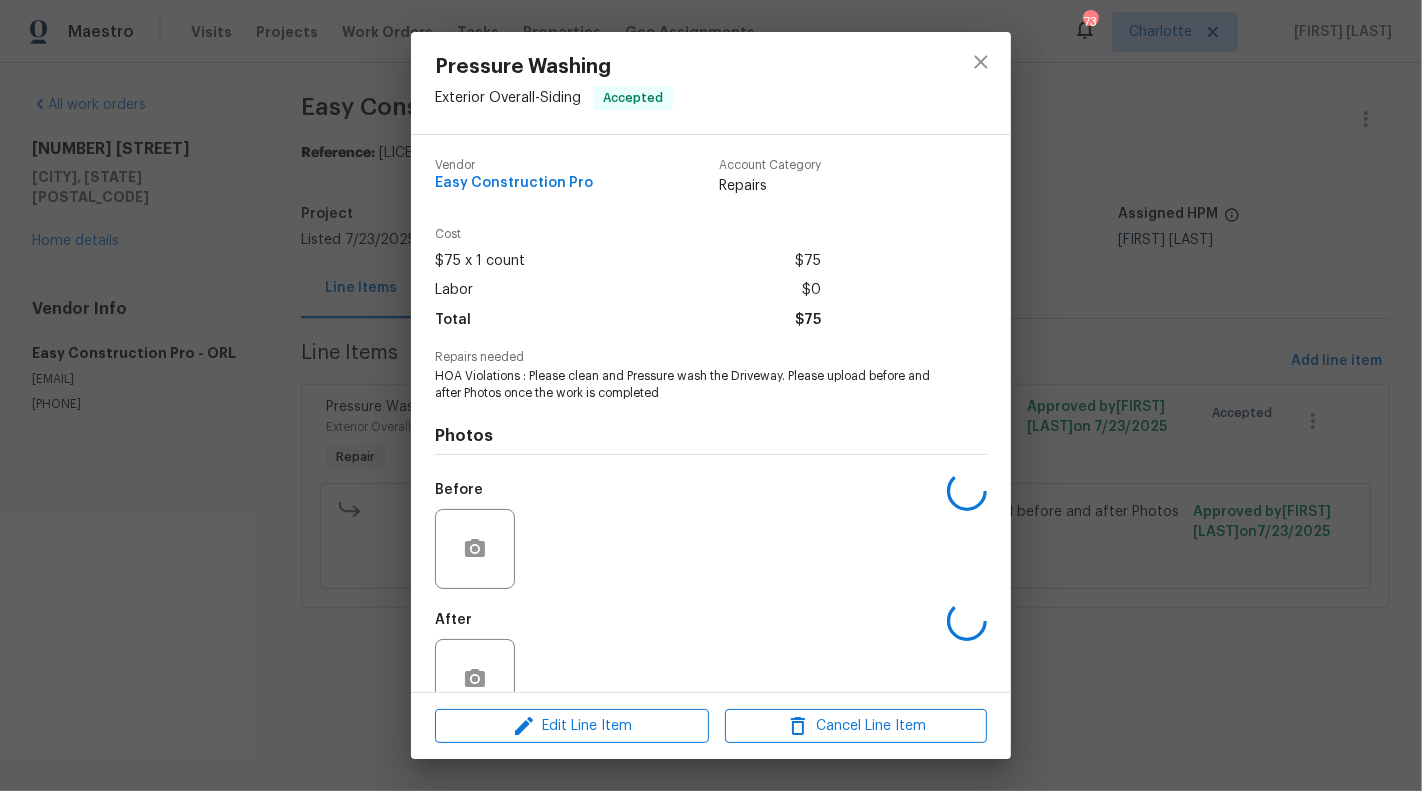 scroll, scrollTop: 47, scrollLeft: 0, axis: vertical 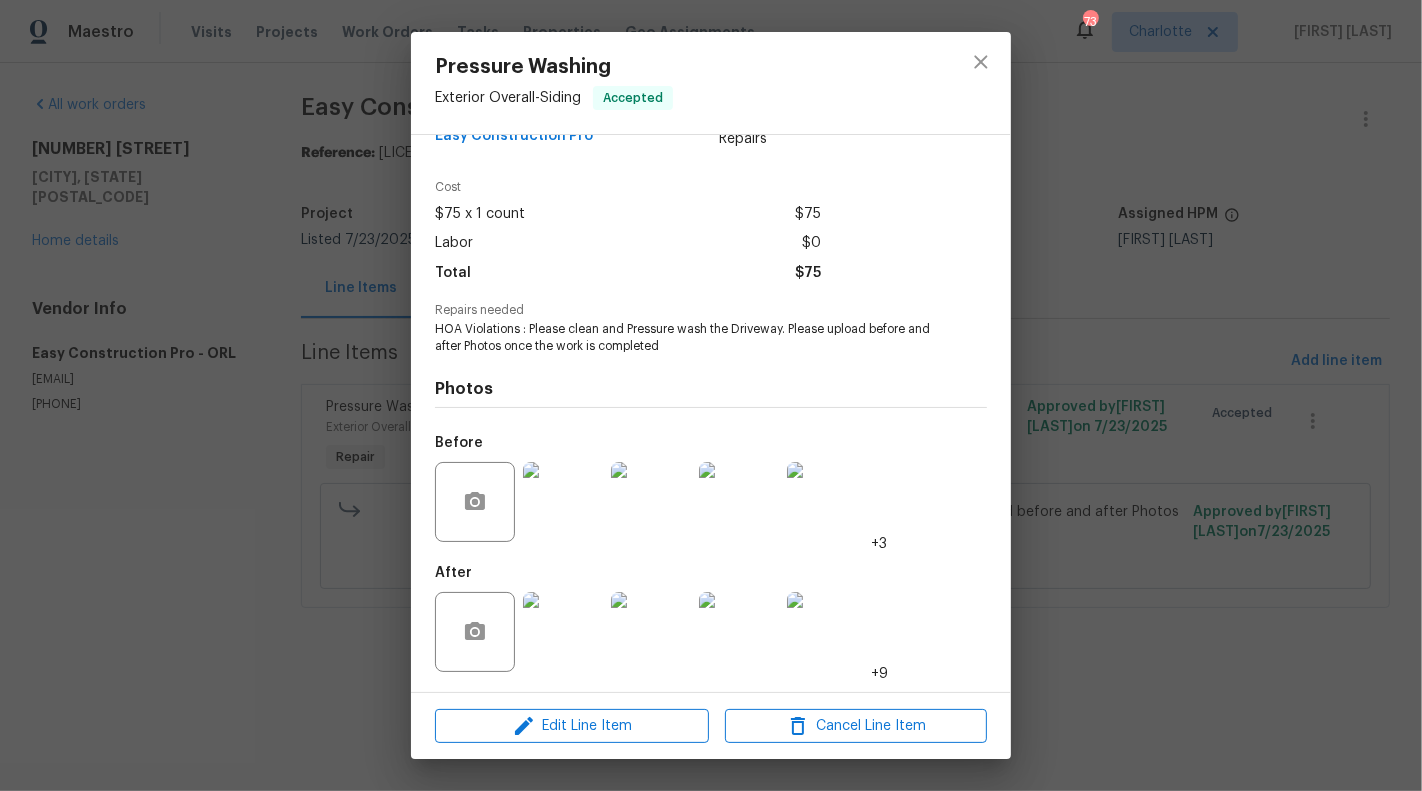 click at bounding box center [563, 632] 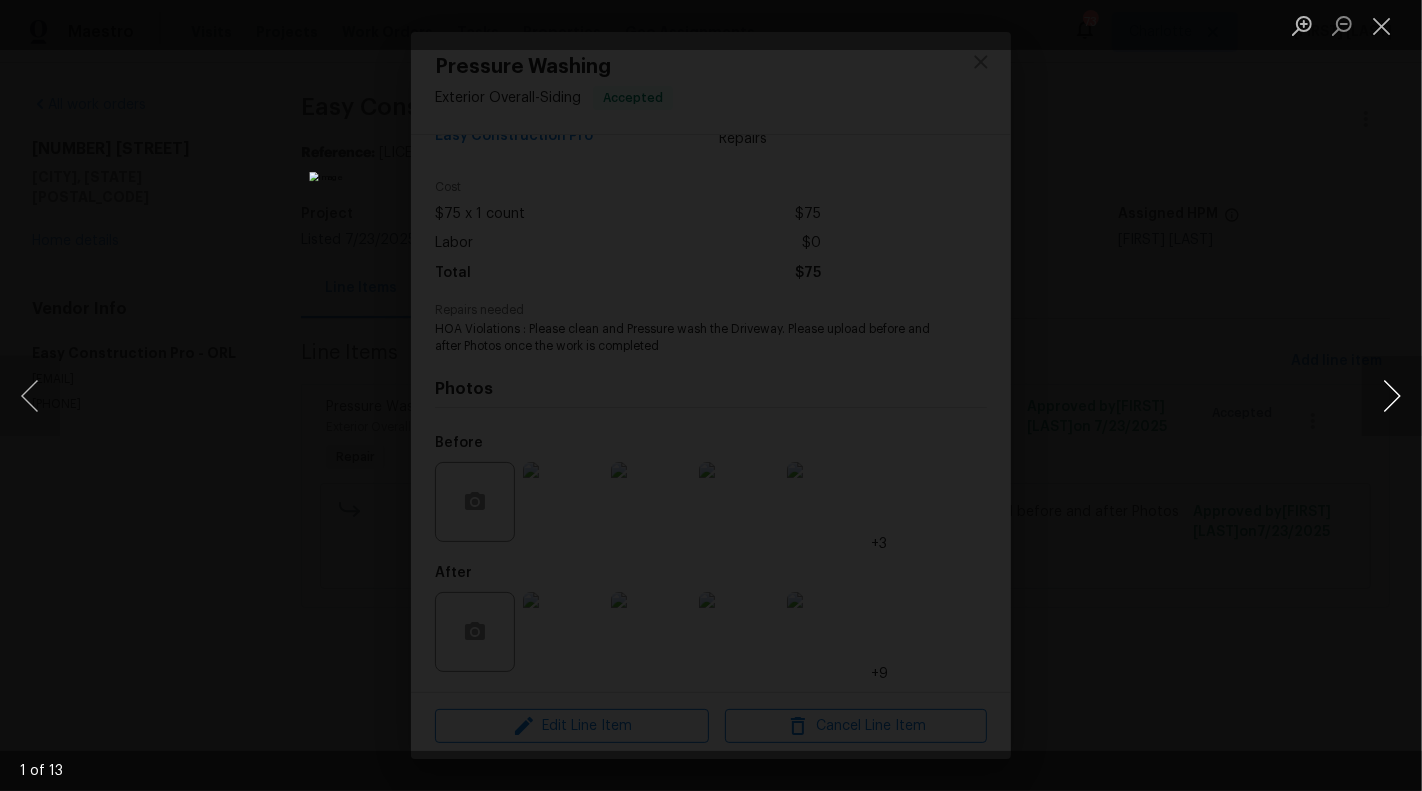 click at bounding box center (1392, 396) 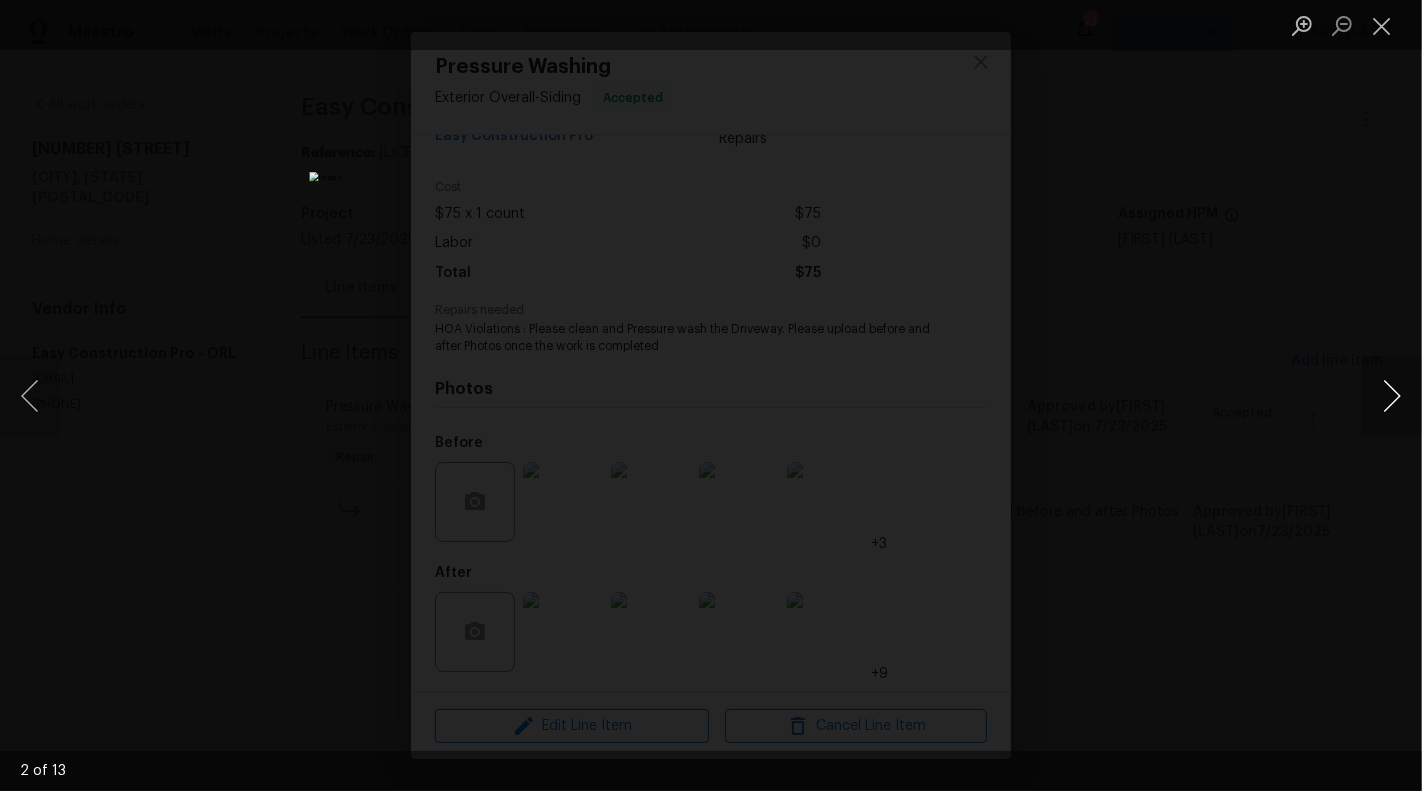 click at bounding box center (1392, 396) 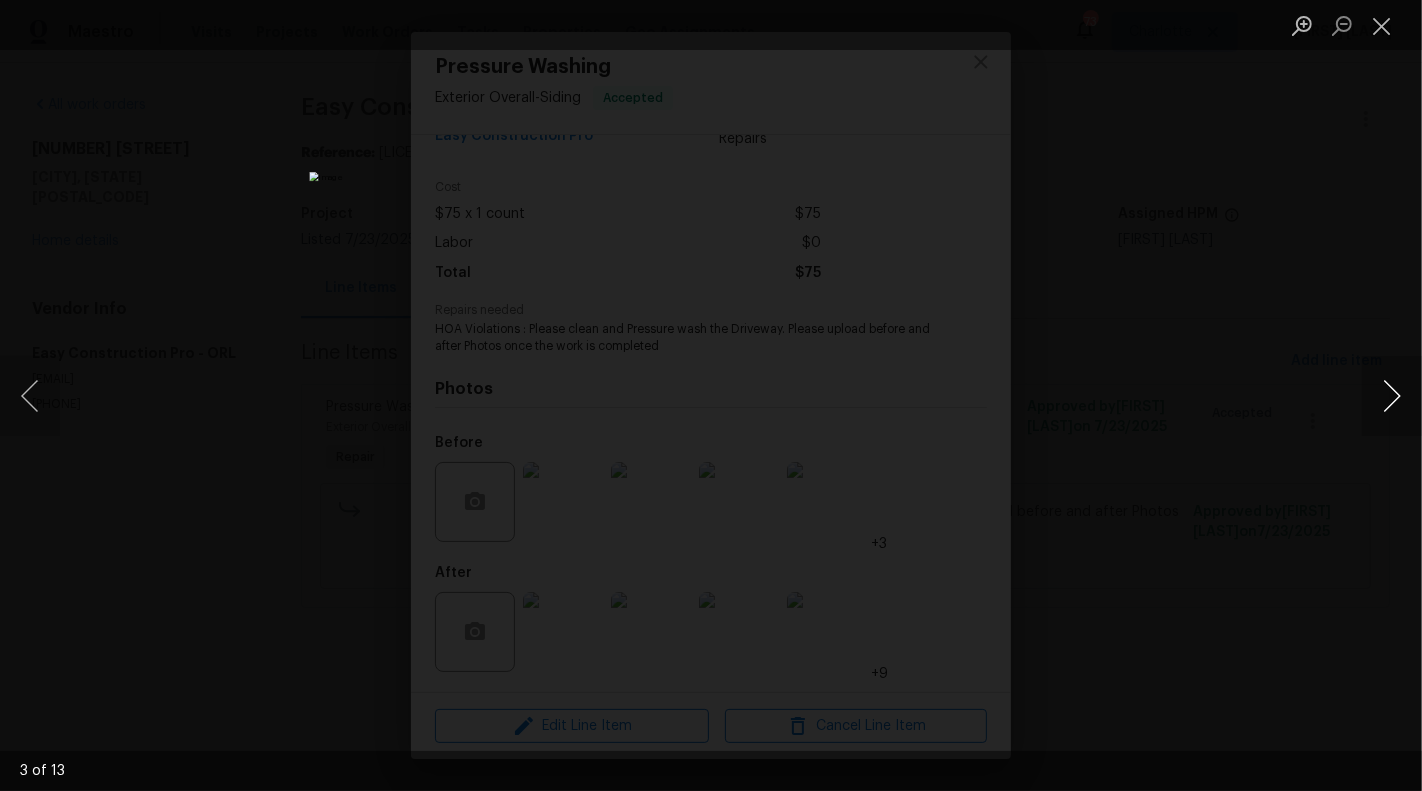 click at bounding box center [1392, 396] 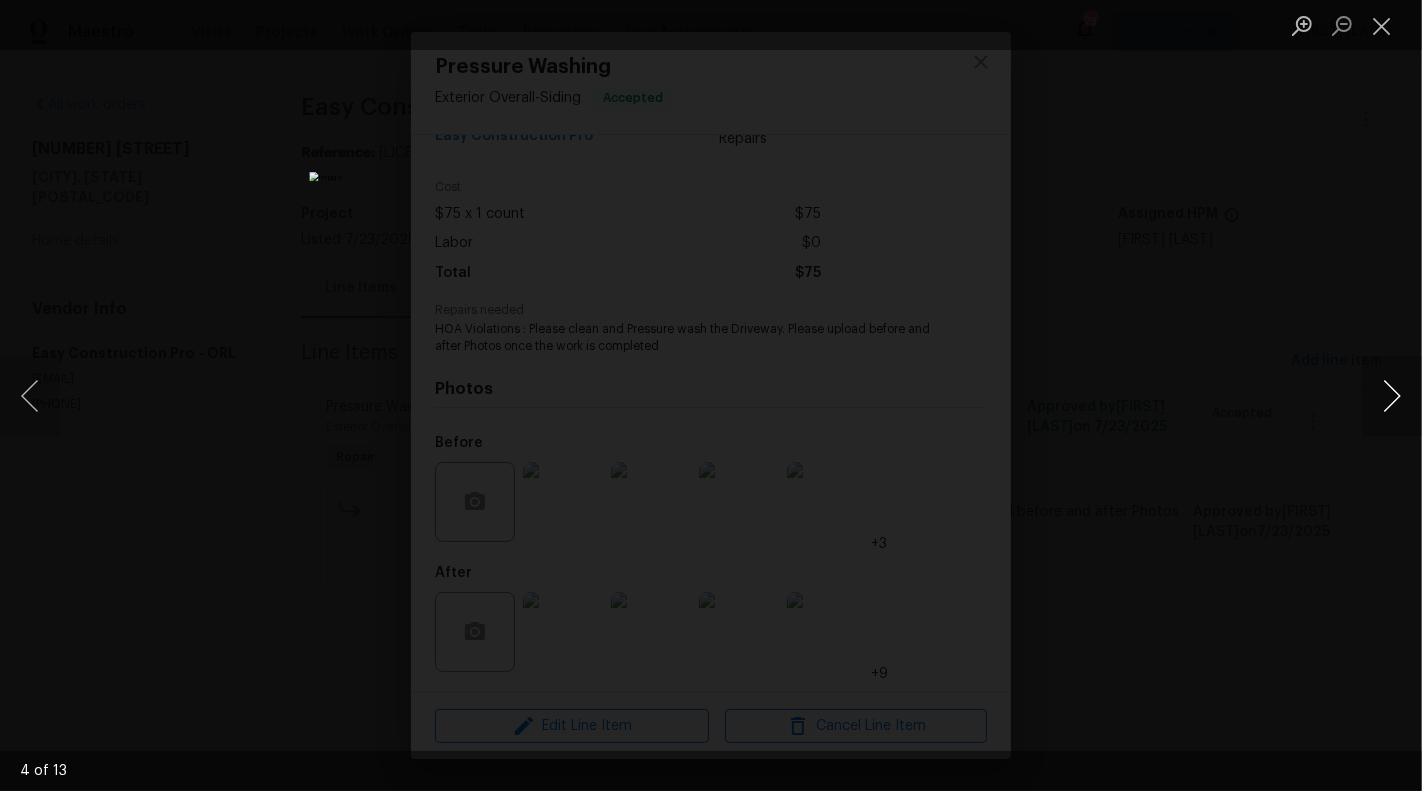 click at bounding box center [1392, 396] 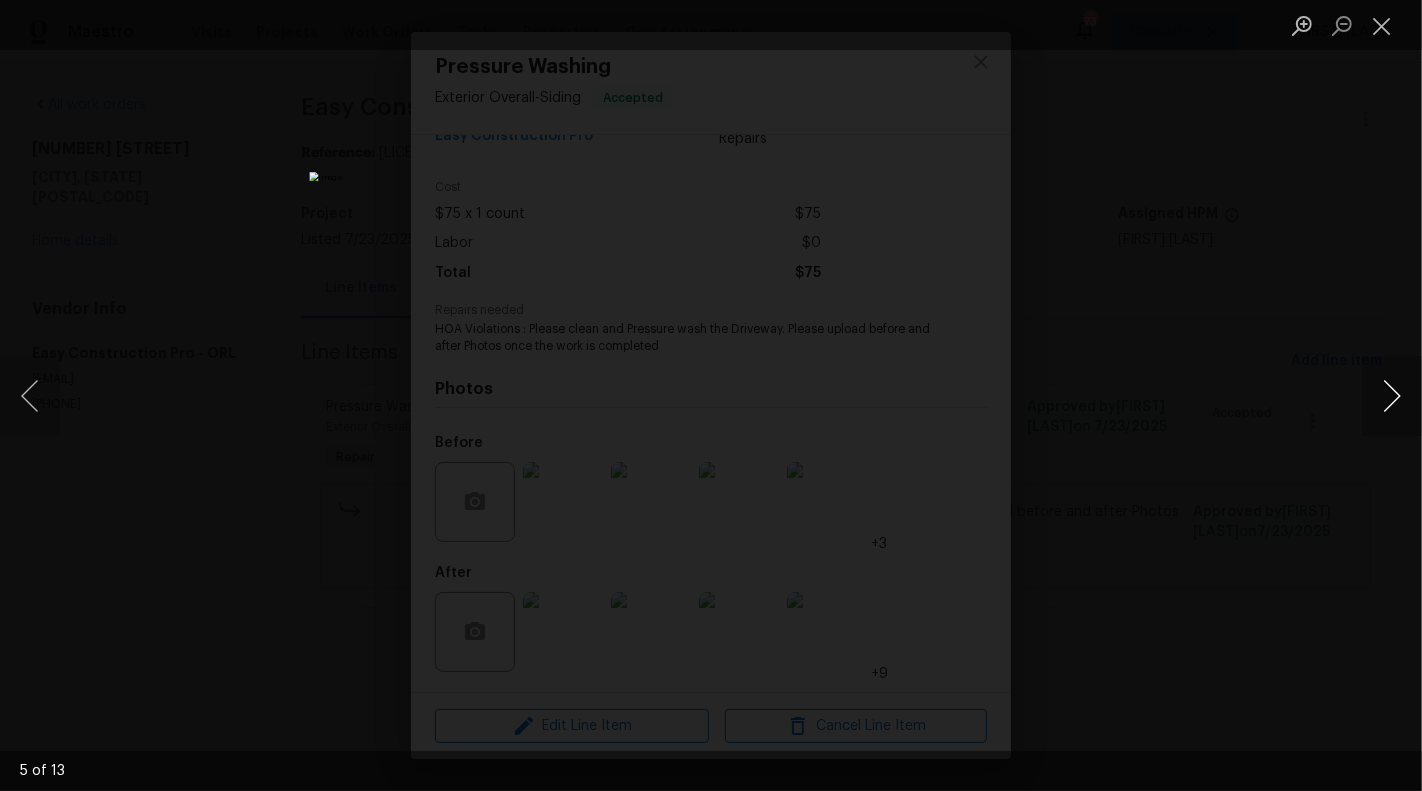 click at bounding box center [1392, 396] 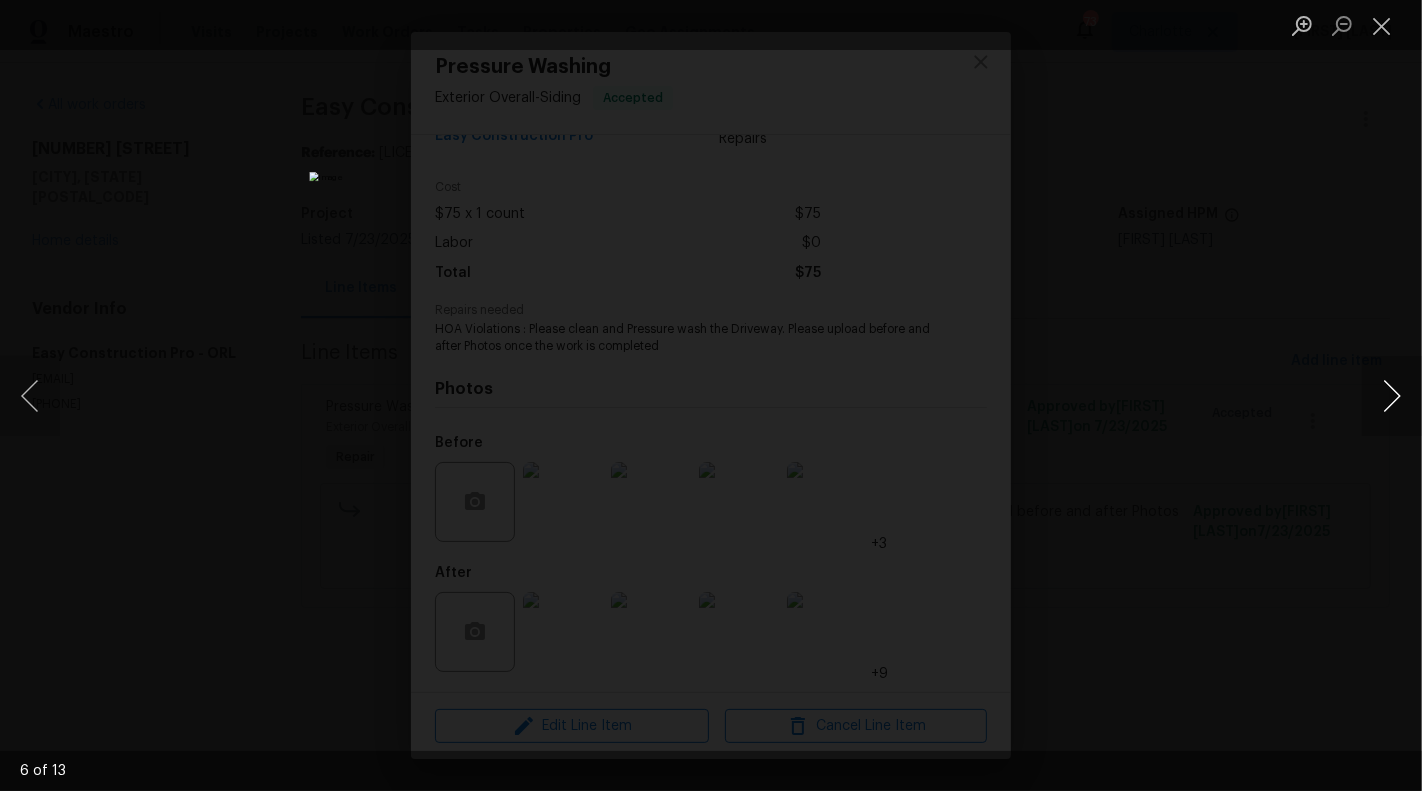 click at bounding box center (1392, 396) 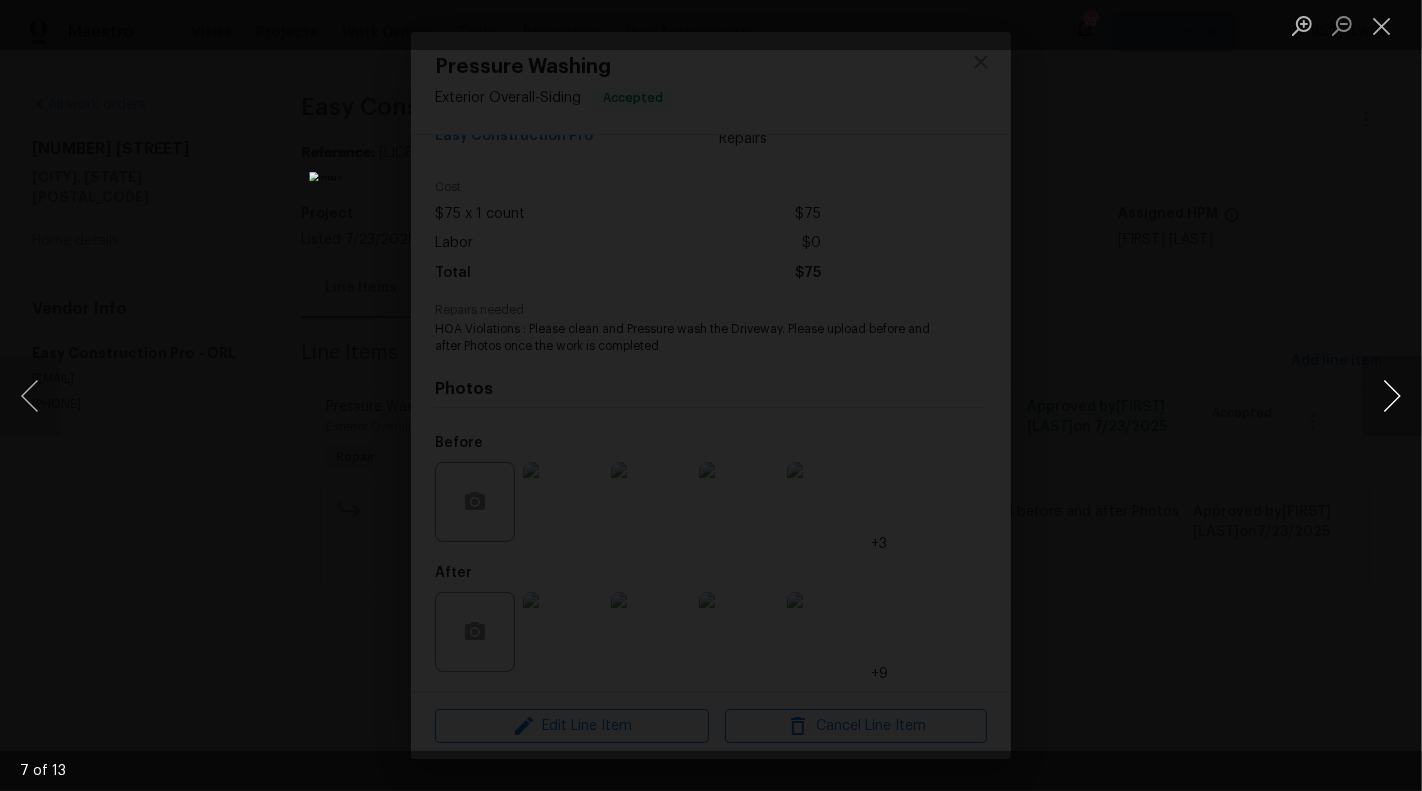 click at bounding box center [1392, 396] 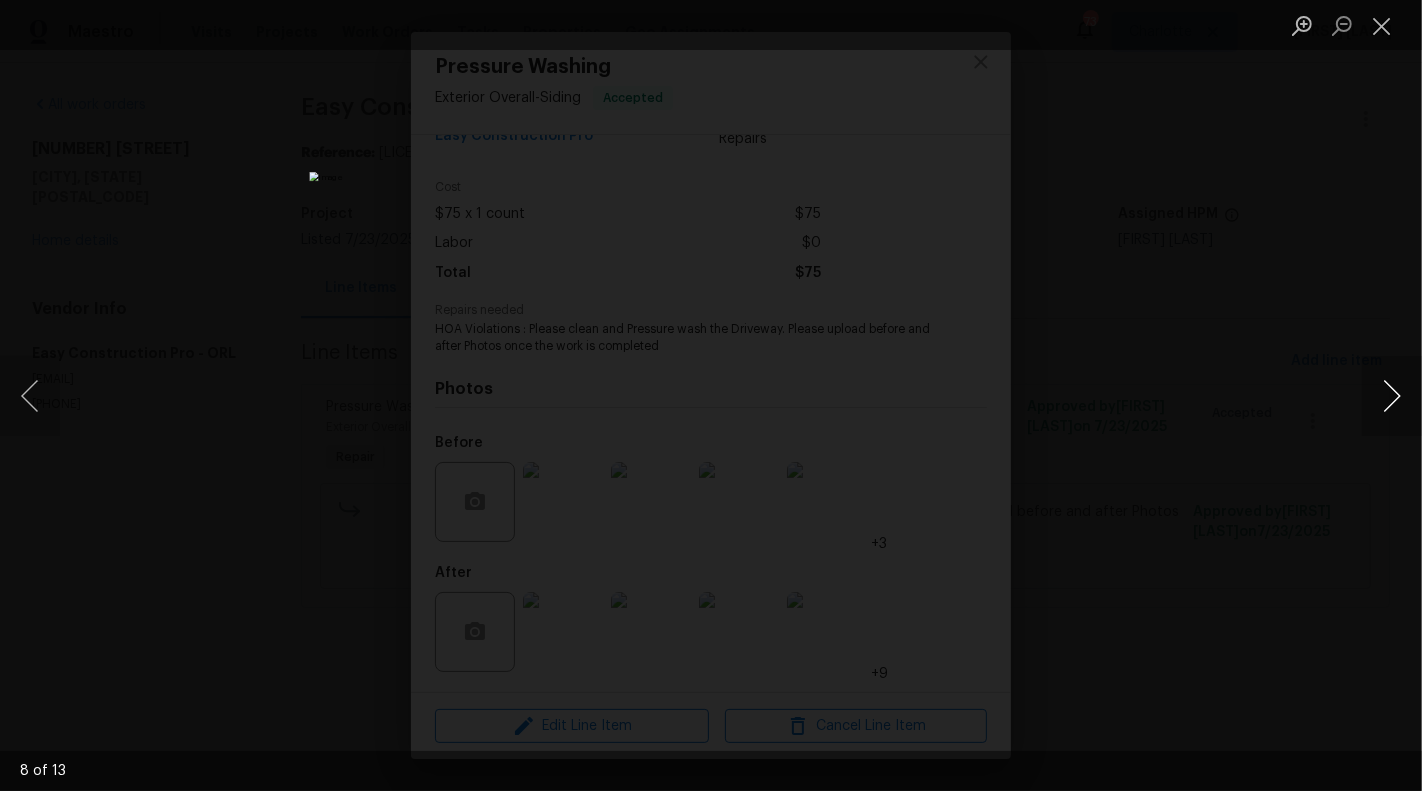 click at bounding box center [1392, 396] 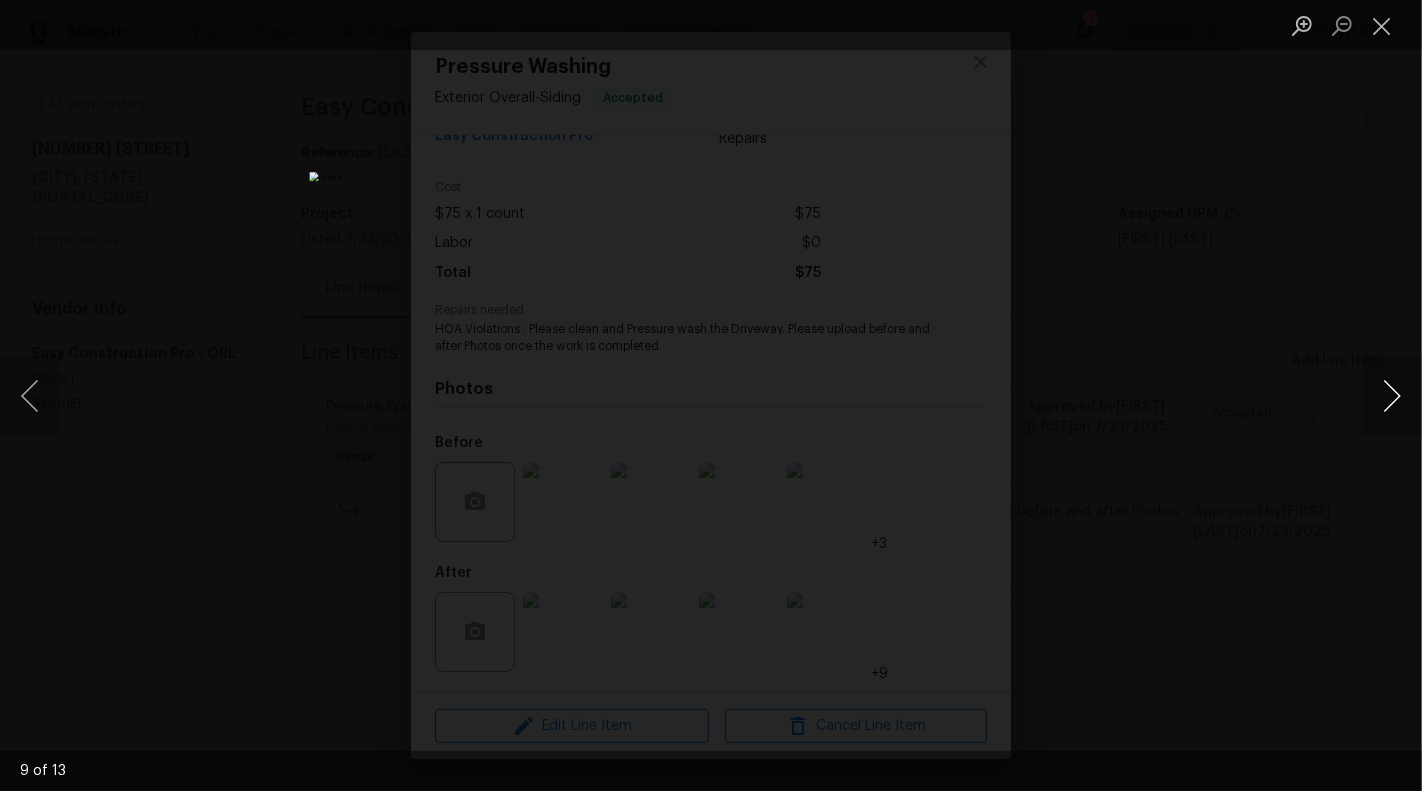 click at bounding box center [1392, 396] 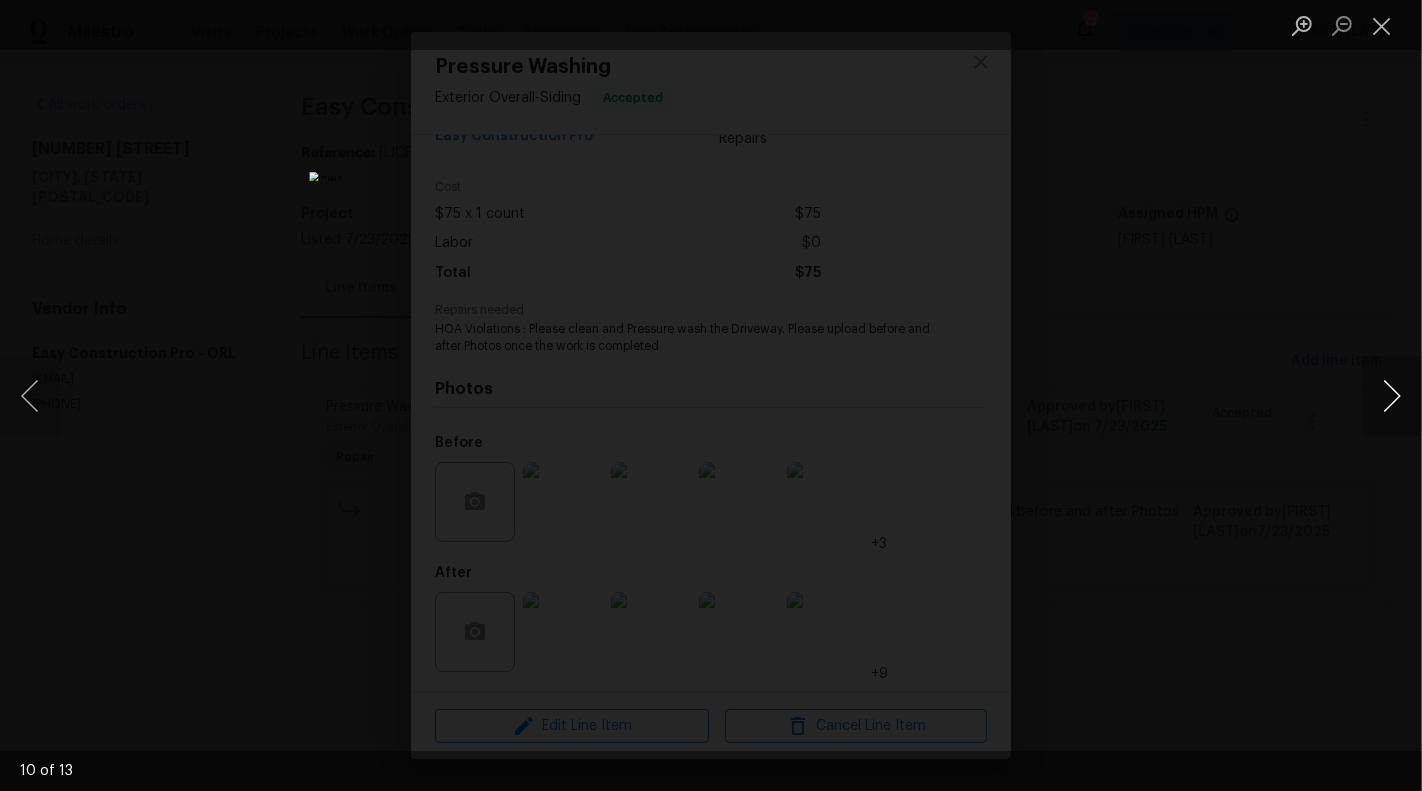 click at bounding box center [1392, 396] 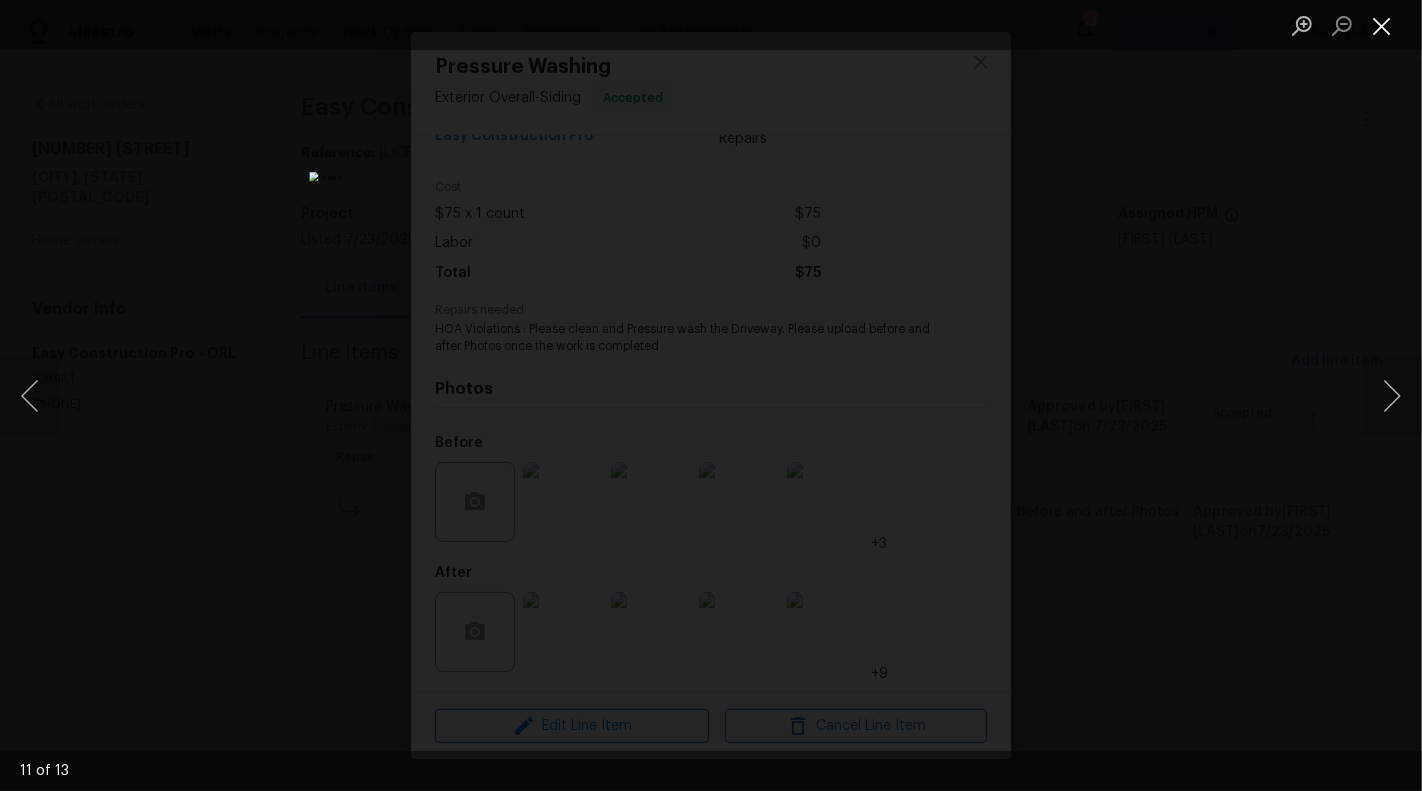 click at bounding box center (1382, 25) 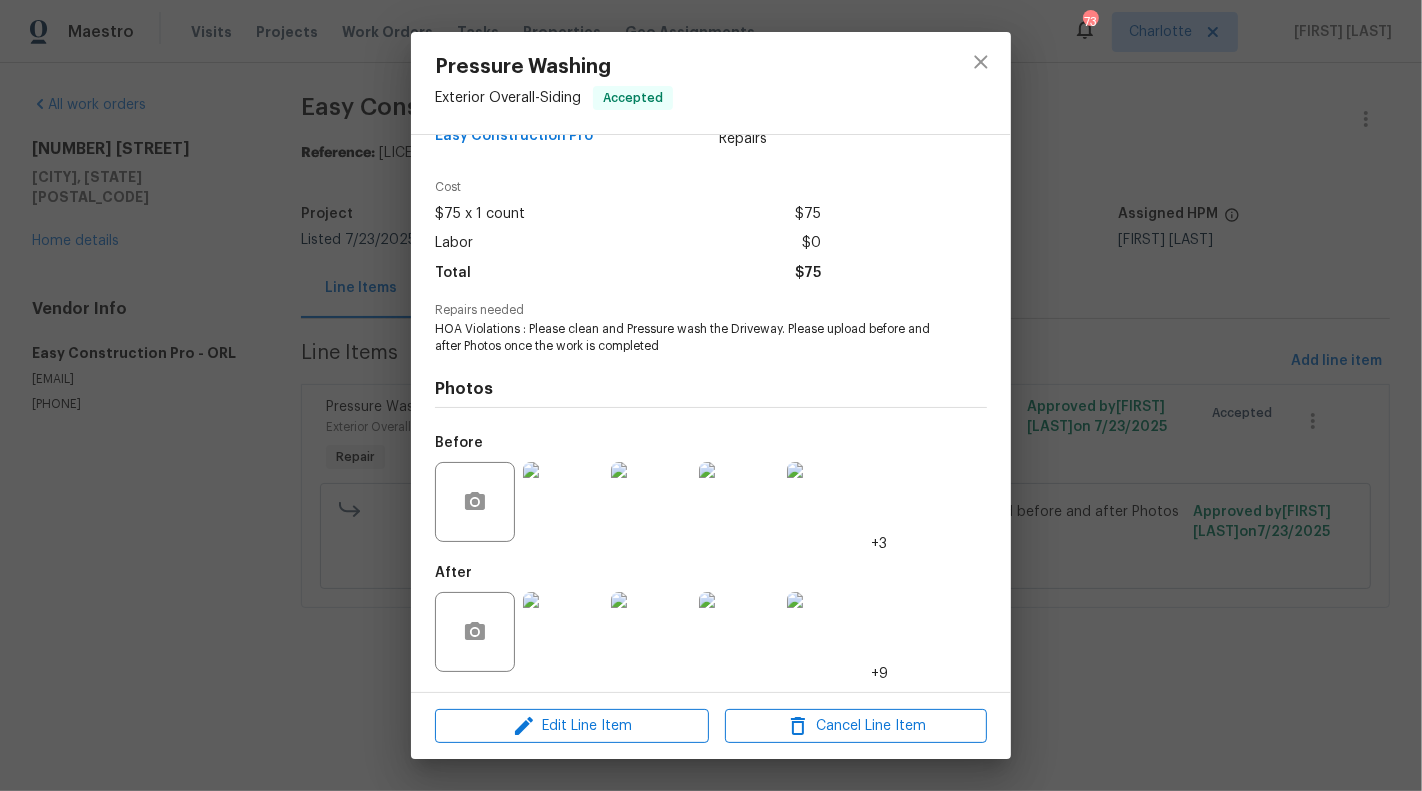 click on "Pressure Washing Exterior Overall  -  Siding Accepted Vendor Easy Construction Pro Account Category Repairs Cost $75 x 1 count $75 Labor $0 Total $75 Repairs needed HOA Violations : Please clean and Pressure wash the Driveway. Please upload before and after Photos once the work is completed Photos Before  +3 After  +9  Edit Line Item  Cancel Line Item" at bounding box center (711, 395) 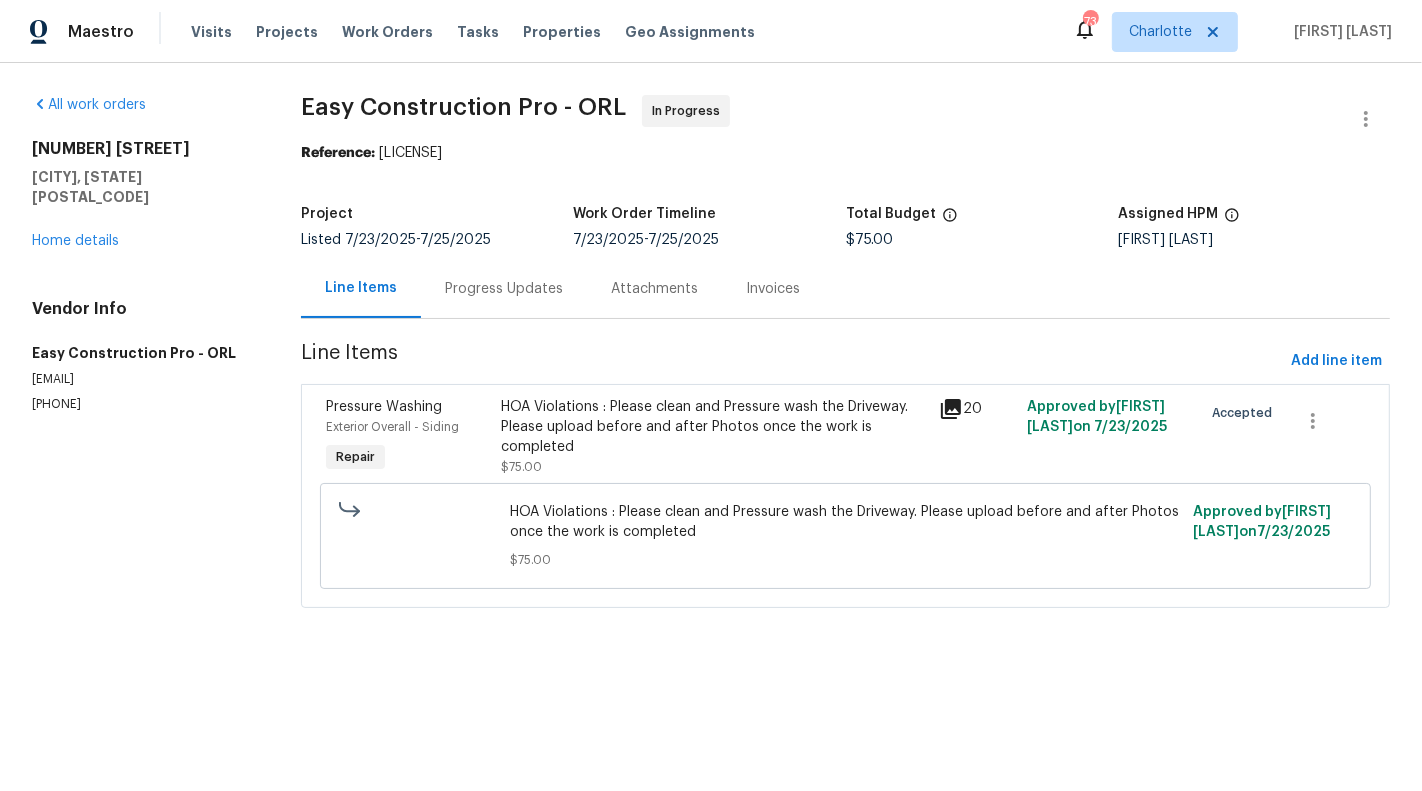 click on "HOA Violations : Please clean and Pressure wash the Driveway. Please upload before and after Photos once the work is completed" at bounding box center [714, 427] 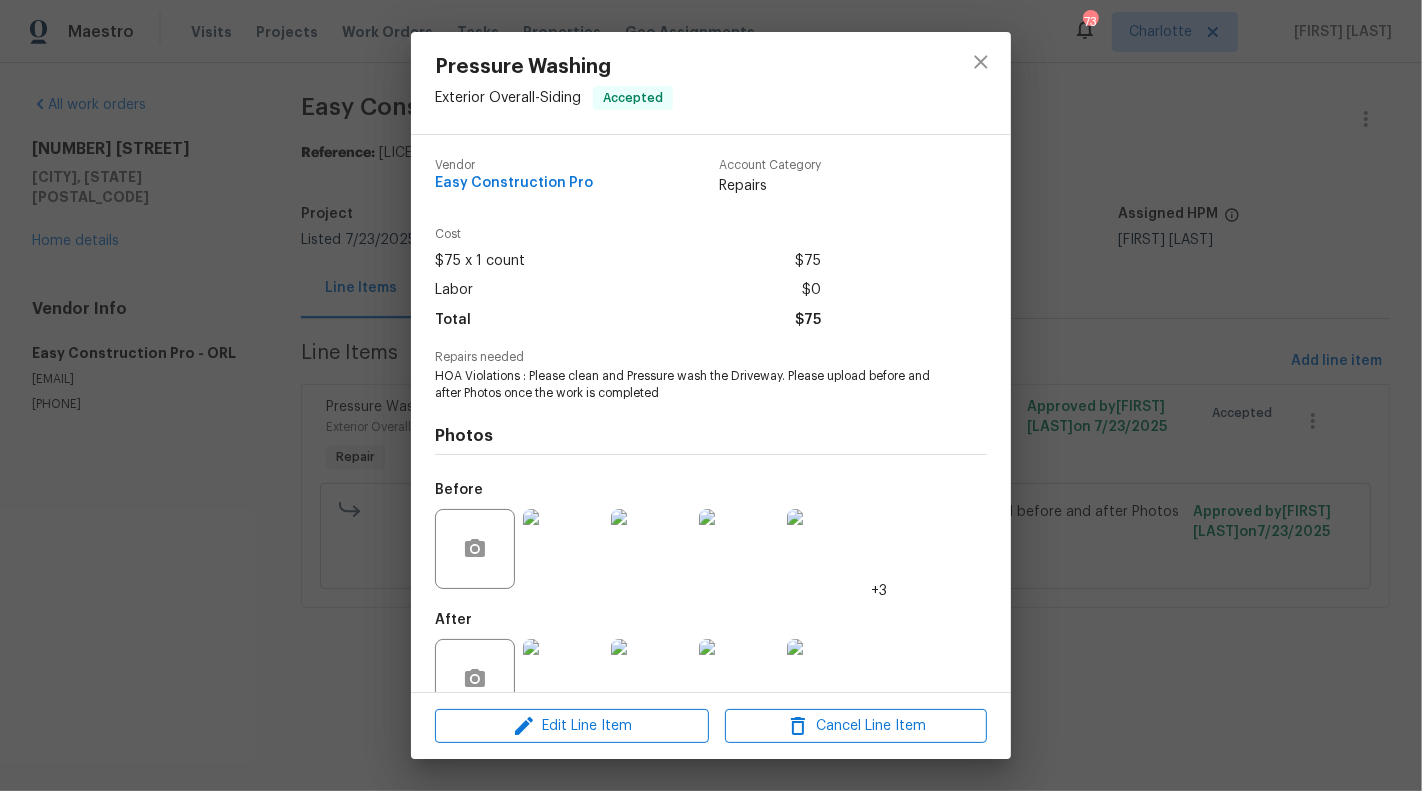 scroll, scrollTop: 47, scrollLeft: 0, axis: vertical 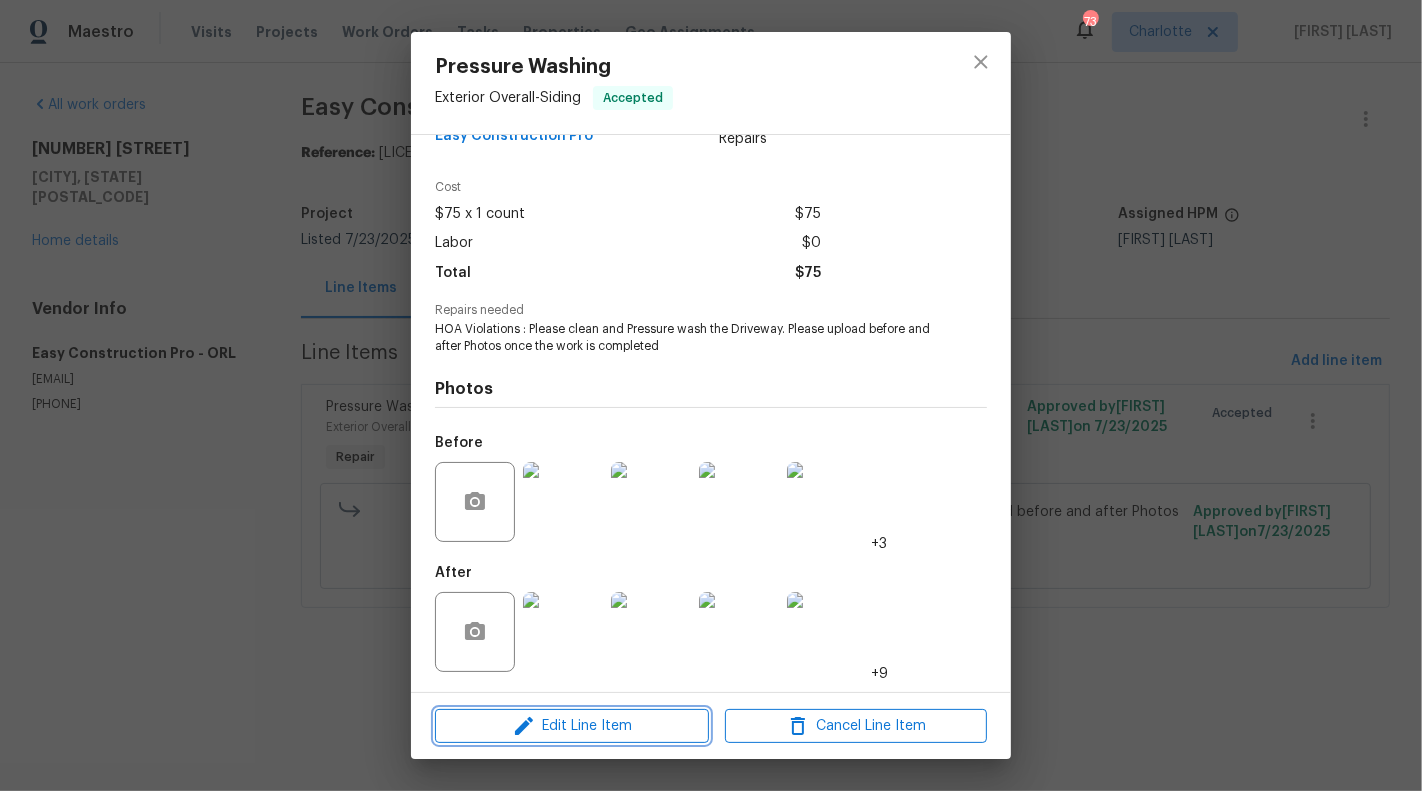 click on "Edit Line Item" at bounding box center (572, 726) 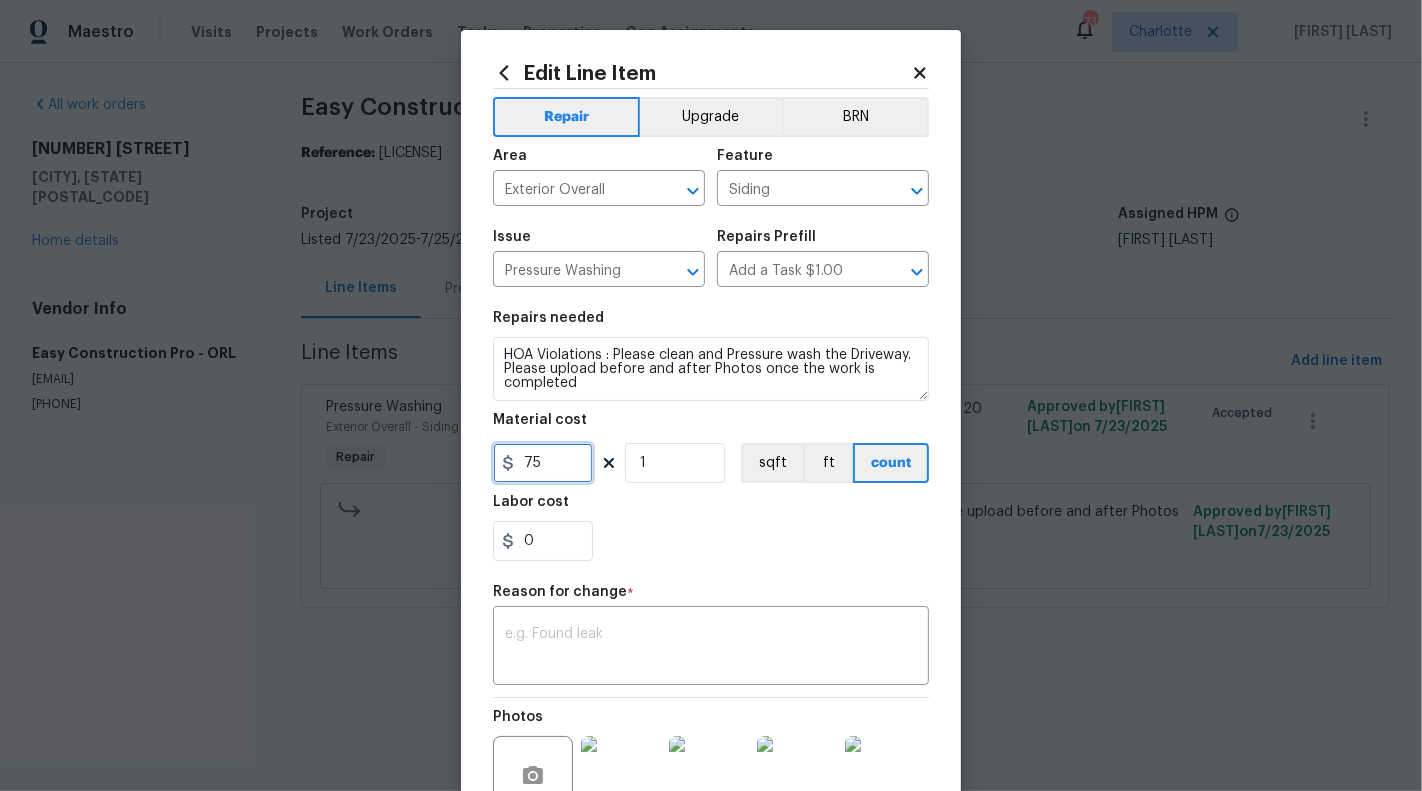 click on "75" at bounding box center (543, 463) 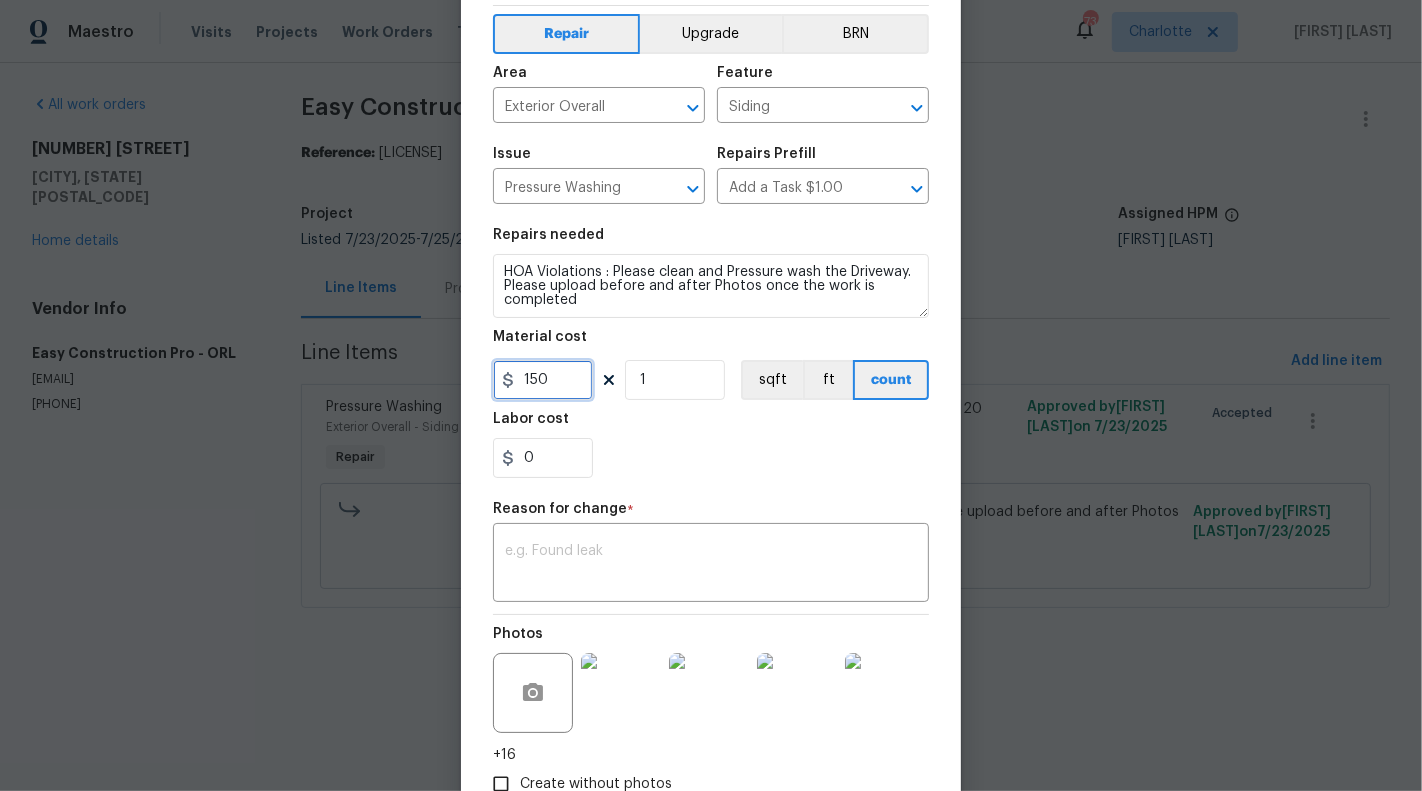 scroll, scrollTop: 166, scrollLeft: 0, axis: vertical 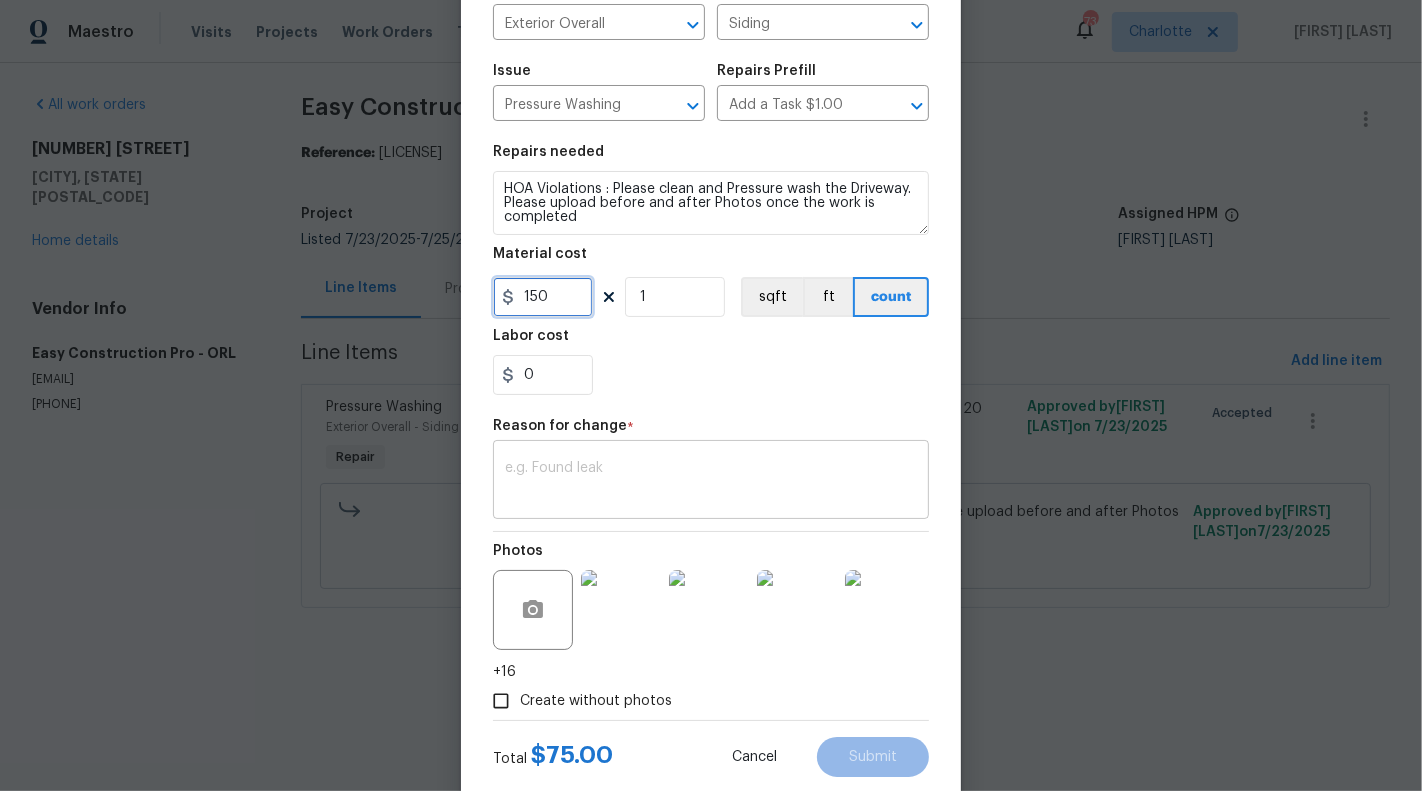 type on "150" 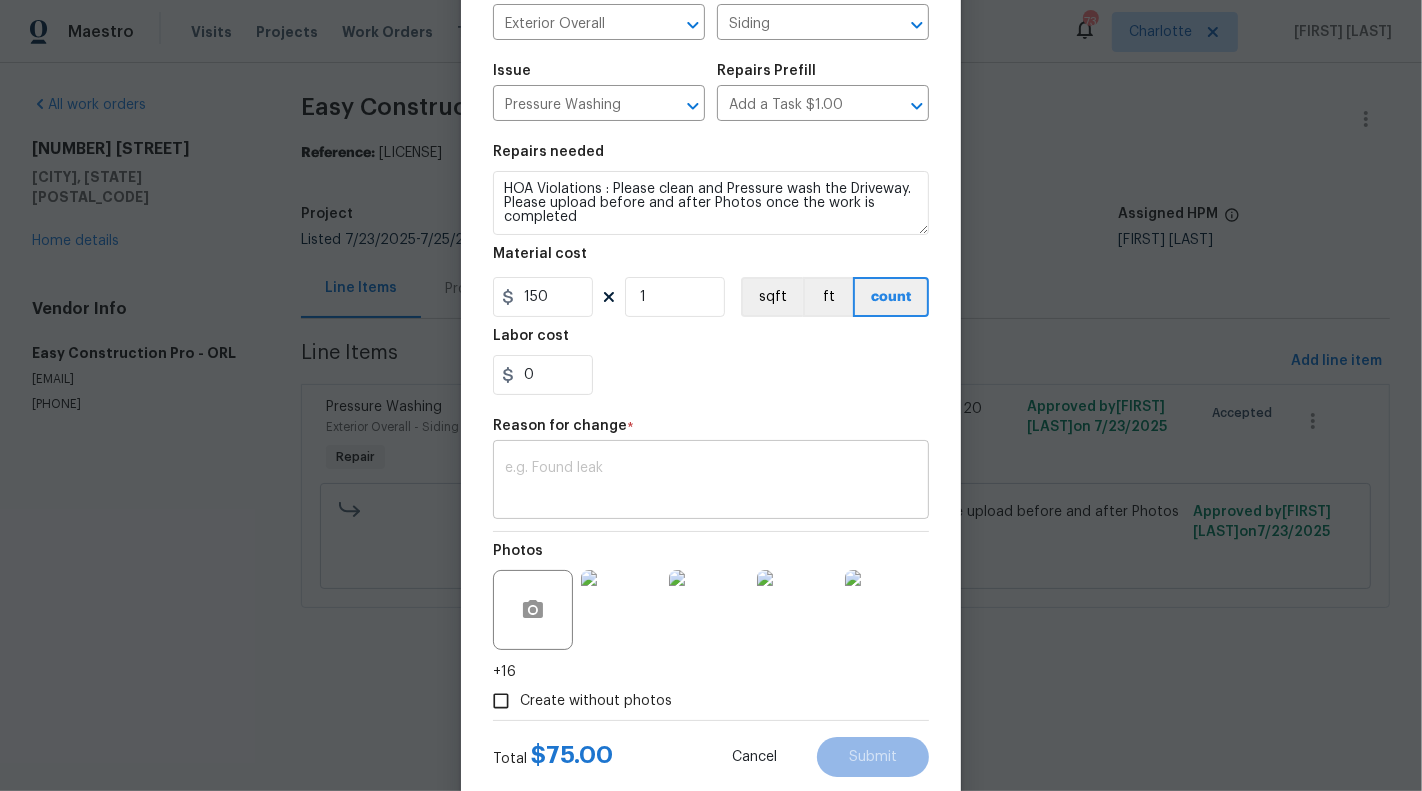 click at bounding box center (711, 482) 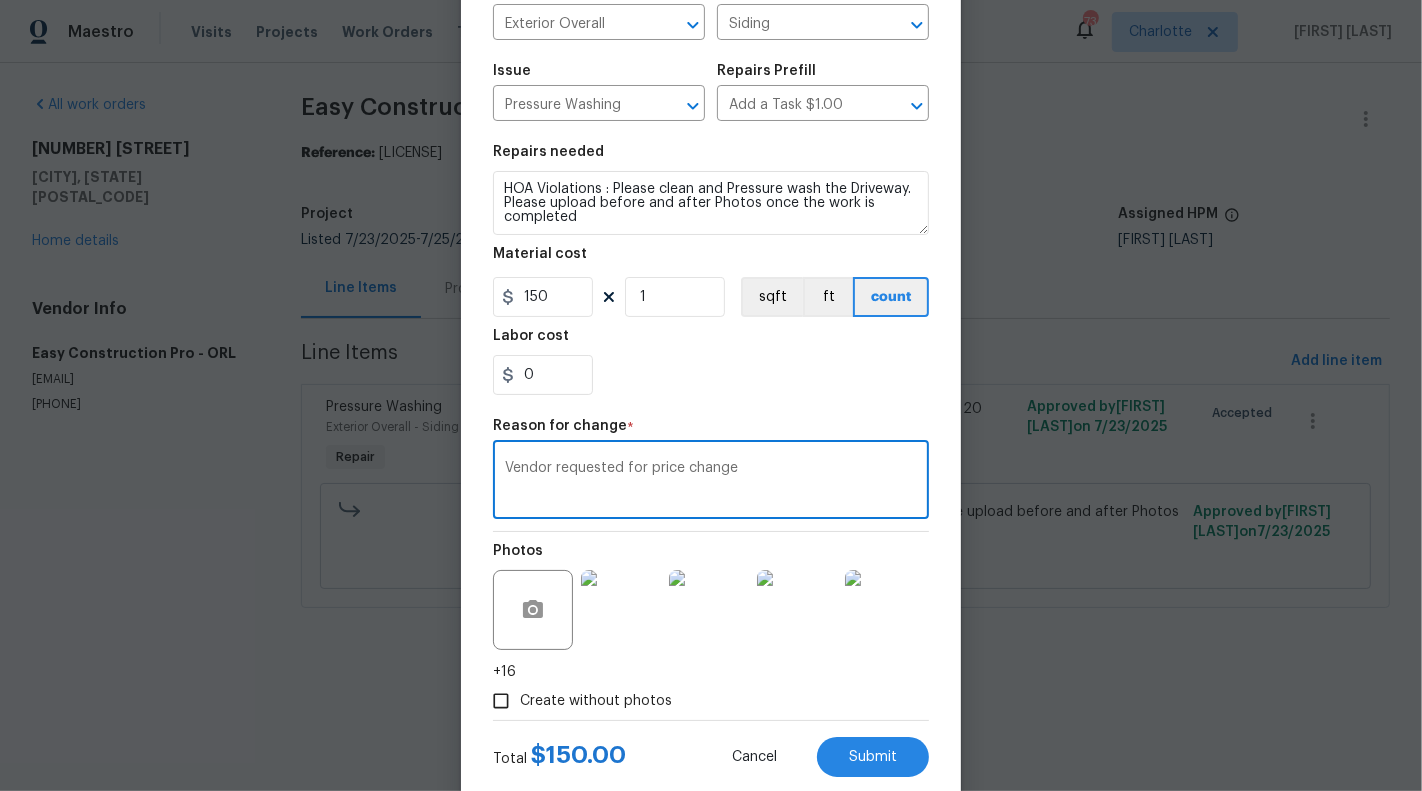 scroll, scrollTop: 213, scrollLeft: 0, axis: vertical 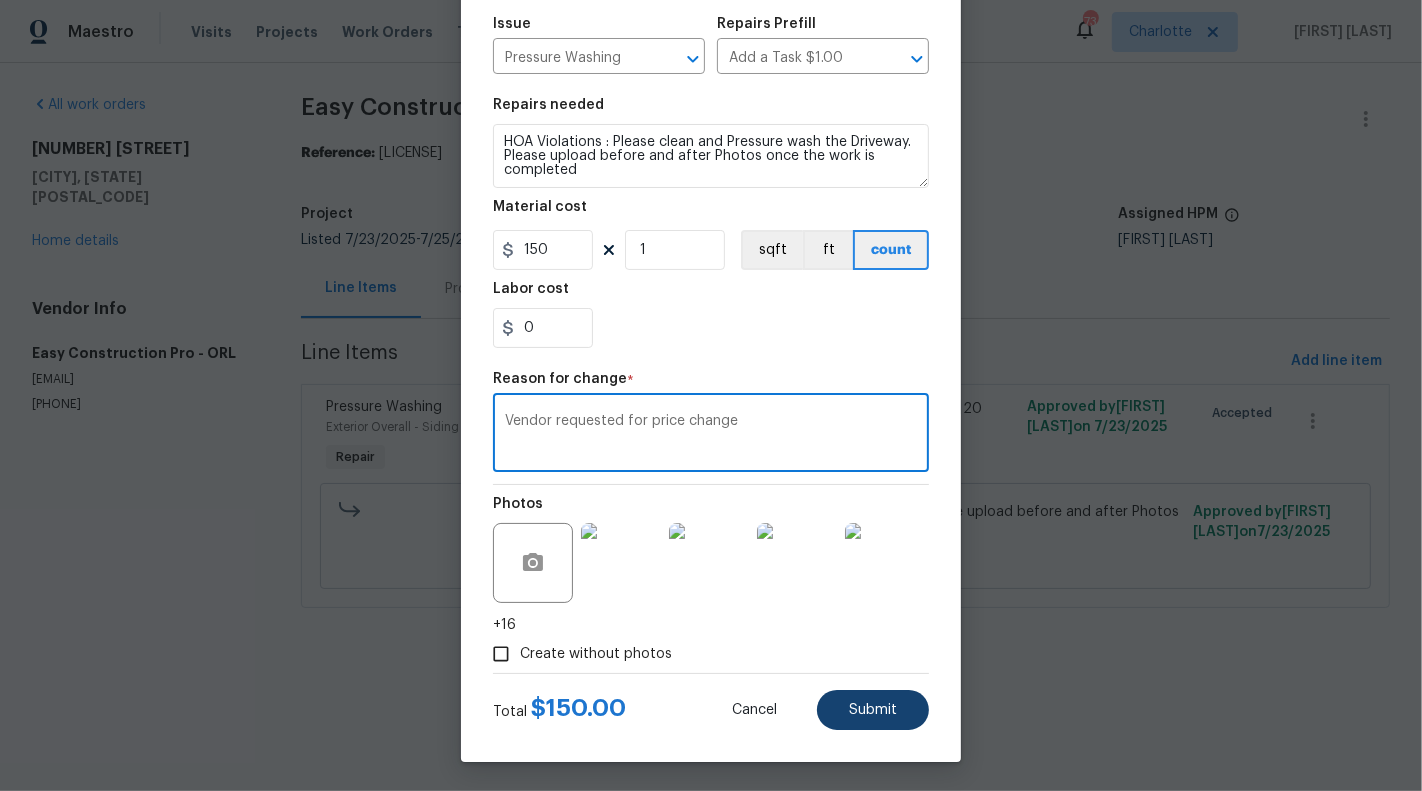 type on "Vendor requested for price change" 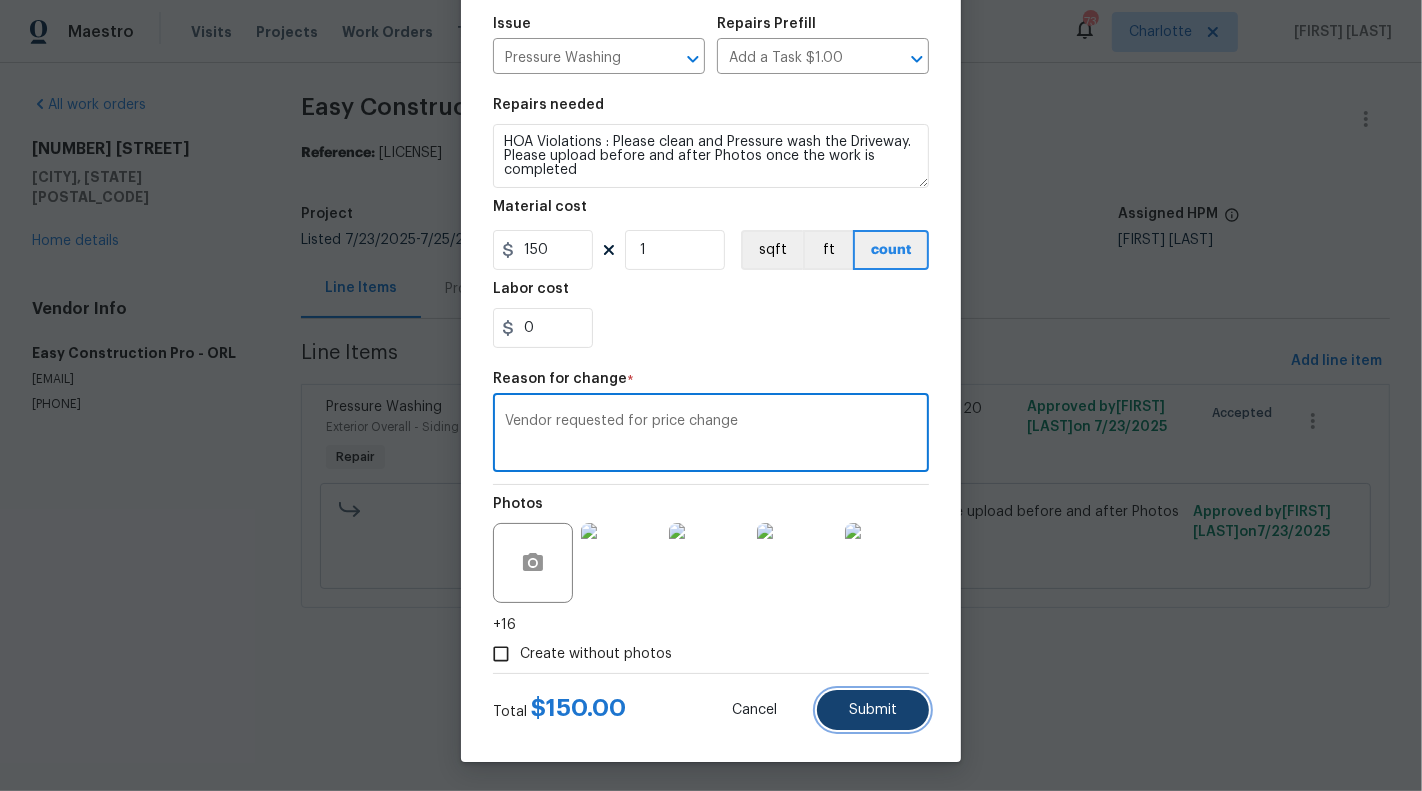 click on "Submit" at bounding box center [873, 710] 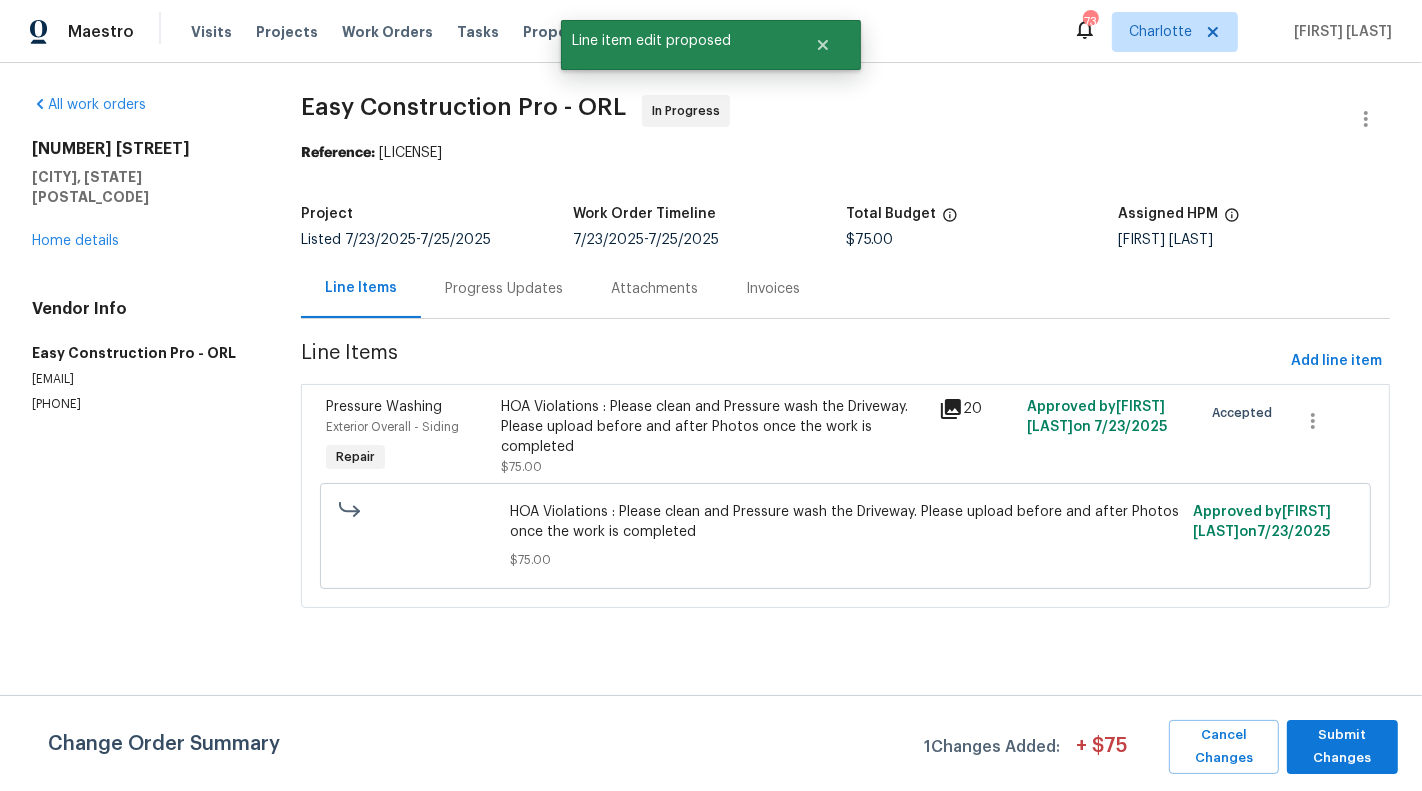scroll, scrollTop: 0, scrollLeft: 0, axis: both 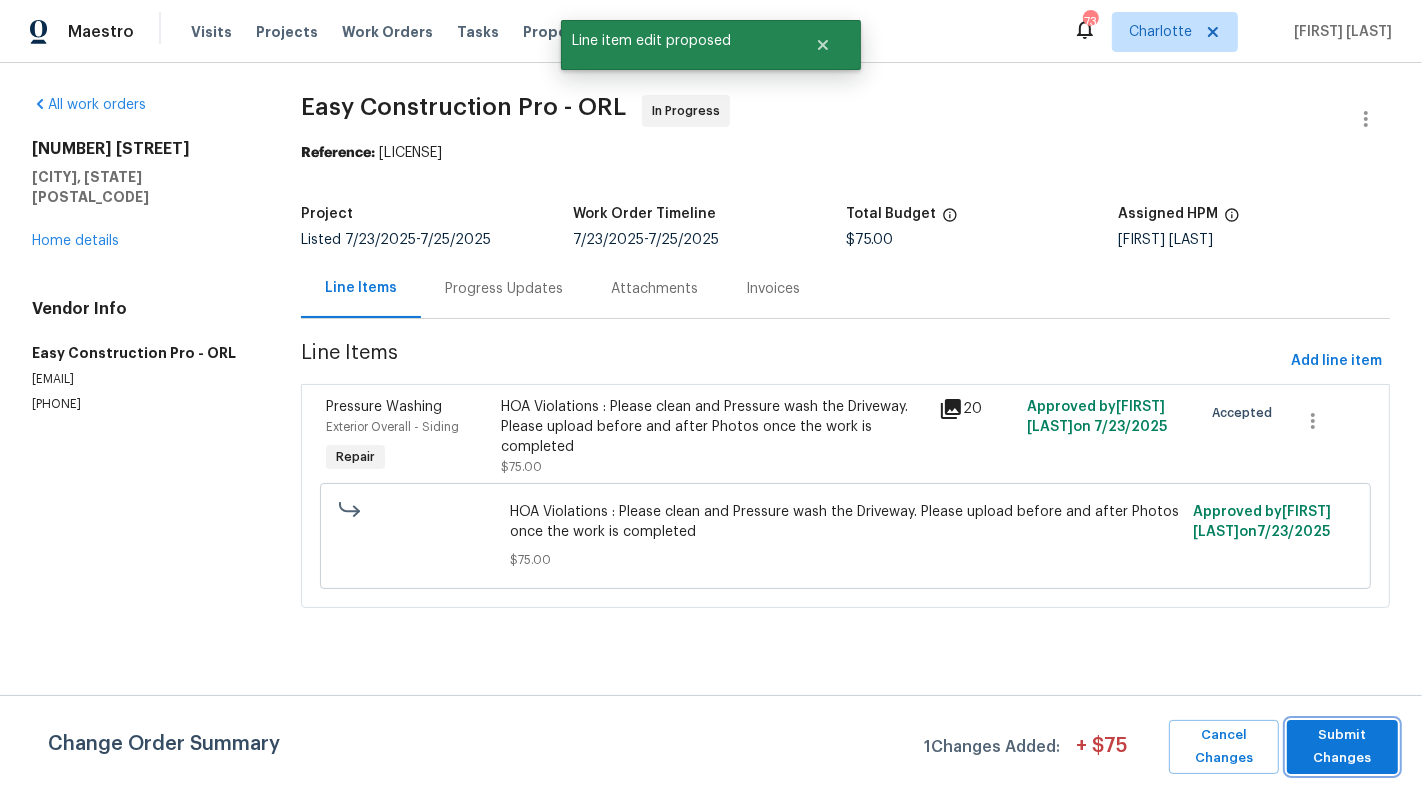 click on "Submit Changes" at bounding box center [1342, 747] 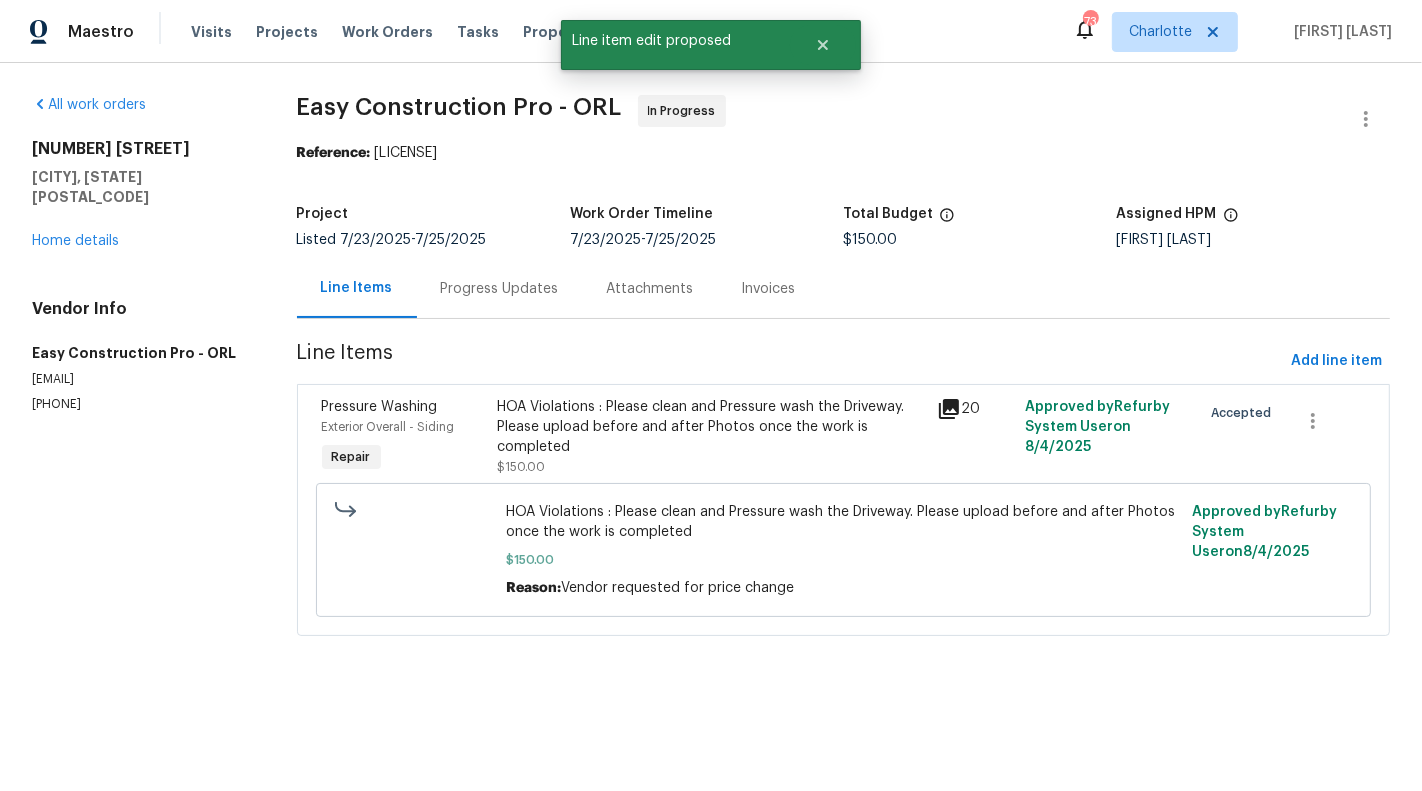 click on "Progress Updates" at bounding box center (500, 289) 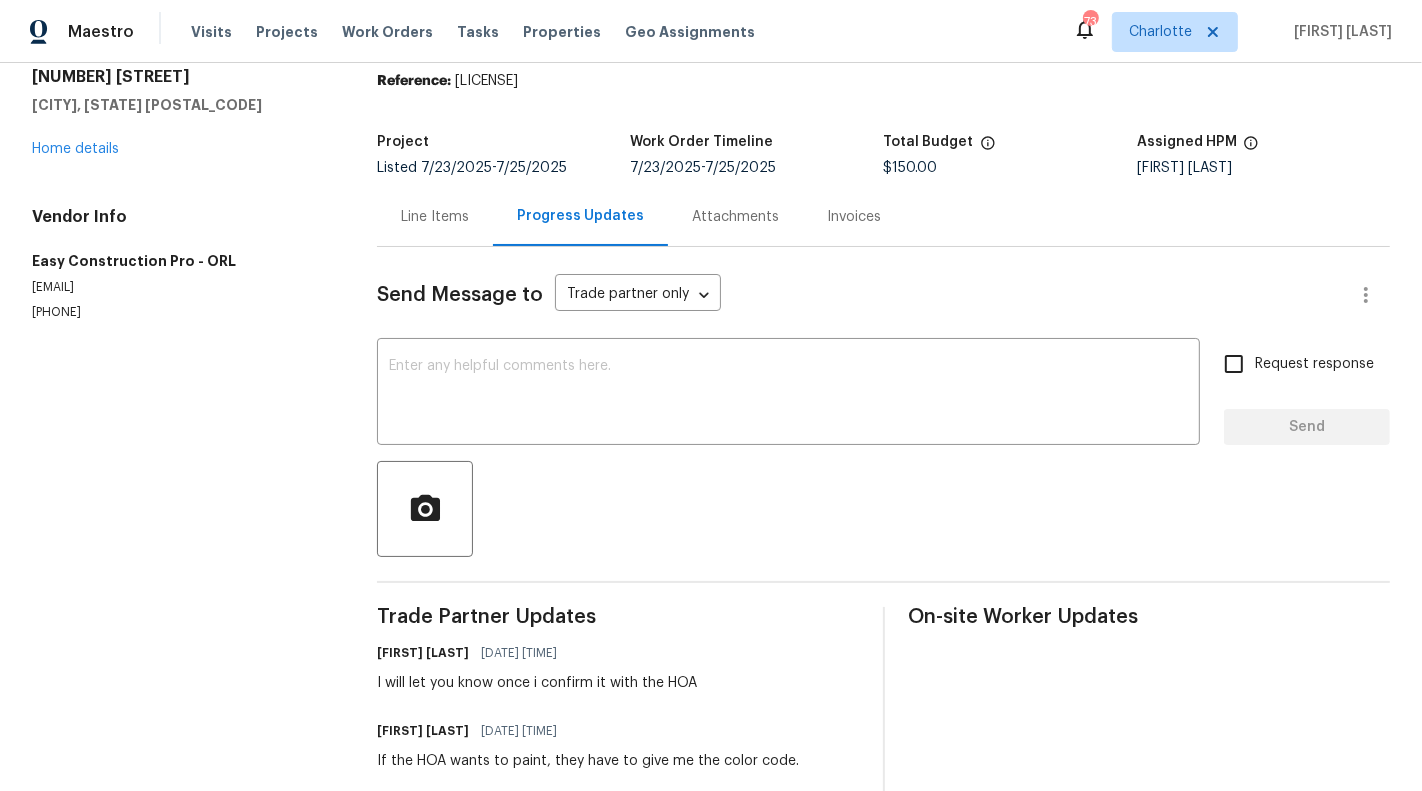 scroll, scrollTop: 0, scrollLeft: 0, axis: both 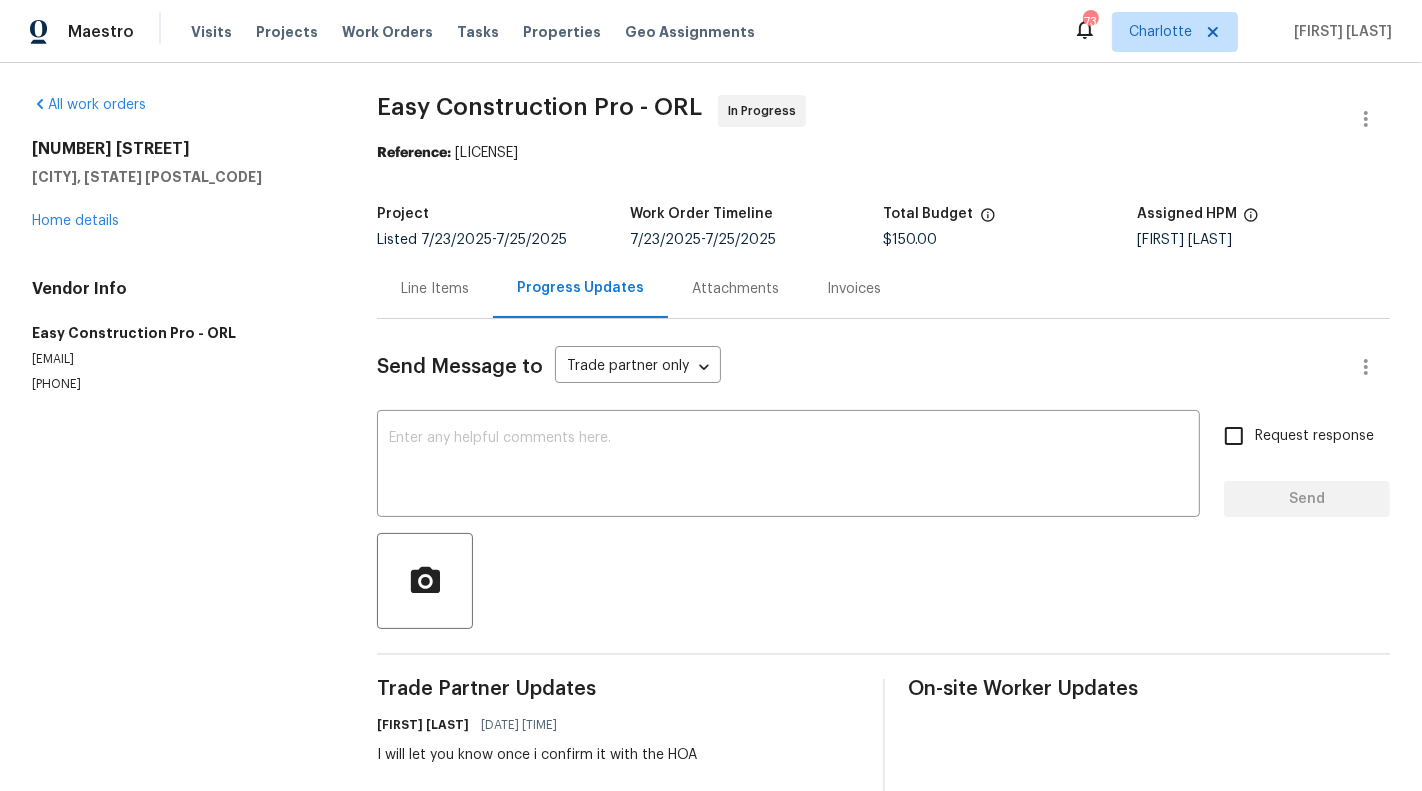 click on "Line Items" at bounding box center (435, 288) 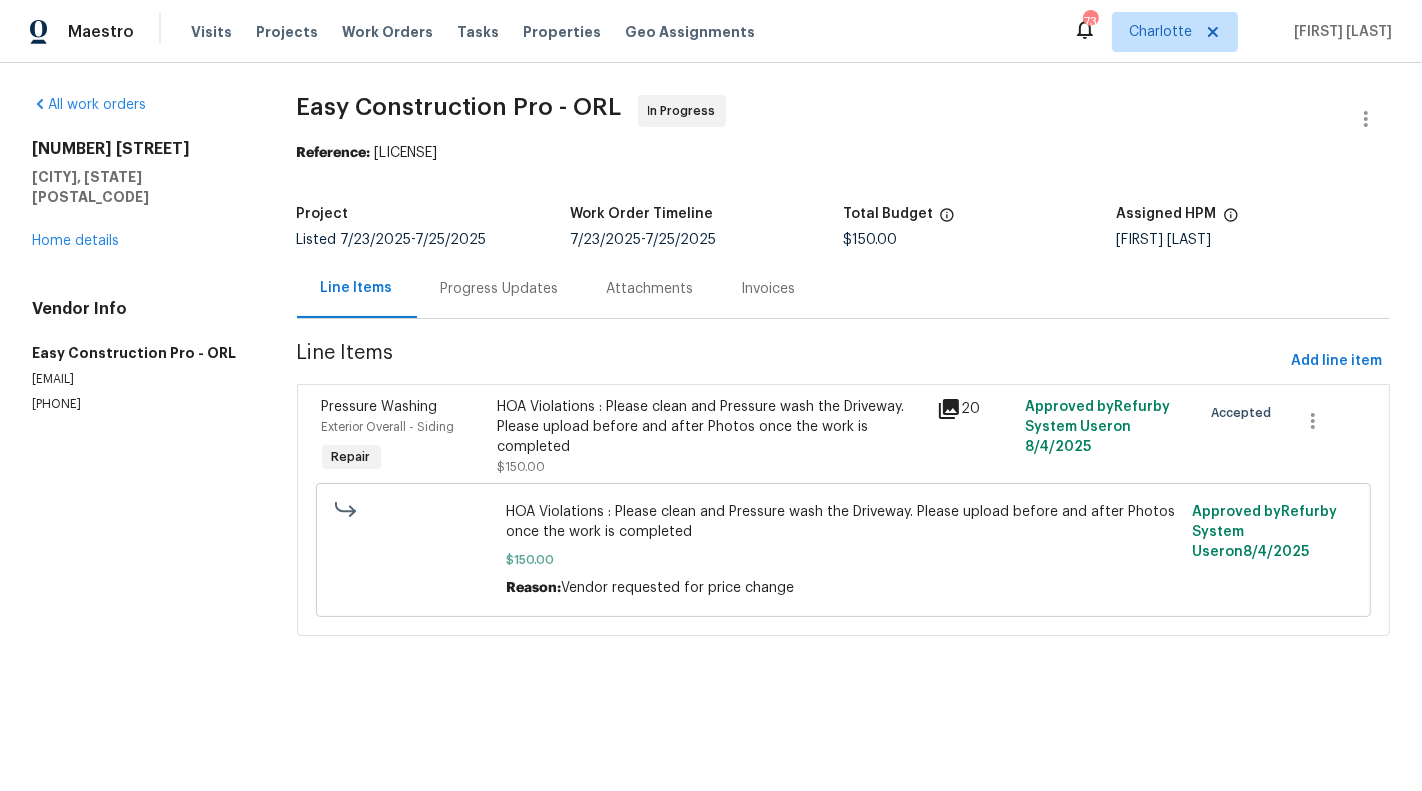 click on "Progress Updates" at bounding box center (500, 288) 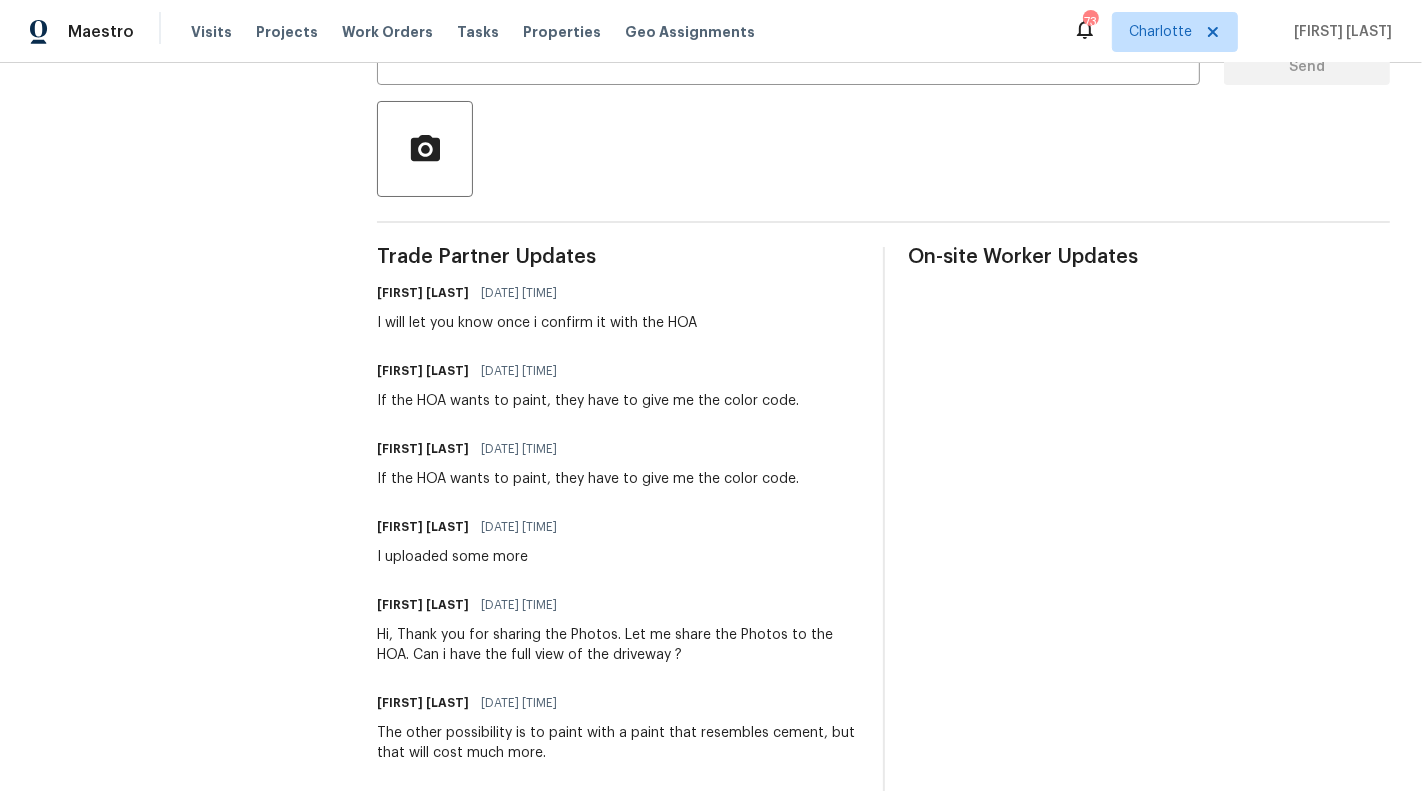 scroll, scrollTop: 0, scrollLeft: 0, axis: both 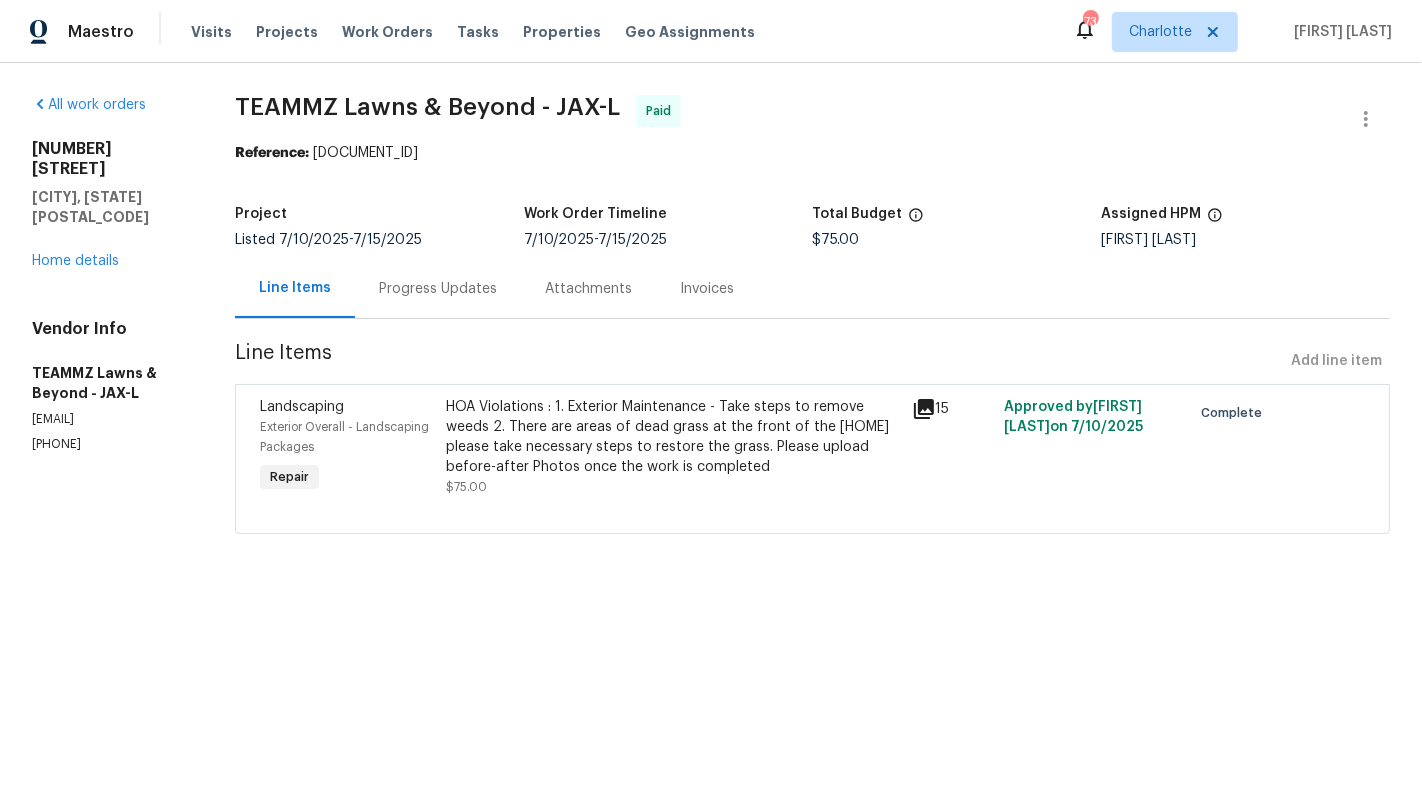 click on "HOA Violations : 1. Exterior Maintenance - Take steps to remove weeds
2.  There are areas of dead grass at the front of the home please take necessary steps to restore the grass.
Please upload before-after Photos once the work is completed" at bounding box center (672, 437) 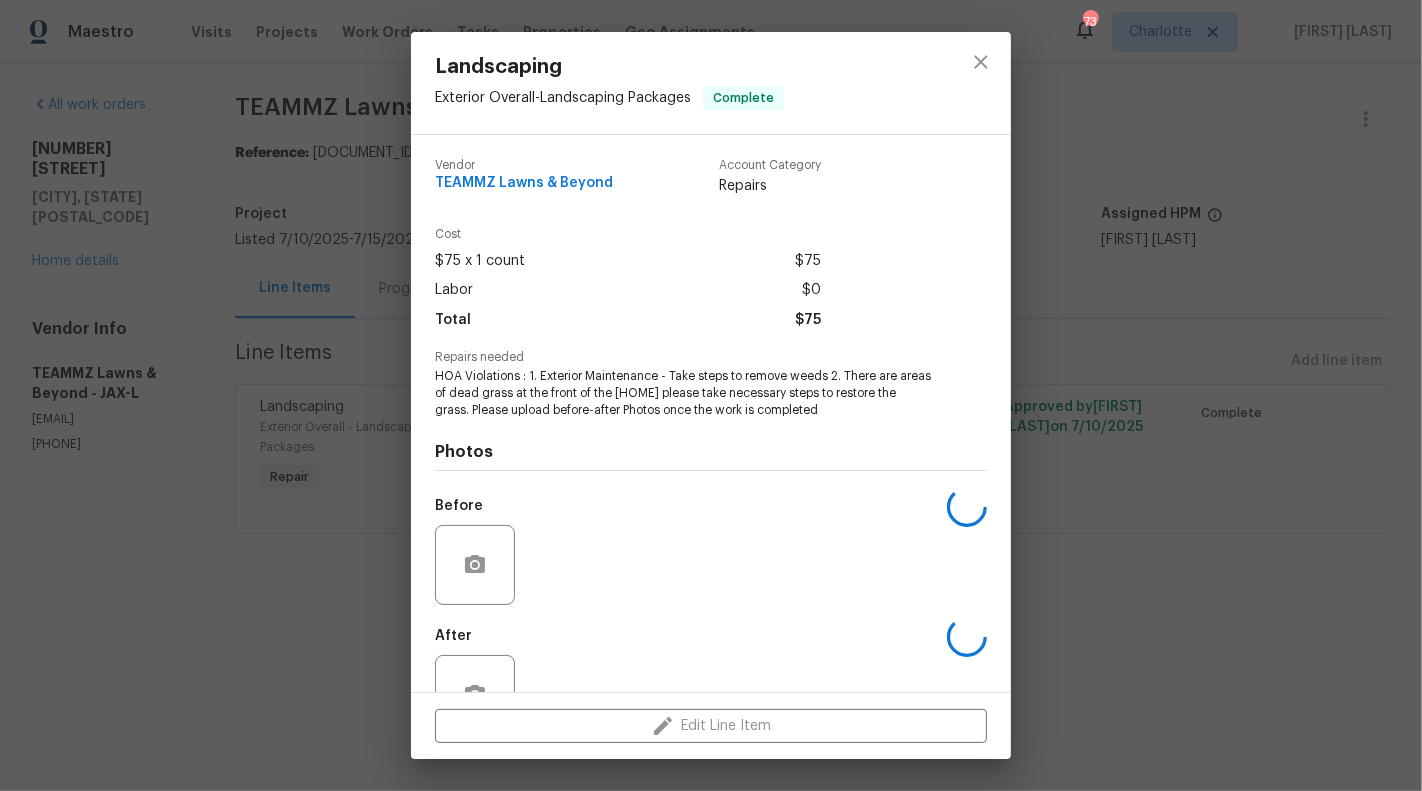 scroll, scrollTop: 63, scrollLeft: 0, axis: vertical 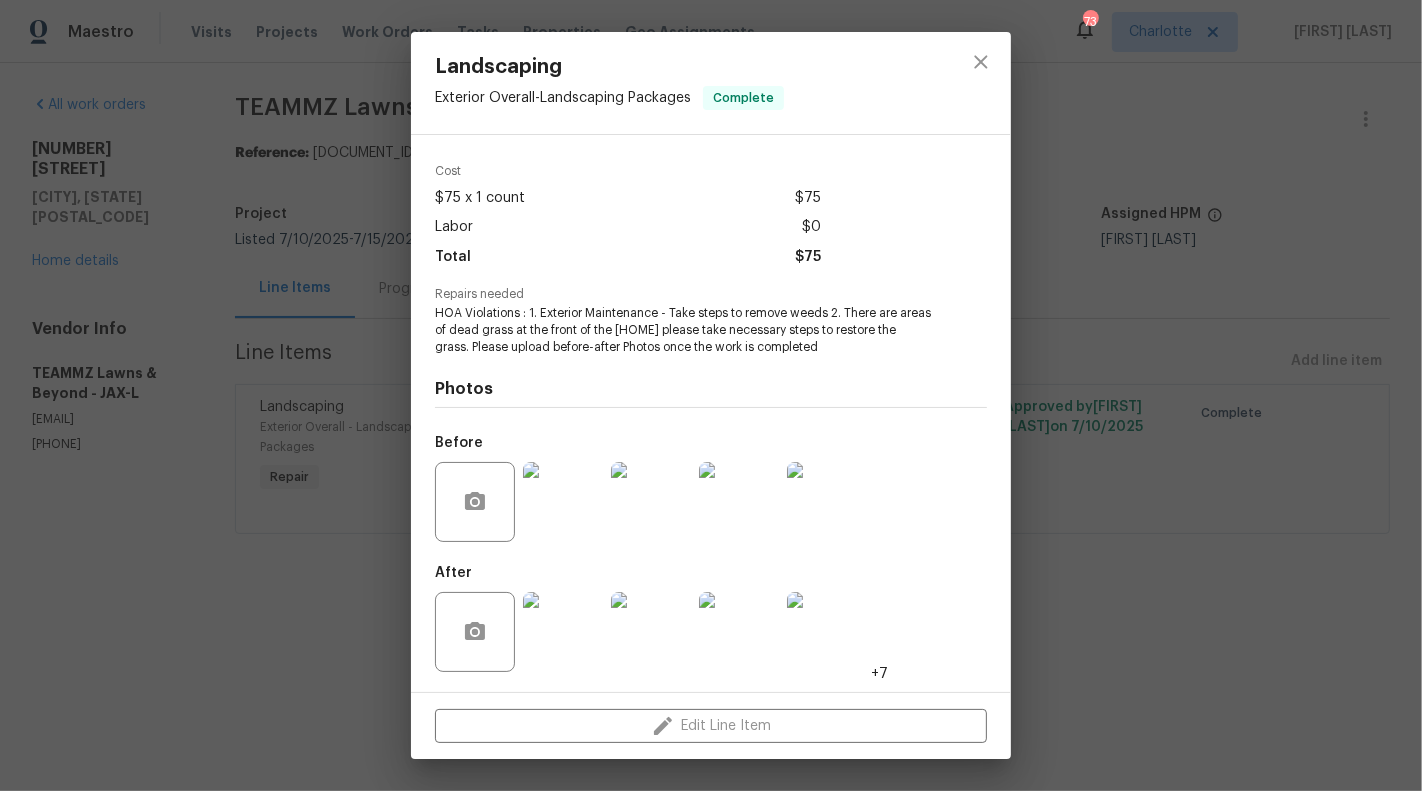 click at bounding box center (563, 632) 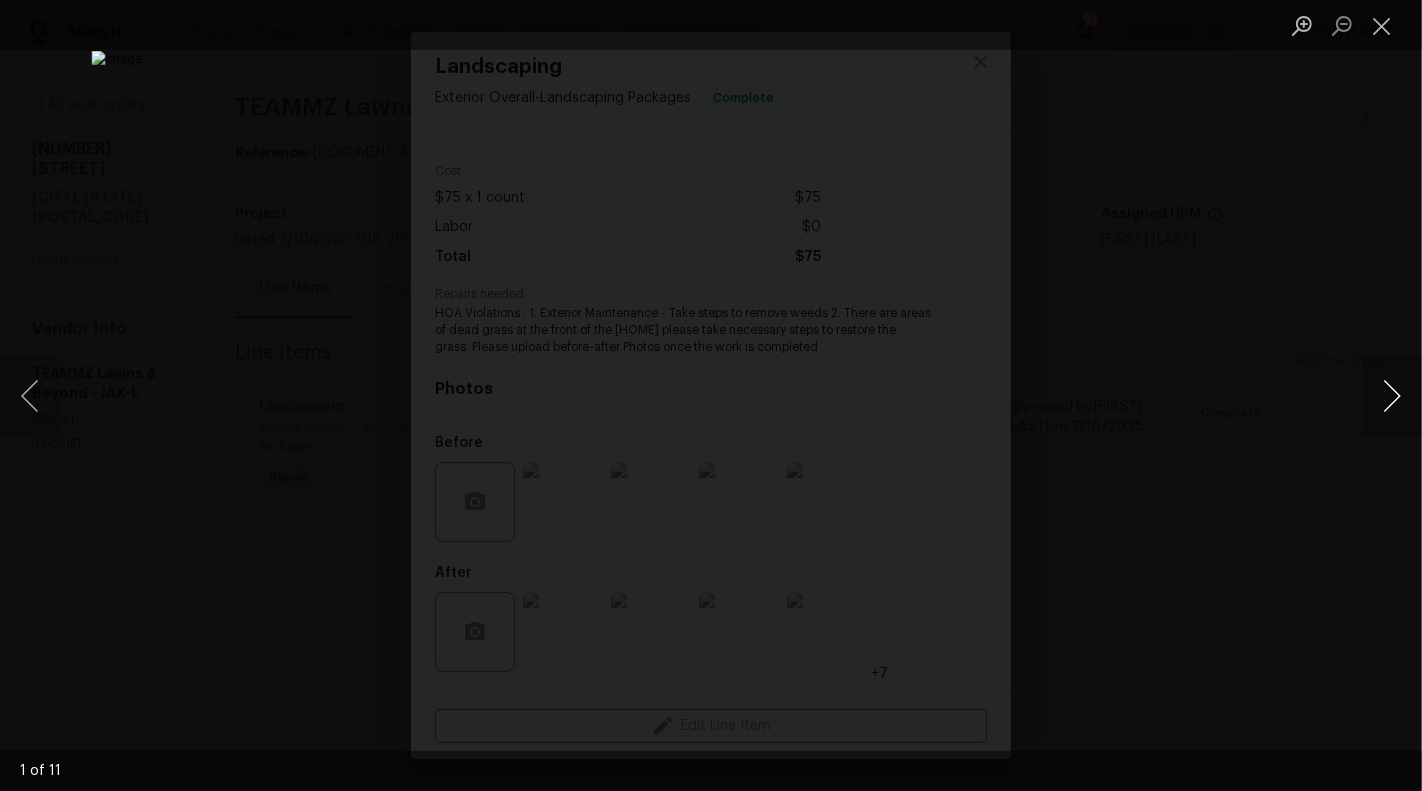 click at bounding box center [1392, 396] 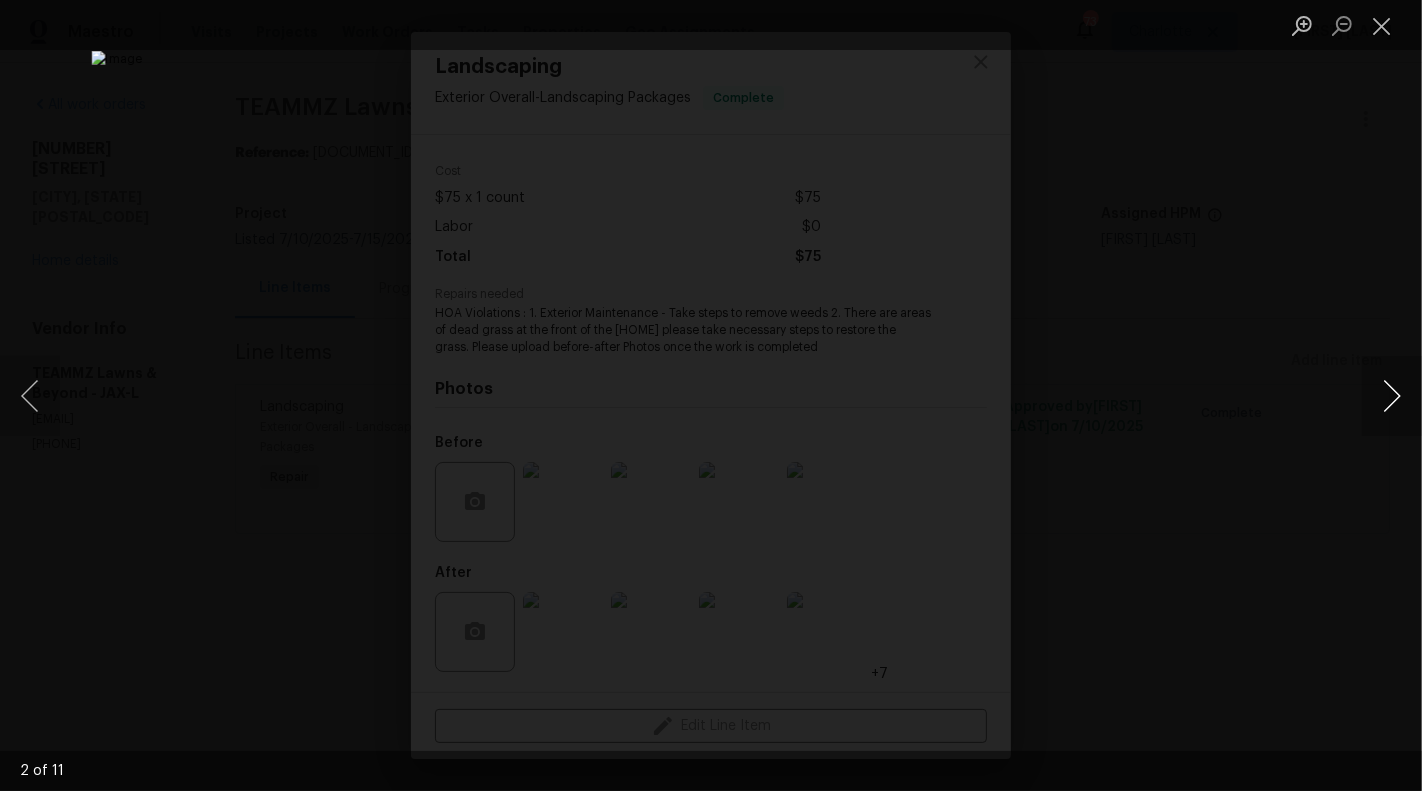 click at bounding box center [1392, 396] 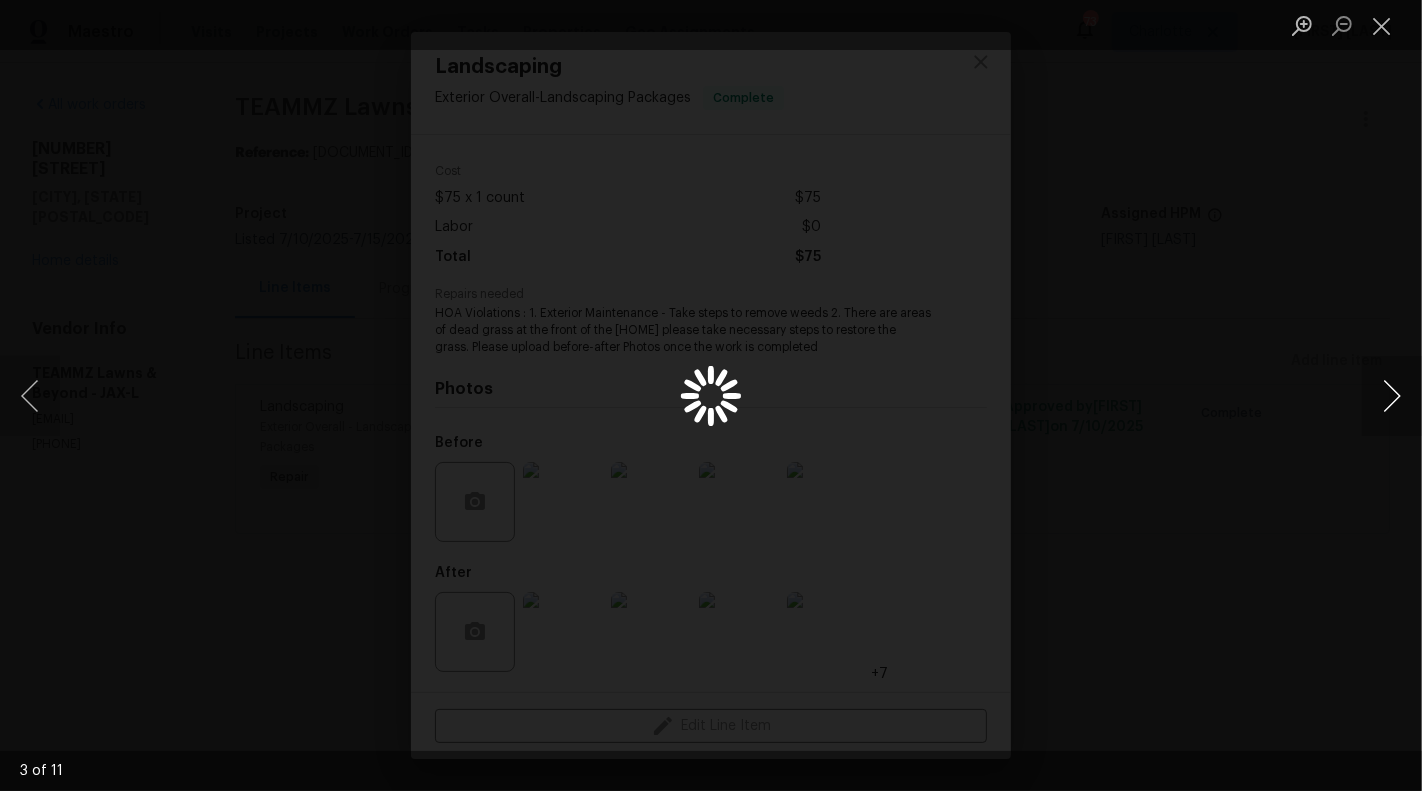 click at bounding box center [1392, 396] 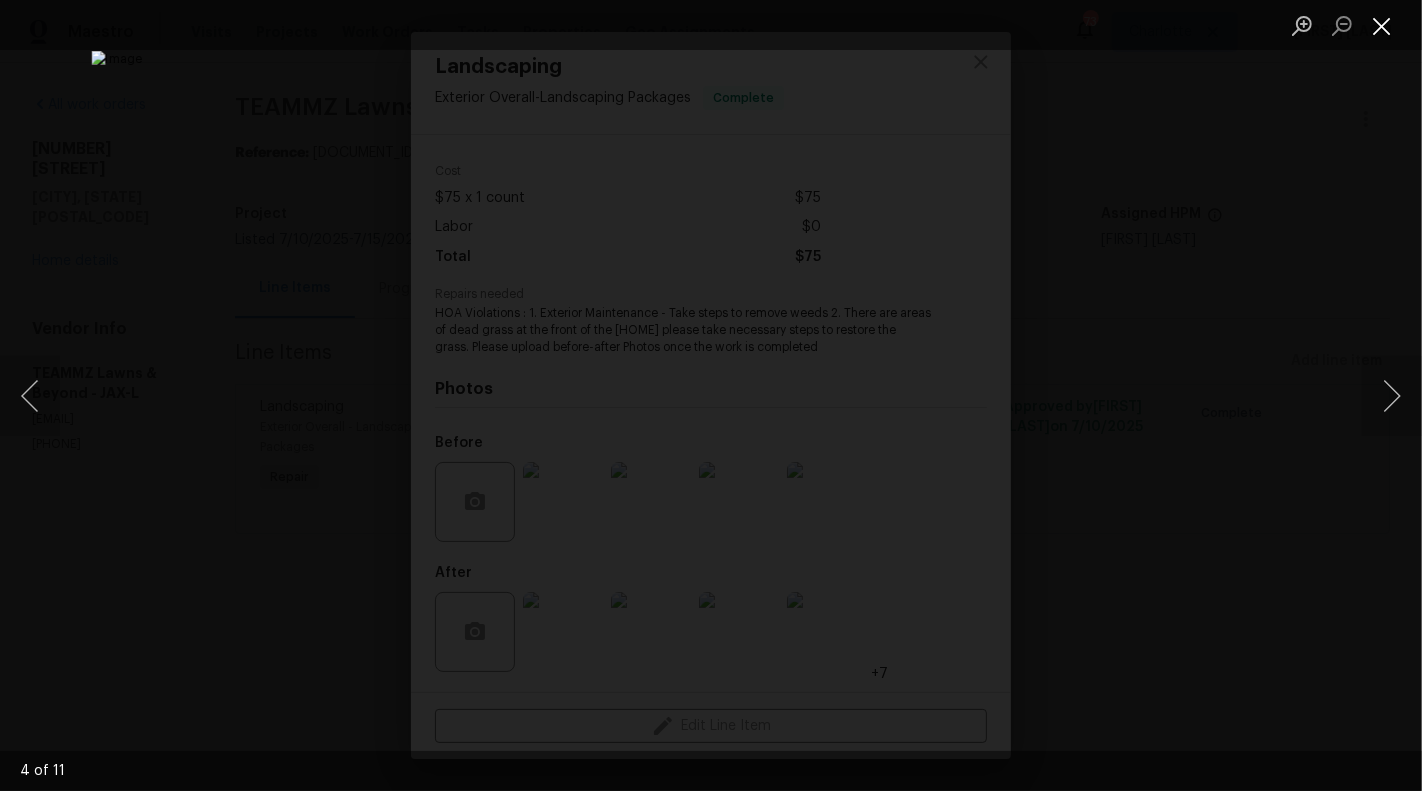click at bounding box center [1382, 25] 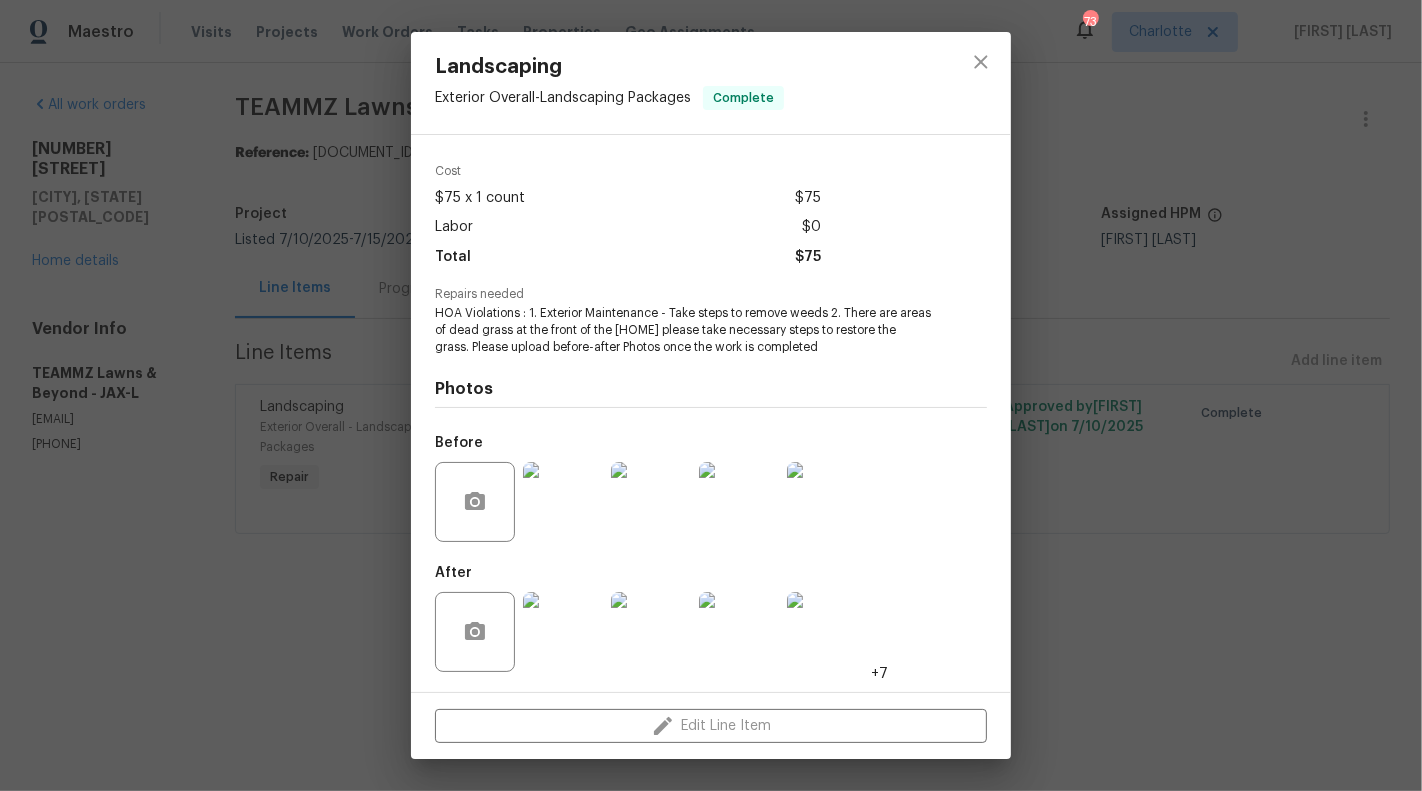click on "Landscaping Exterior Overall  -  Landscaping Packages Complete Vendor TEAMMZ Lawns & Beyond Account Category Repairs Cost $75 x 1 count $75 Labor $0 Total $75 Repairs needed HOA Violations : 1. Exterior Maintenance - Take steps to remove weeds
2.  There are areas of dead grass at the front of the home please take necessary steps to restore the grass.
Please upload before-after Photos once the work is completed Photos Before After  +7  Edit Line Item" at bounding box center (711, 395) 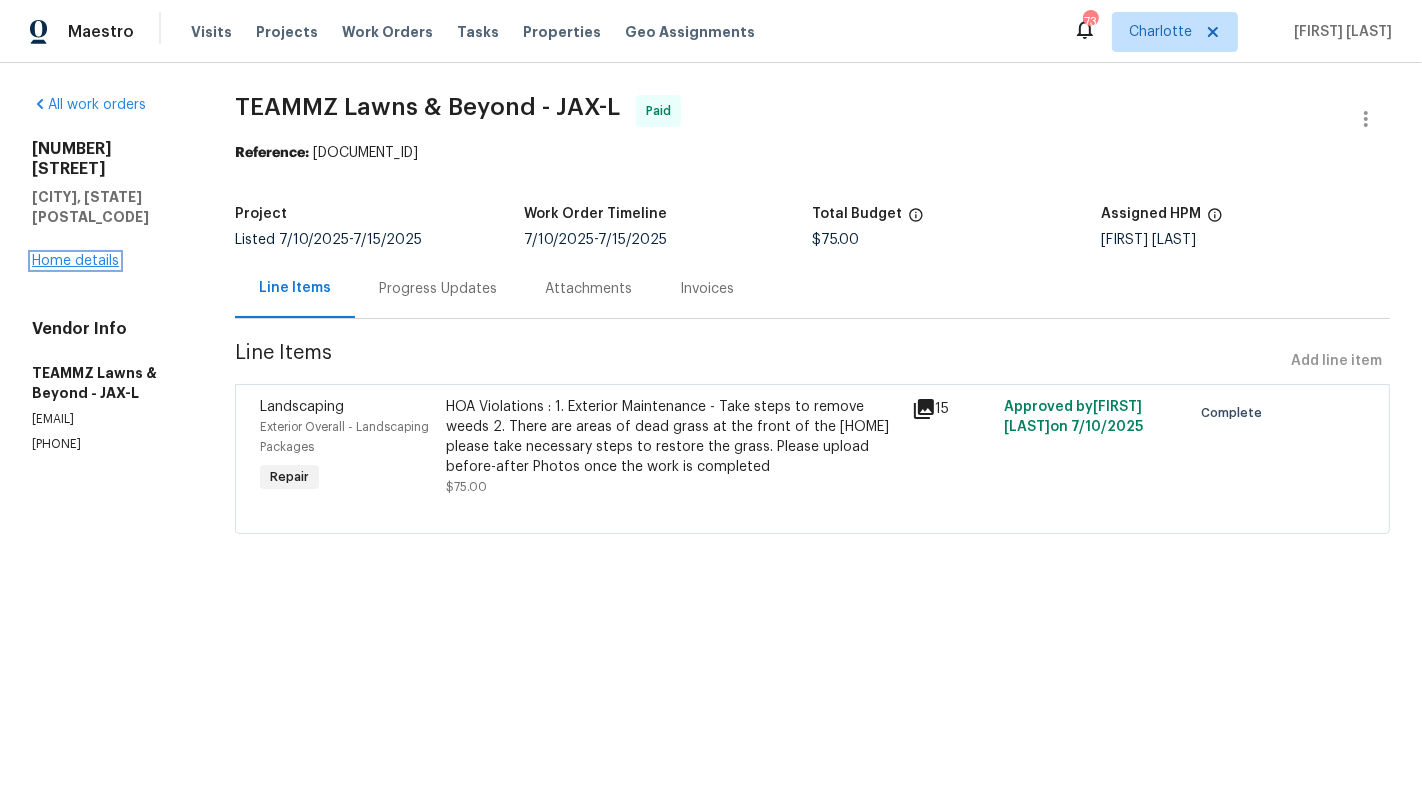 click on "Home details" at bounding box center (75, 261) 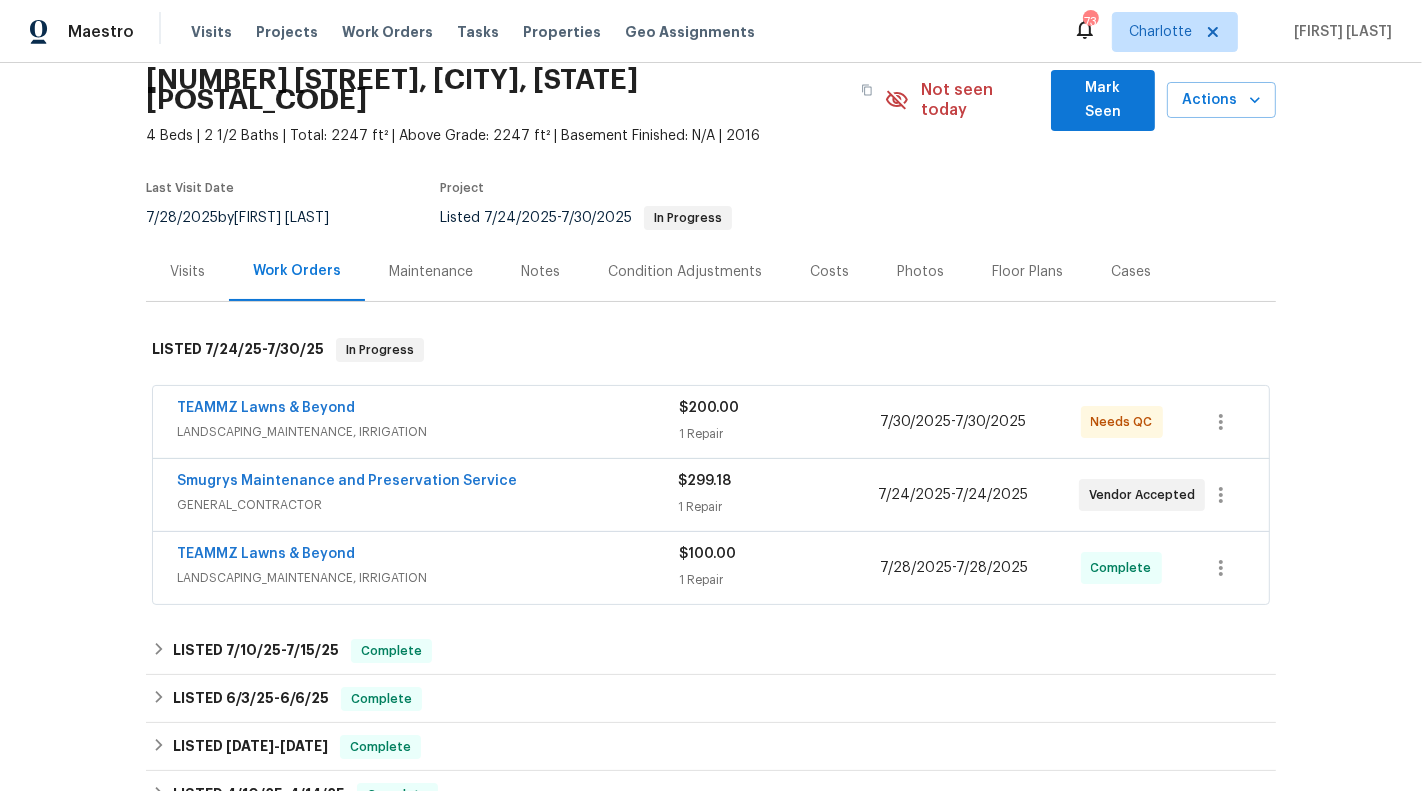 scroll, scrollTop: 278, scrollLeft: 0, axis: vertical 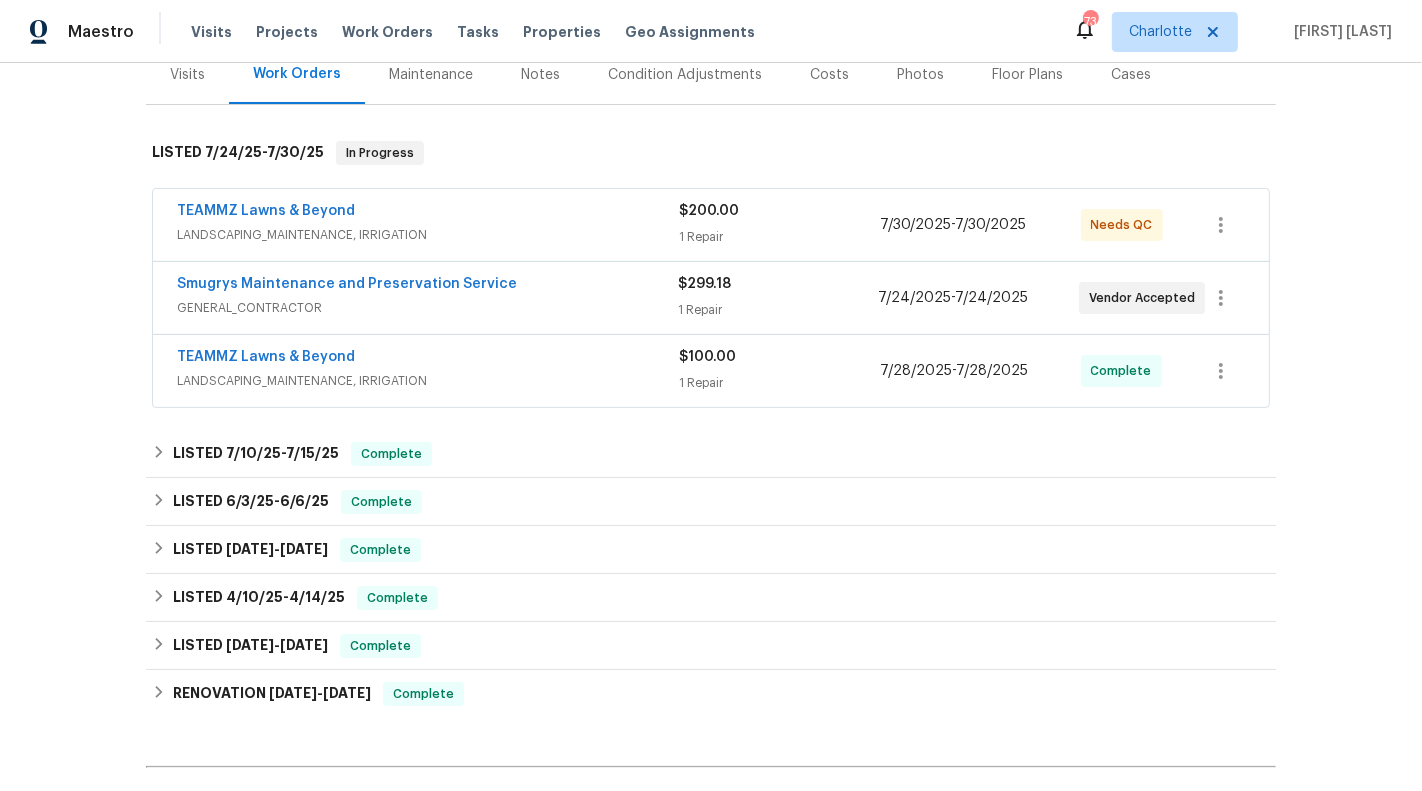 click on "LANDSCAPING_MAINTENANCE, IRRIGATION" at bounding box center [428, 235] 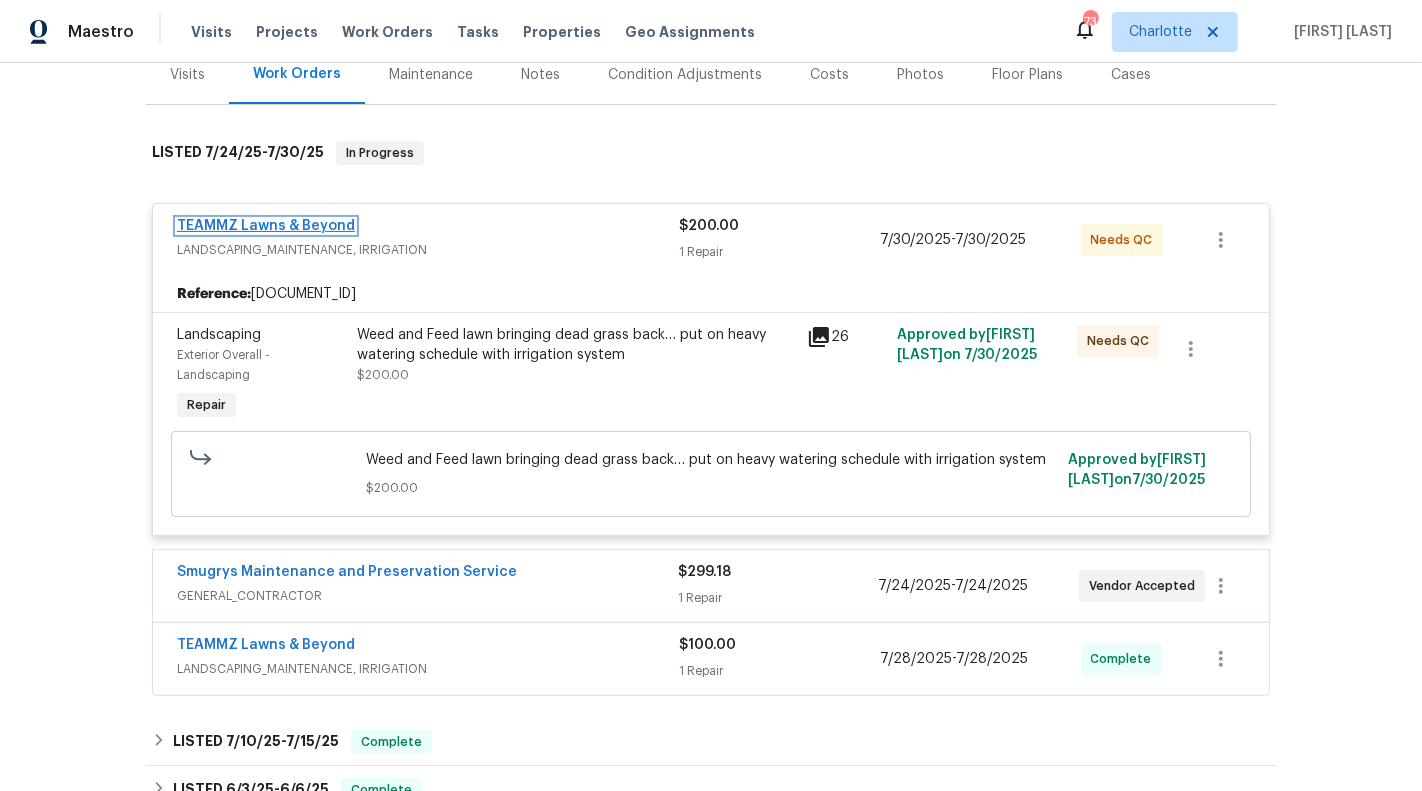 click on "TEAMMZ Lawns & Beyond" at bounding box center (266, 226) 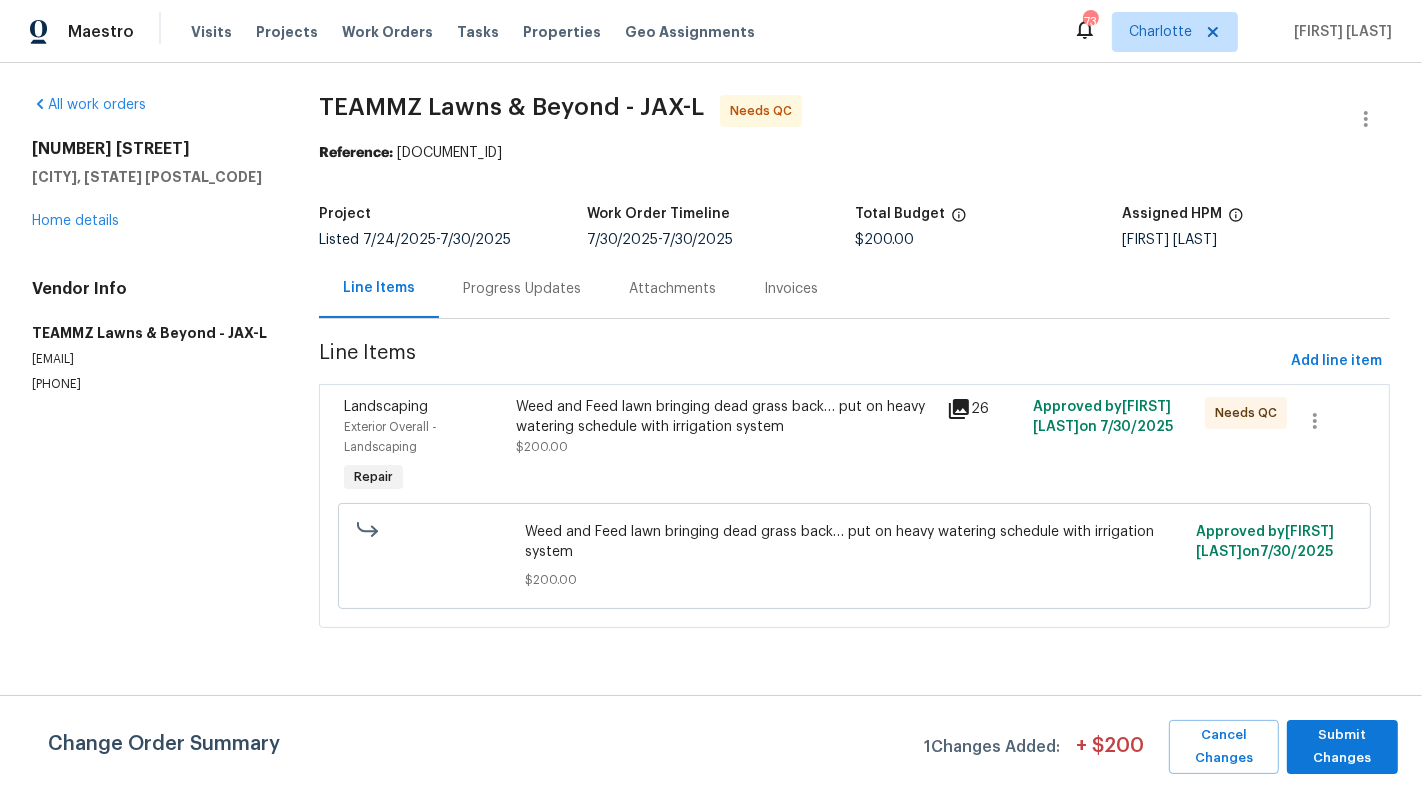 click on "Weed and Feed lawn bringing dead grass back… put on heavy watering schedule with irrigation system" at bounding box center [726, 417] 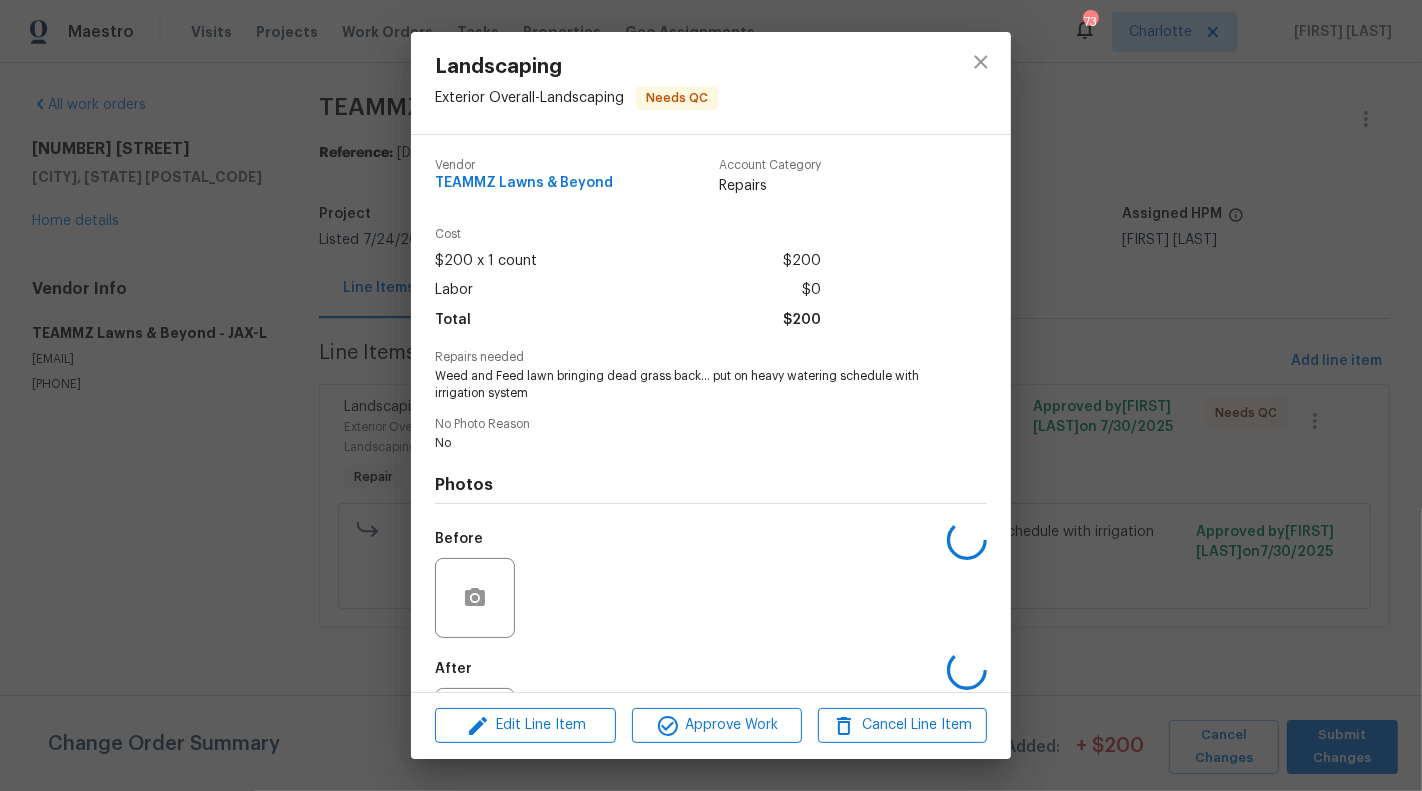 scroll, scrollTop: 97, scrollLeft: 0, axis: vertical 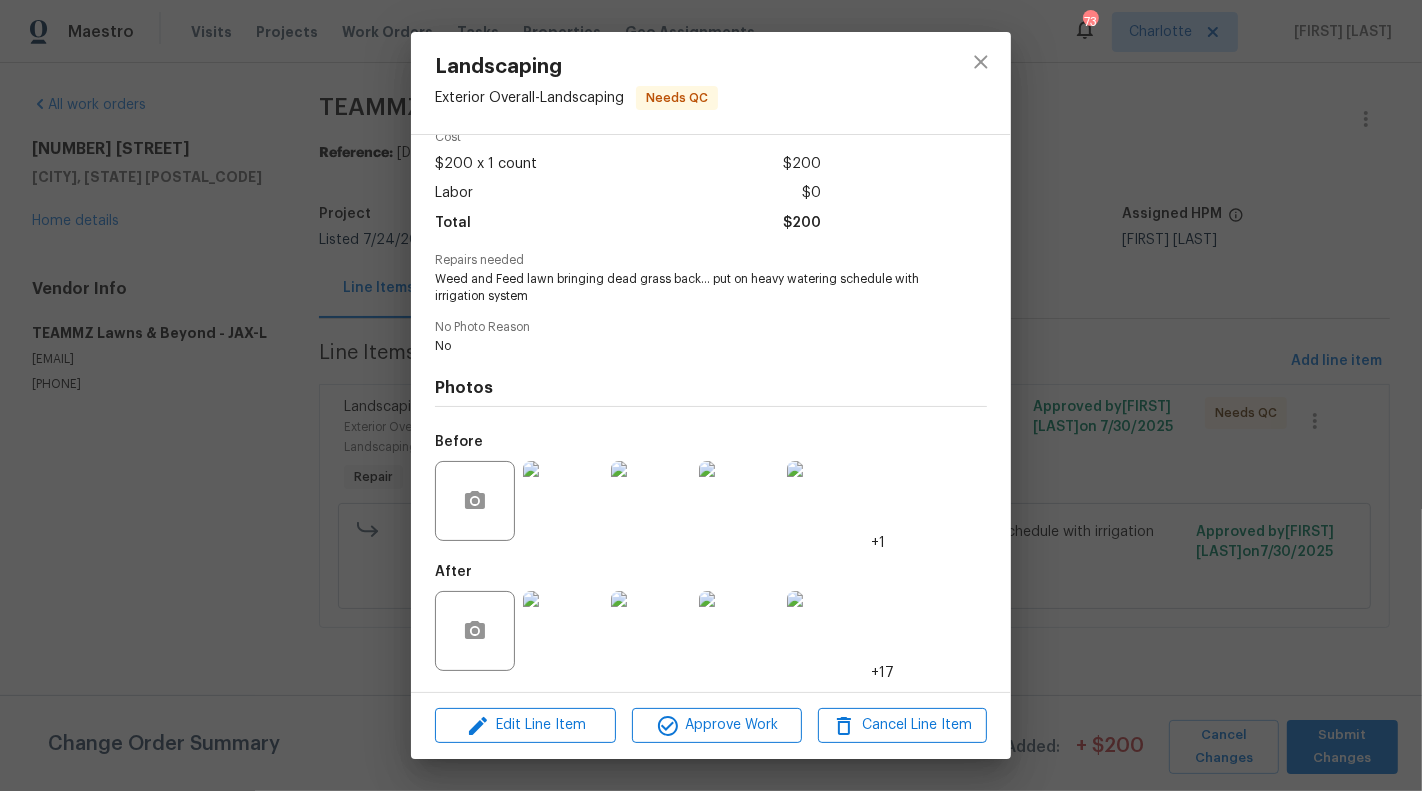click at bounding box center [563, 631] 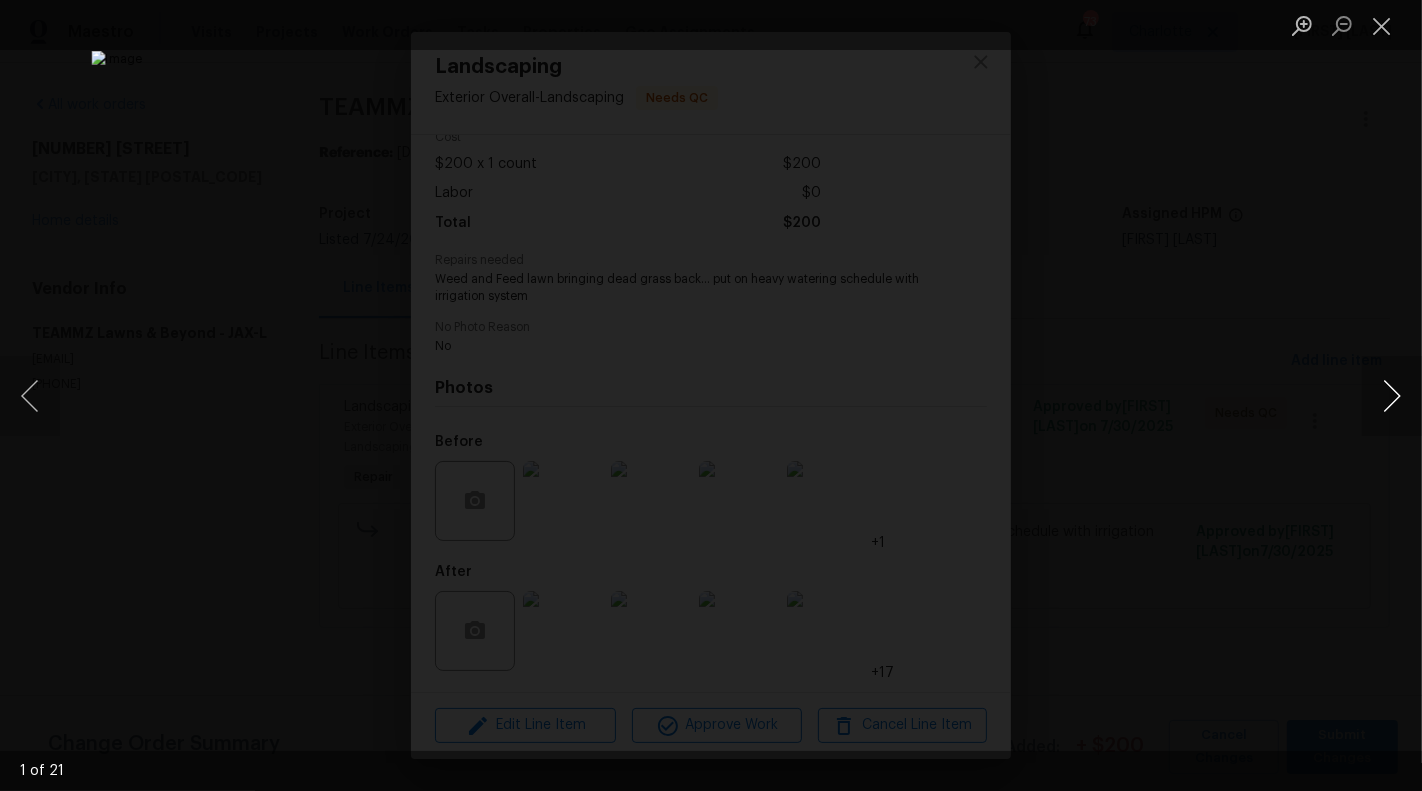 click at bounding box center (1392, 396) 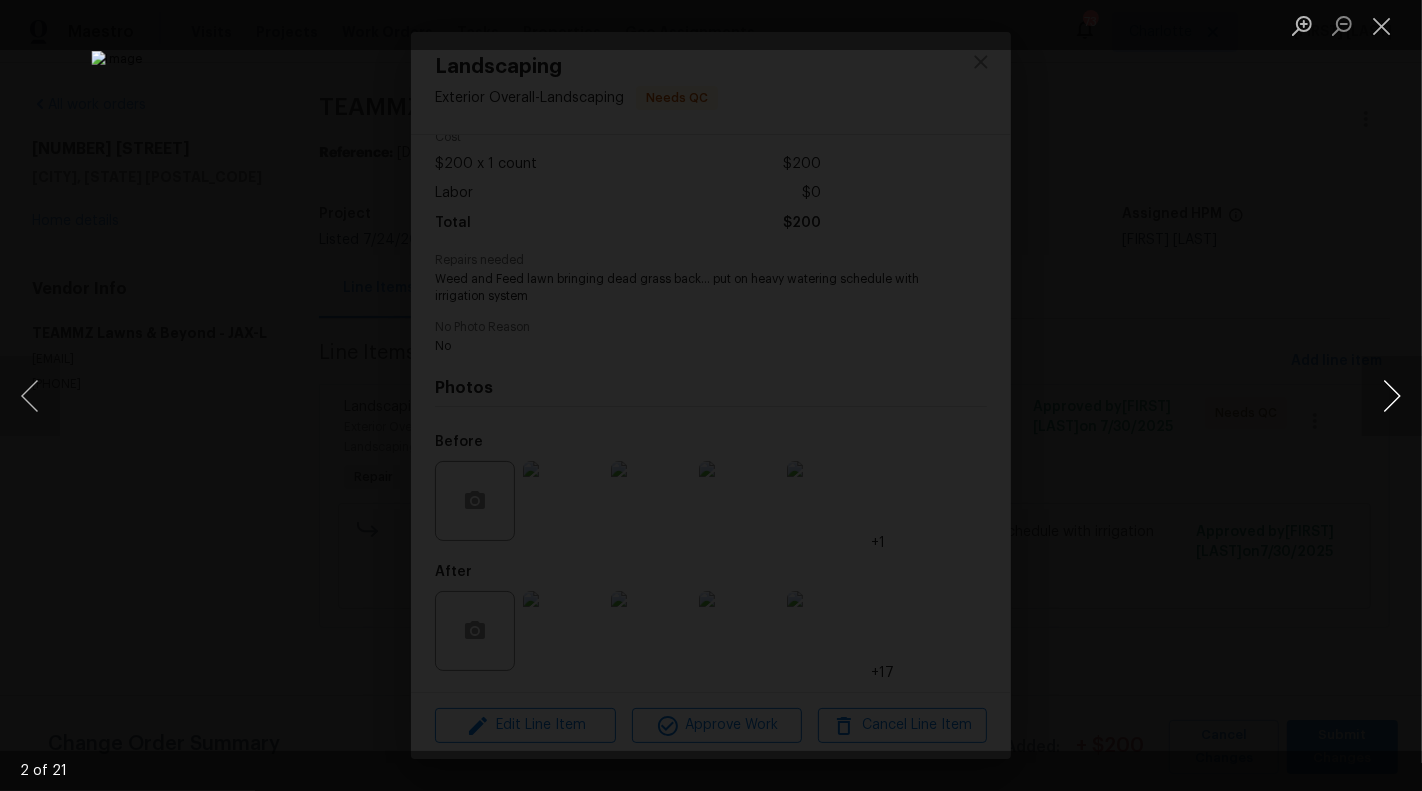 click at bounding box center (1392, 396) 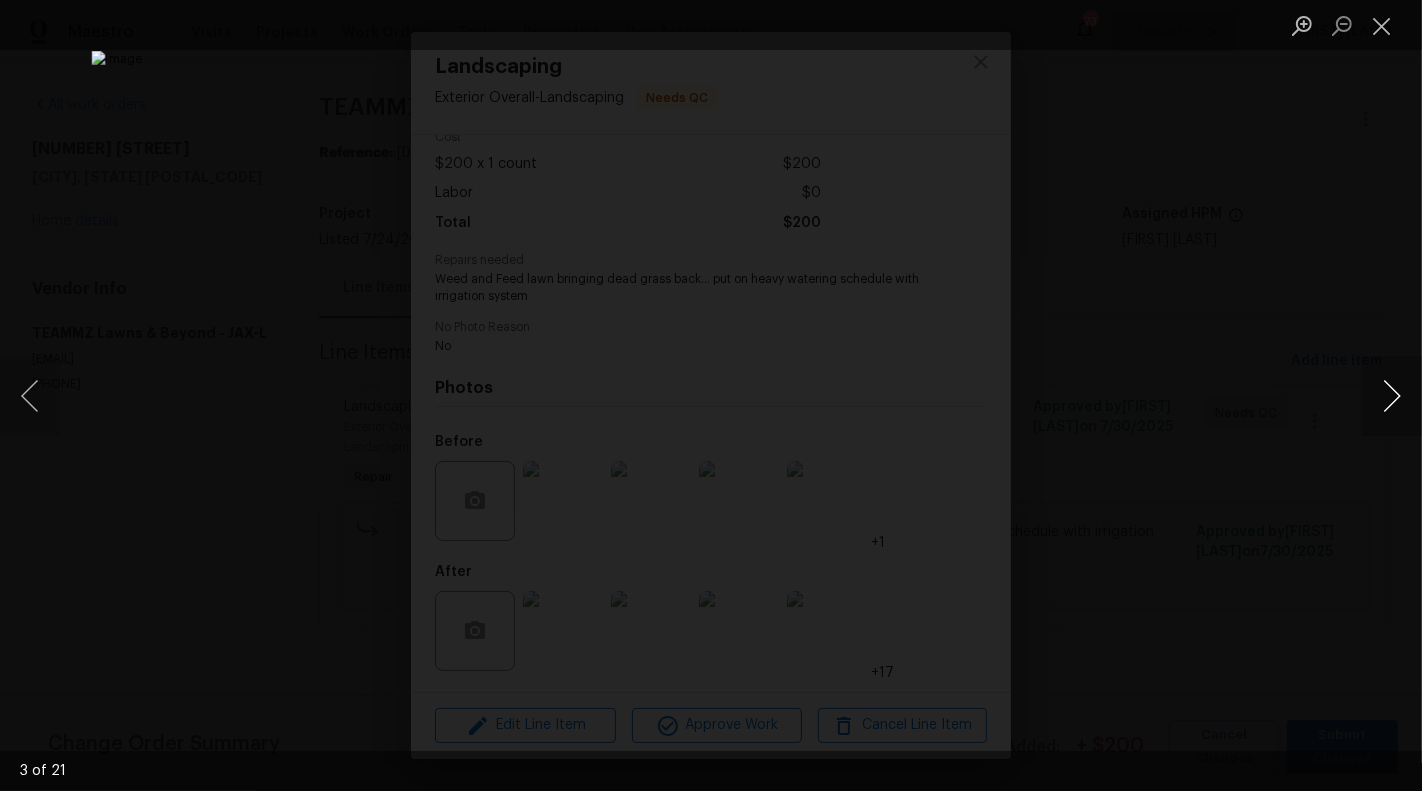 click at bounding box center [1392, 396] 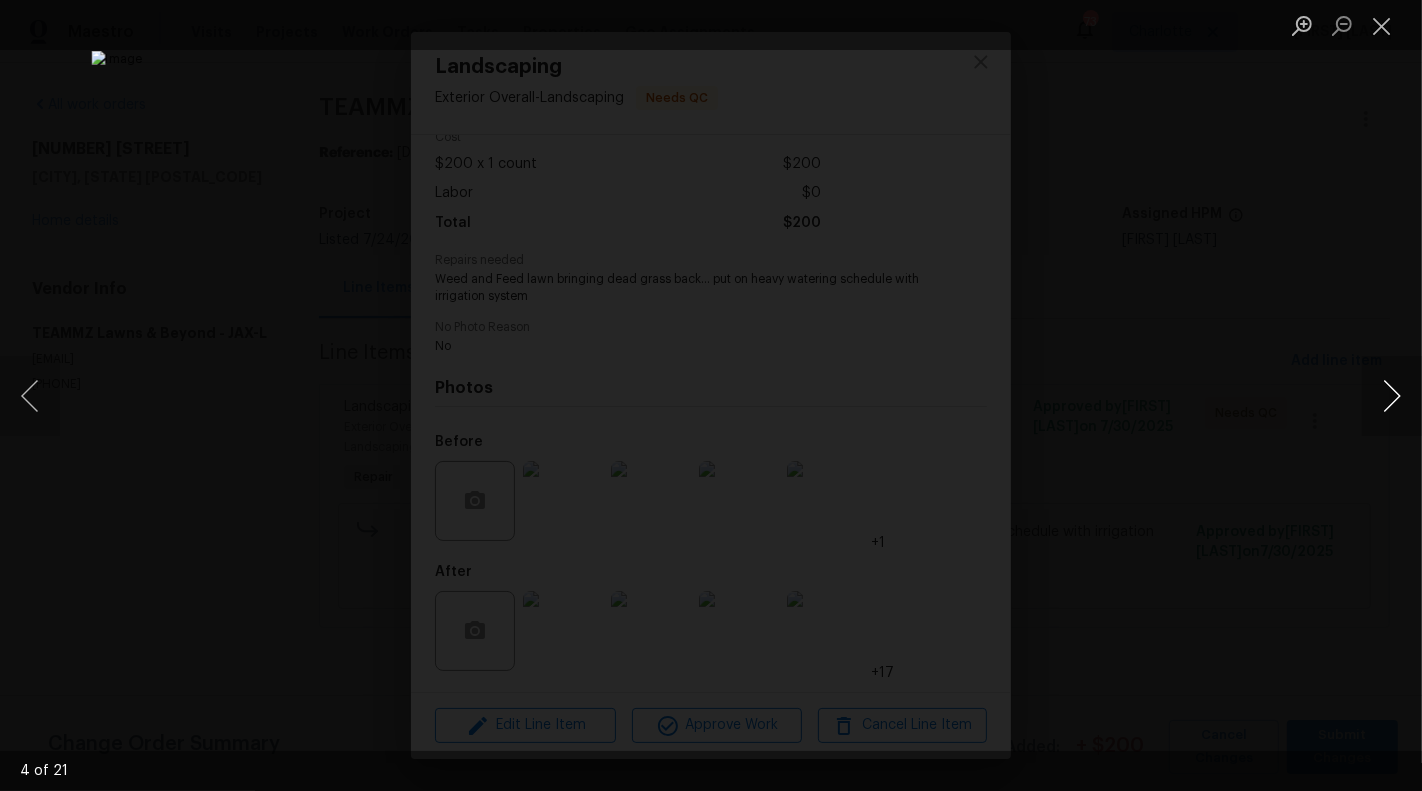 click at bounding box center [1392, 396] 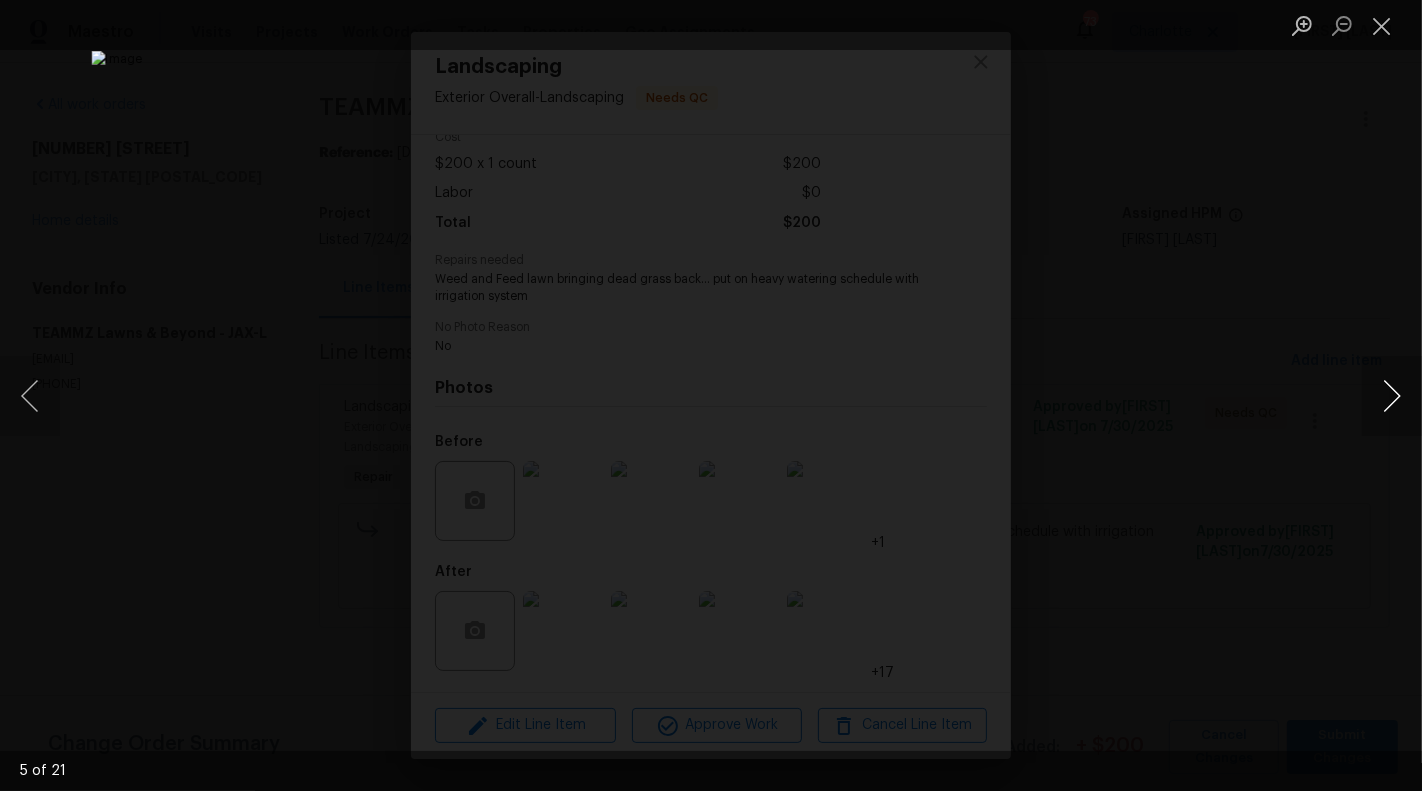 click at bounding box center (1392, 396) 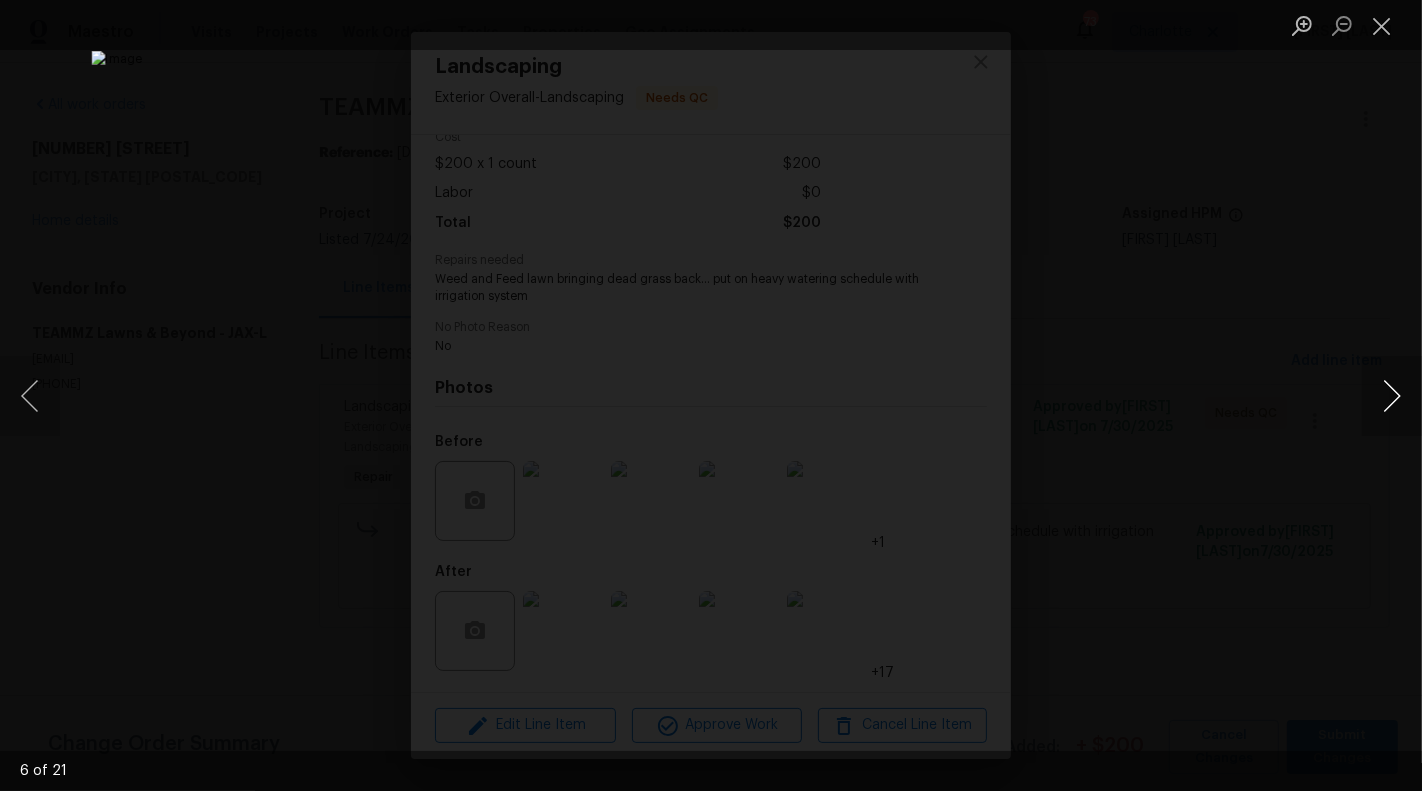 click at bounding box center (1392, 396) 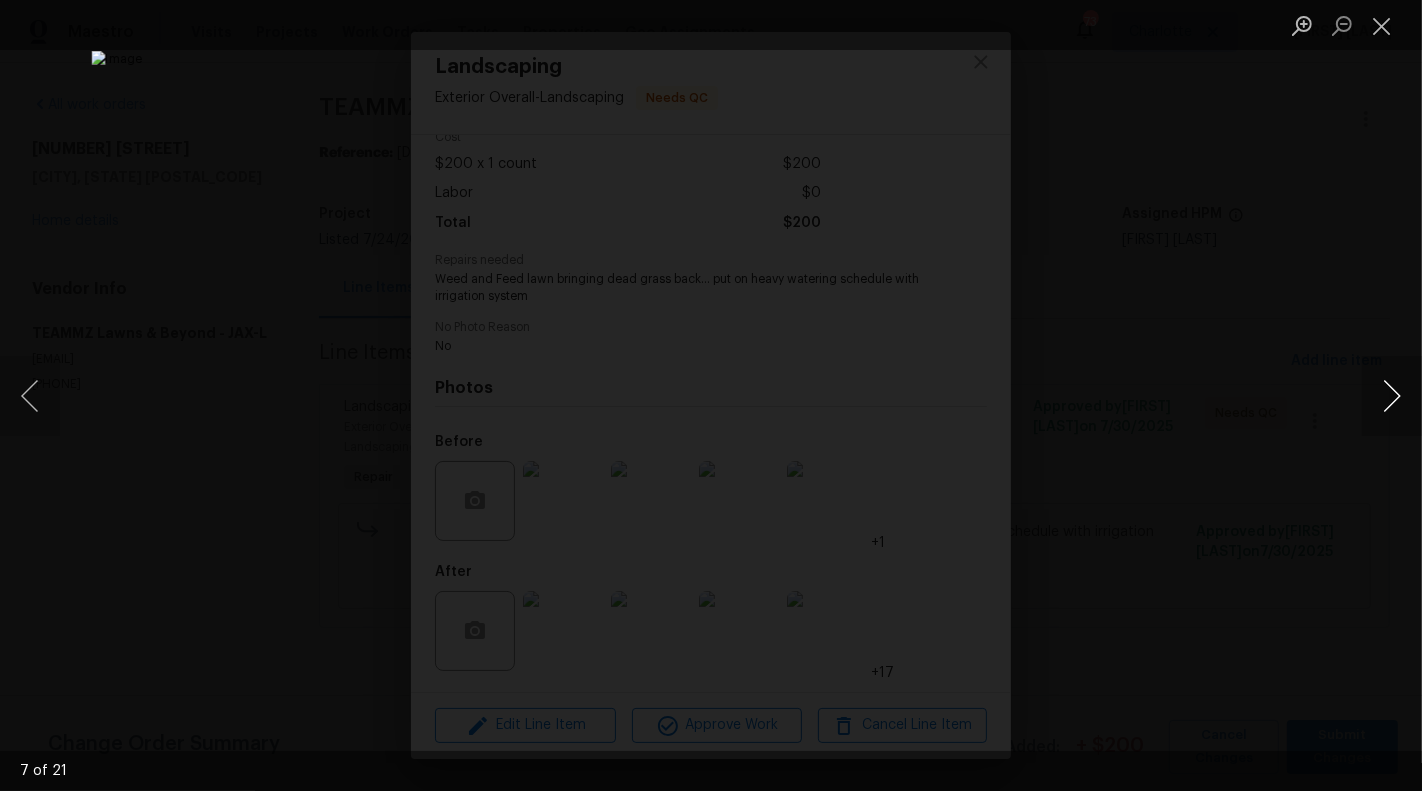 click at bounding box center [1392, 396] 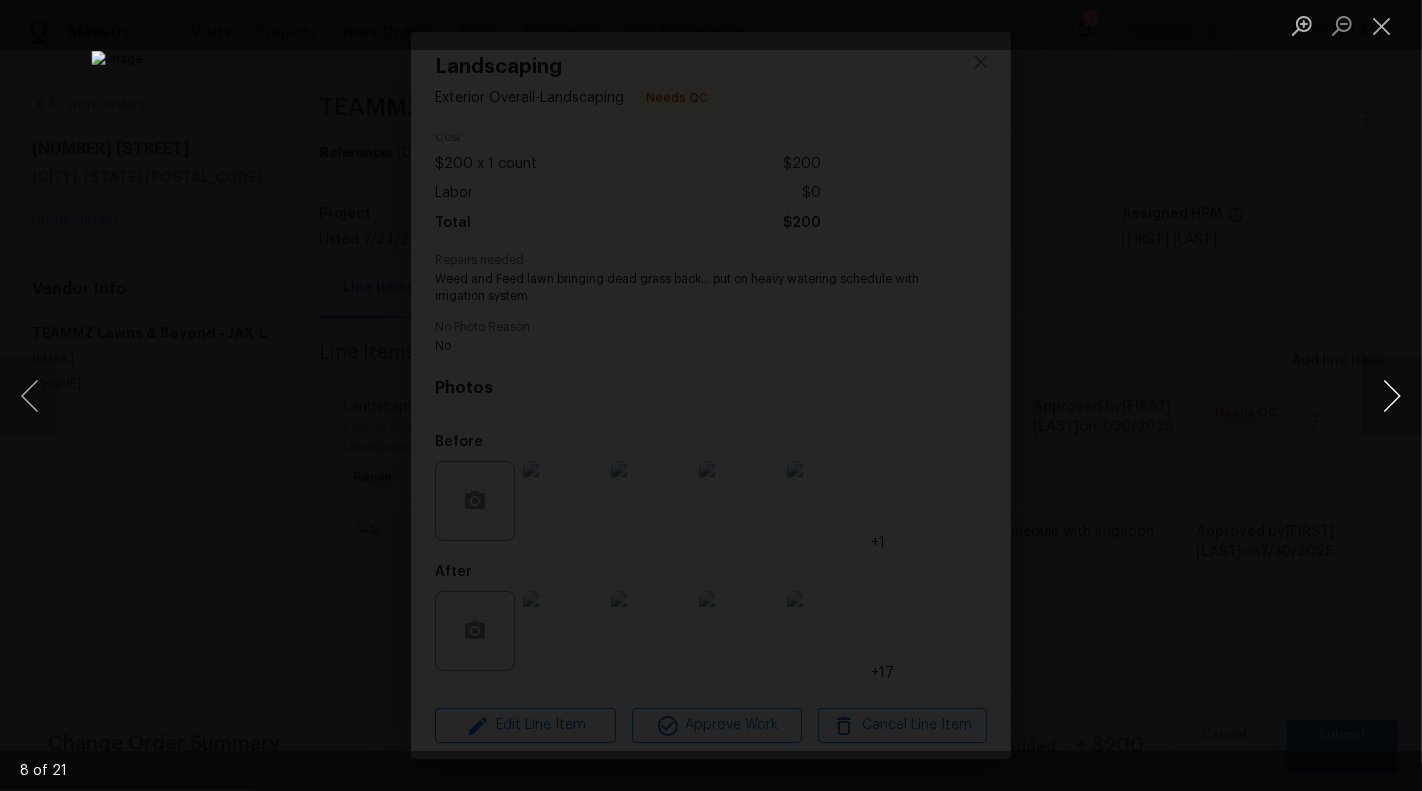 click at bounding box center (1392, 396) 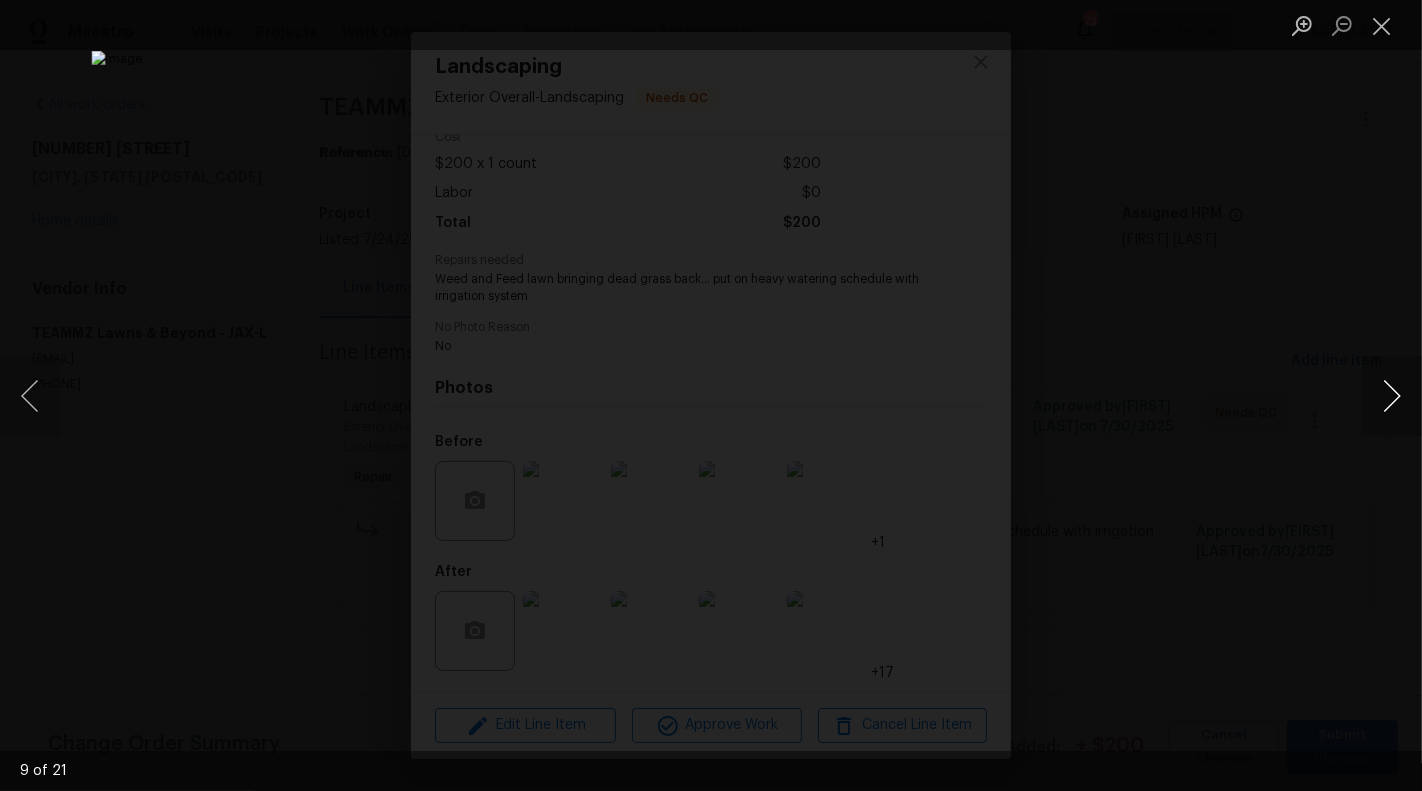 click at bounding box center (1392, 396) 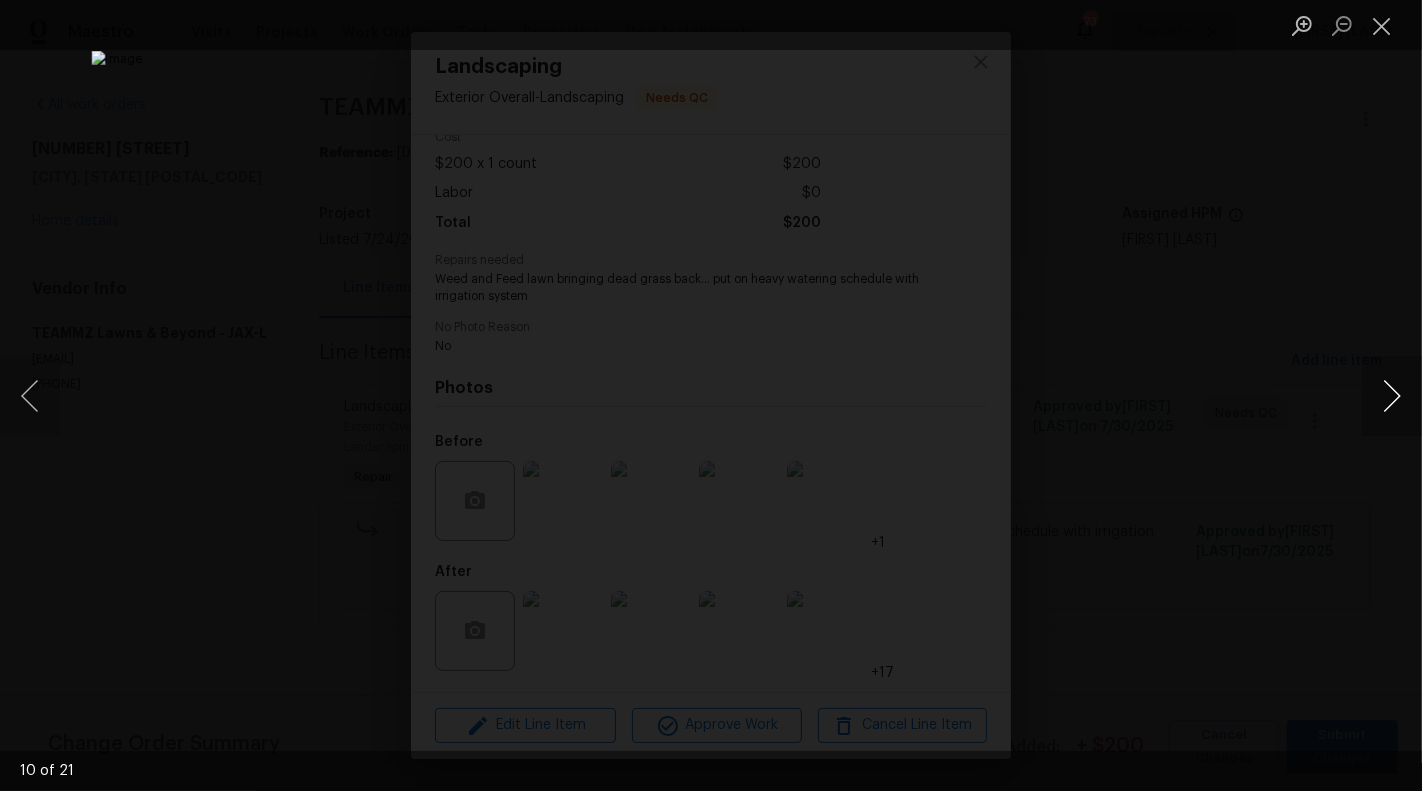 click at bounding box center [1392, 396] 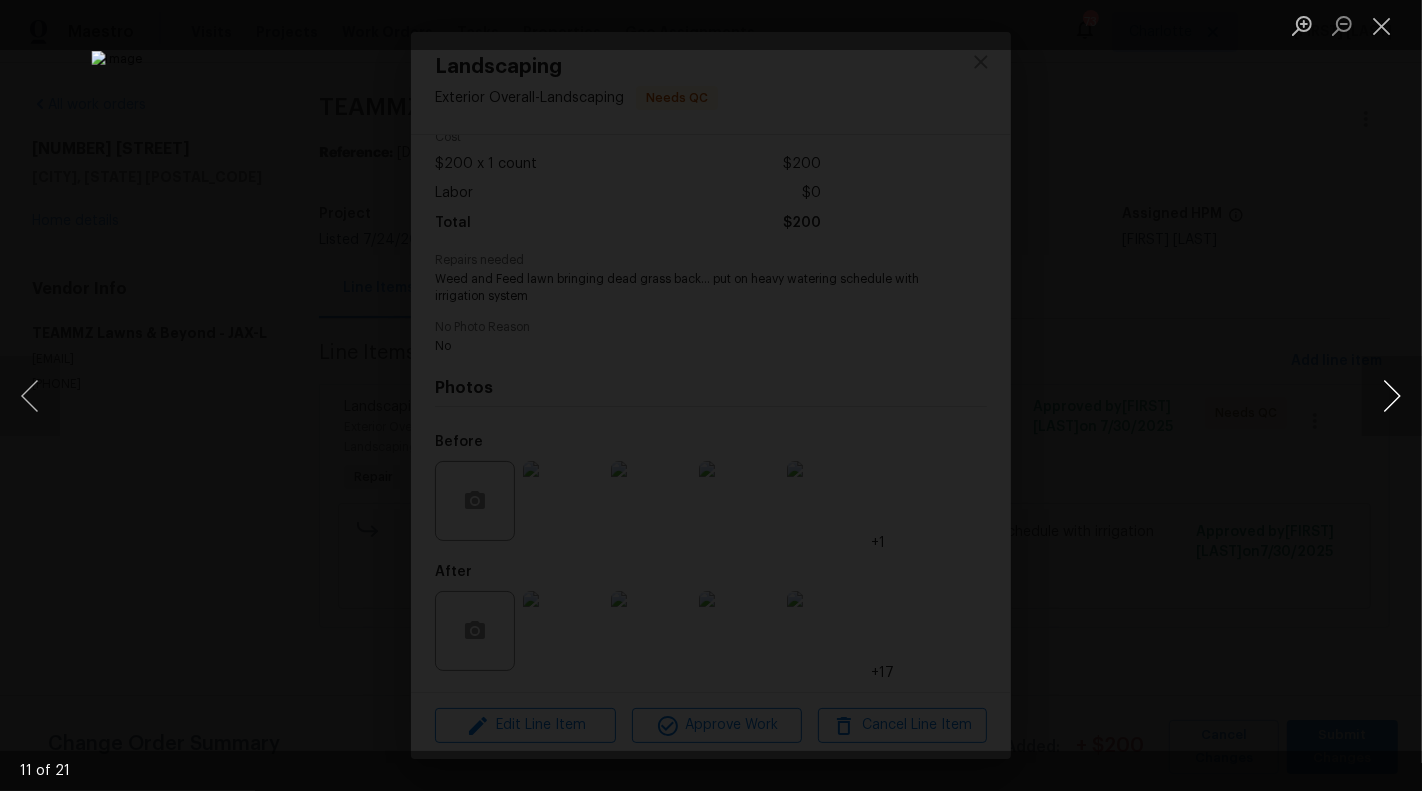 click at bounding box center (1392, 396) 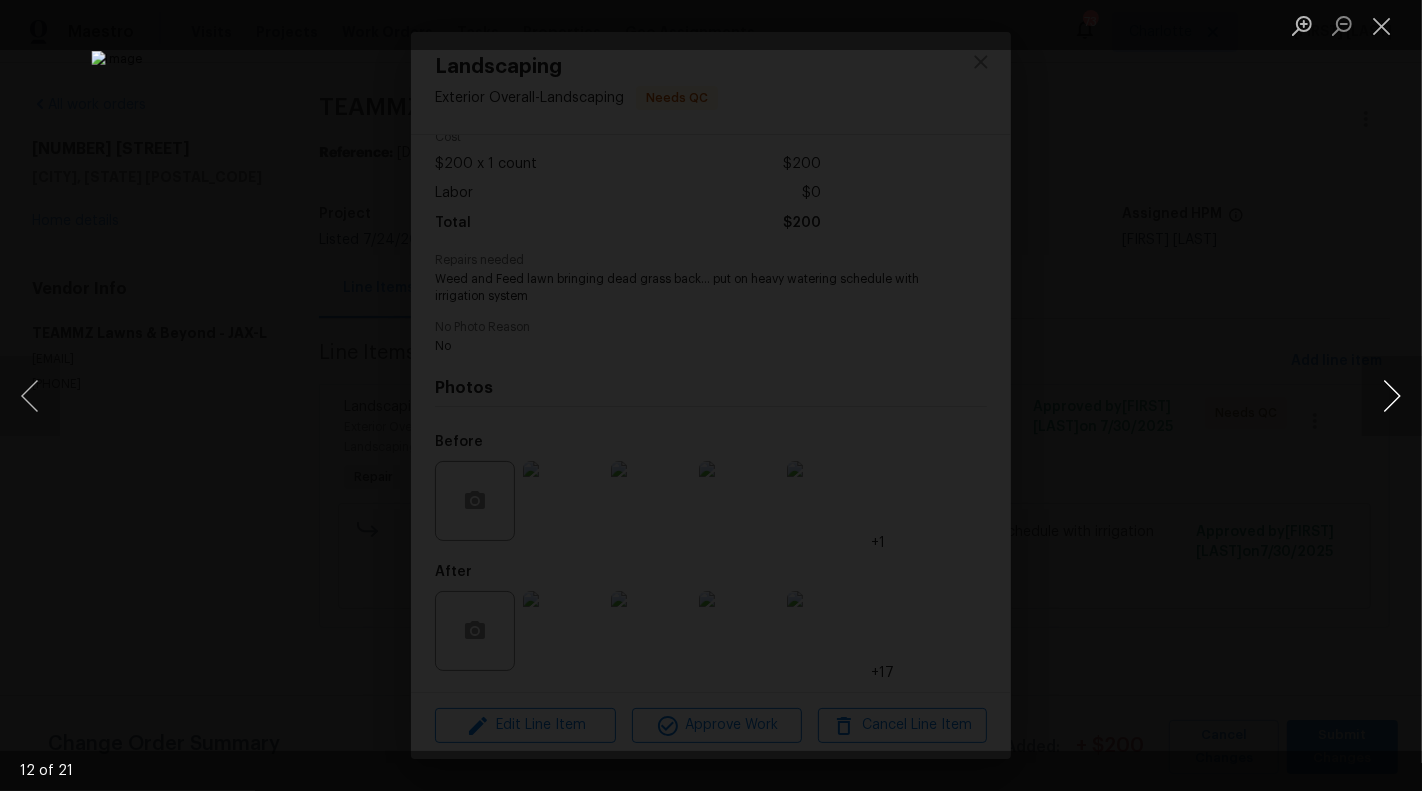 click at bounding box center [1392, 396] 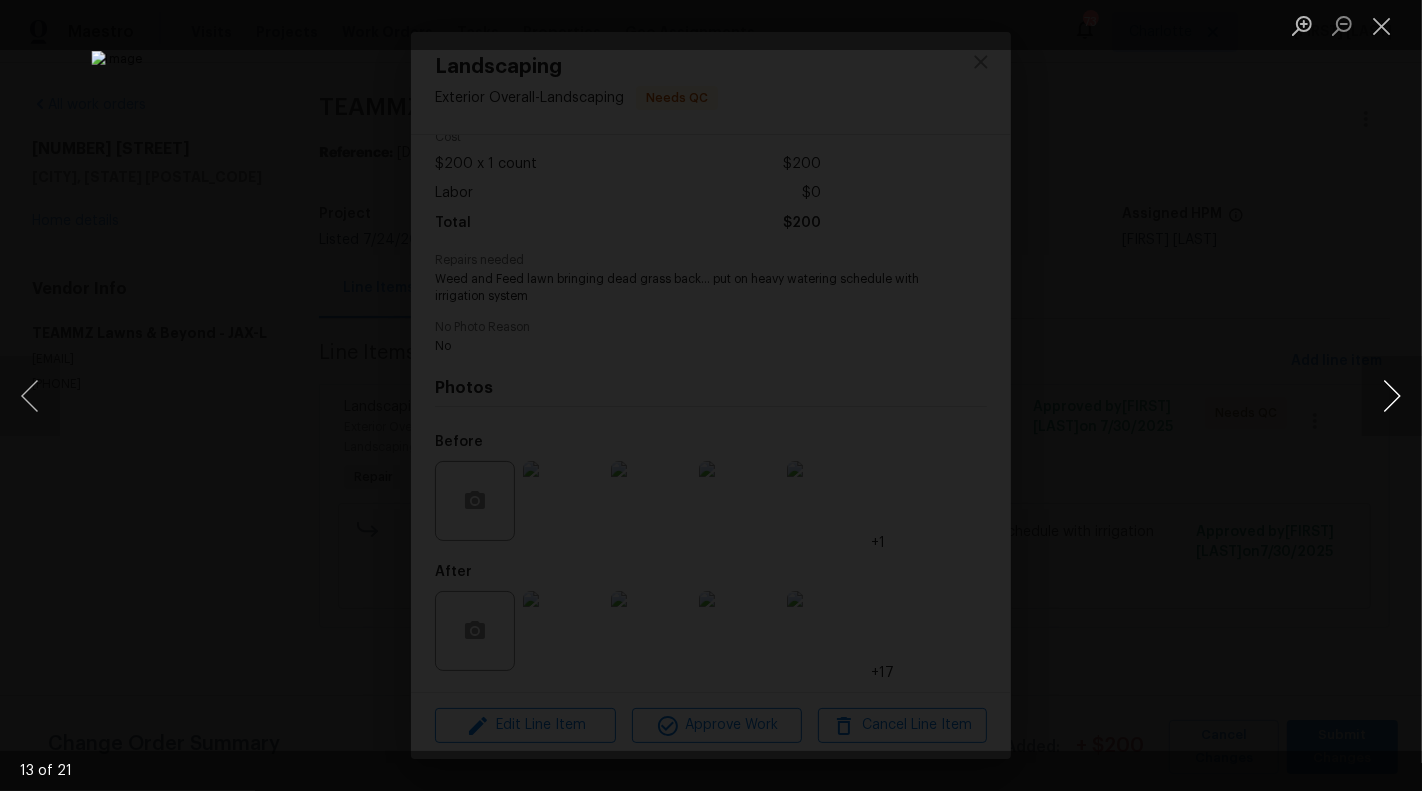 click at bounding box center [1392, 396] 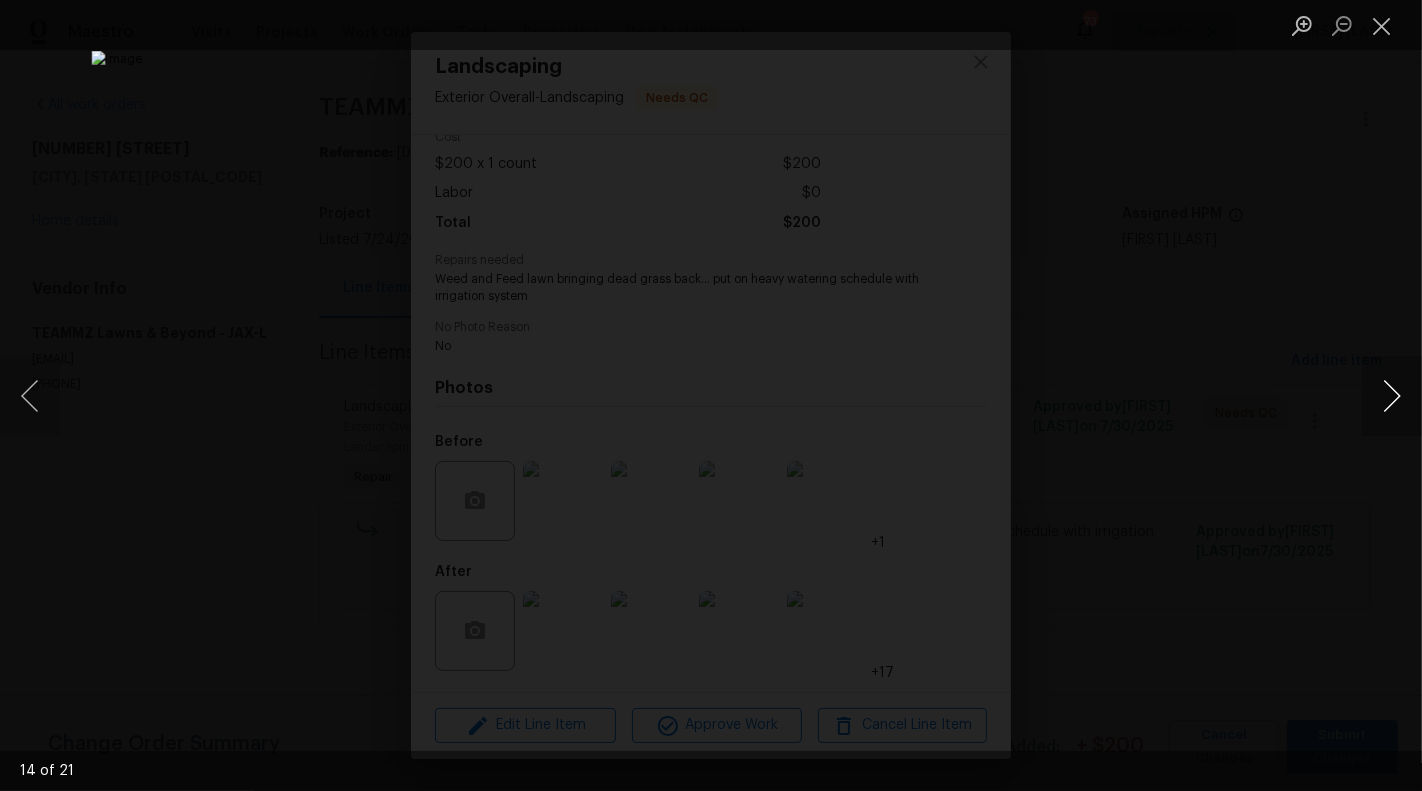 click at bounding box center [1392, 396] 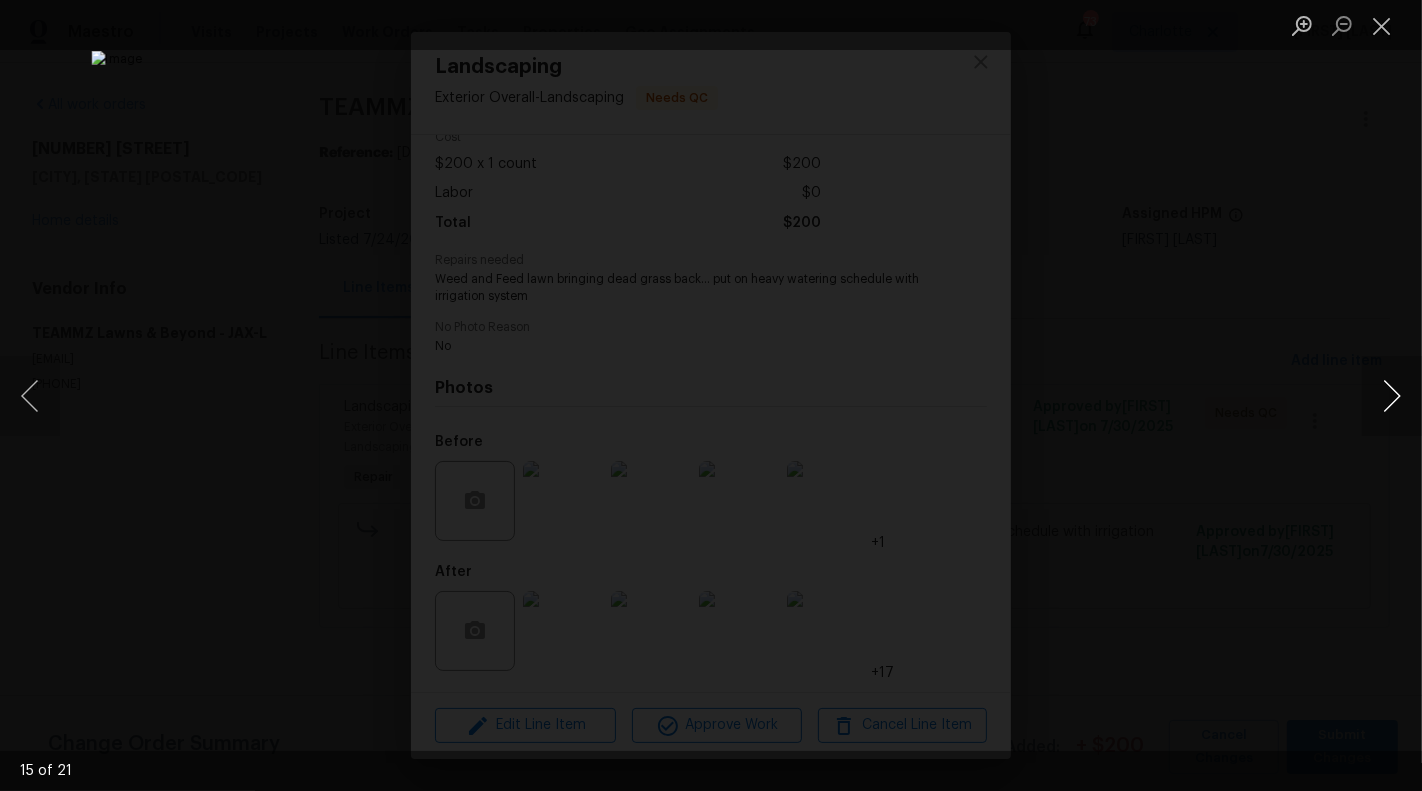 click at bounding box center (1392, 396) 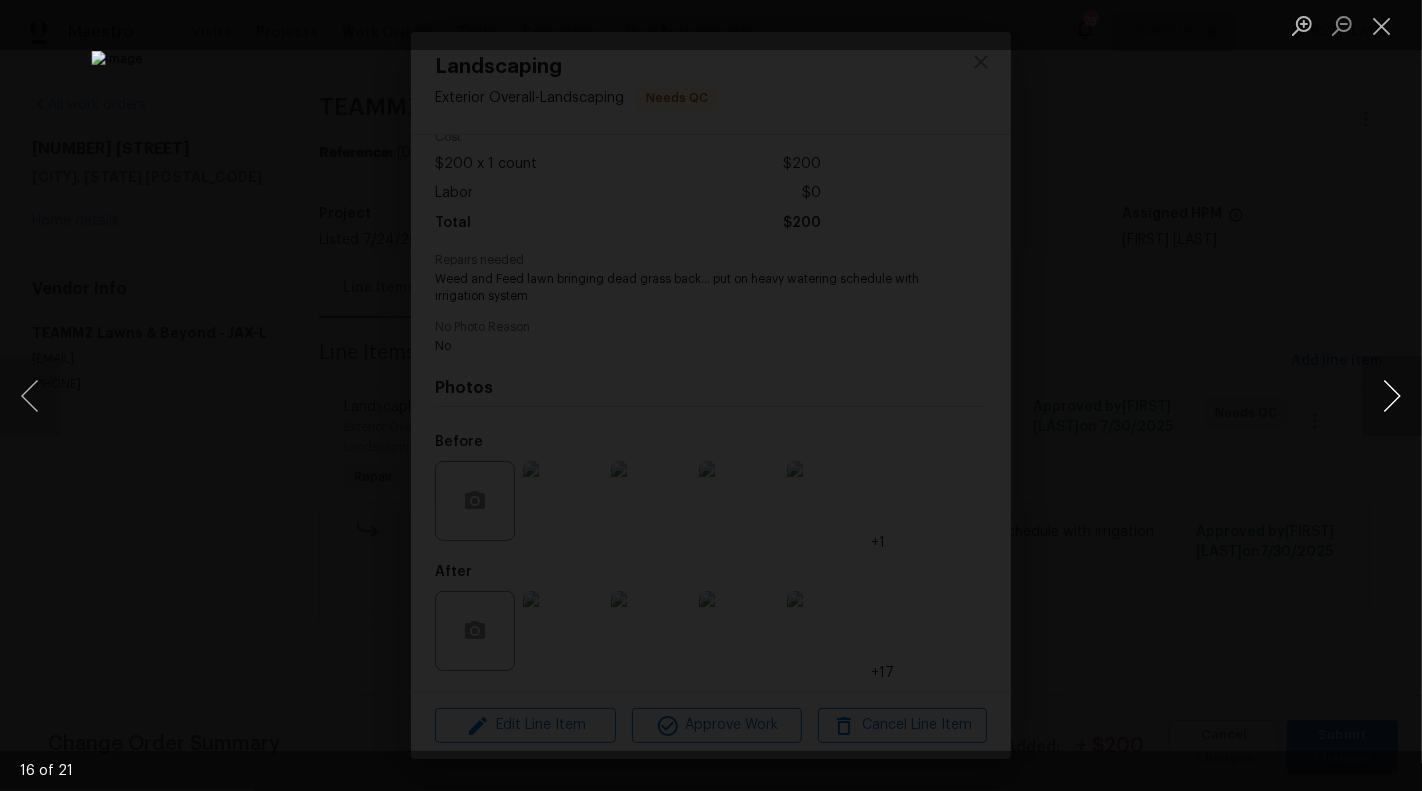click at bounding box center [1392, 396] 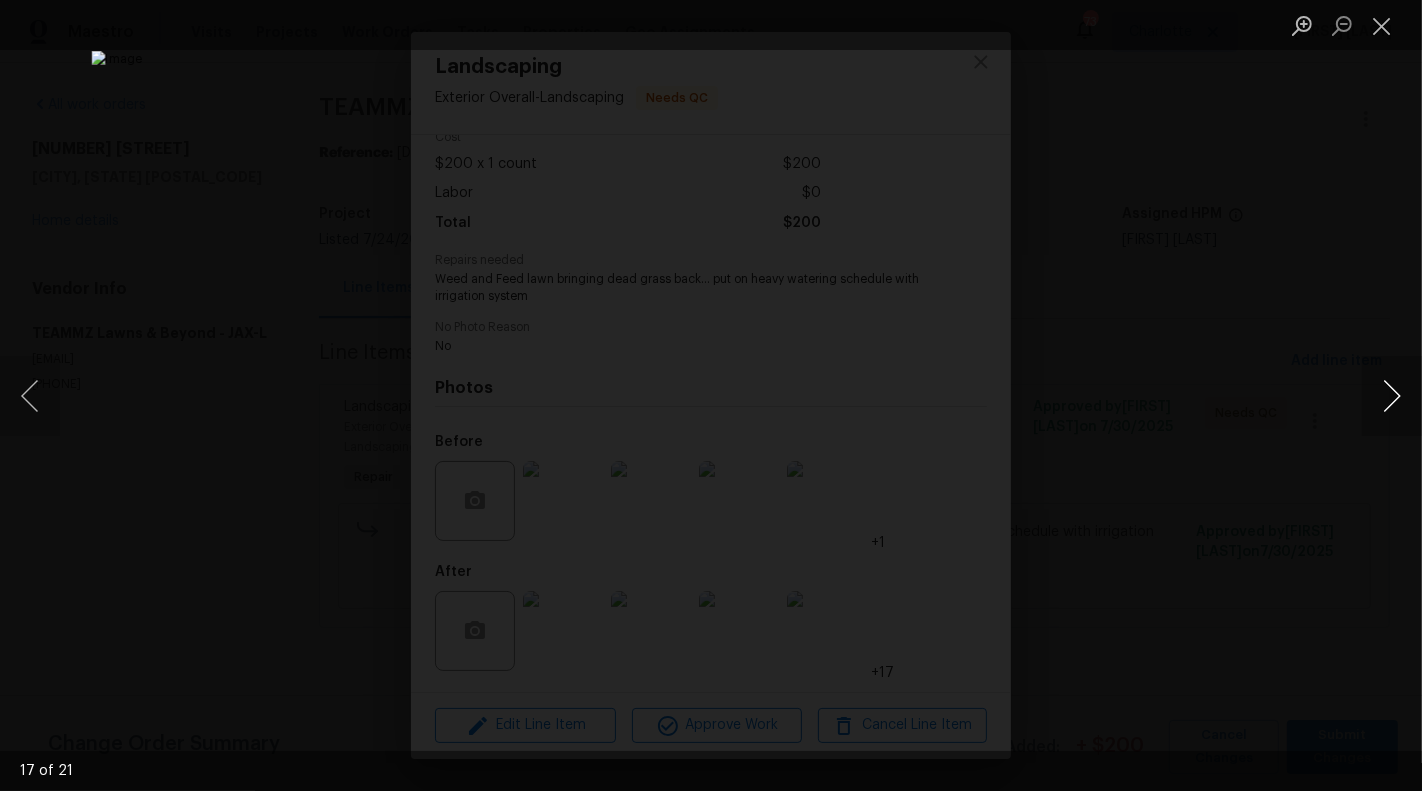 click at bounding box center (1392, 396) 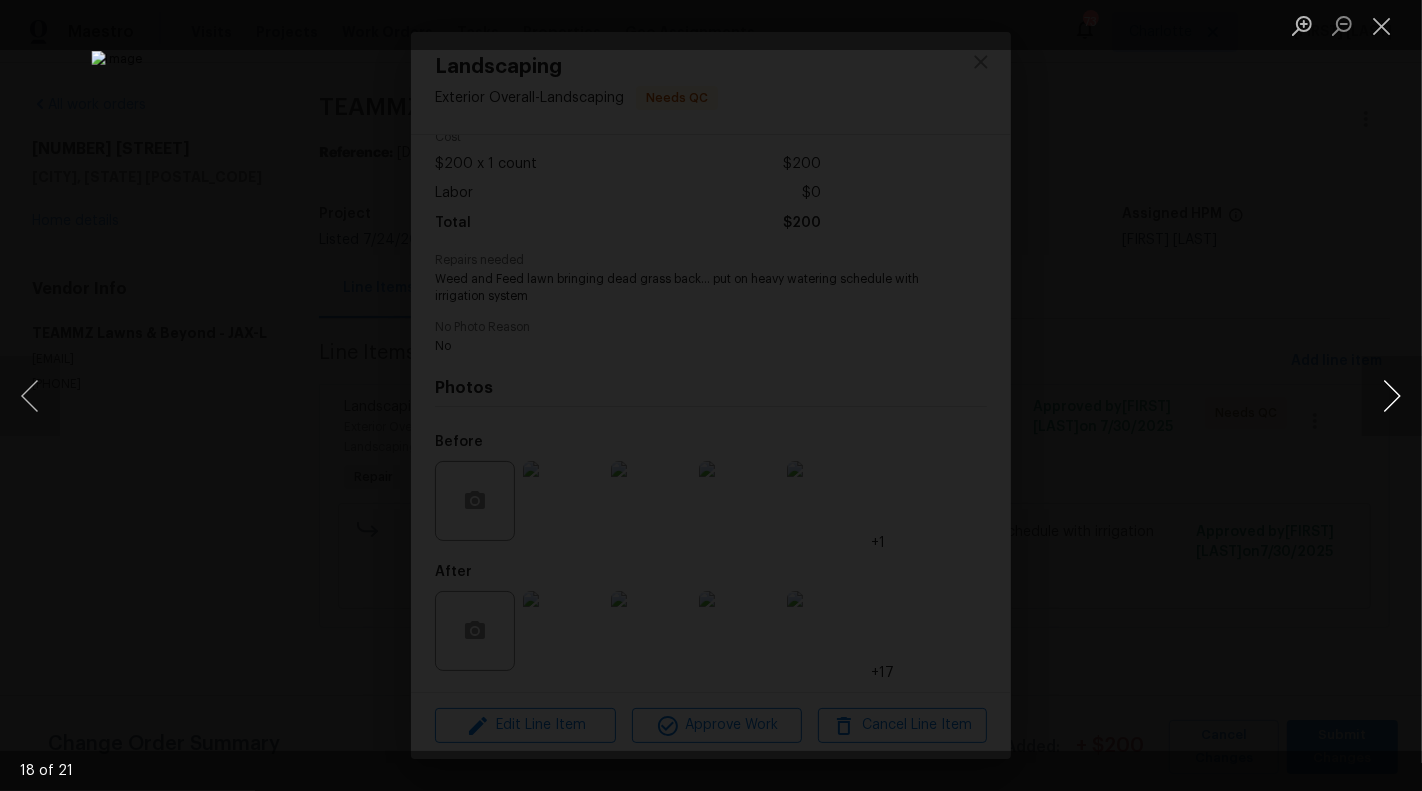 click at bounding box center (1392, 396) 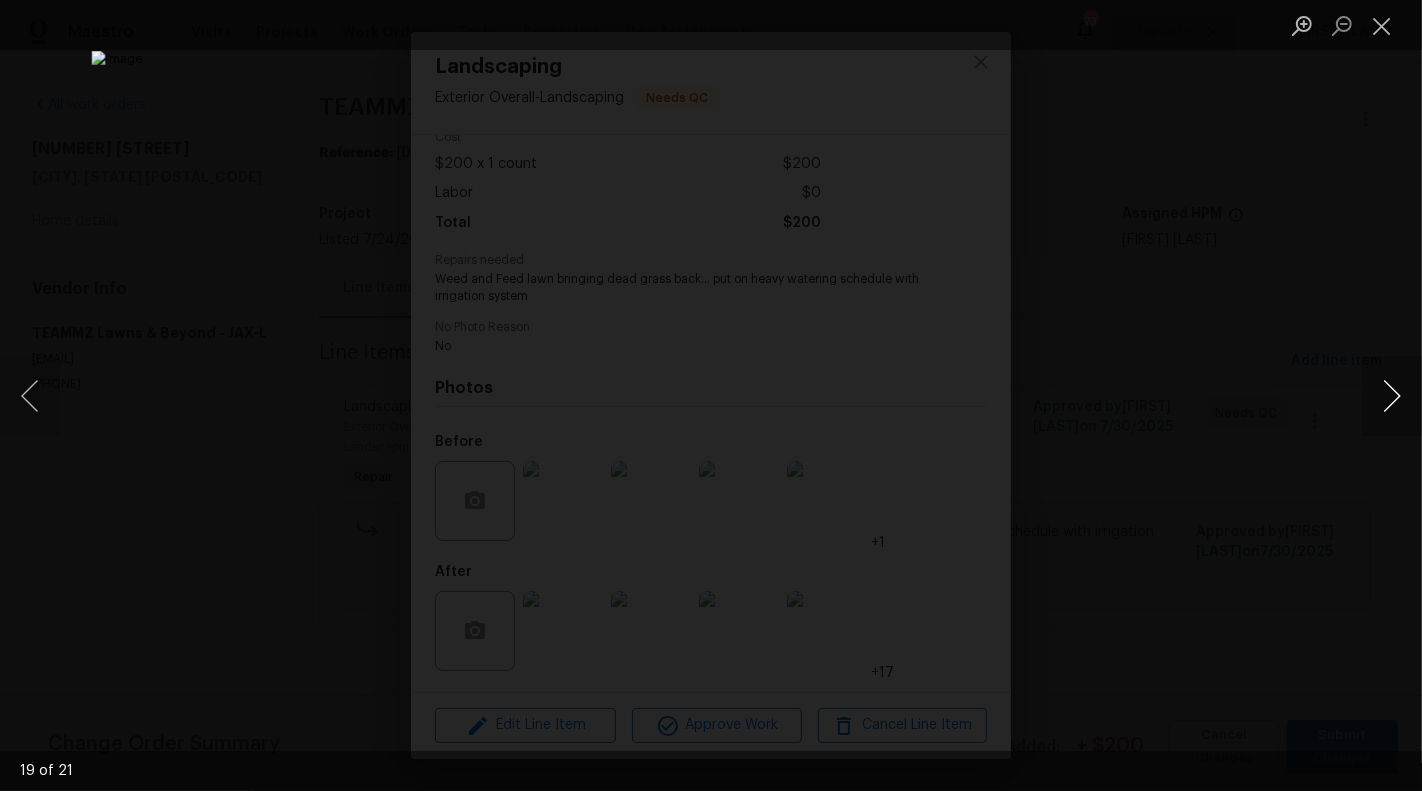click at bounding box center [1392, 396] 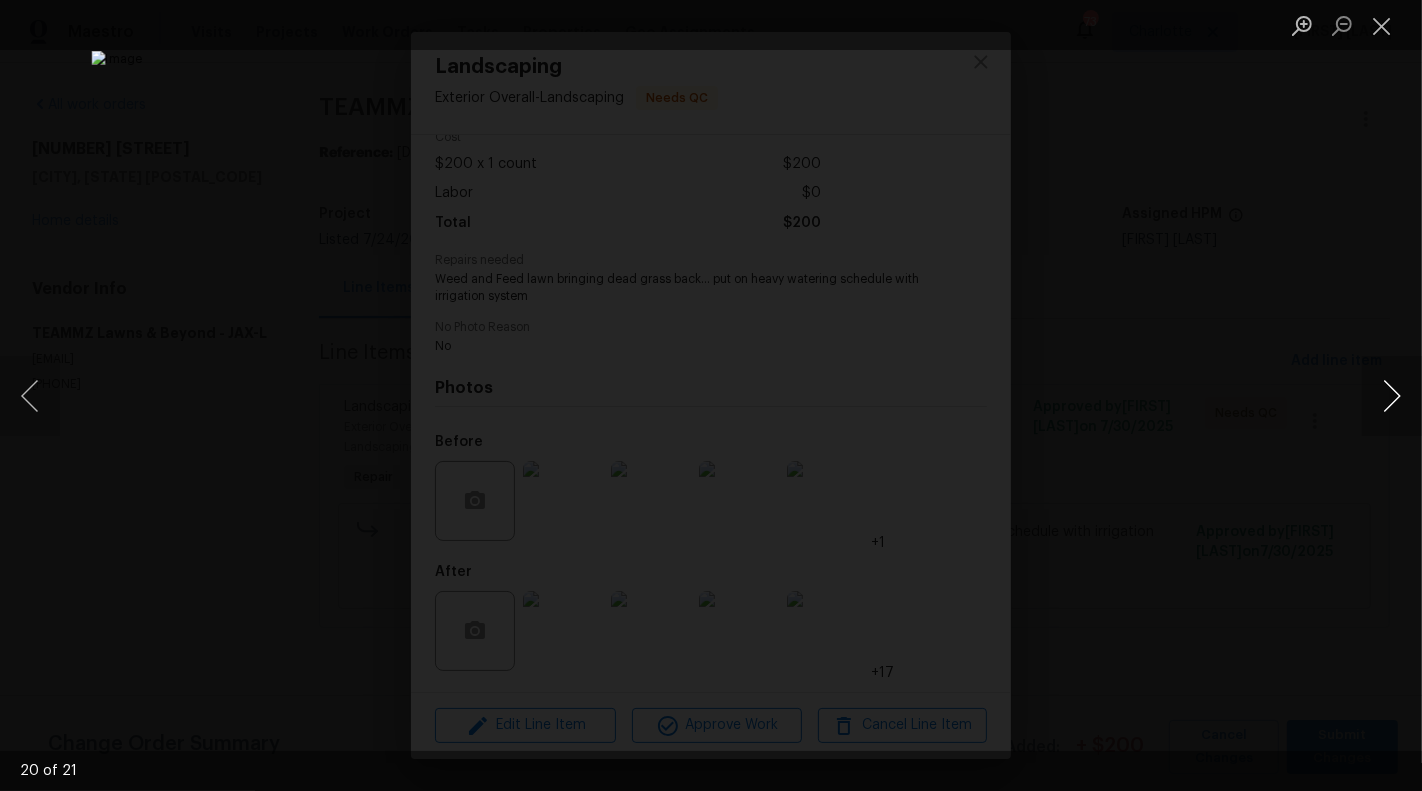 click at bounding box center (1392, 396) 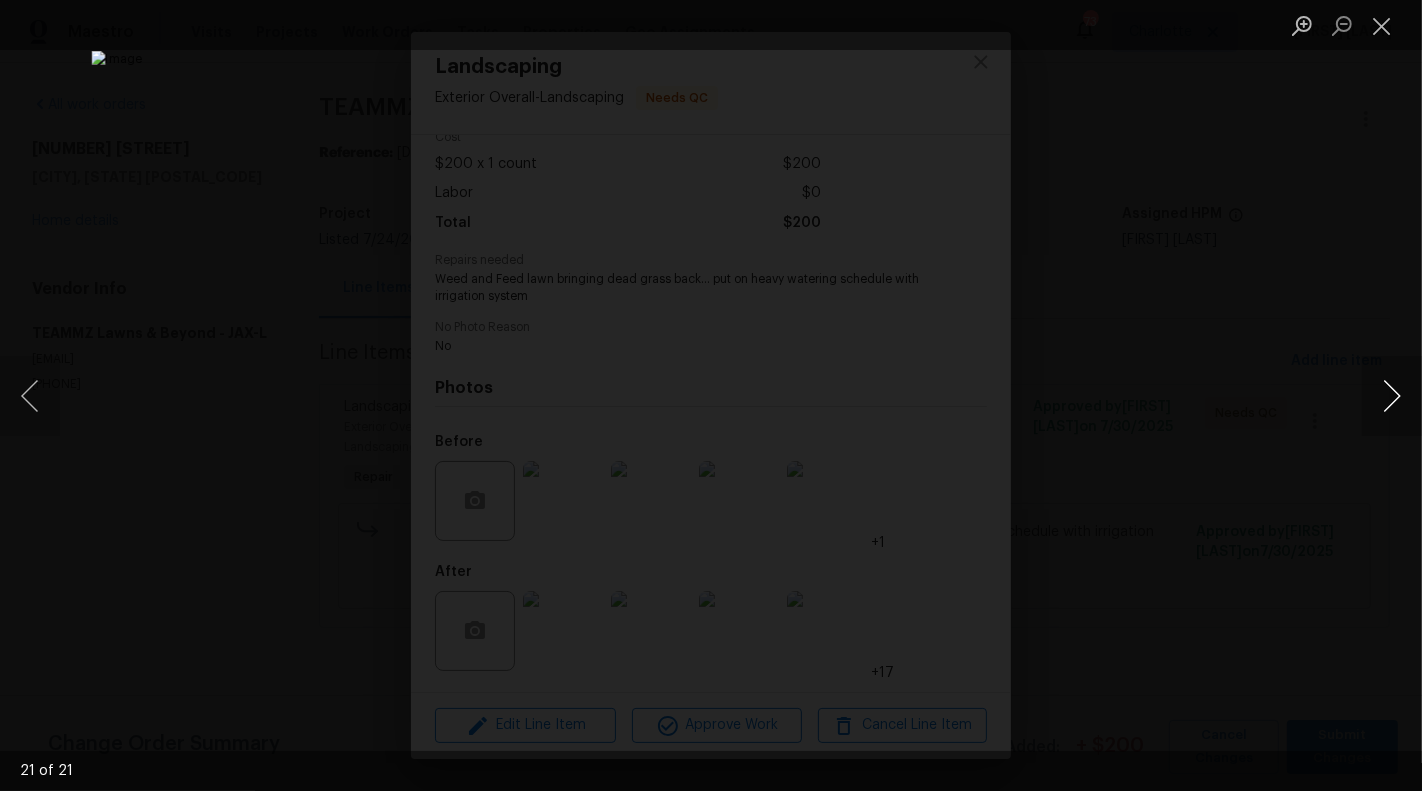 click at bounding box center (1392, 396) 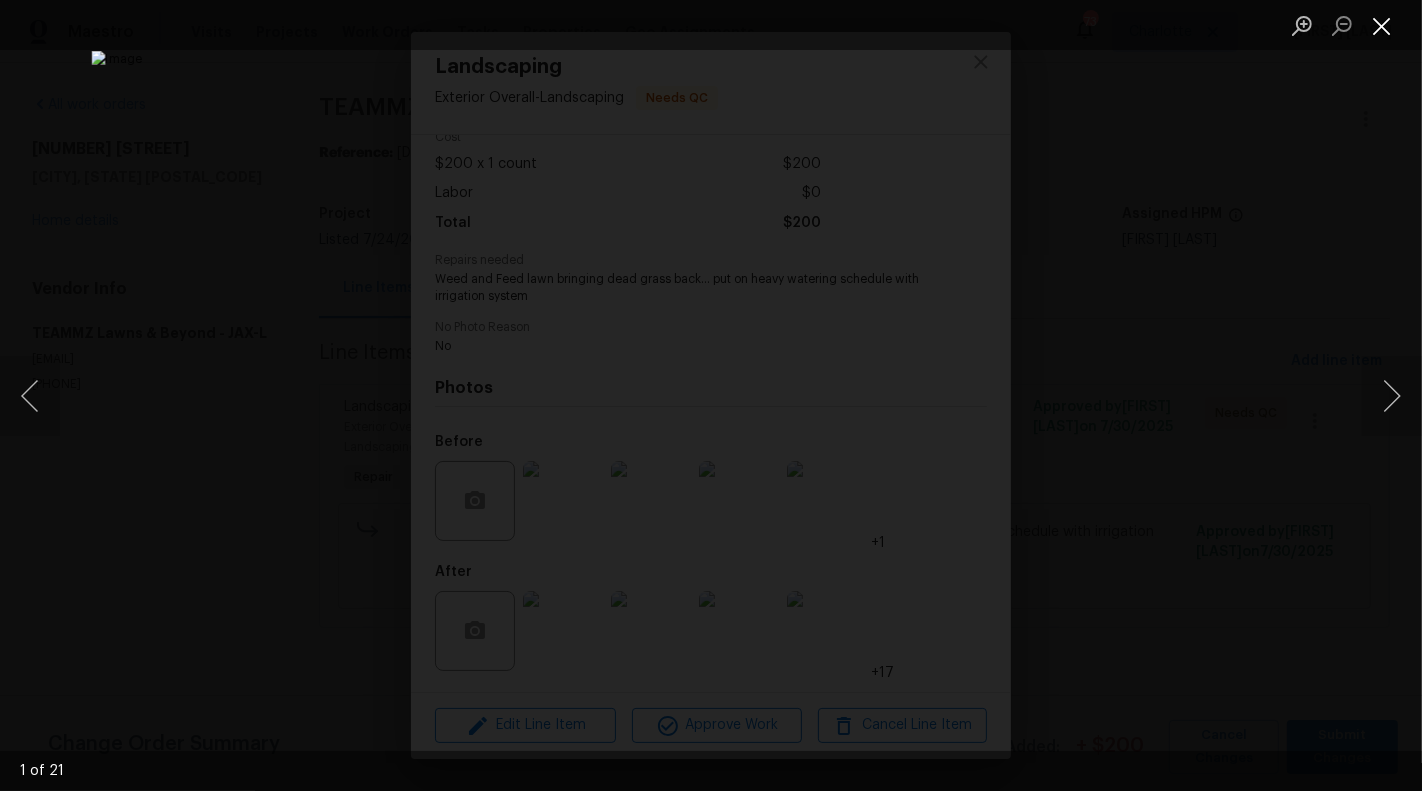 click at bounding box center (1382, 25) 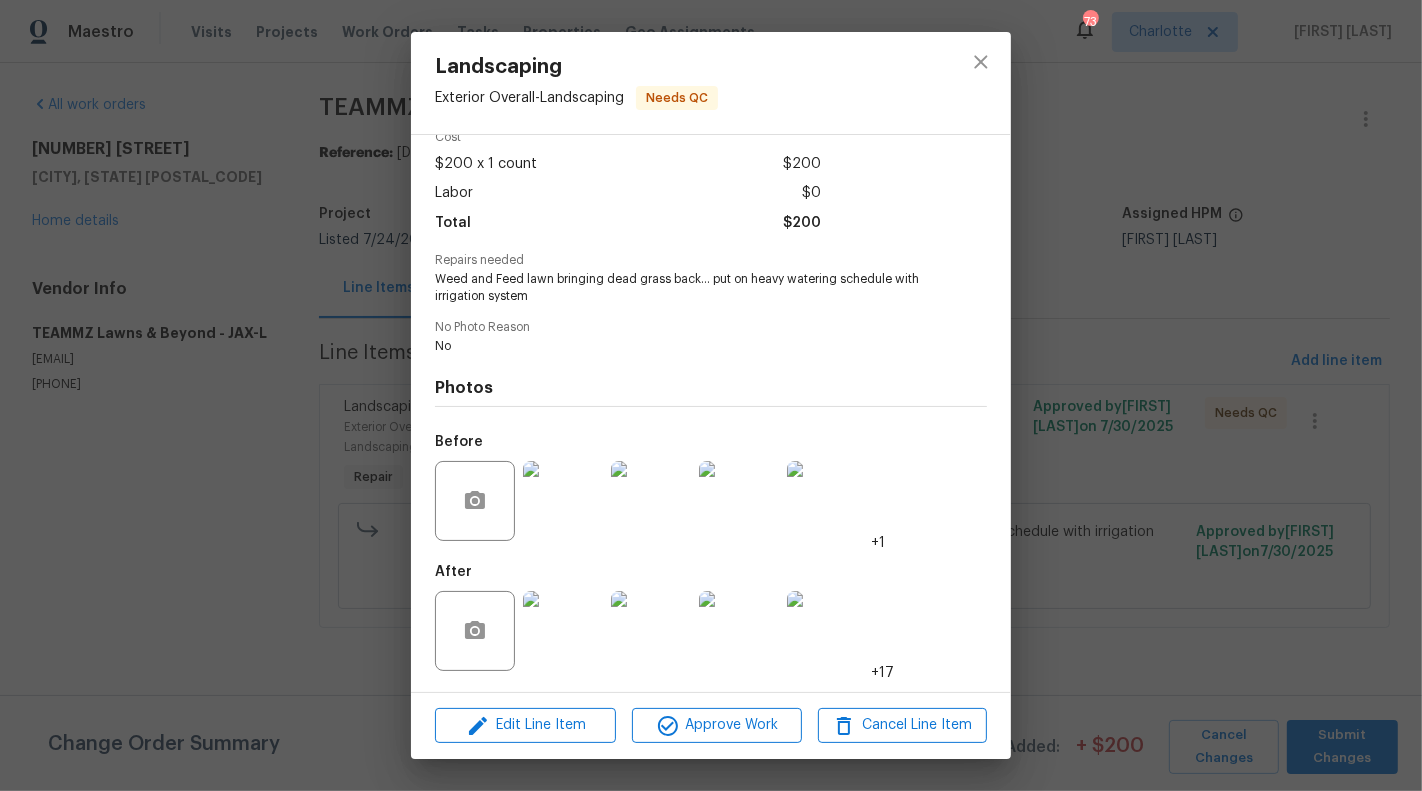 click on "Landscaping Exterior Overall  -  Landscaping Needs QC Vendor TEAMMZ Lawns & Beyond Account Category Repairs Cost $200 x 1 count $200 Labor $0 Total $200 Repairs needed Weed and Feed lawn bringing dead grass back… put on heavy watering schedule with irrigation system No Photo Reason No Photos Before  +1 After  +17  Edit Line Item  Approve Work  Cancel Line Item" at bounding box center (711, 395) 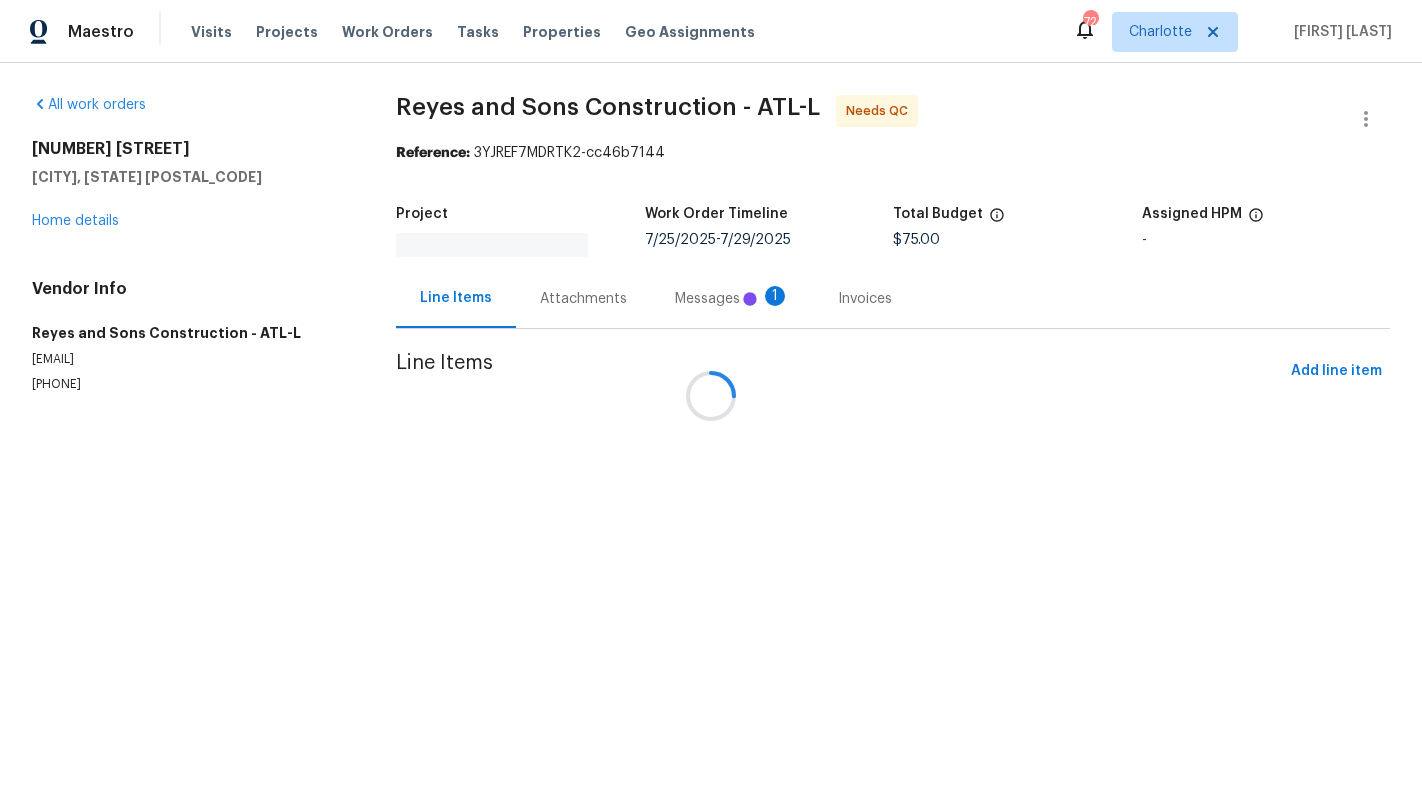 scroll, scrollTop: 0, scrollLeft: 0, axis: both 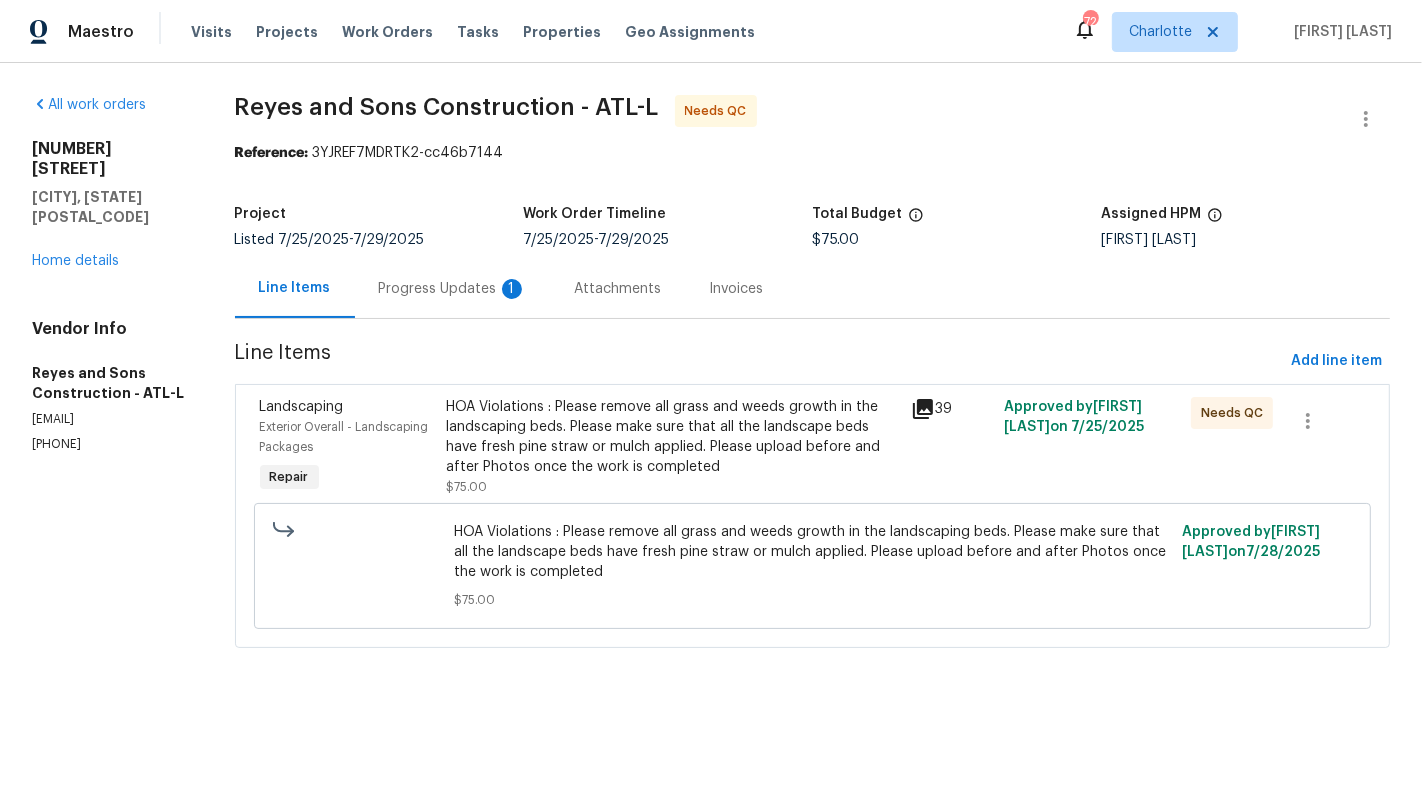 click on "Progress Updates 1" at bounding box center [453, 288] 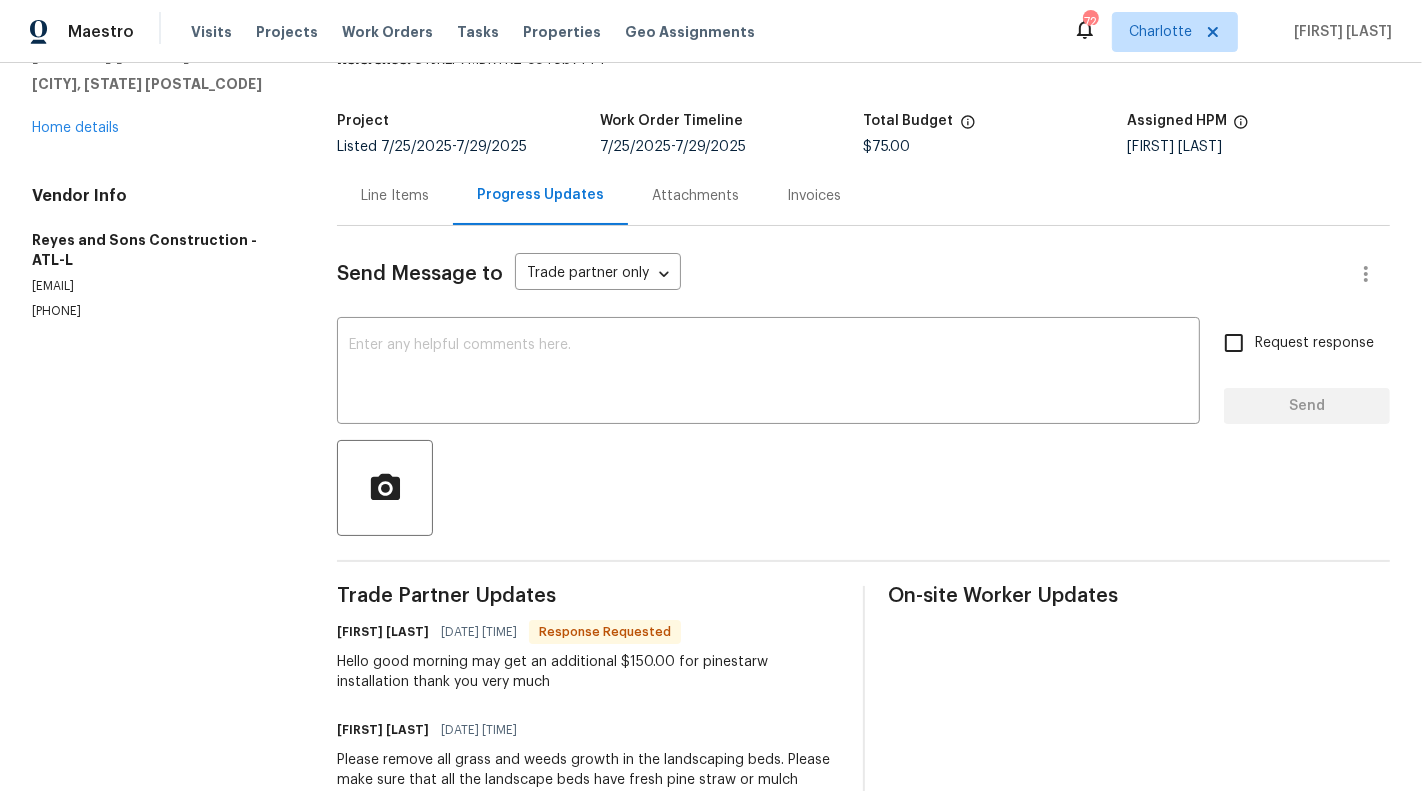 scroll, scrollTop: 64, scrollLeft: 0, axis: vertical 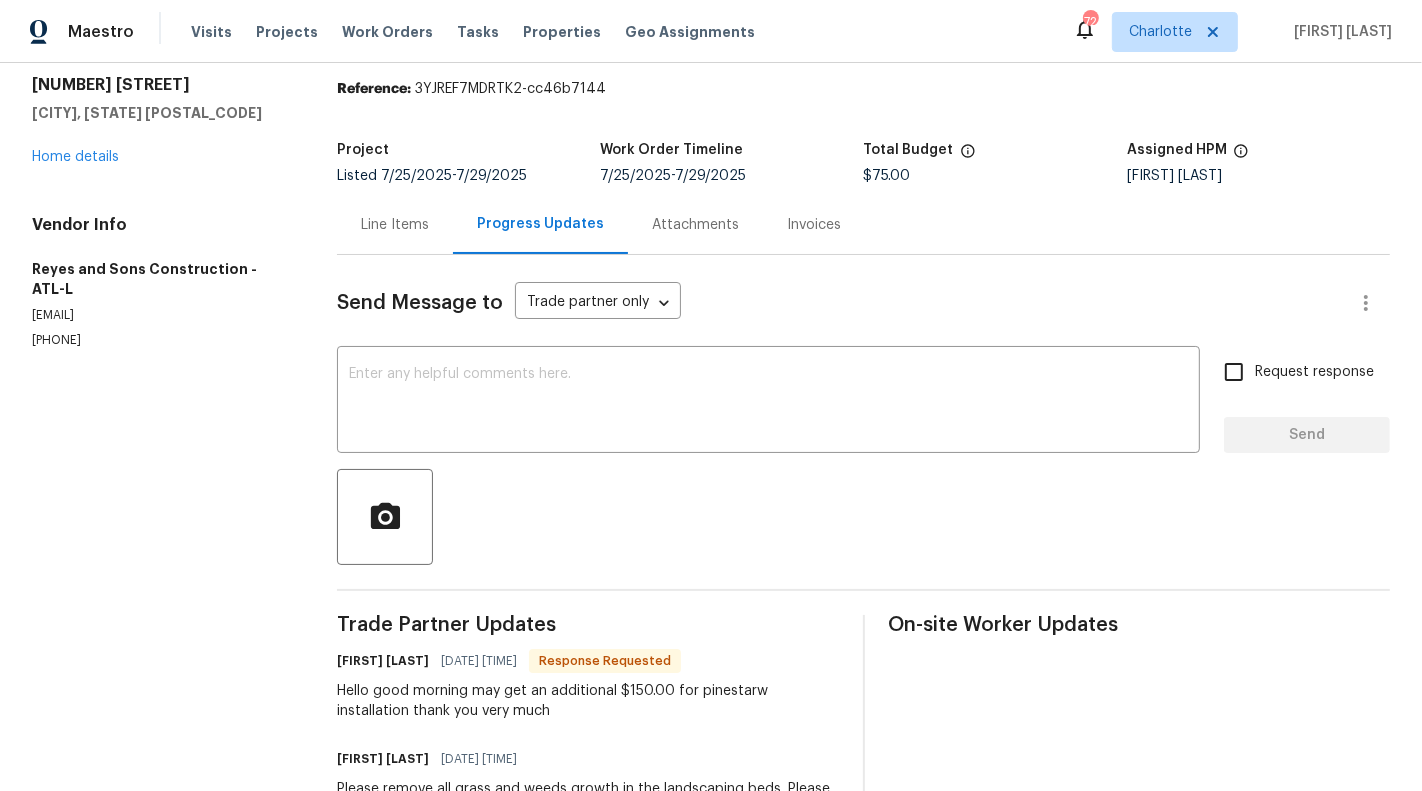 click on "Line Items" at bounding box center [395, 225] 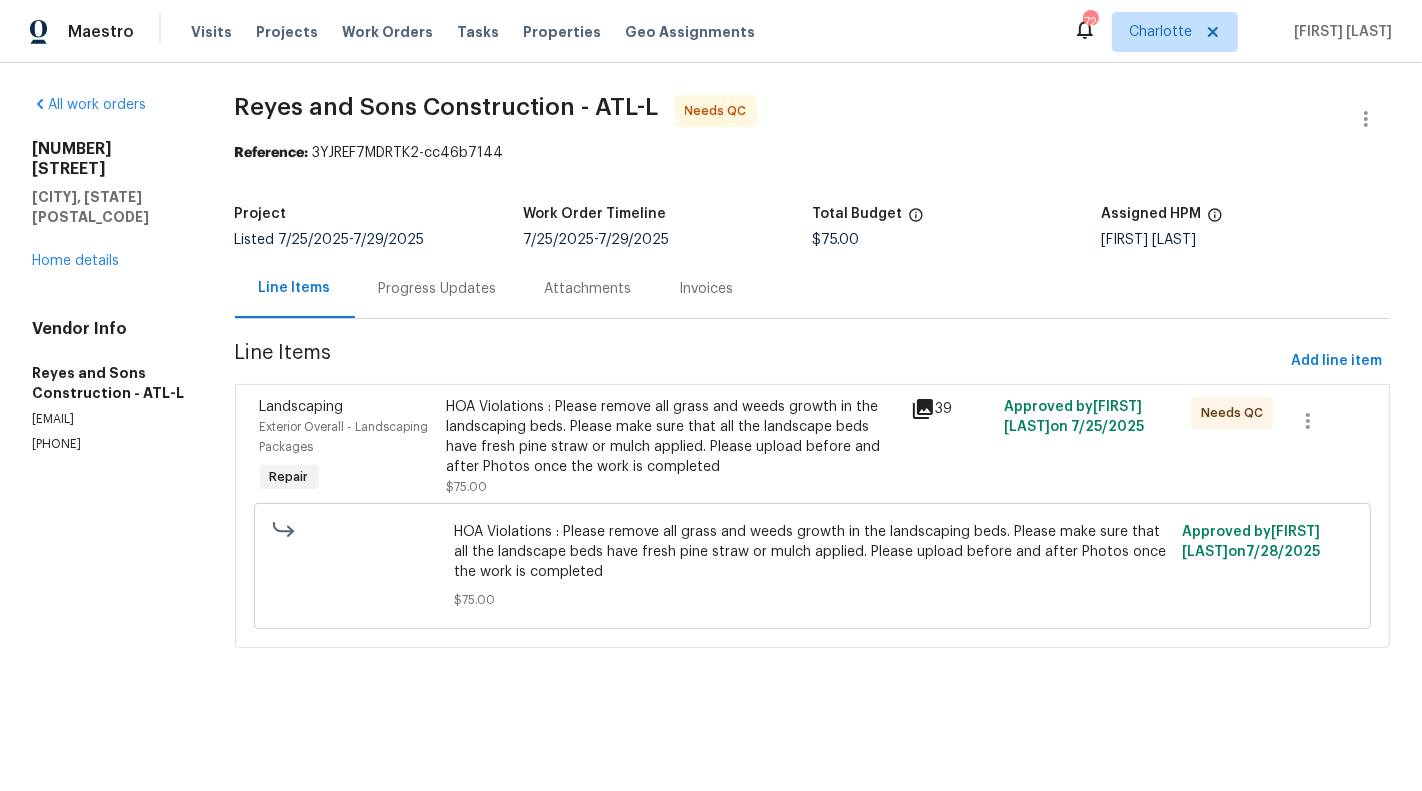 click on "HOA Violations : Please remove all grass and weeds growth in the landscaping beds. Please make sure that all the landscape beds have fresh pine straw or mulch applied. Please upload before and after Photos once the work is completed" at bounding box center [673, 437] 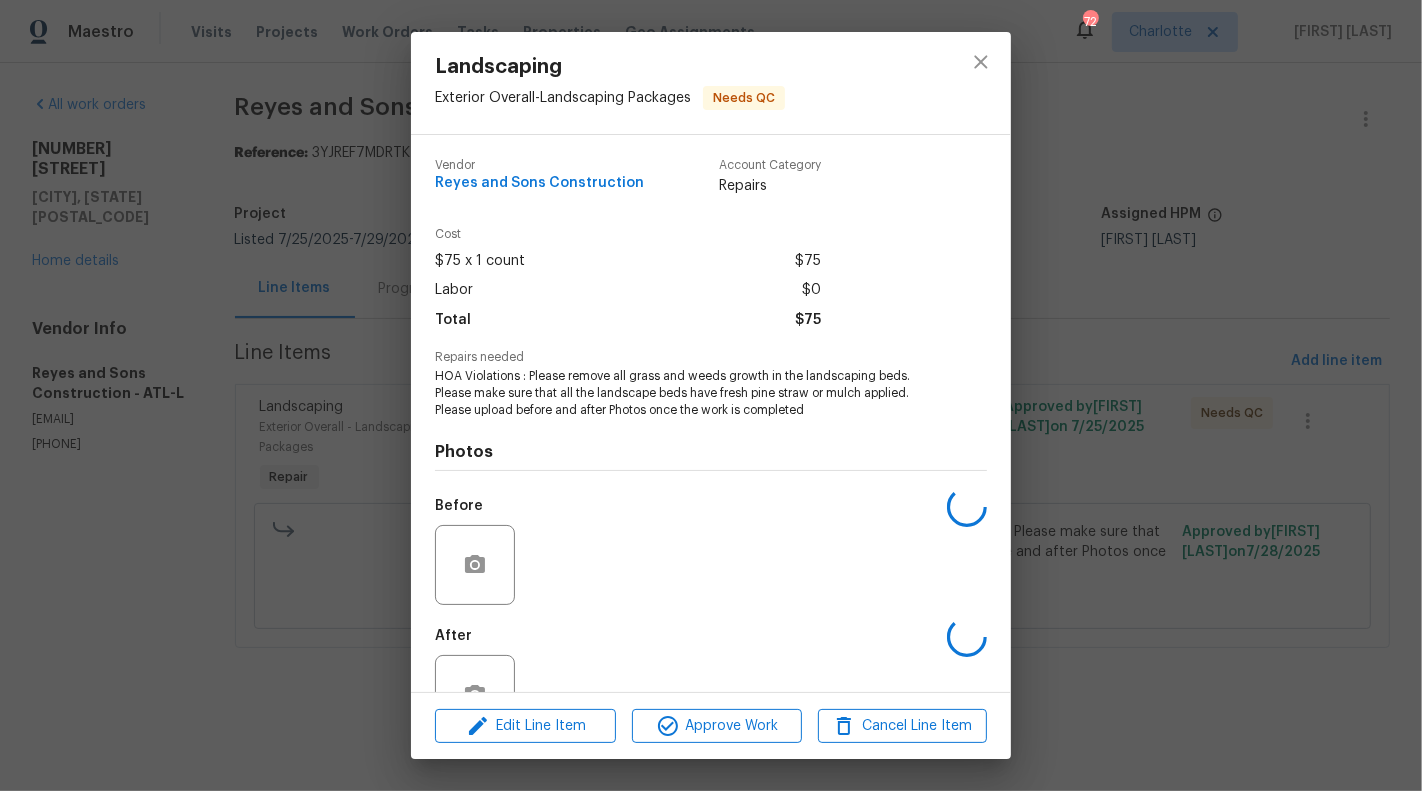 scroll, scrollTop: 63, scrollLeft: 0, axis: vertical 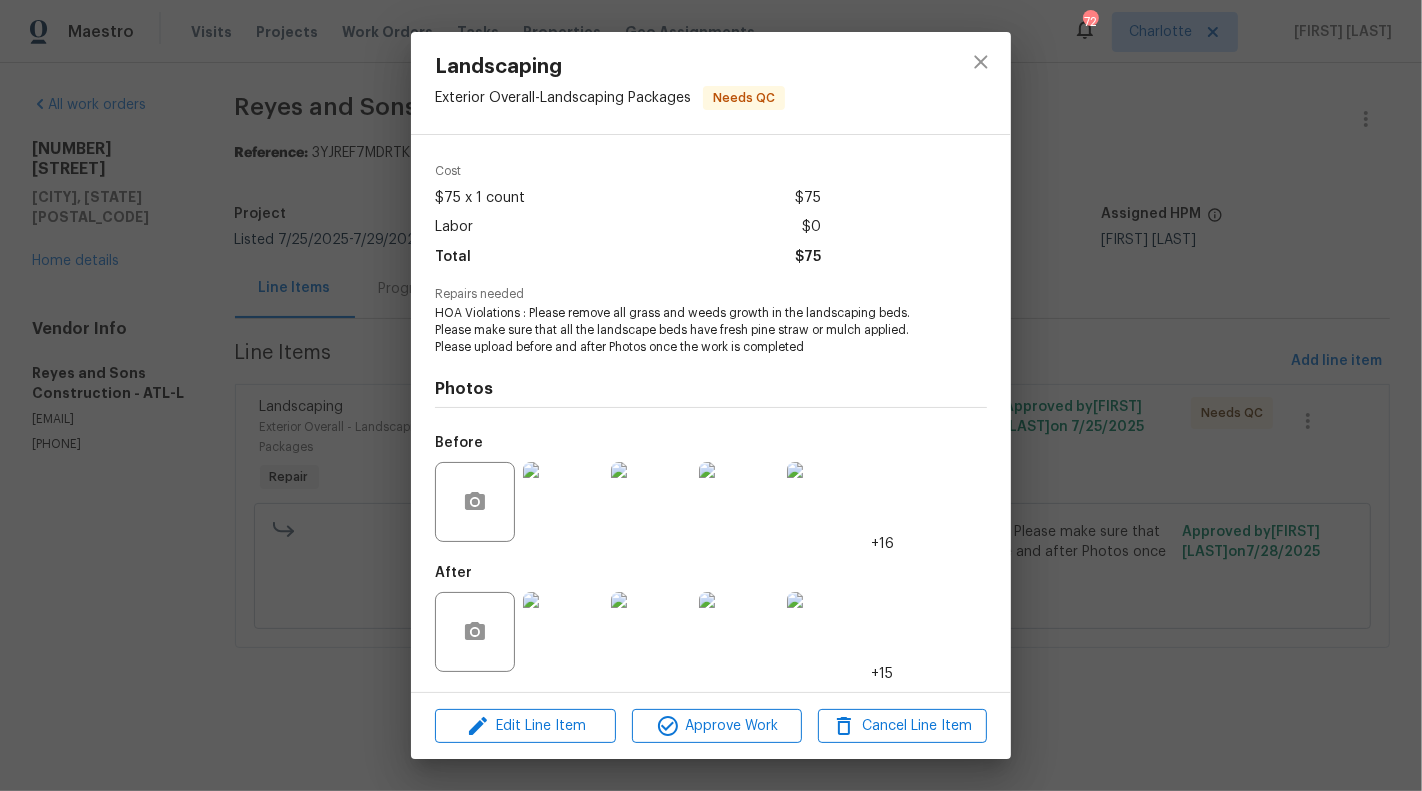 click at bounding box center [563, 632] 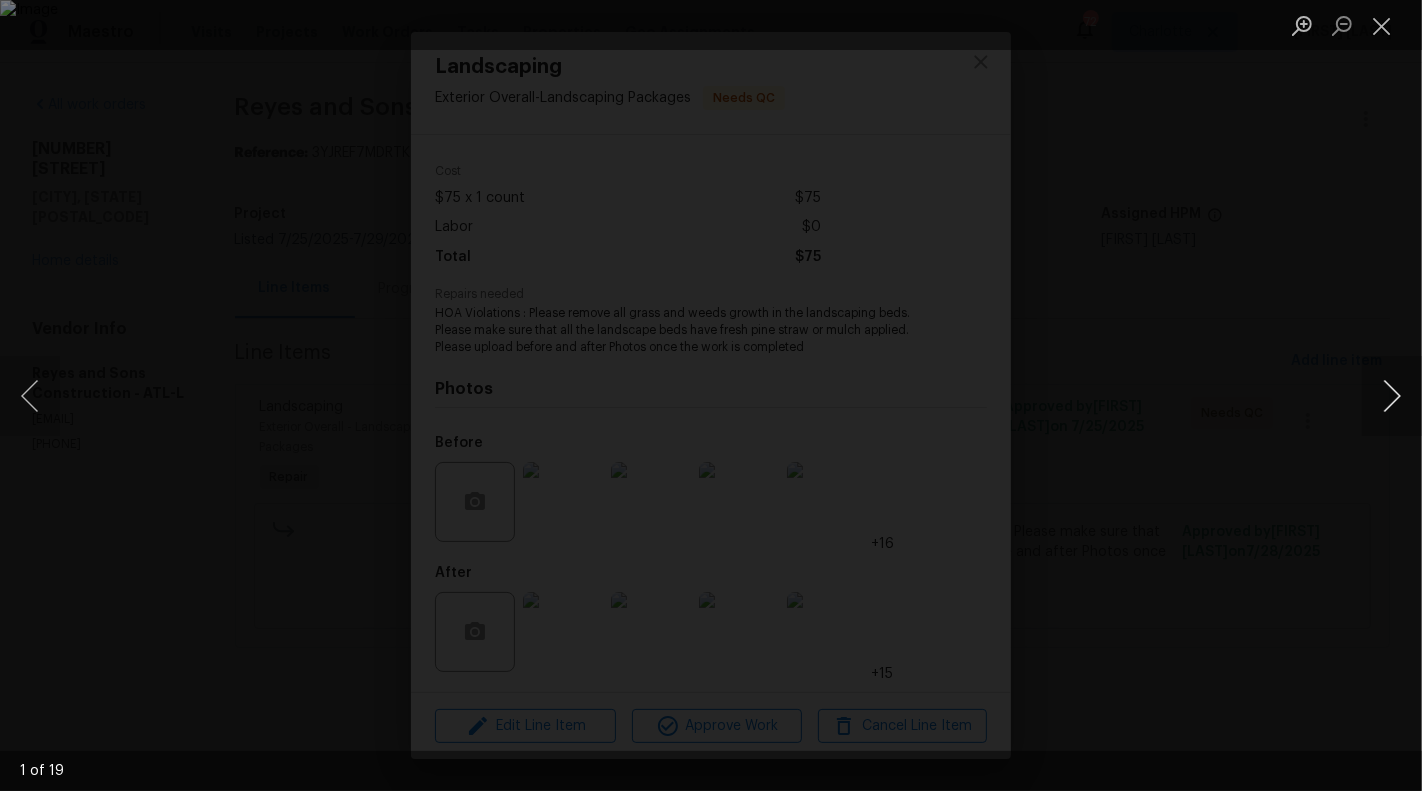 click at bounding box center (1392, 396) 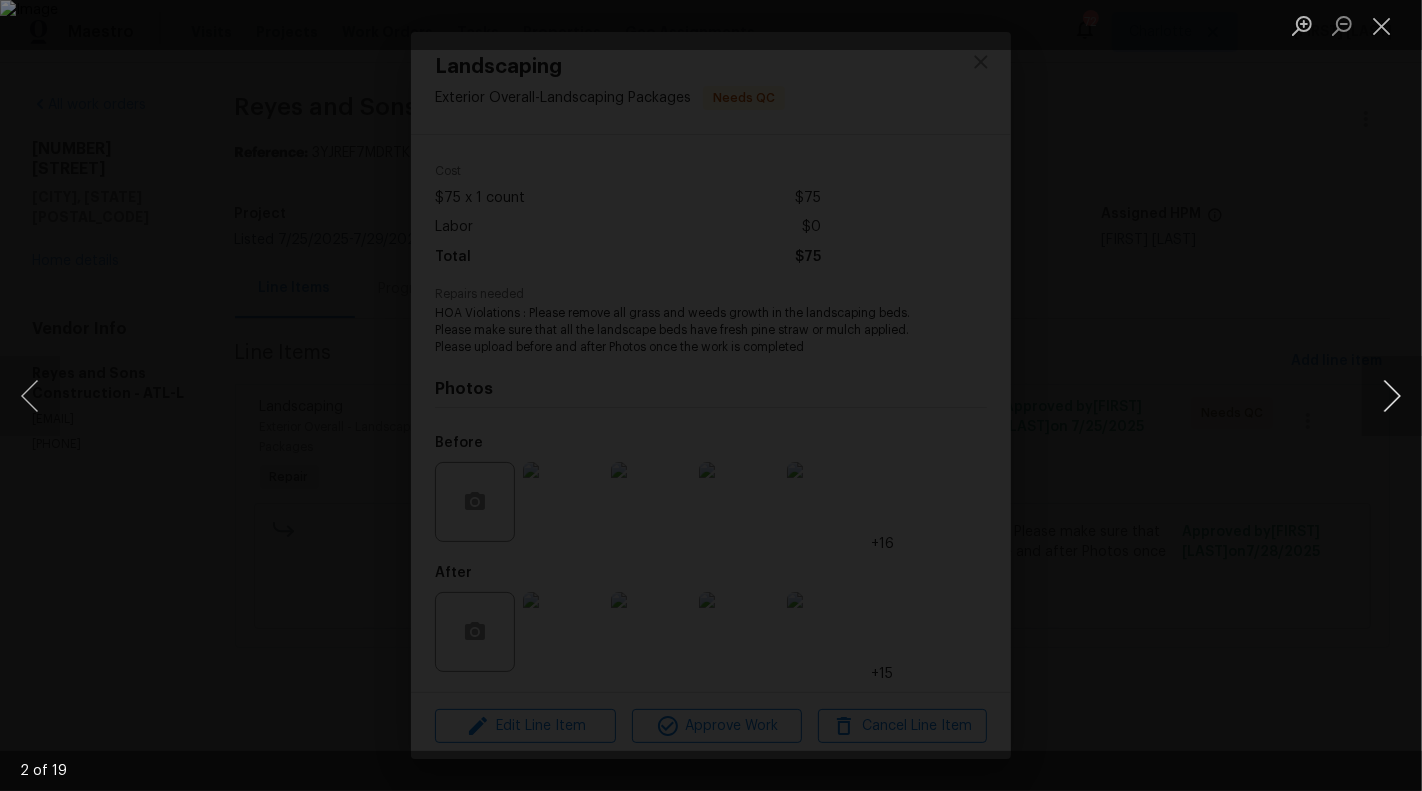click at bounding box center [1392, 396] 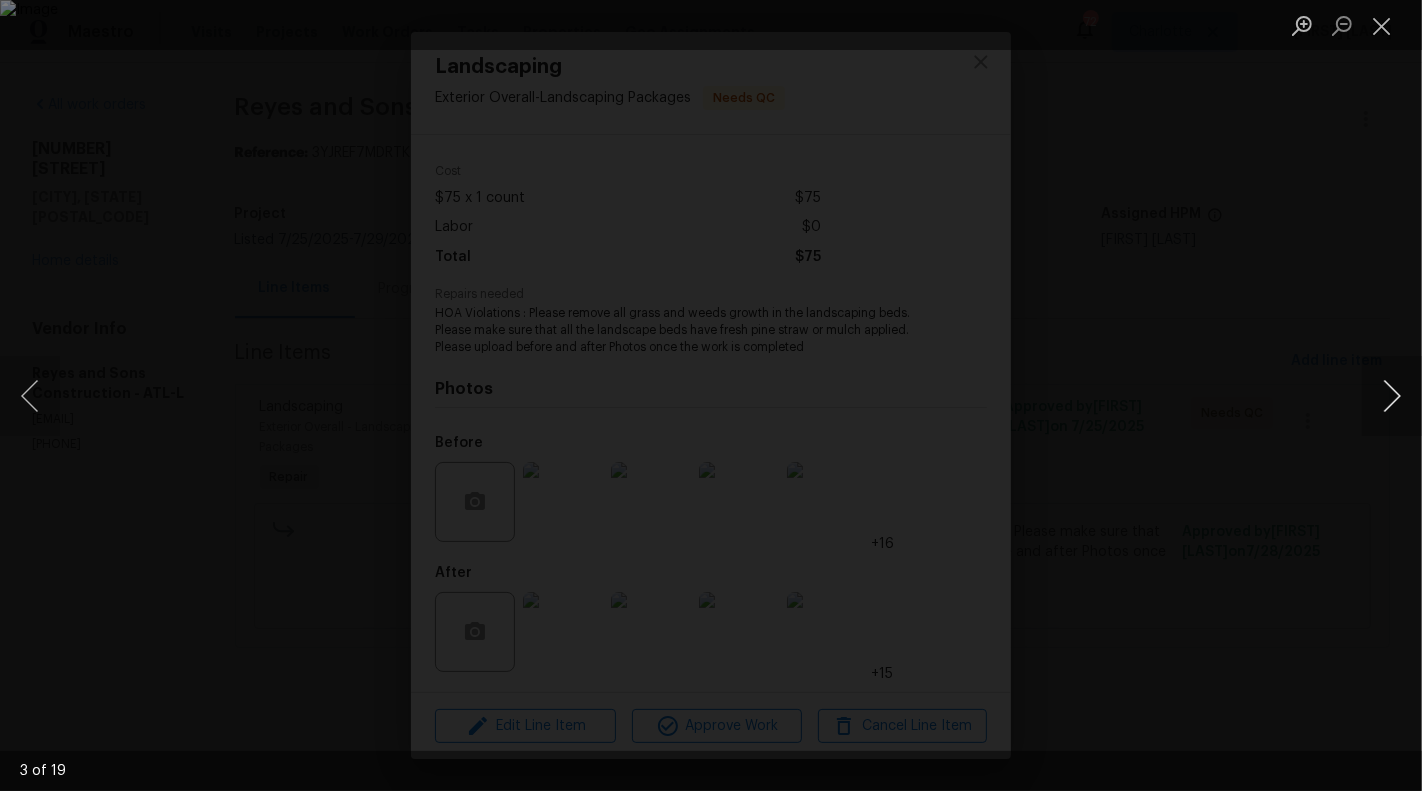 click at bounding box center [1392, 396] 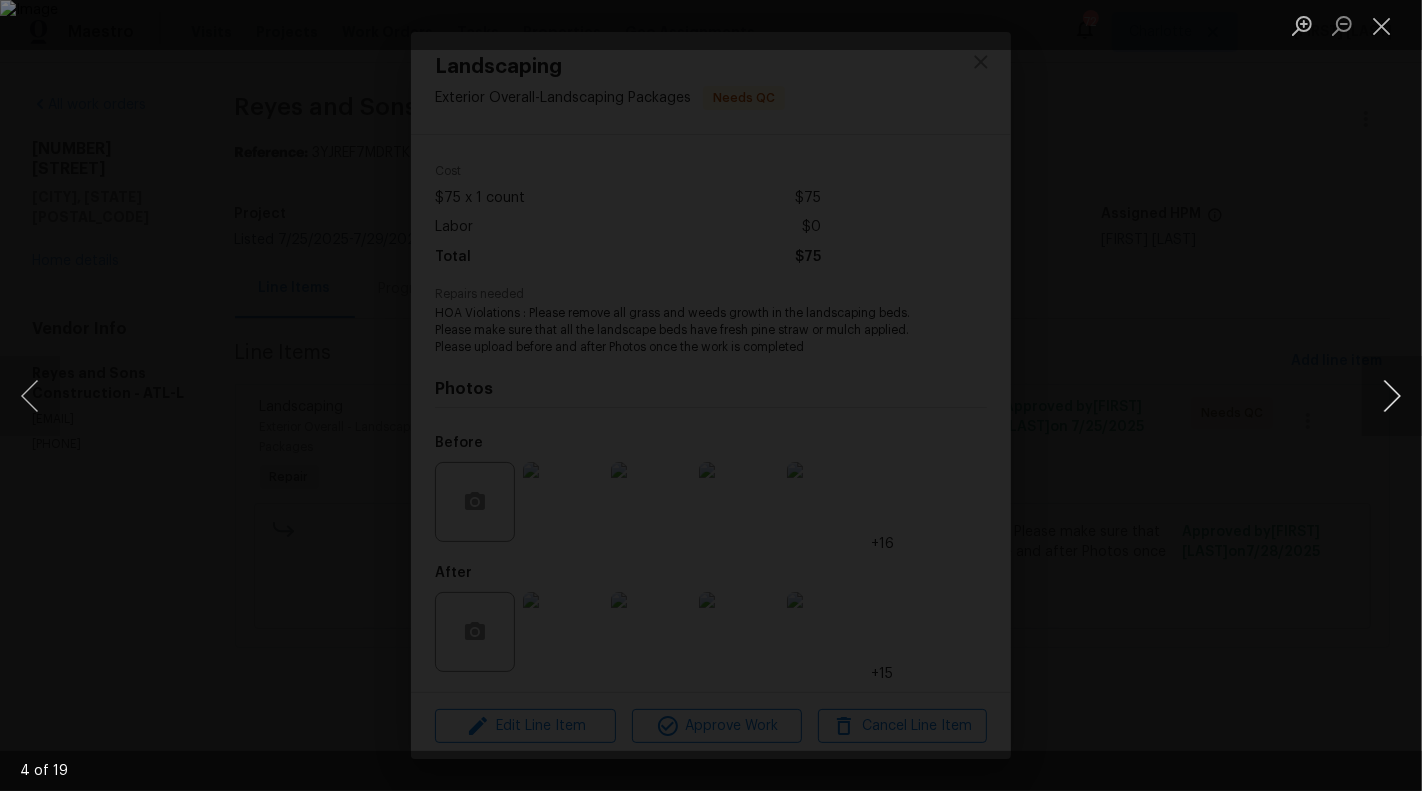click at bounding box center [1392, 396] 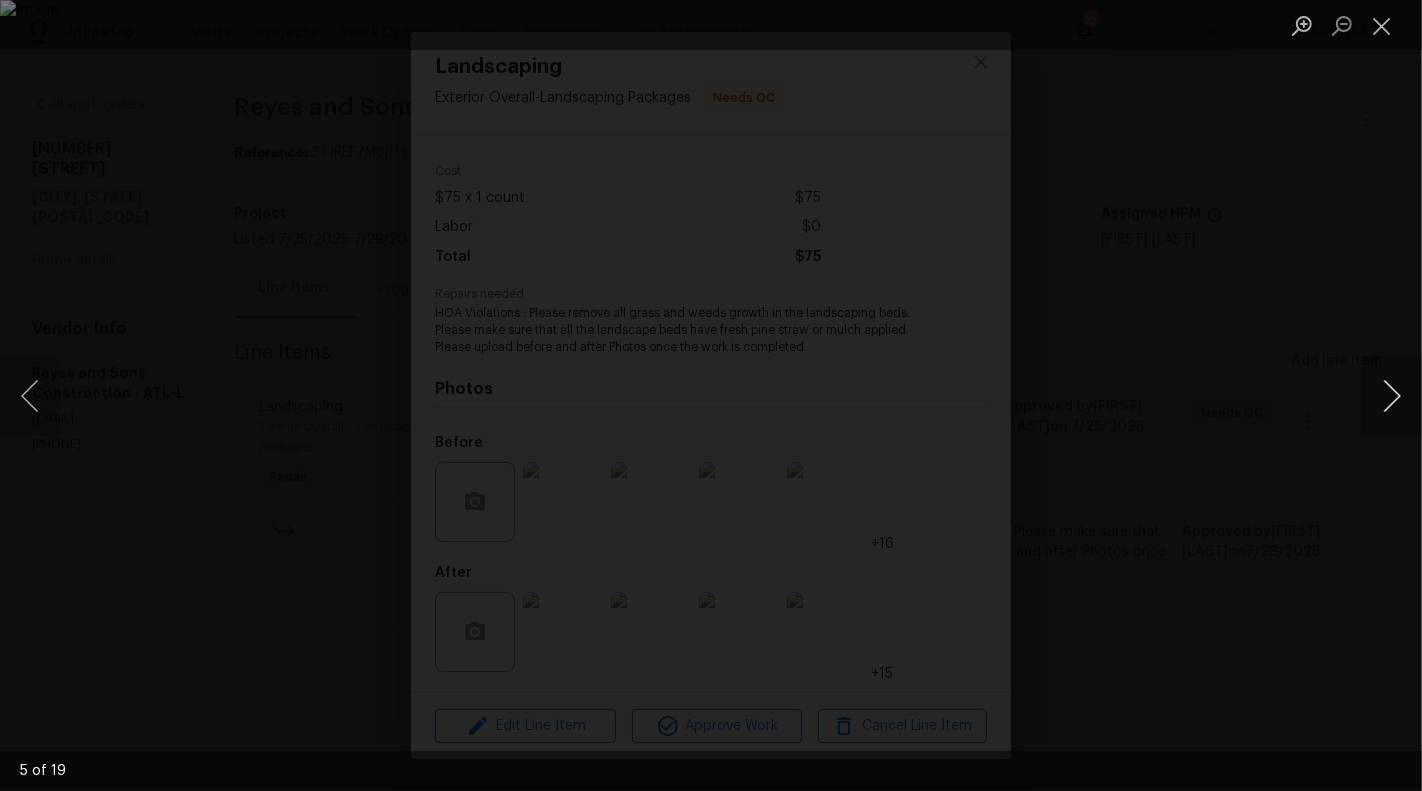 click at bounding box center [1392, 396] 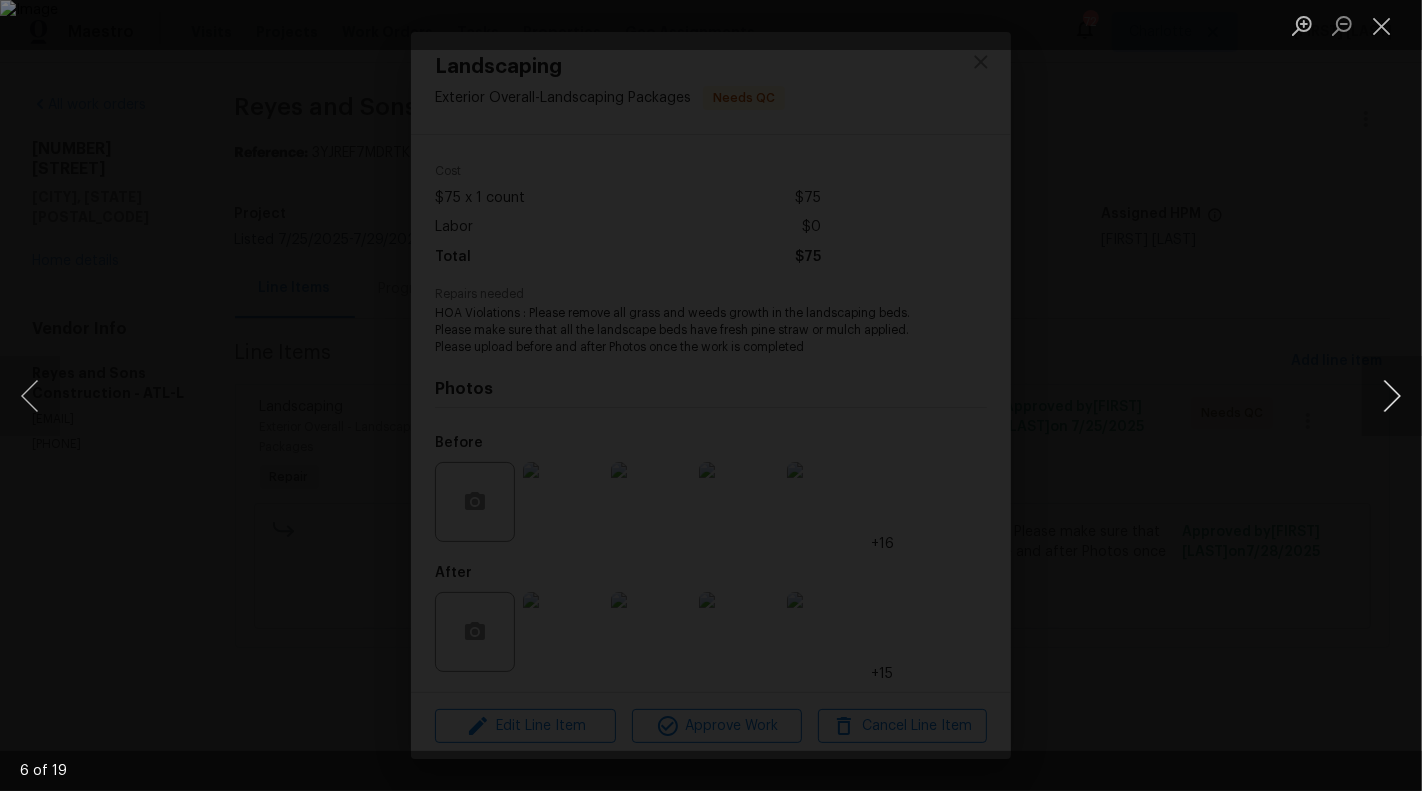 click at bounding box center (1392, 396) 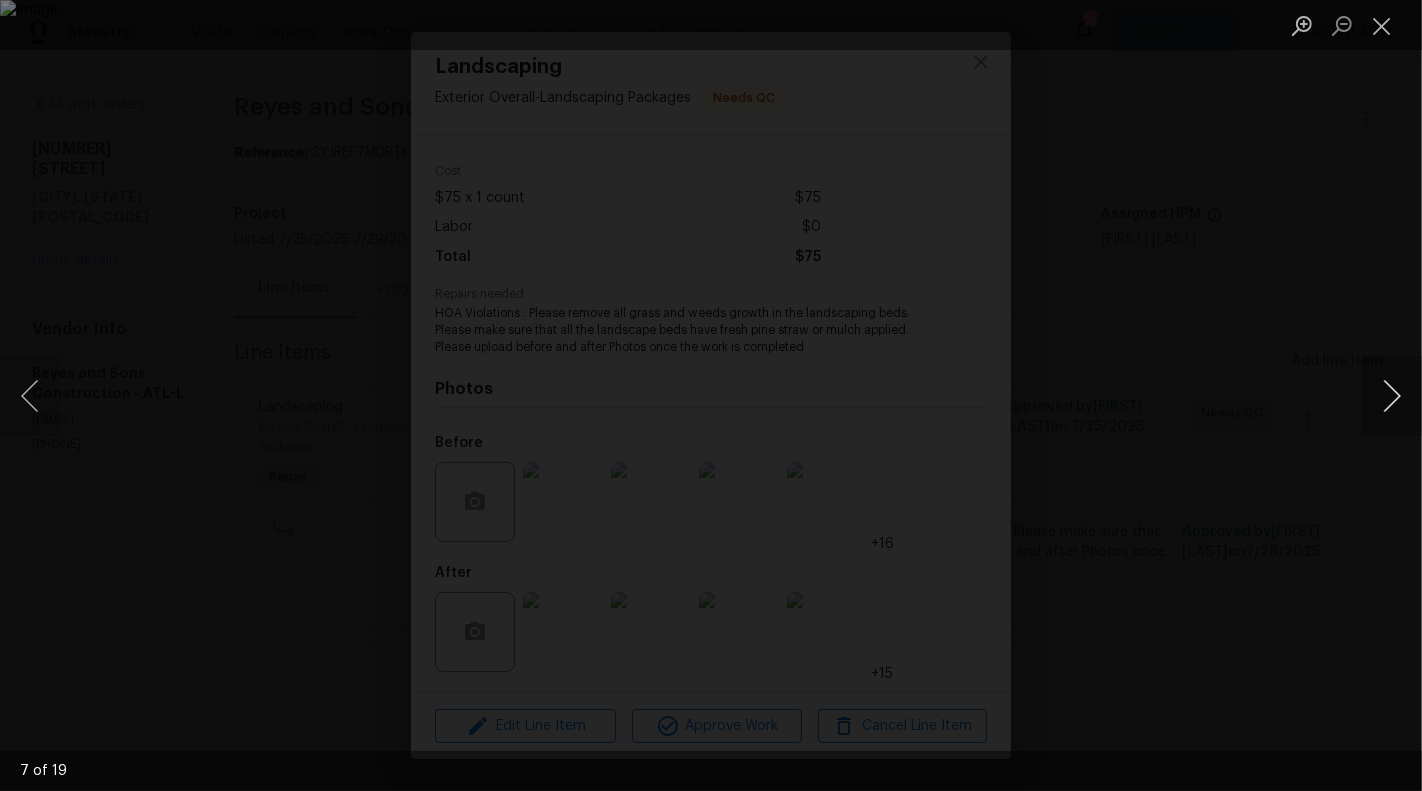 click at bounding box center (1392, 396) 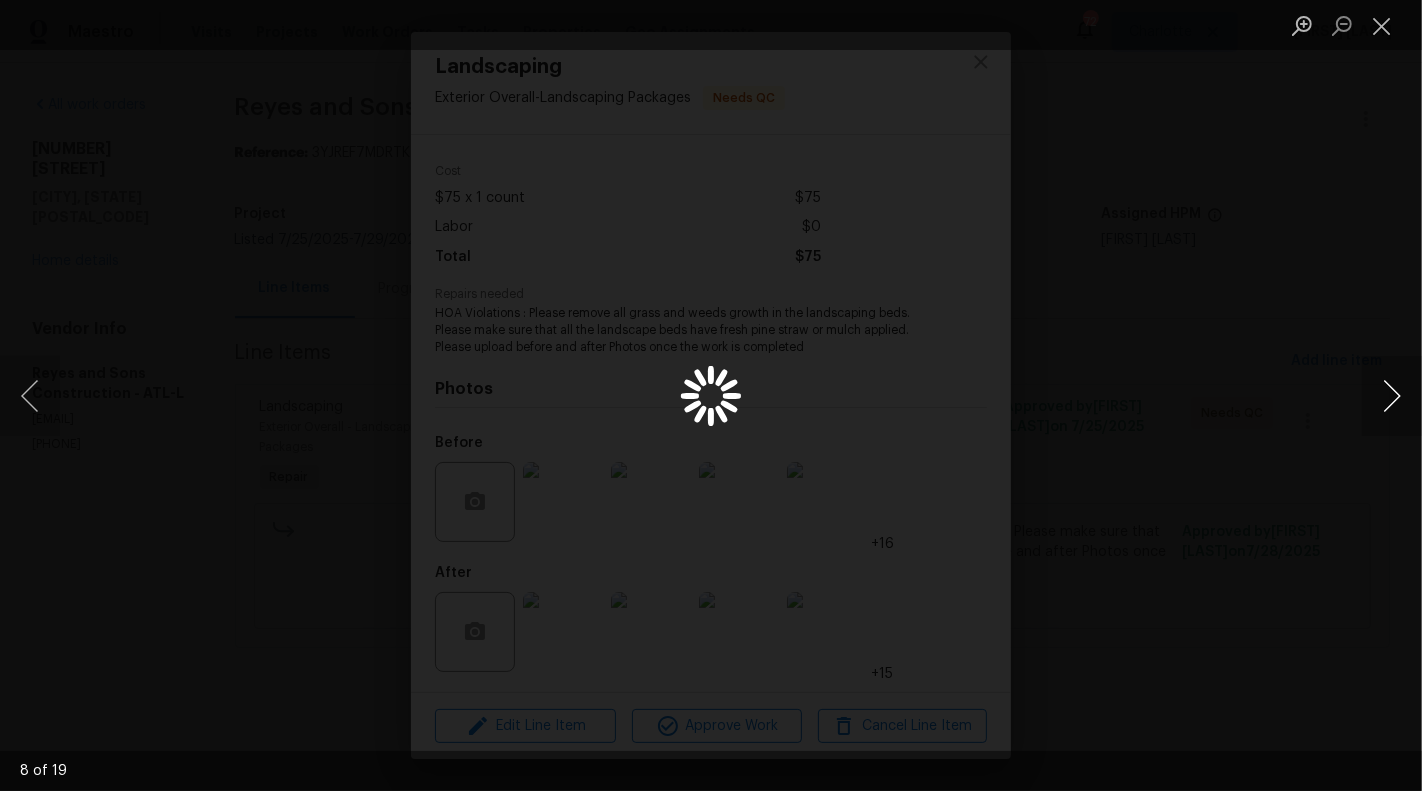 click at bounding box center [1392, 396] 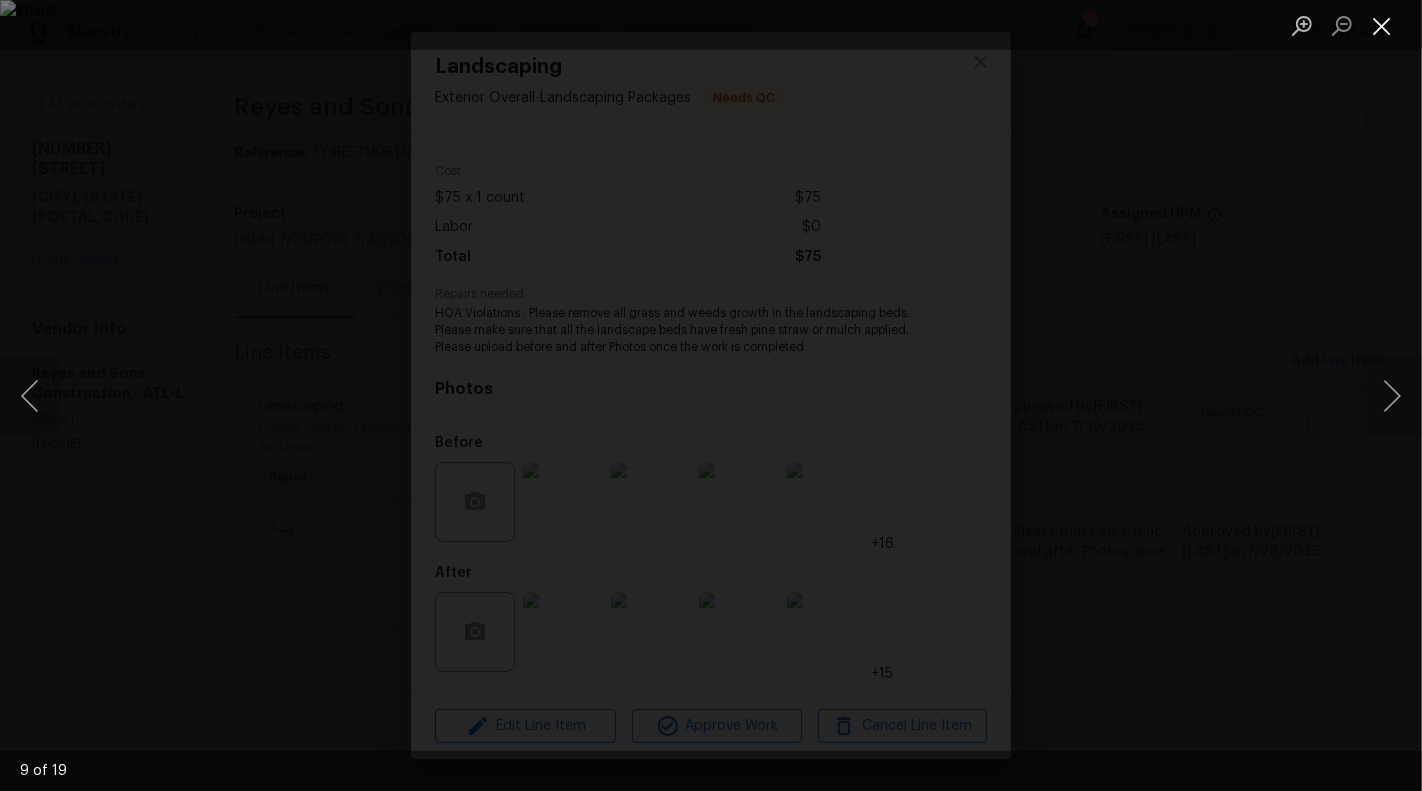 click at bounding box center [1382, 25] 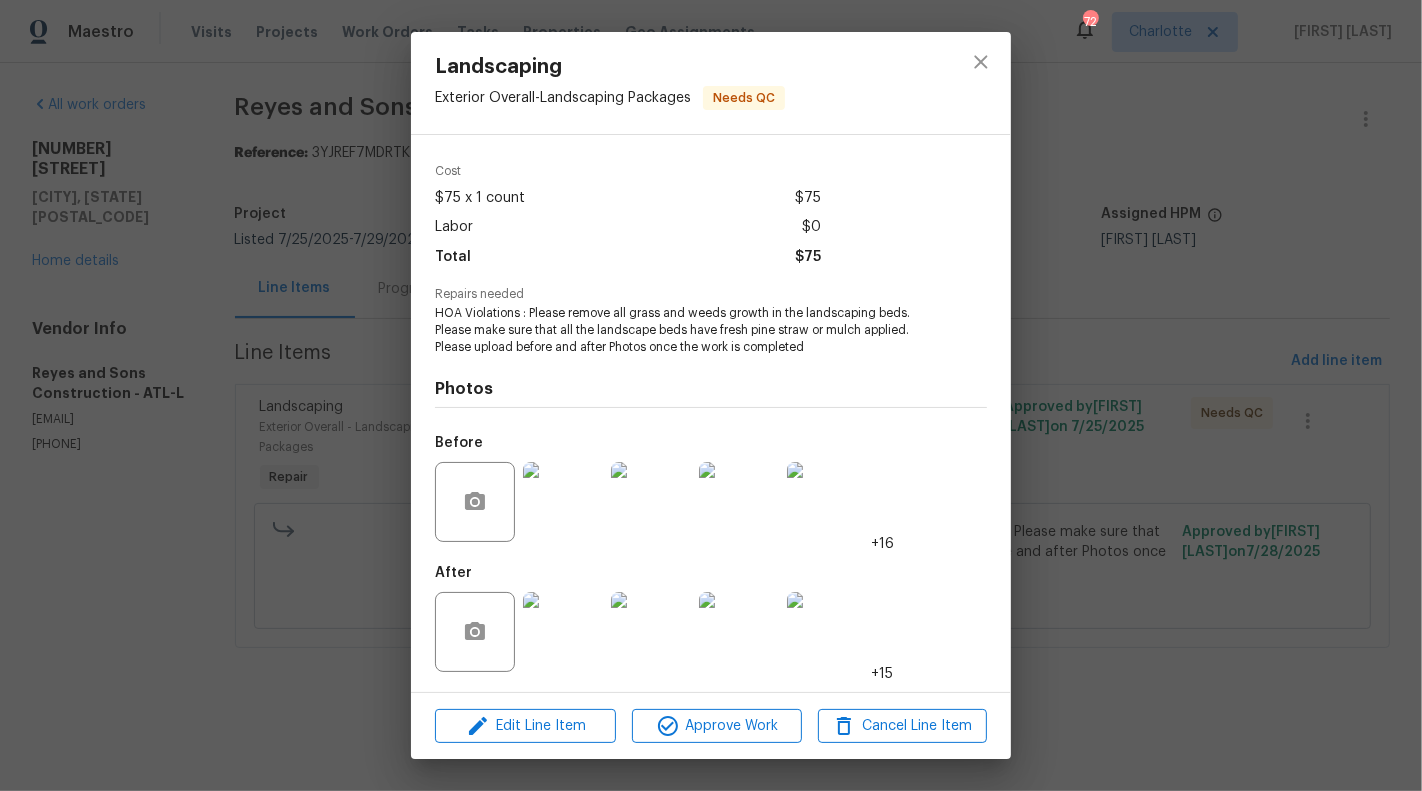click on "Landscaping Exterior Overall  -  Landscaping Packages Needs QC Vendor [NAME] and Sons Construction Account Category Repairs Cost $75 x 1 count $75 Labor $0 Total $75 Repairs needed HOA Violations : Please remove all grass and weeds growth in the landscaping beds. Please make sure that all the landscape beds have fresh pine straw or mulch applied. Please upload before and after Photos once the work is completed Photos Before  +16 After  +15  Edit Line Item  Approve Work  Cancel Line Item" at bounding box center (711, 395) 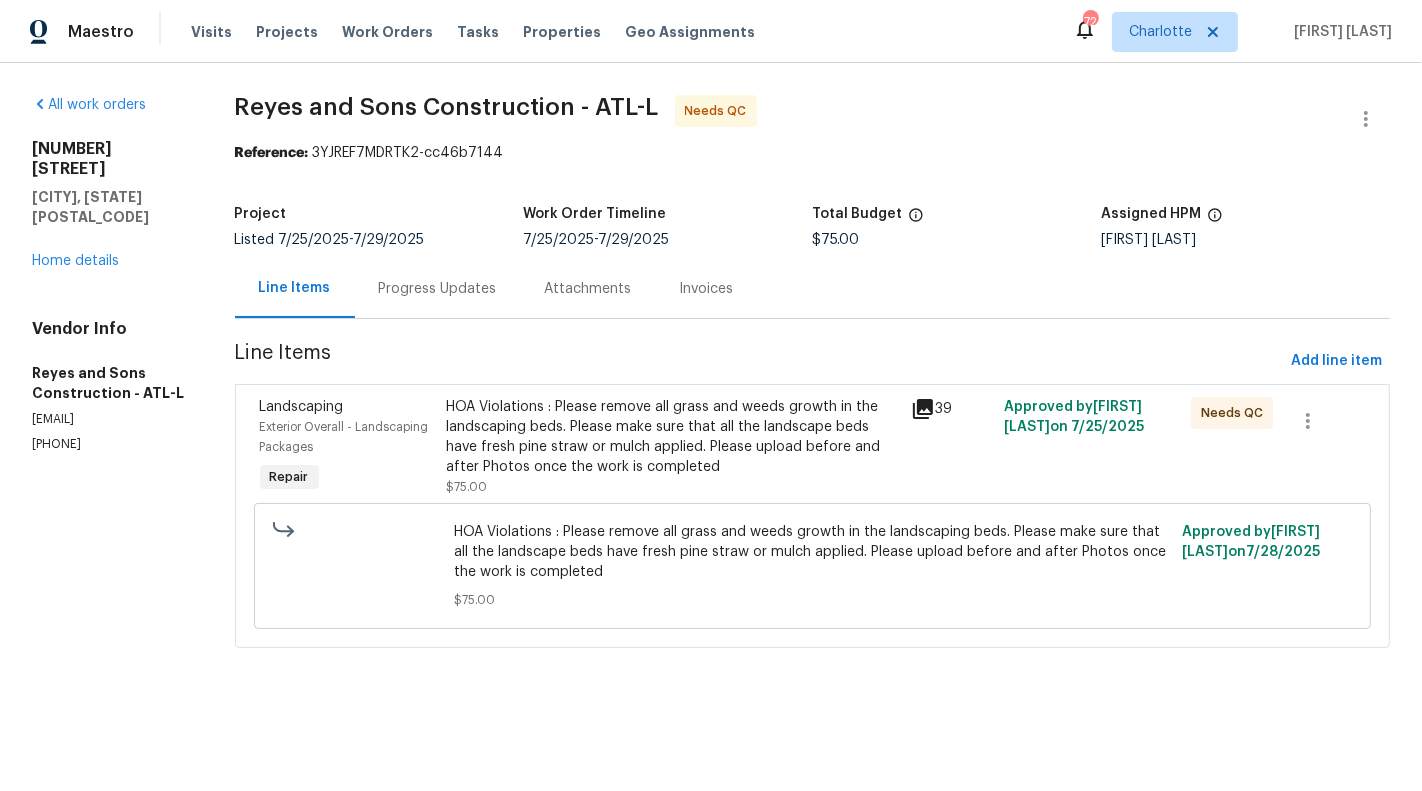 click on "Progress Updates" at bounding box center [438, 289] 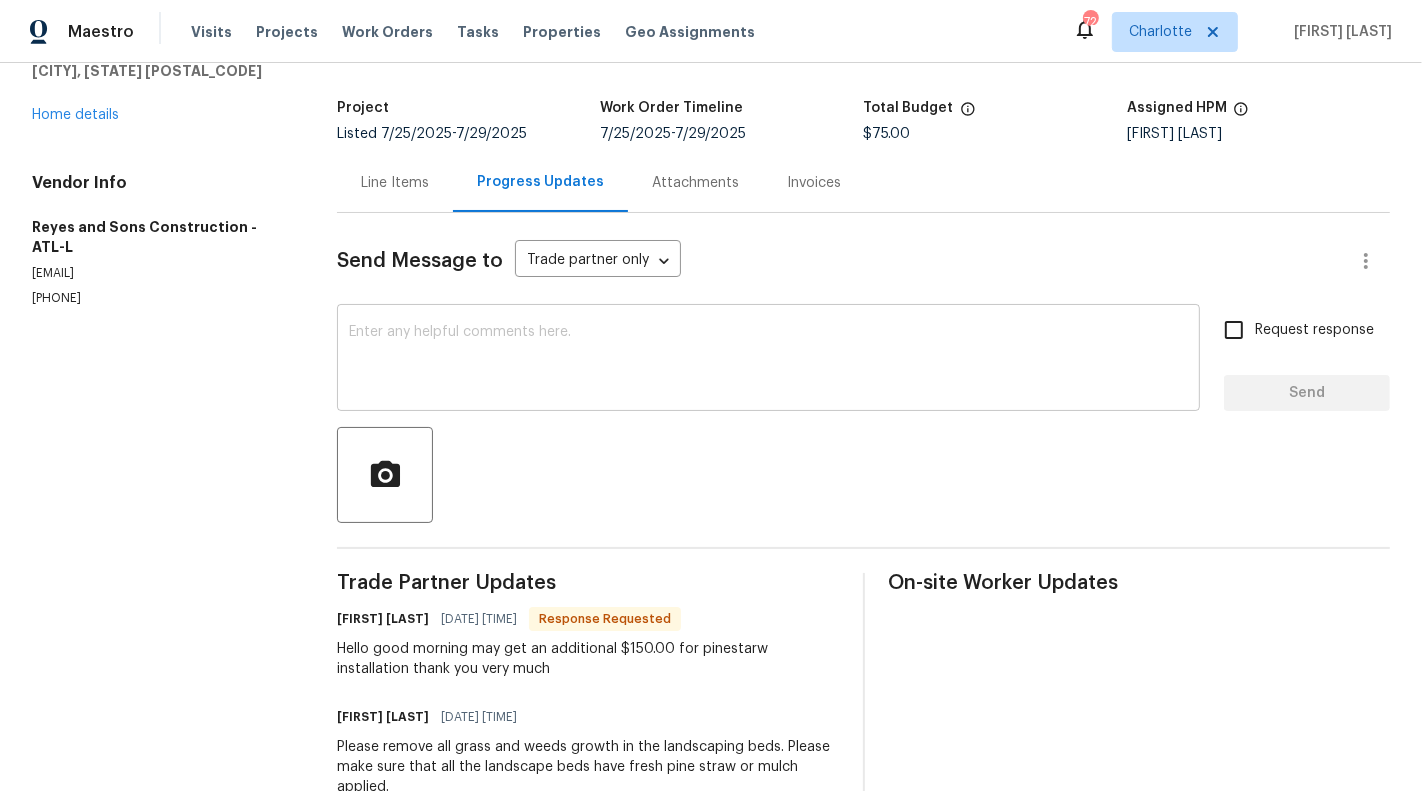 scroll, scrollTop: 0, scrollLeft: 0, axis: both 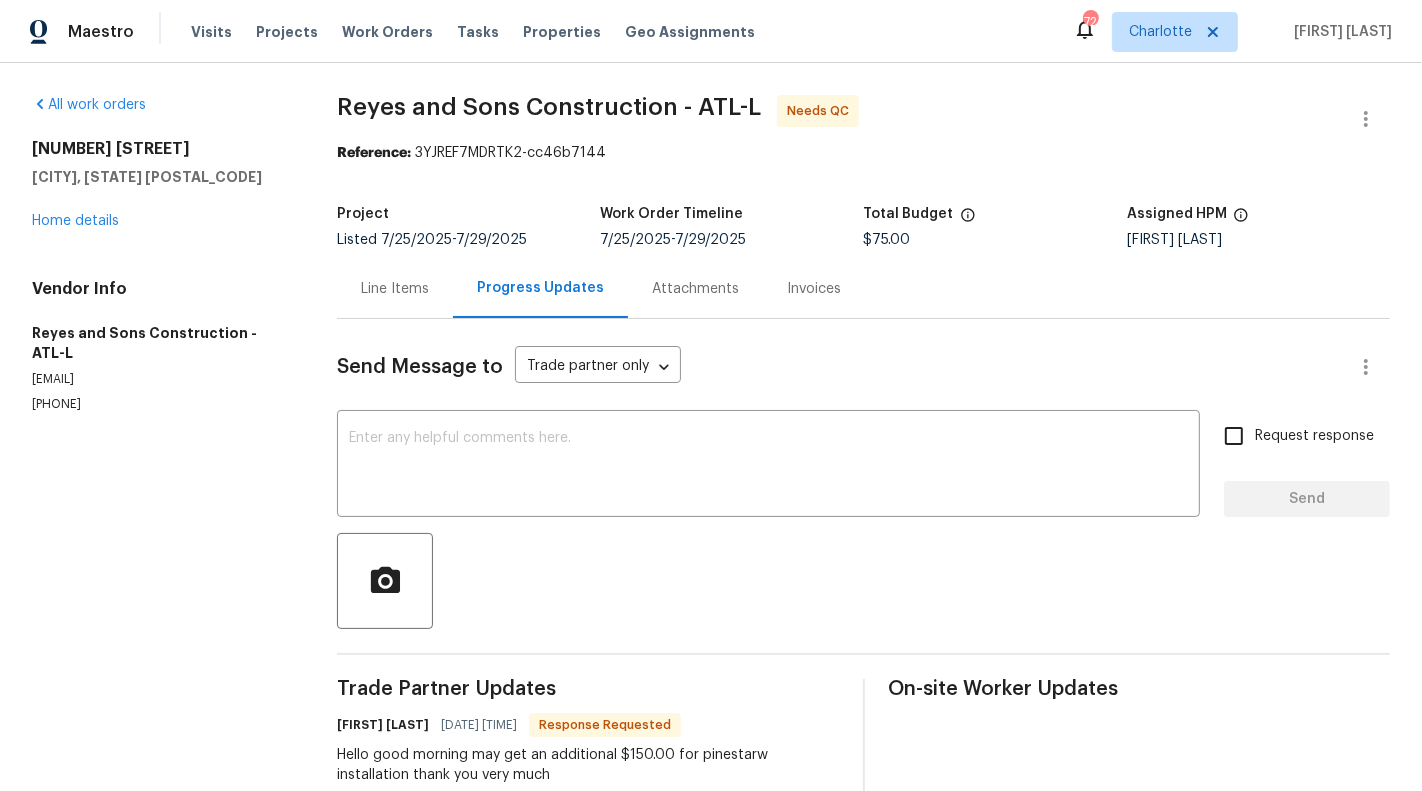click on "Line Items" at bounding box center (395, 289) 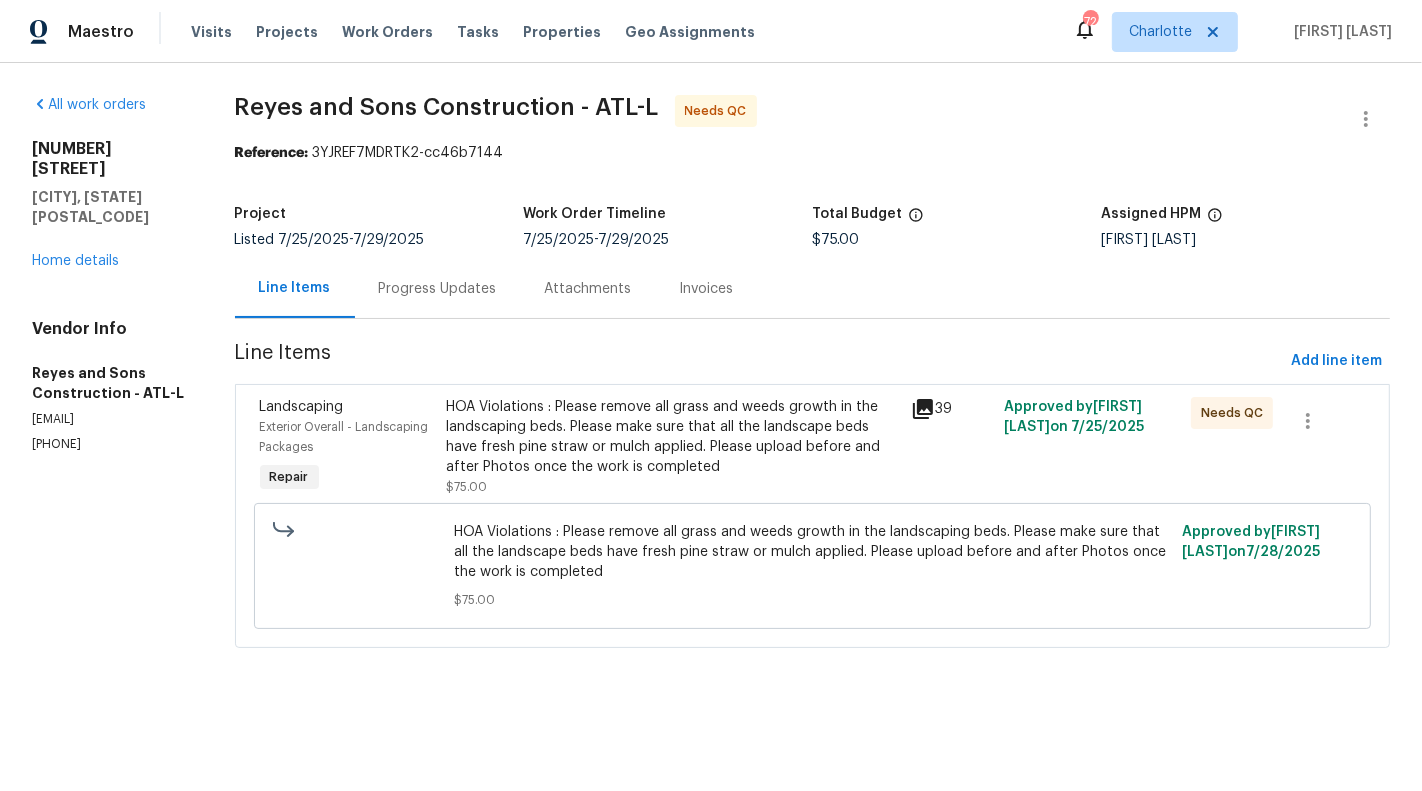 click on "HOA Violations : Please remove all grass and weeds growth in the landscaping beds. Please make sure that all the landscape beds have fresh pine straw or mulch applied. Please upload before and after Photos once the work is completed" at bounding box center [673, 437] 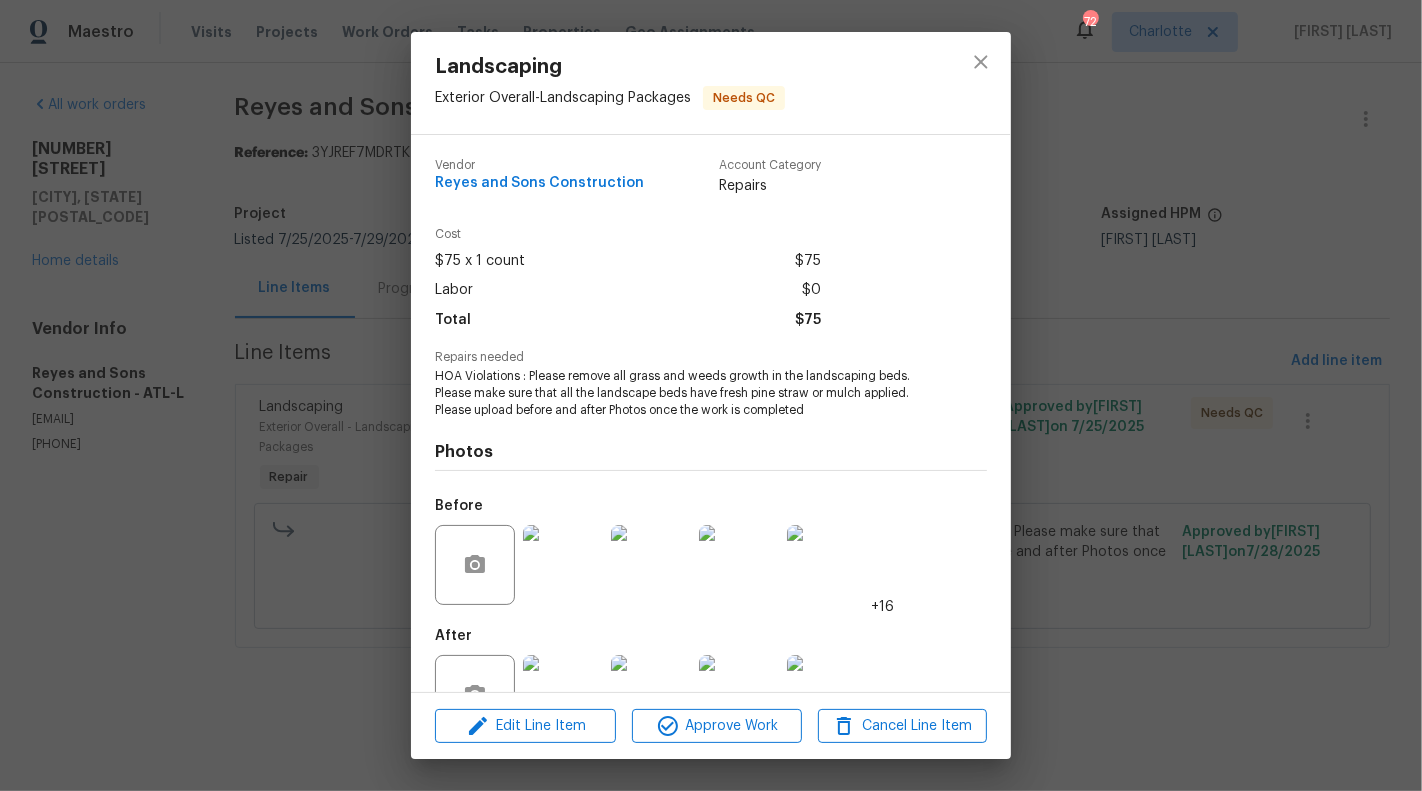 scroll, scrollTop: 63, scrollLeft: 0, axis: vertical 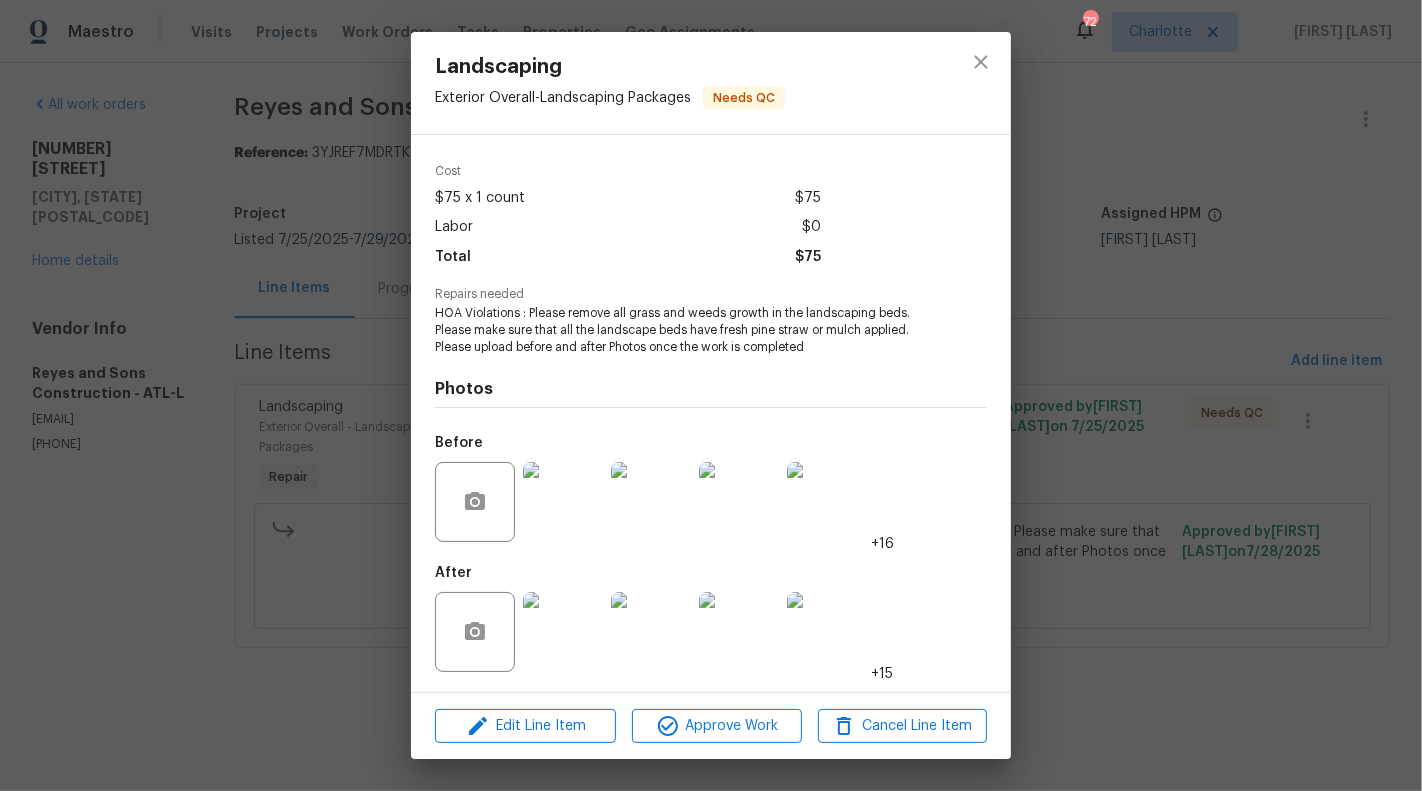 click at bounding box center (563, 632) 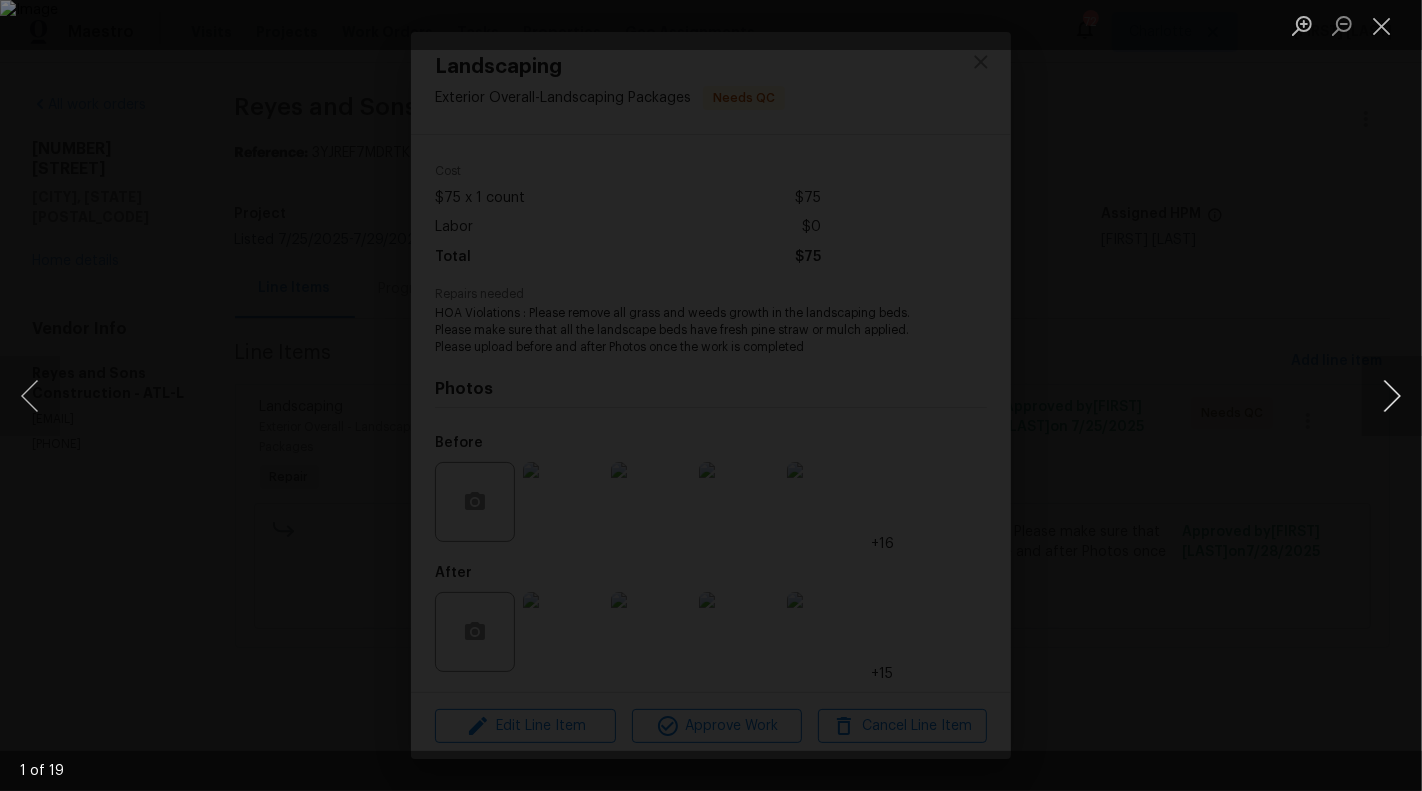 click at bounding box center (1392, 396) 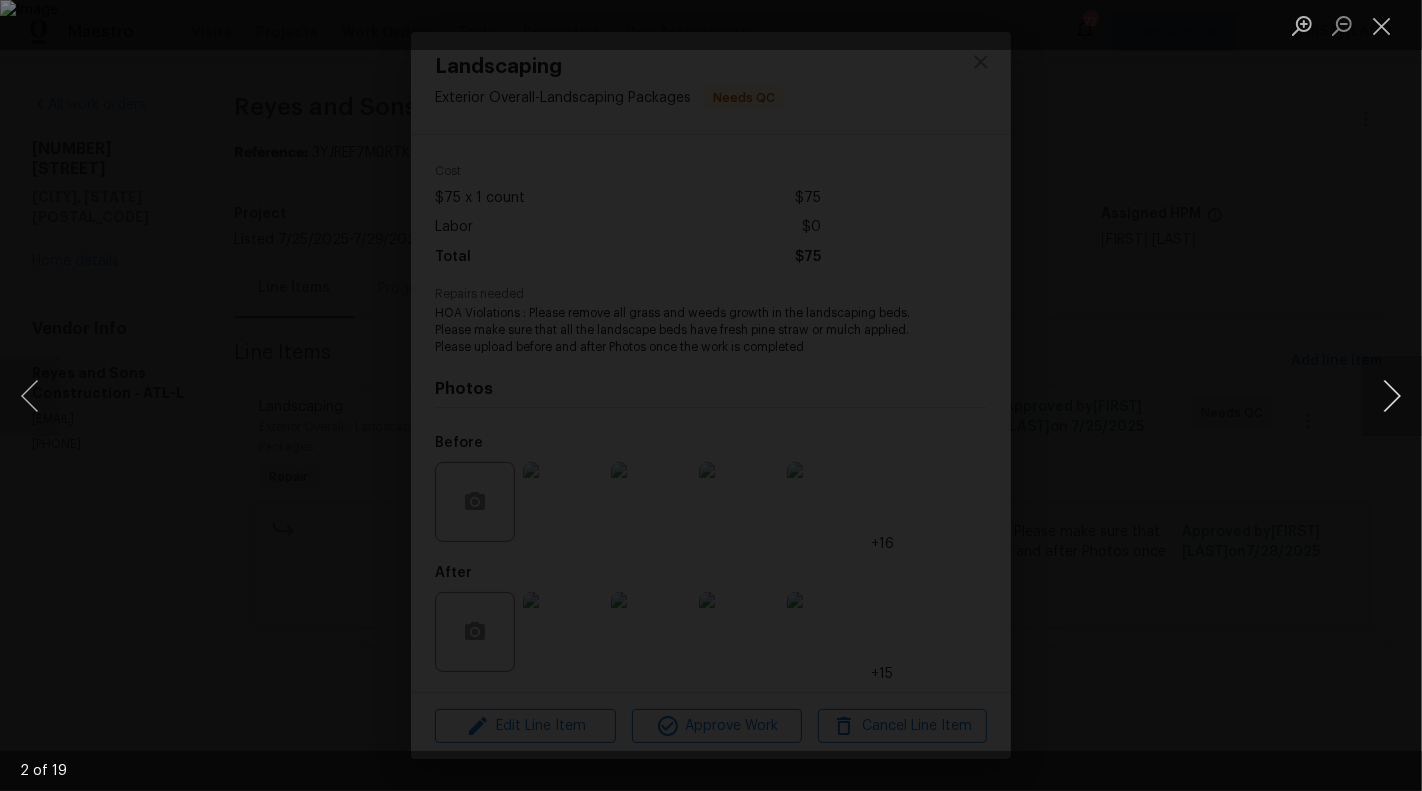 click at bounding box center (1392, 396) 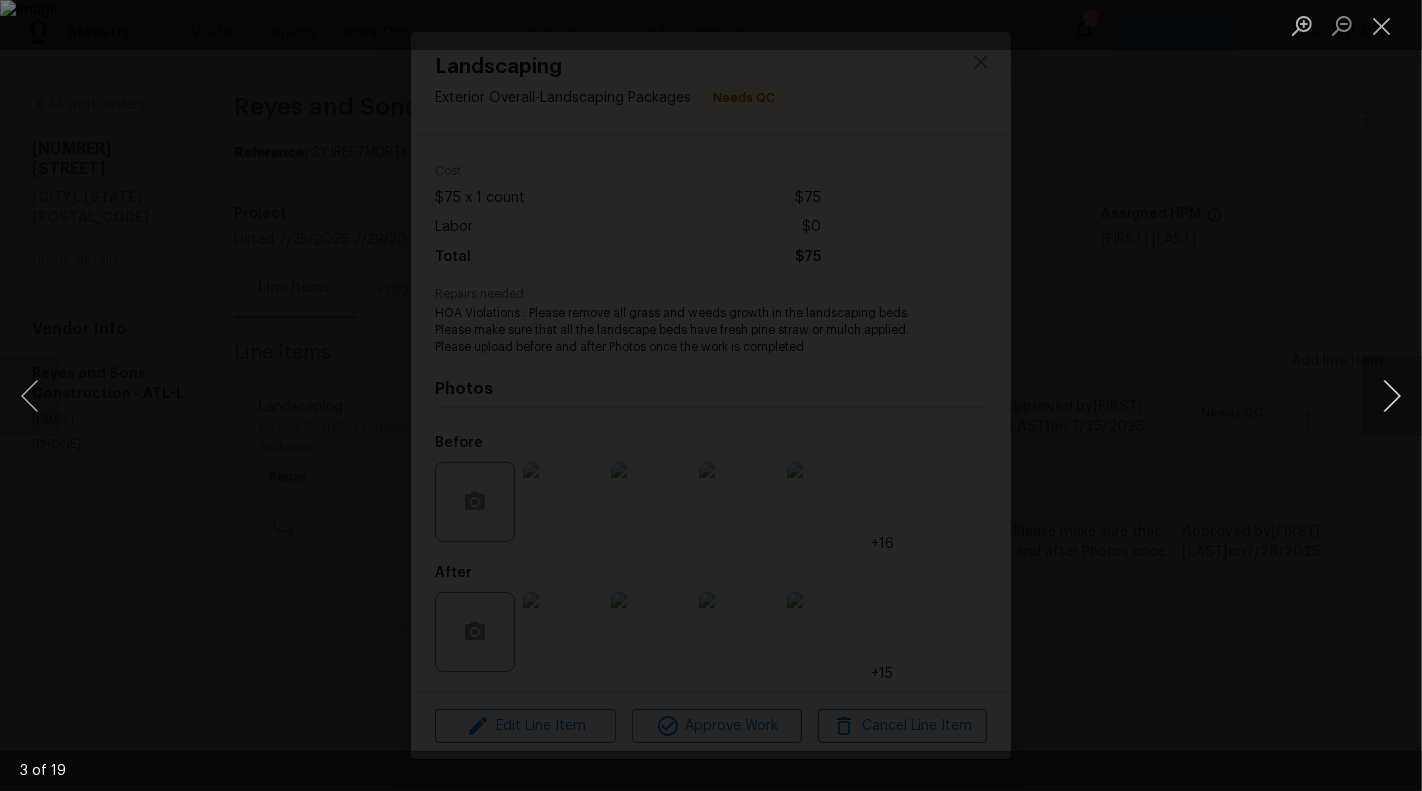 click at bounding box center [1392, 396] 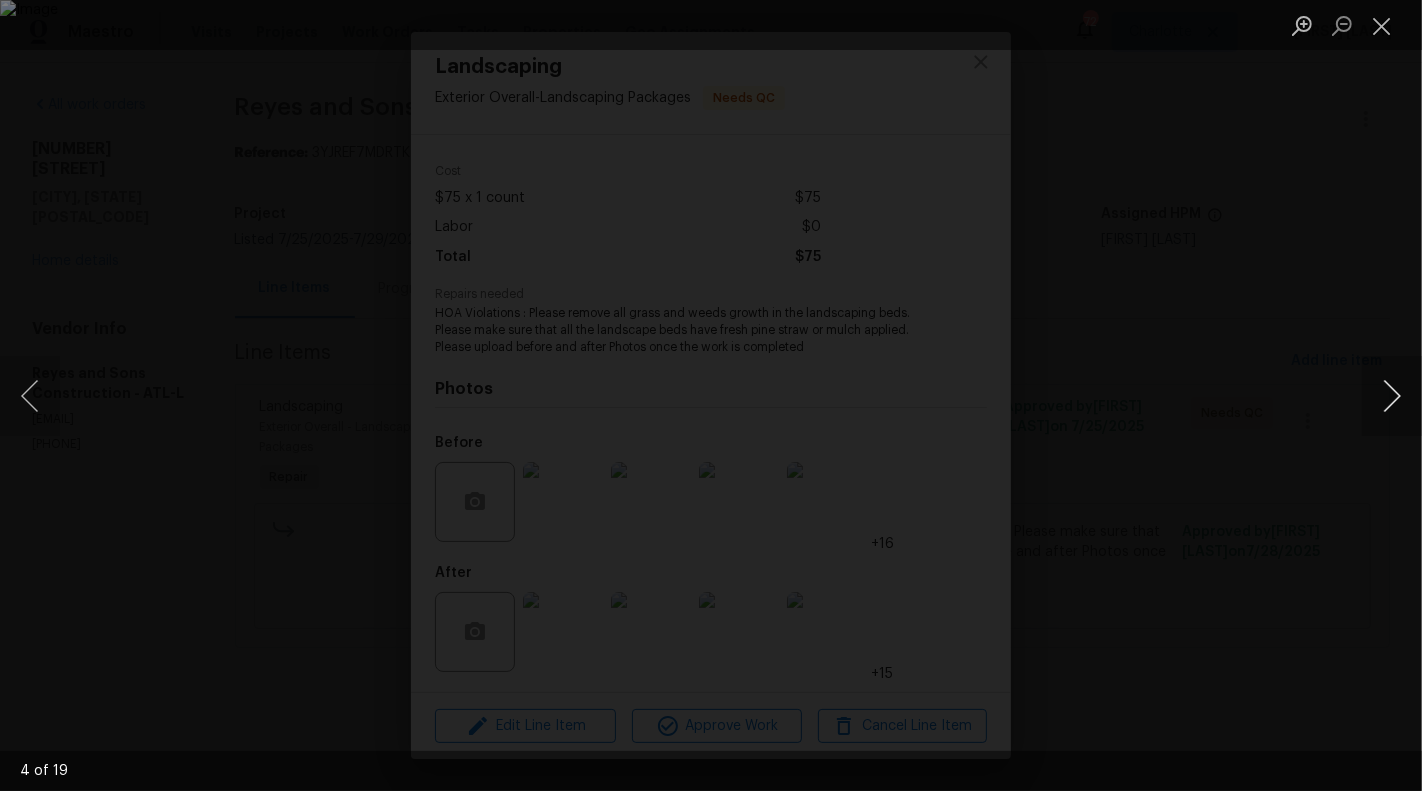 click at bounding box center (1392, 396) 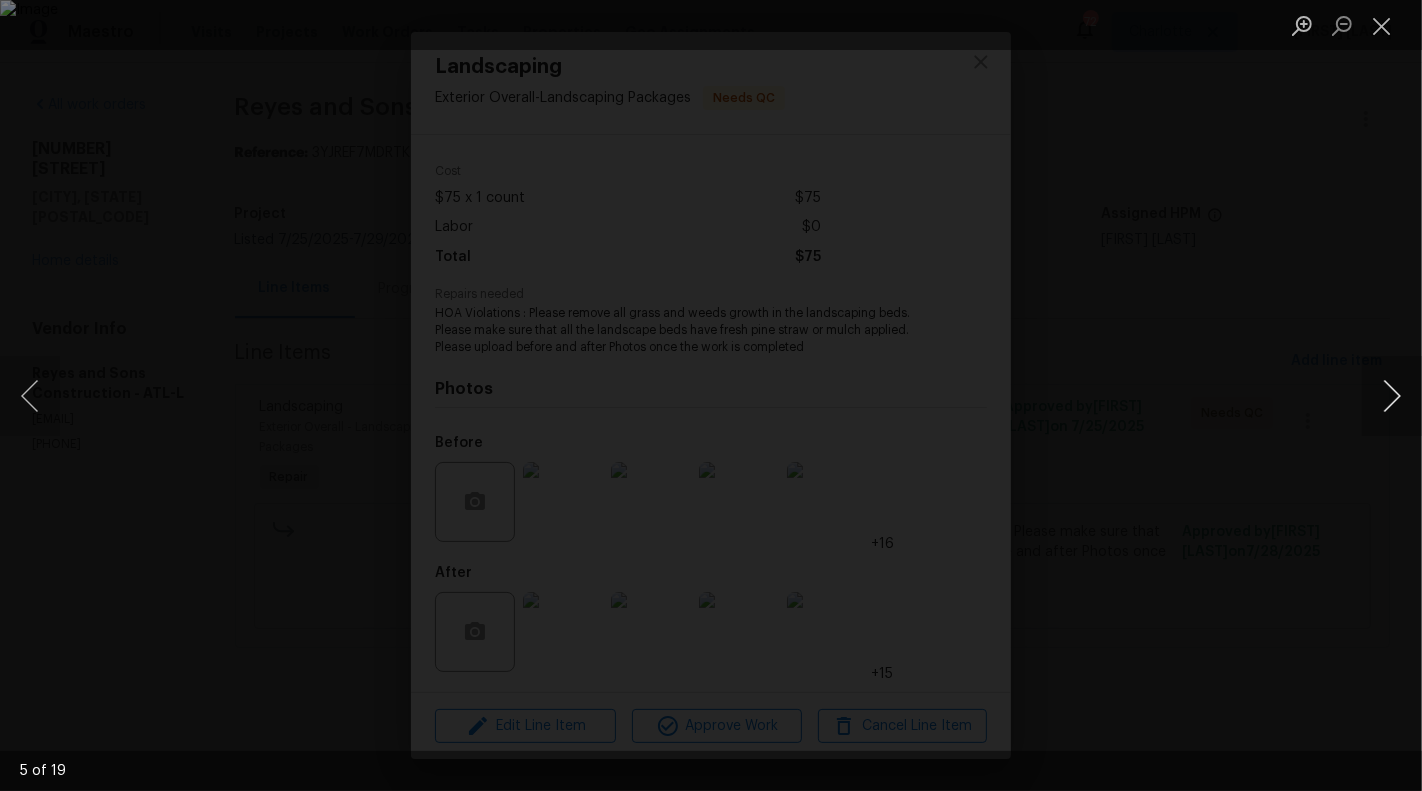 click at bounding box center [1392, 396] 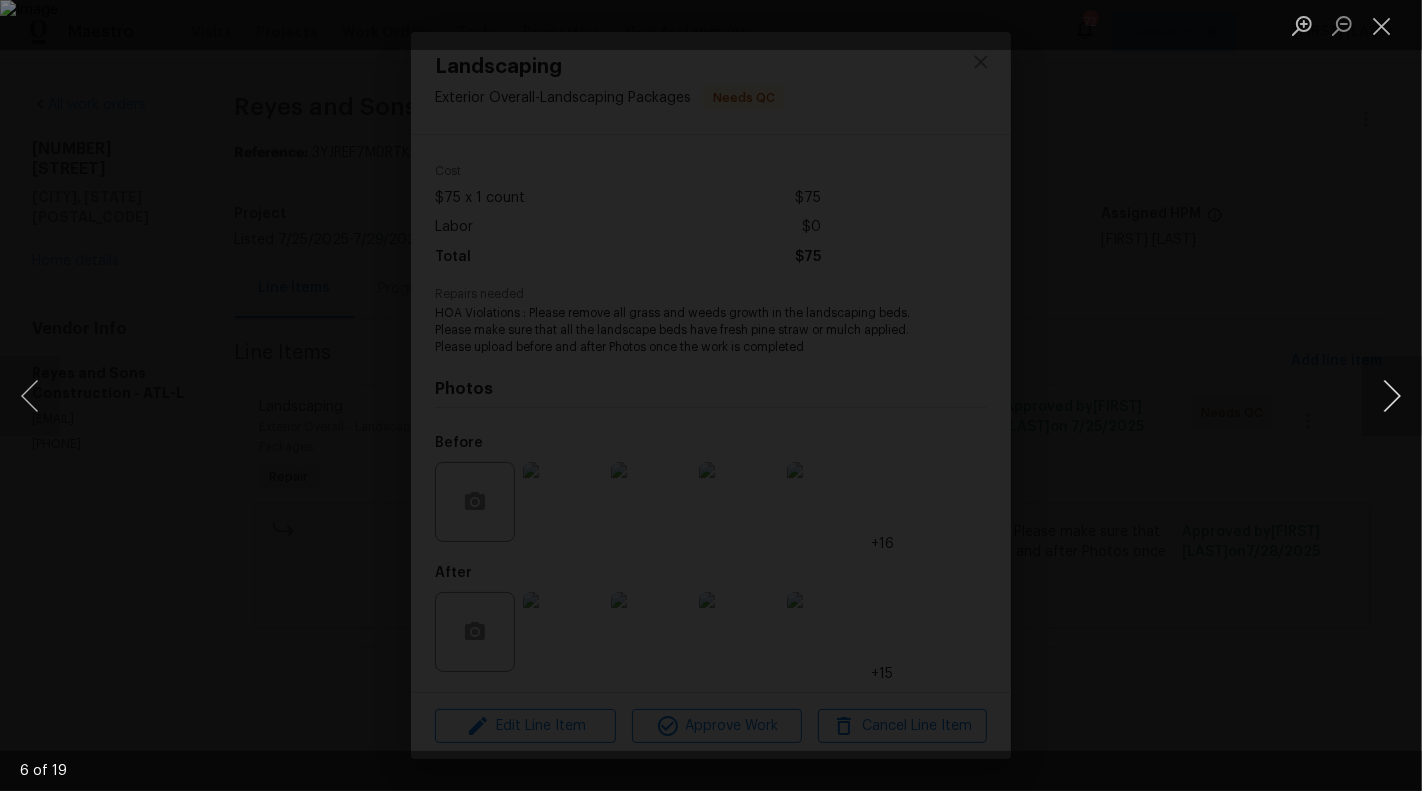 click at bounding box center (1392, 396) 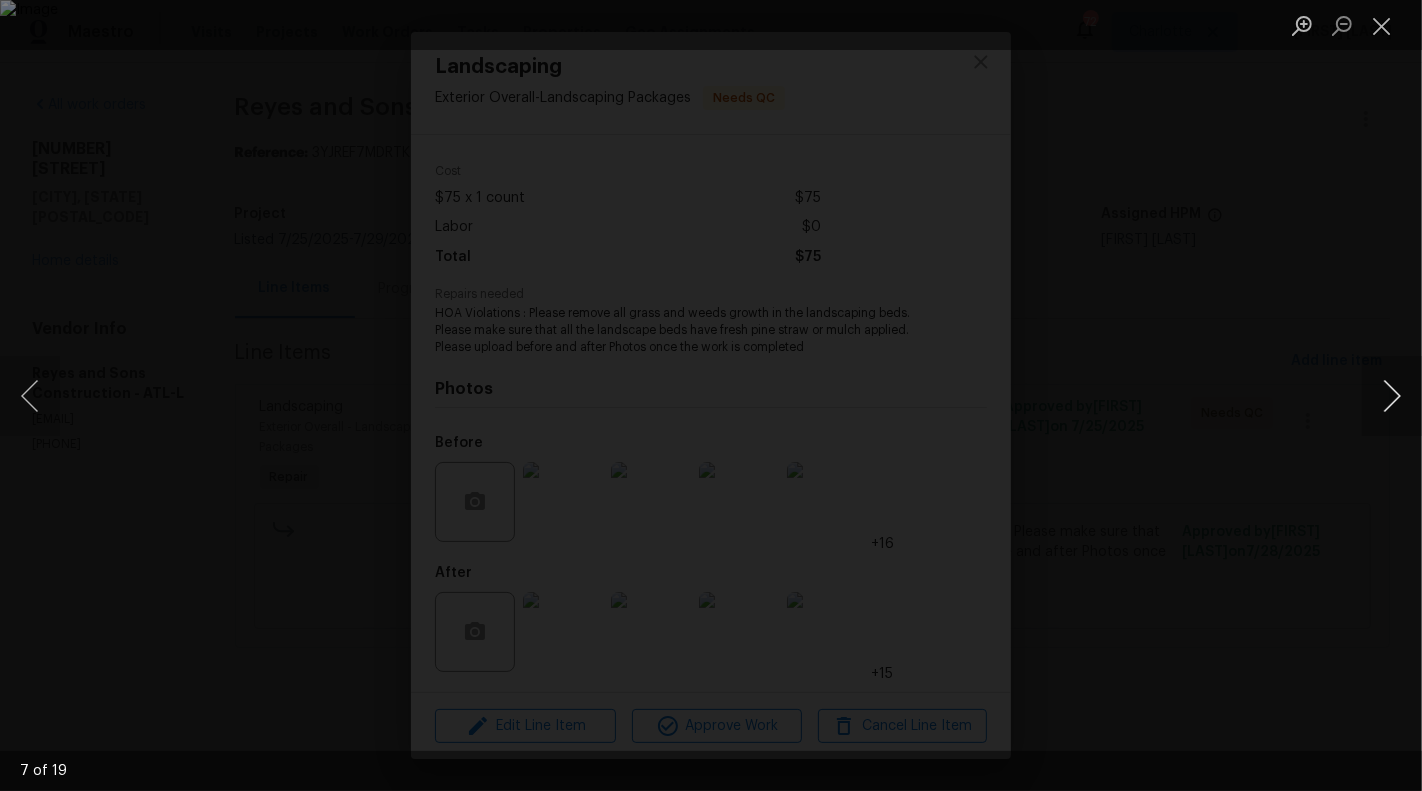 click at bounding box center (1392, 396) 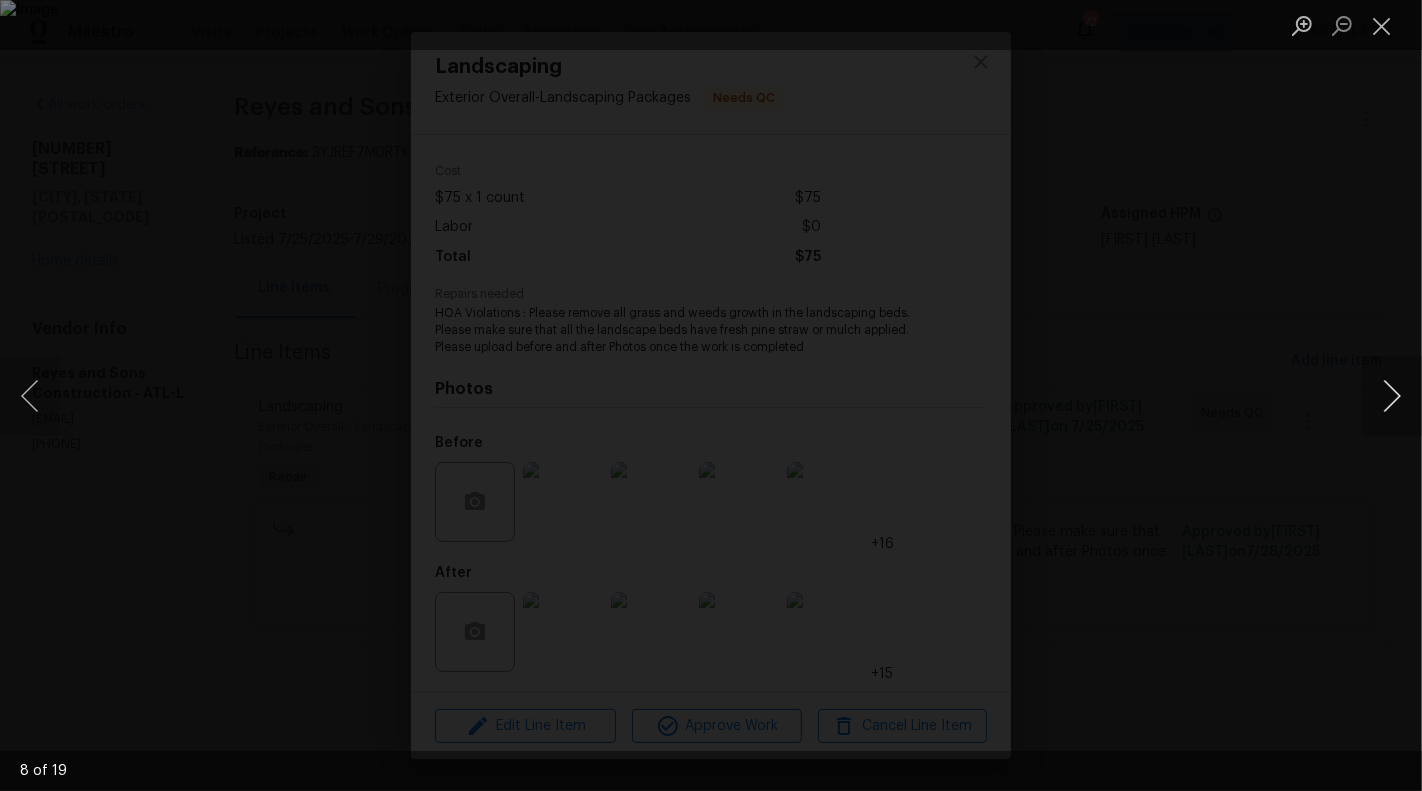 click at bounding box center [1392, 396] 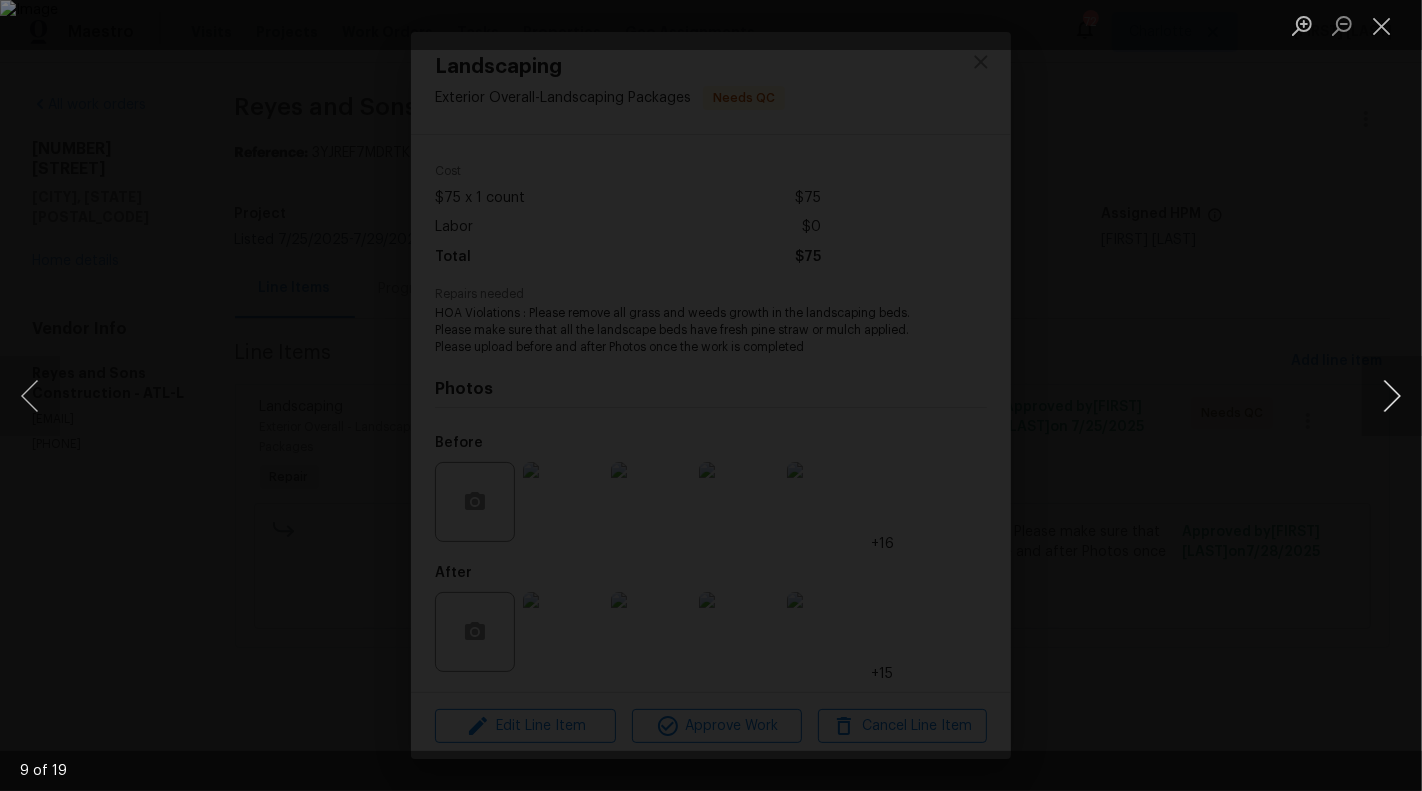 click at bounding box center [1392, 396] 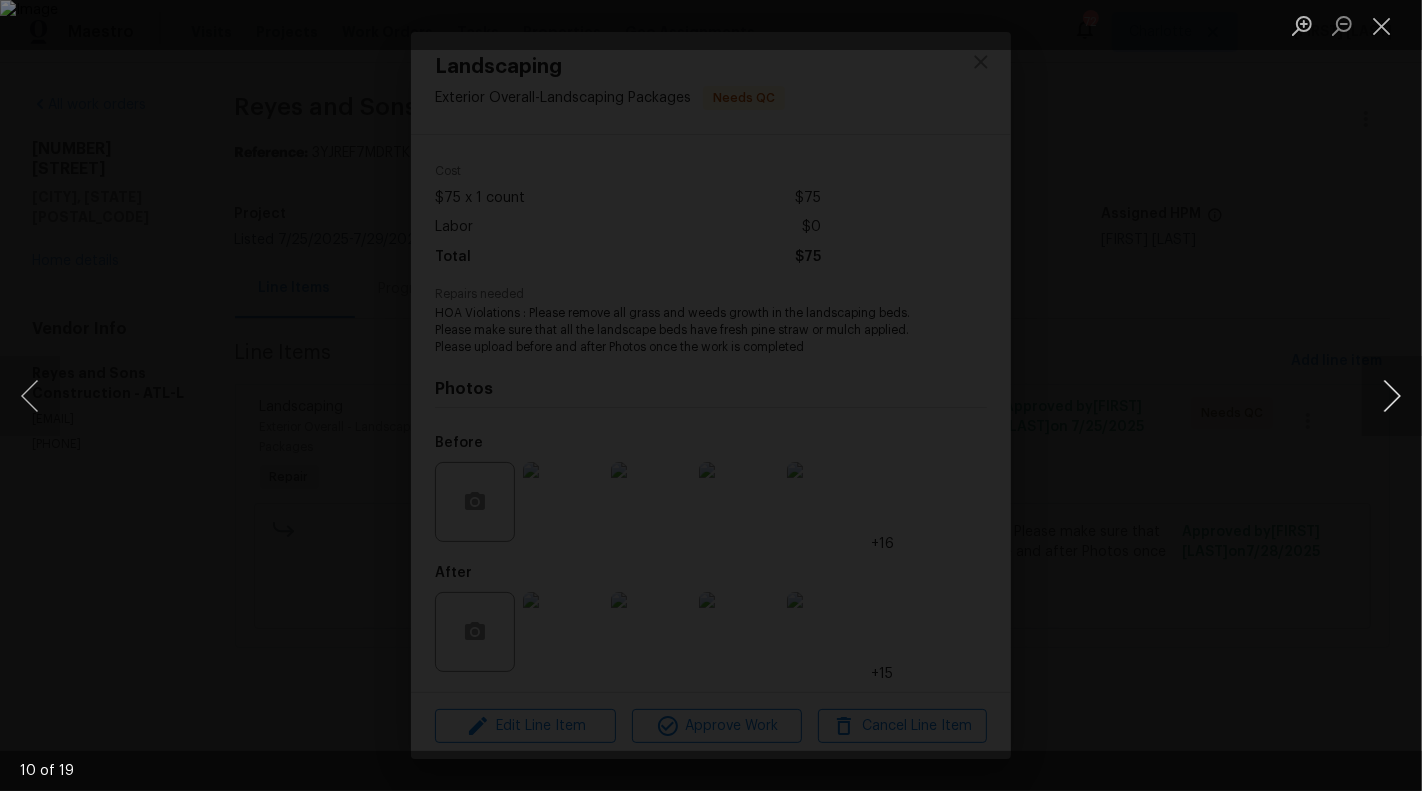 click at bounding box center [1392, 396] 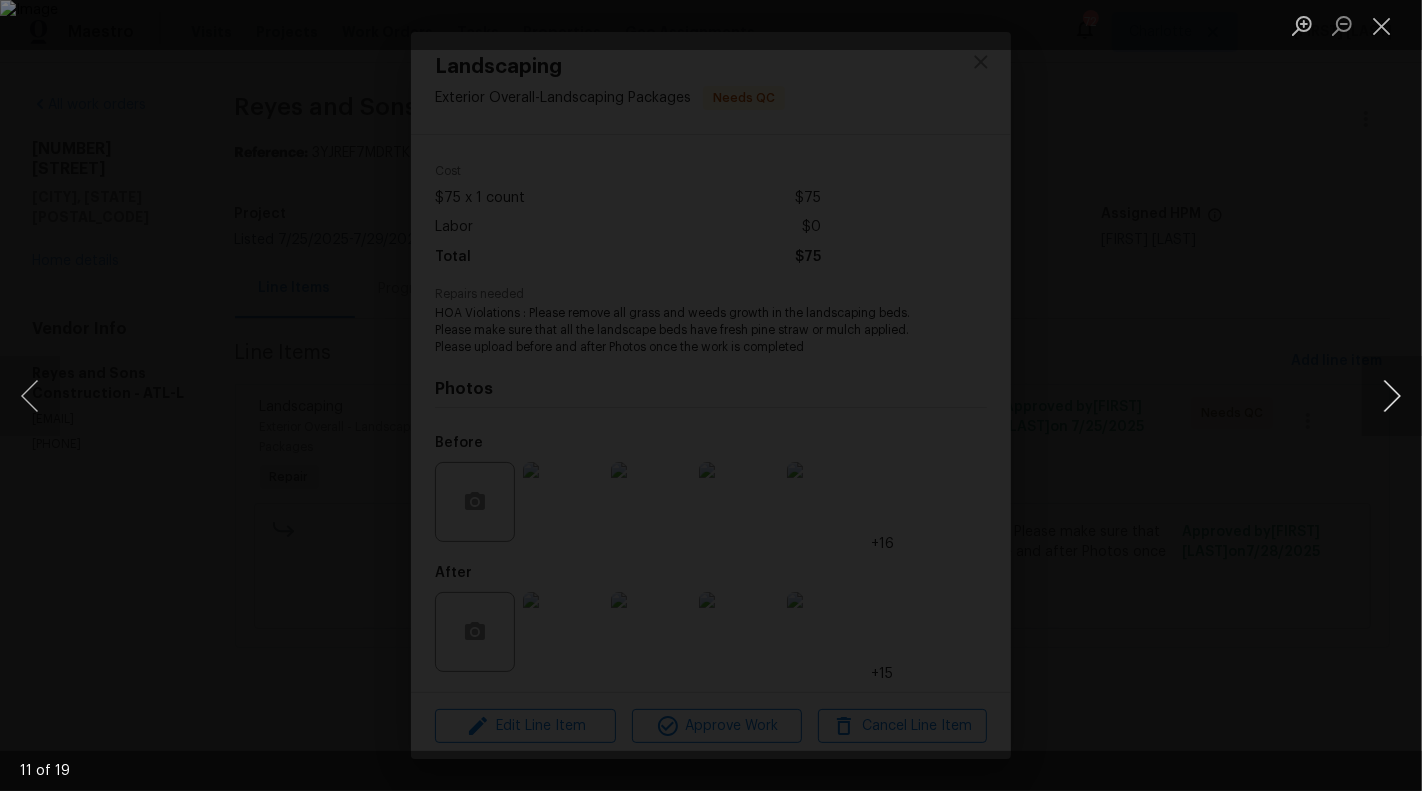 click at bounding box center [1392, 396] 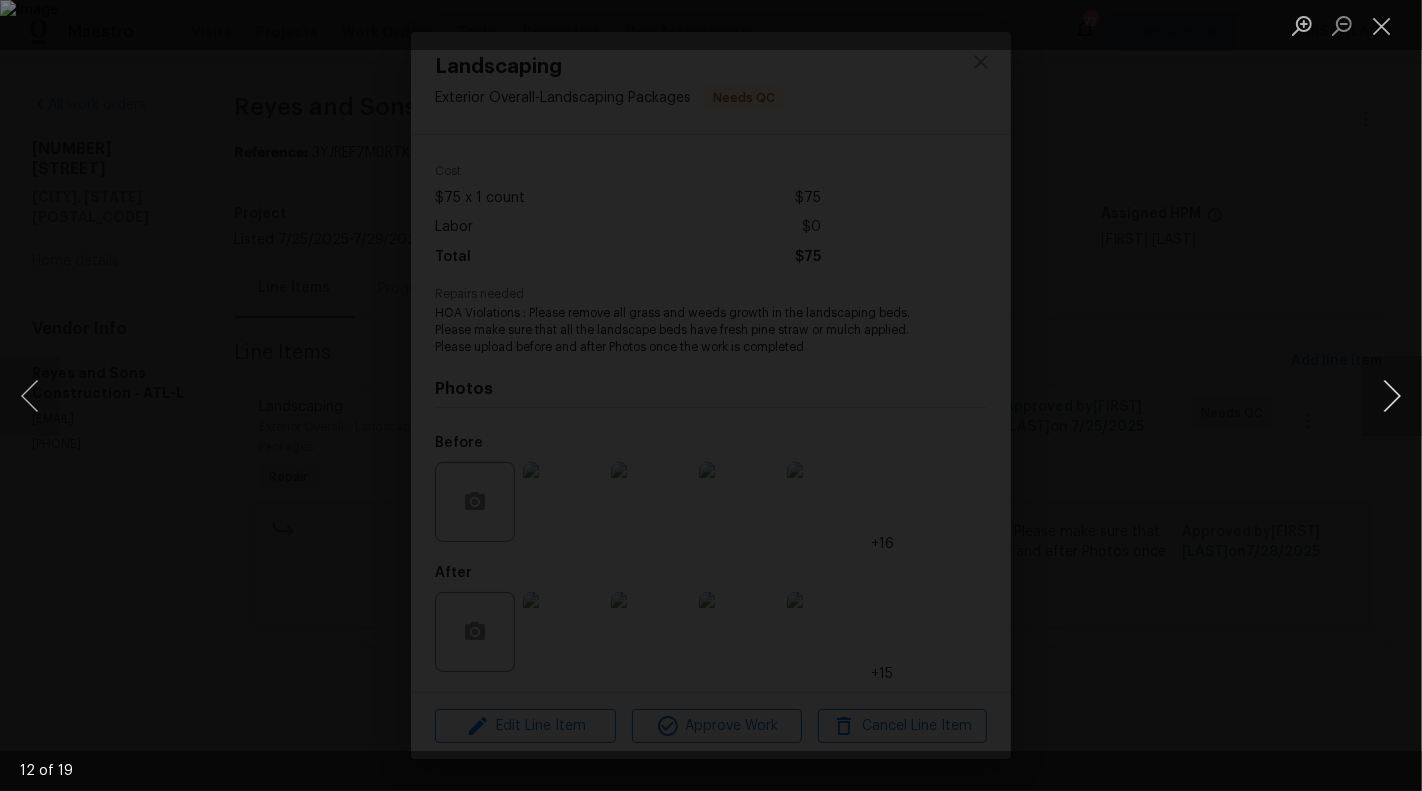 click at bounding box center [1392, 396] 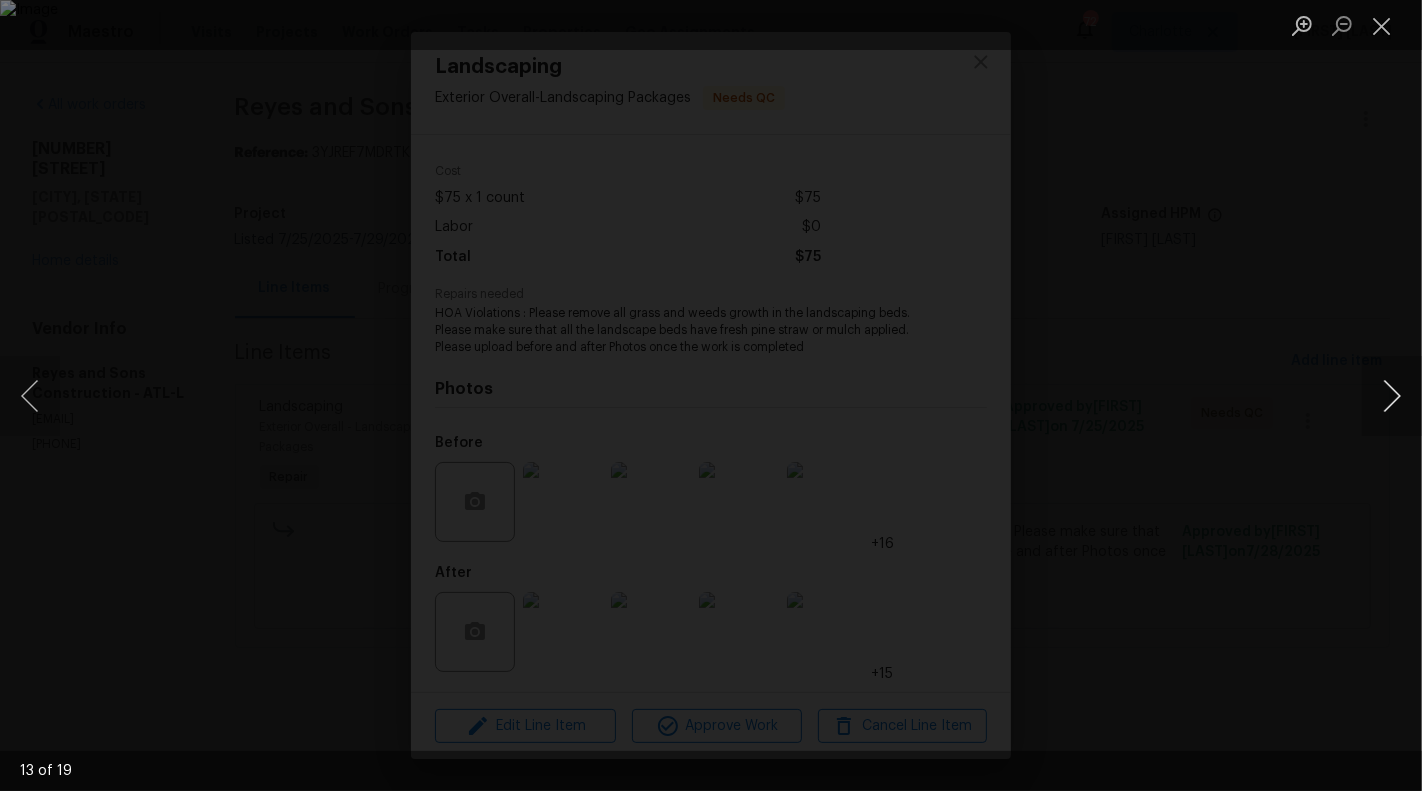 click at bounding box center [1392, 396] 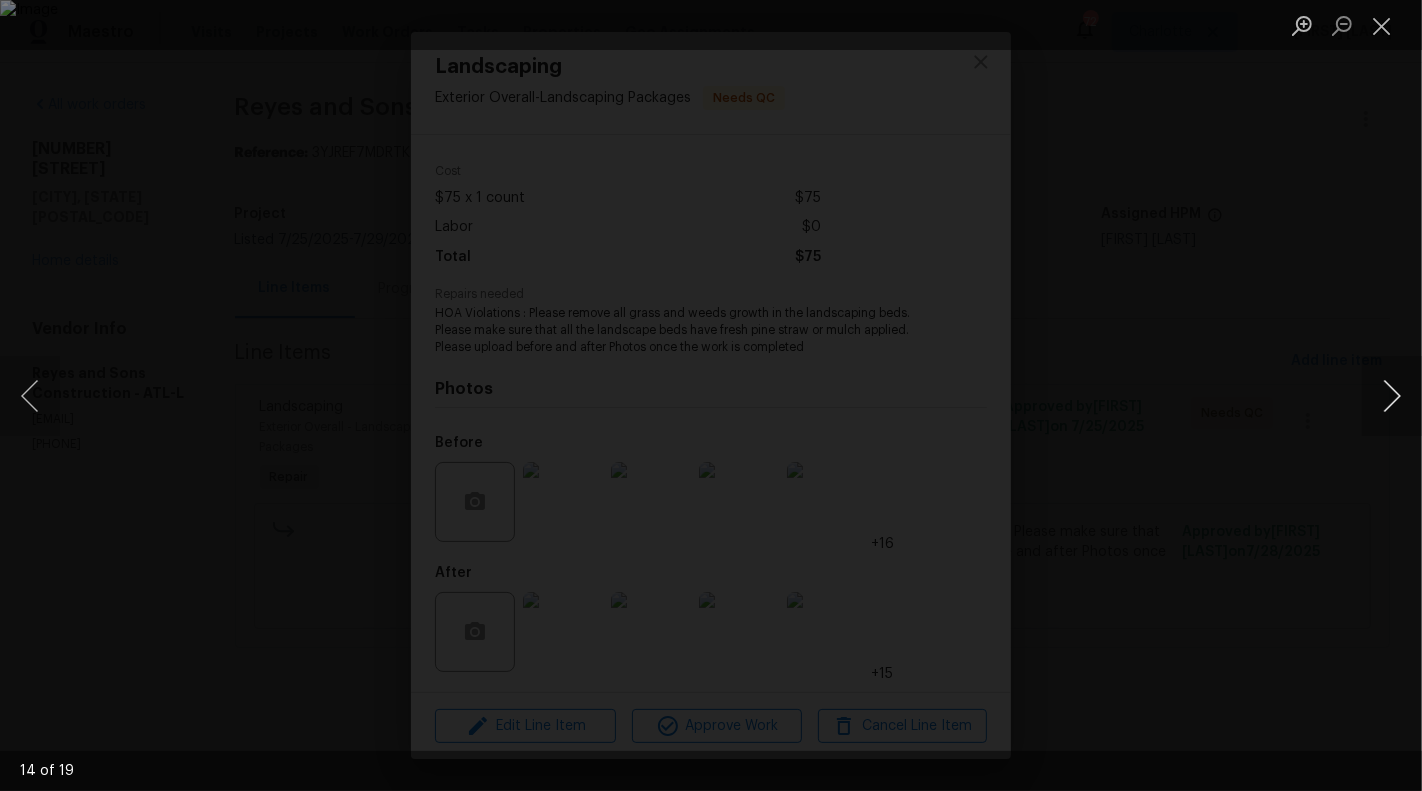 click at bounding box center (1392, 396) 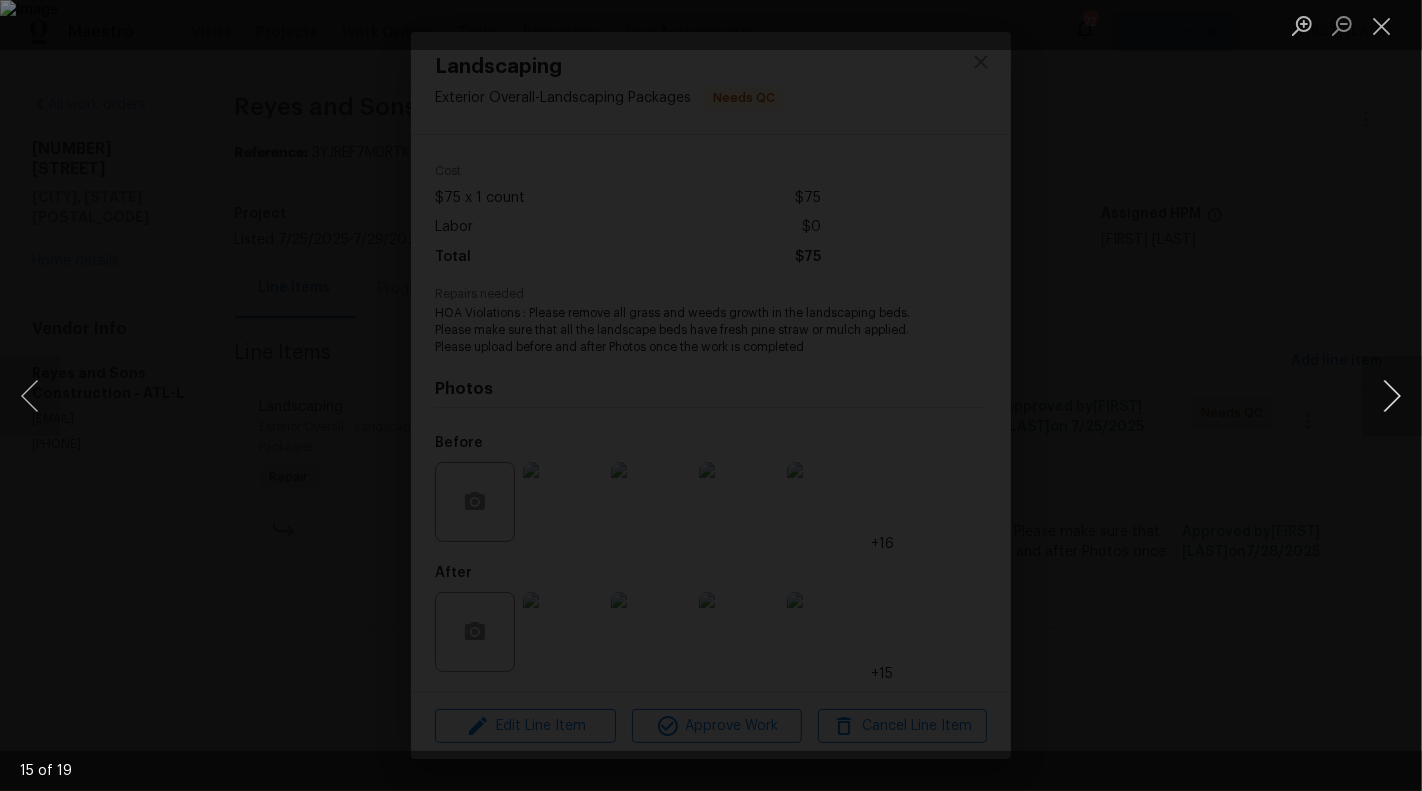 click at bounding box center (1392, 396) 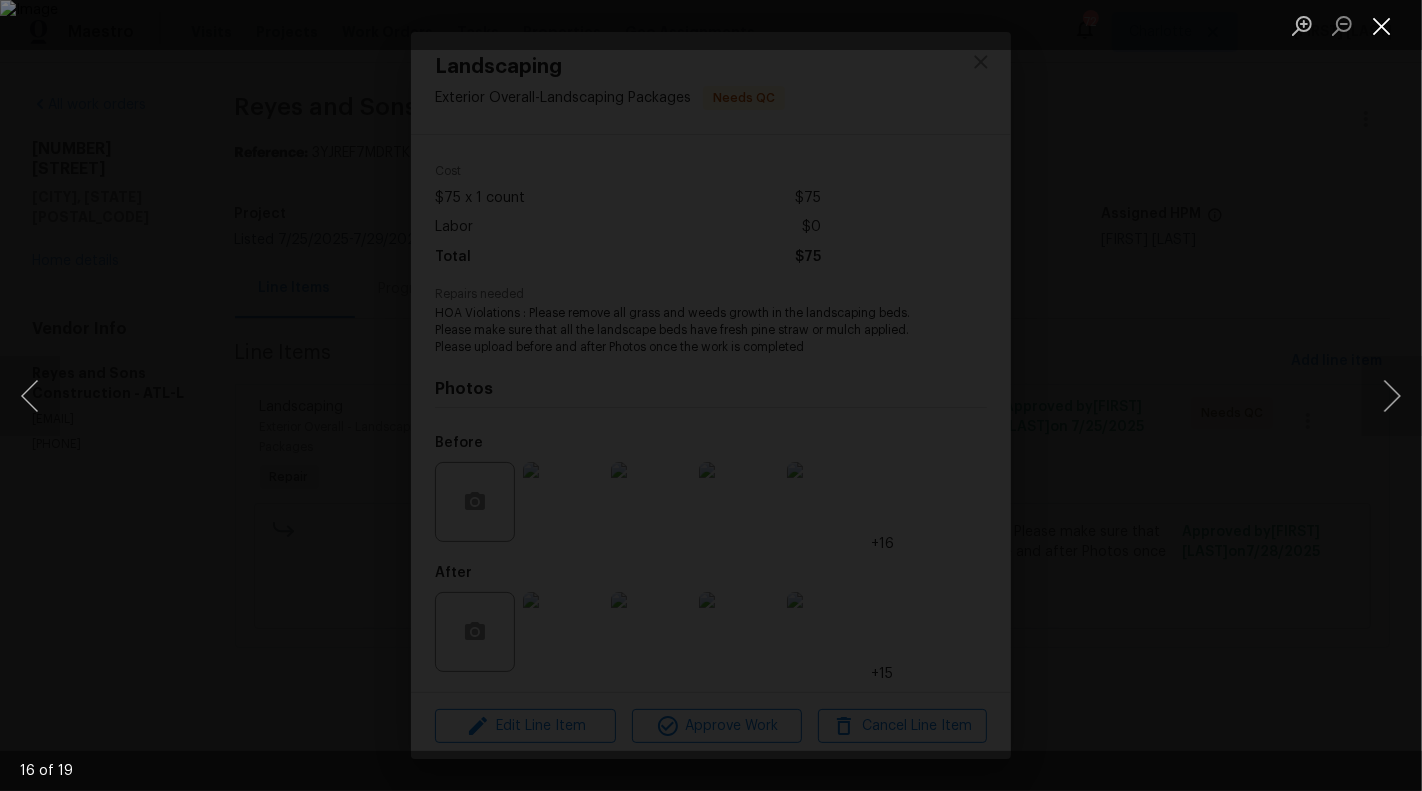 click at bounding box center (1382, 25) 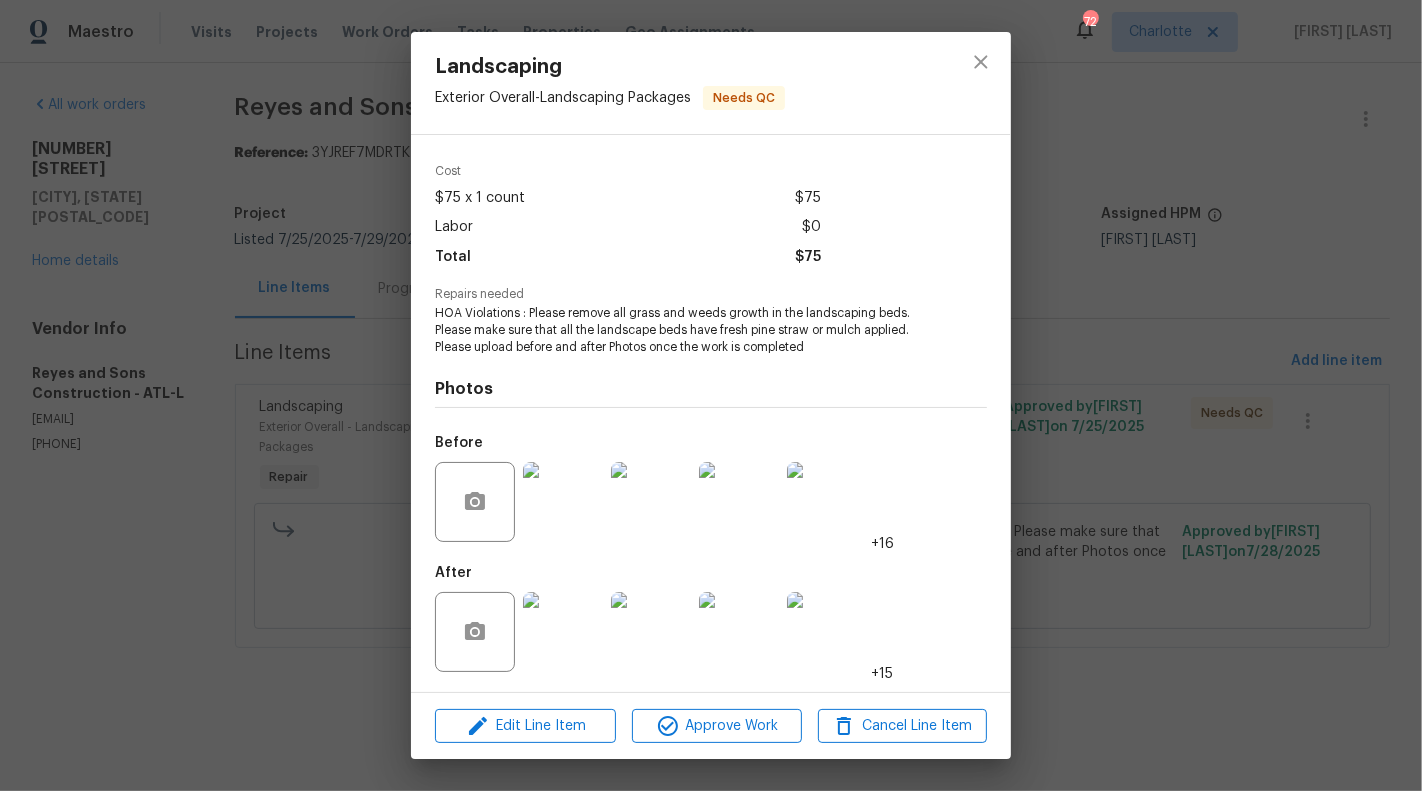 click on "Landscaping Exterior Overall  -  Landscaping Packages Needs QC Vendor [NAME] and Sons Construction Account Category Repairs Cost $75 x 1 count $75 Labor $0 Total $75 Repairs needed HOA Violations : Please remove all grass and weeds growth in the landscaping beds. Please make sure that all the landscape beds have fresh pine straw or mulch applied. Please upload before and after Photos once the work is completed Photos Before  +16 After  +15  Edit Line Item  Approve Work  Cancel Line Item" at bounding box center [711, 395] 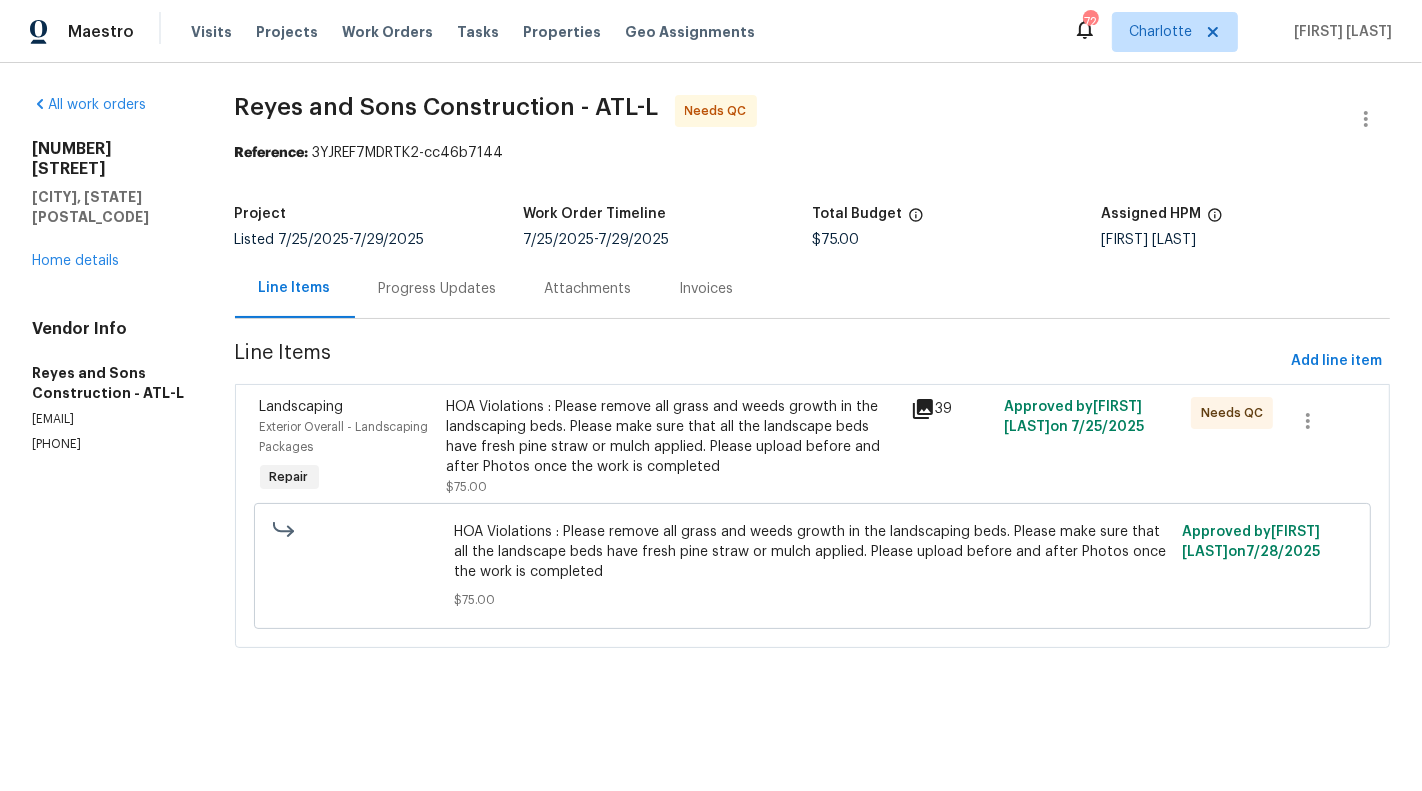 click on "Progress Updates" at bounding box center [438, 289] 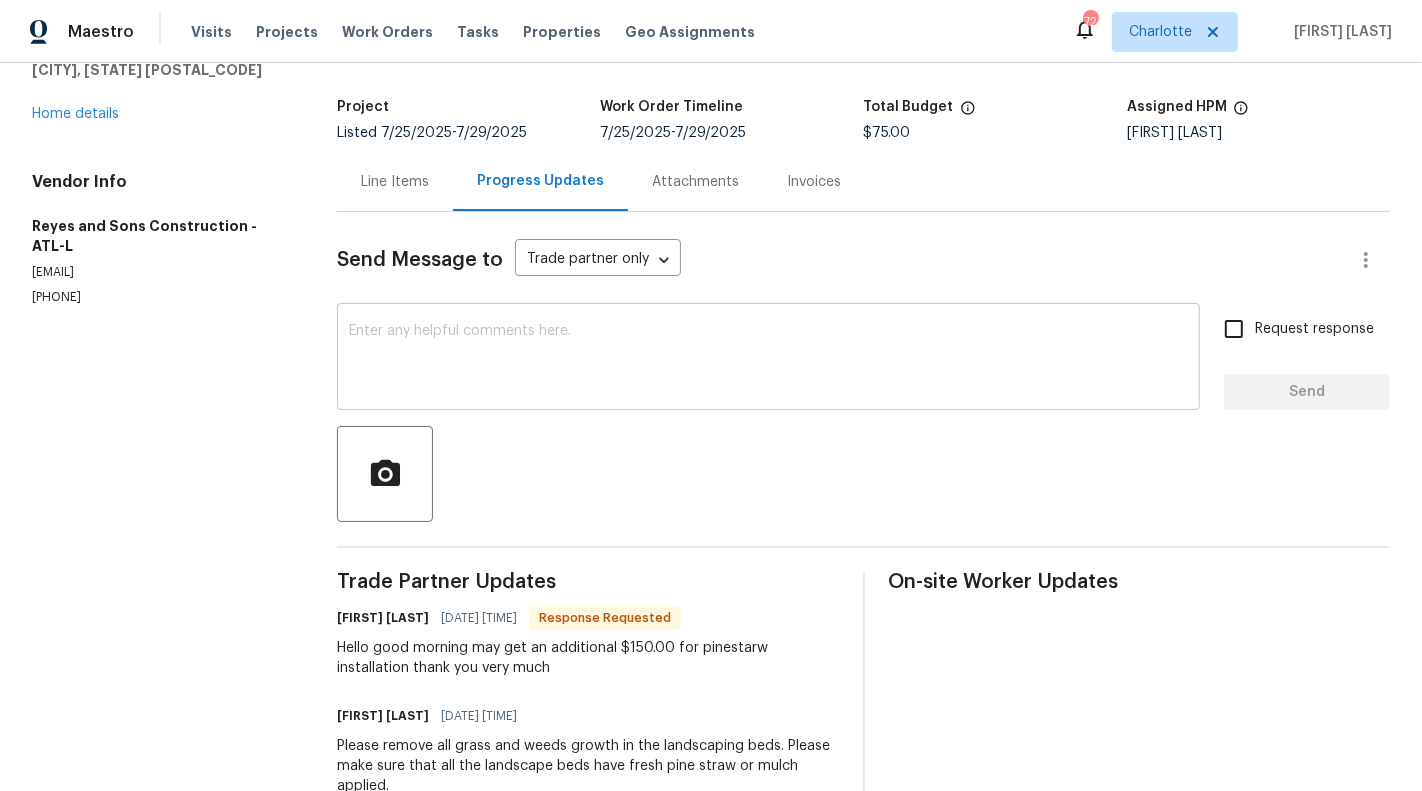 scroll, scrollTop: 105, scrollLeft: 0, axis: vertical 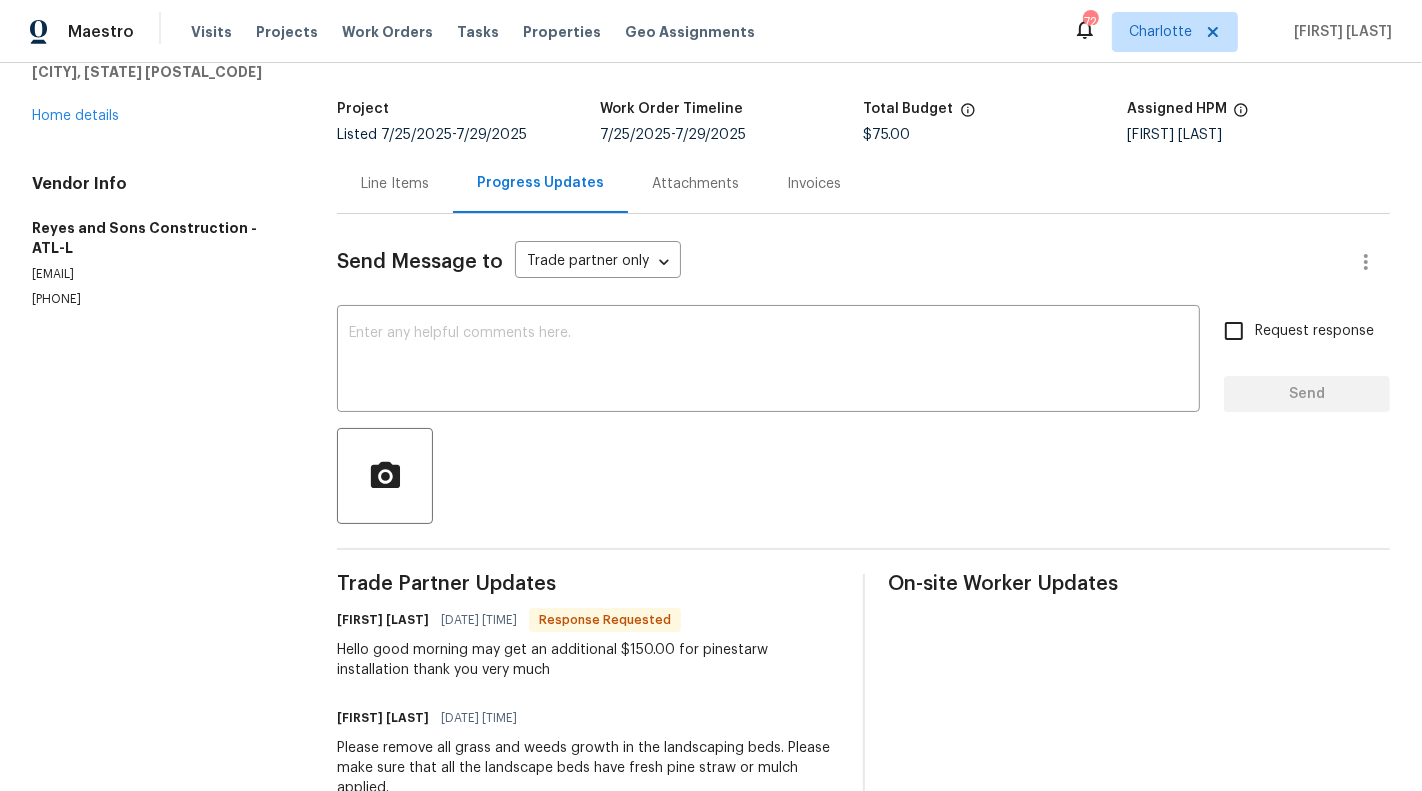 click on "Line Items" at bounding box center (395, 183) 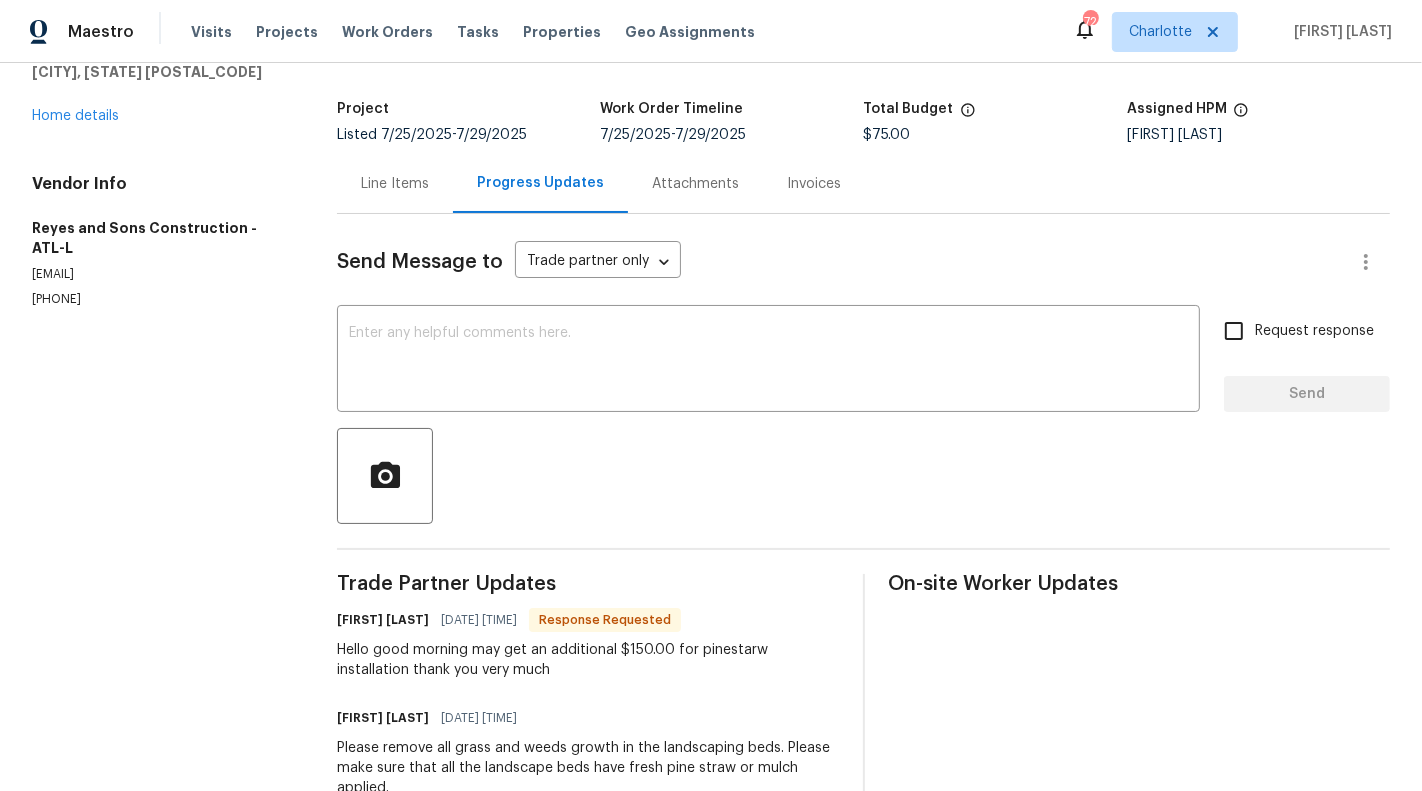 scroll, scrollTop: 0, scrollLeft: 0, axis: both 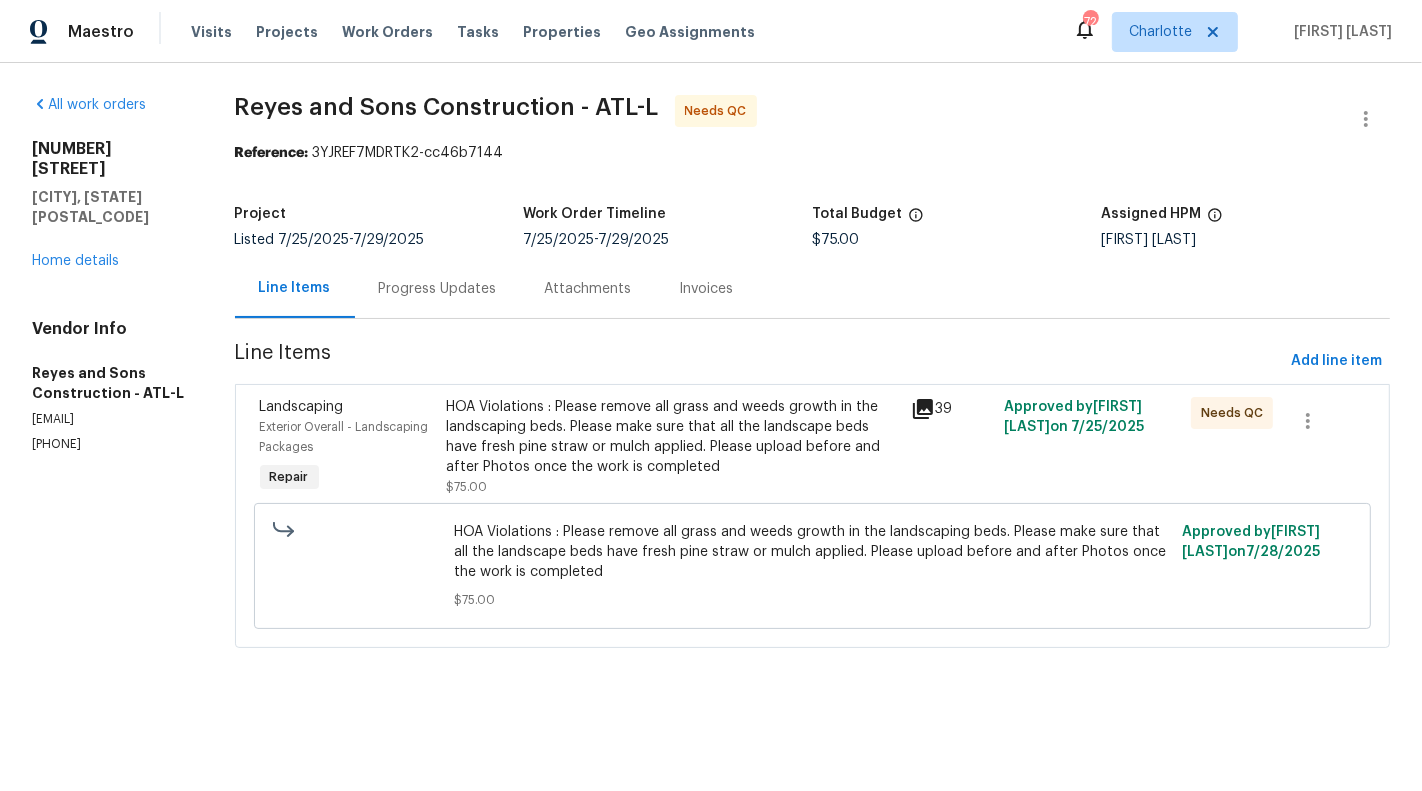 click on "HOA Violations : Please remove all grass and weeds growth in the landscaping beds. Please make sure that all the landscape beds have fresh pine straw or mulch applied. Please upload before and after Photos once the work is completed" at bounding box center [673, 437] 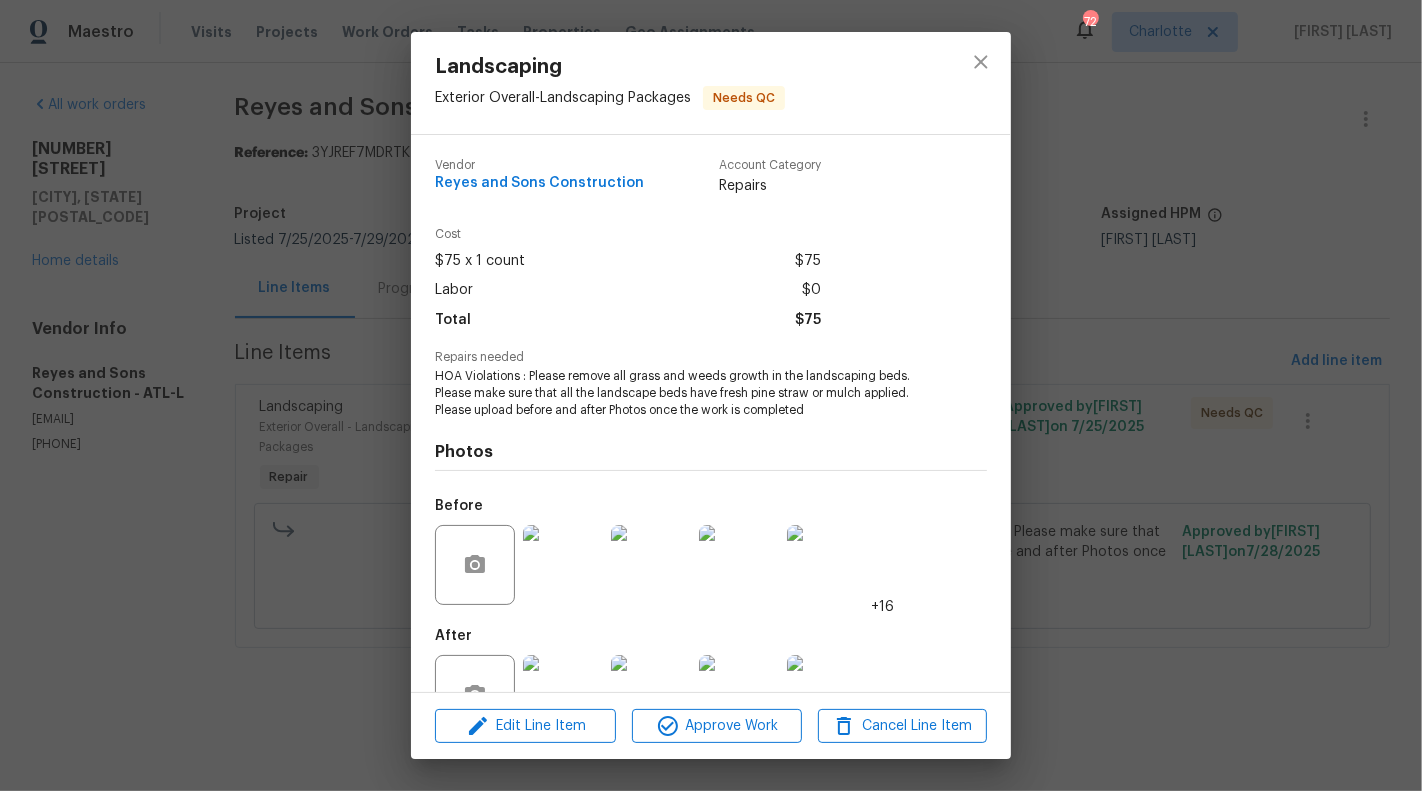 scroll, scrollTop: 63, scrollLeft: 0, axis: vertical 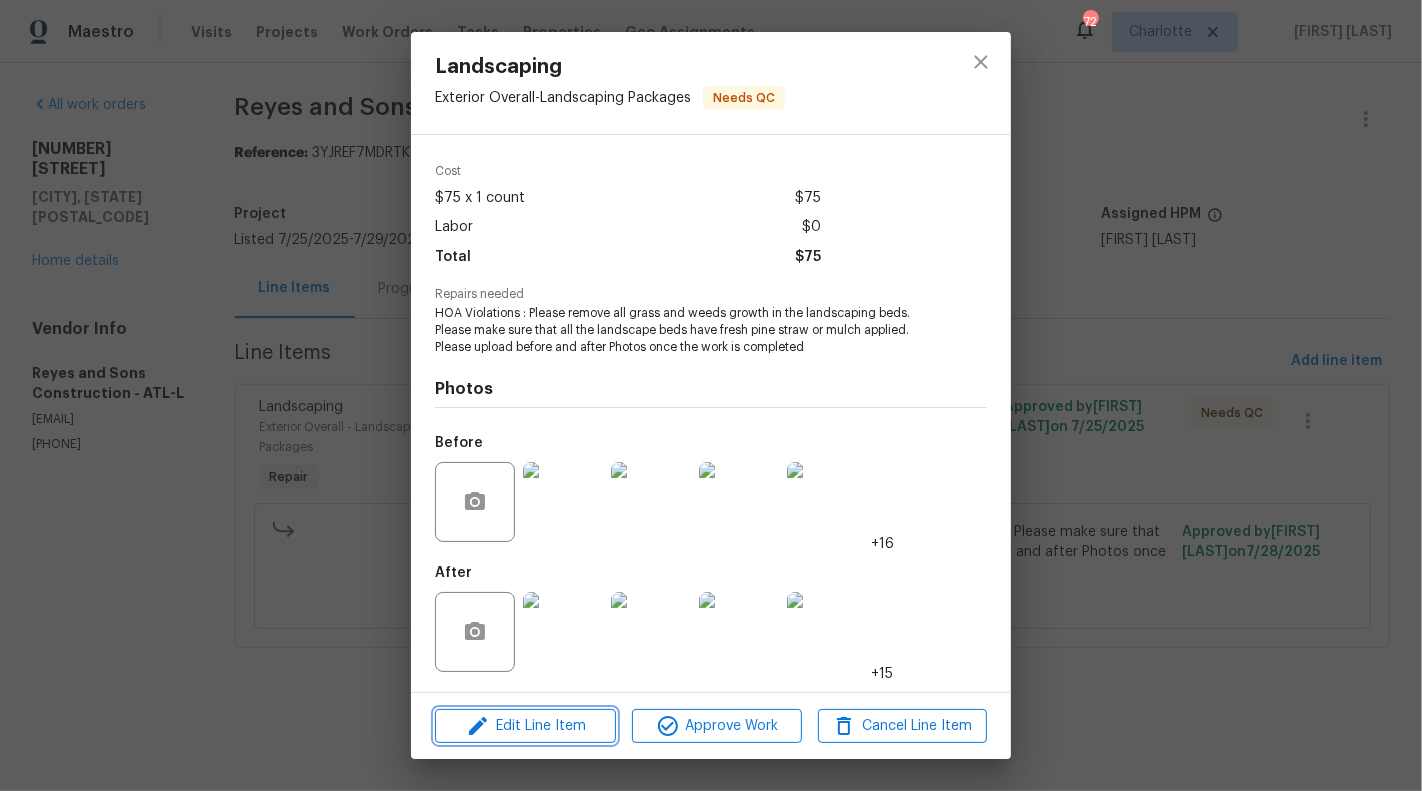 click on "Edit Line Item" at bounding box center [525, 726] 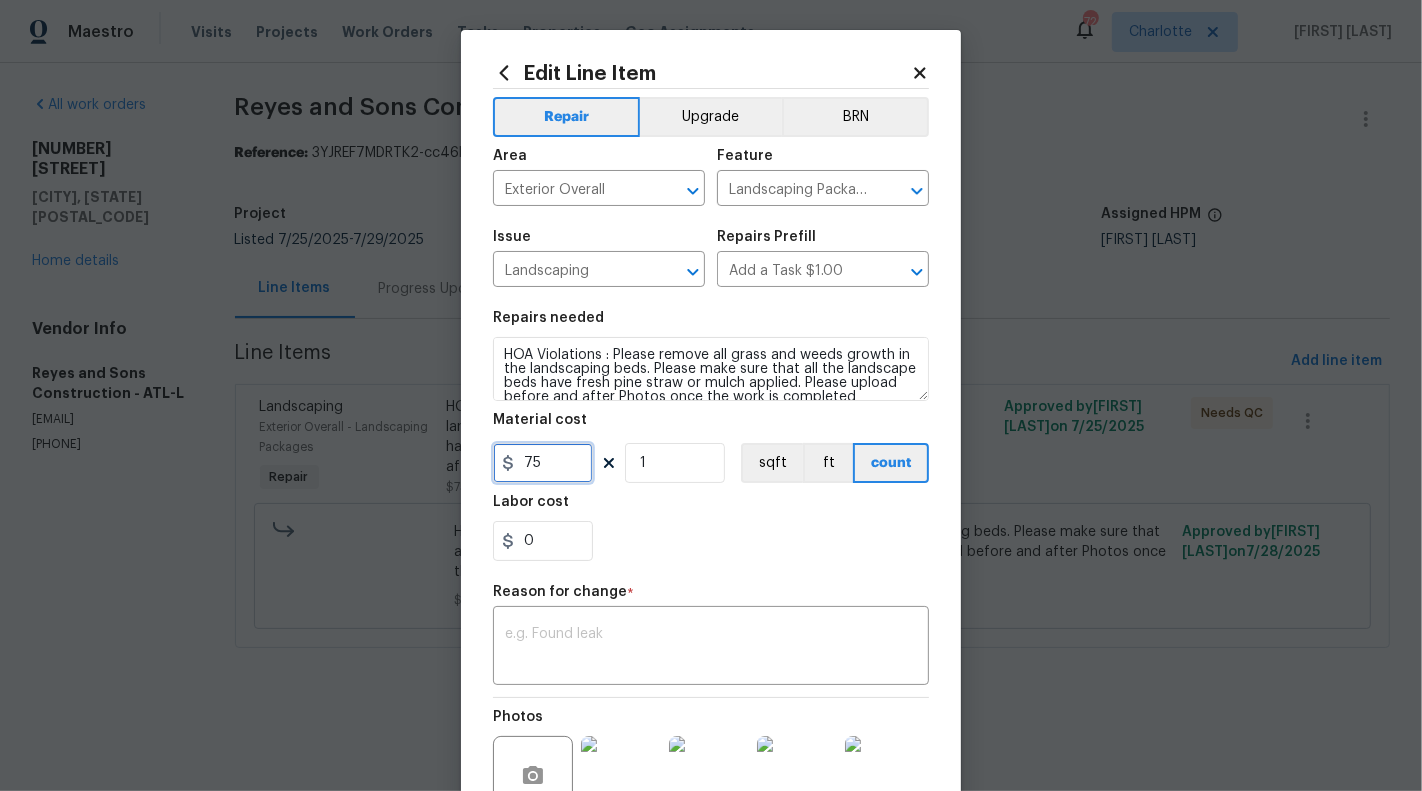 drag, startPoint x: 527, startPoint y: 464, endPoint x: 567, endPoint y: 464, distance: 40 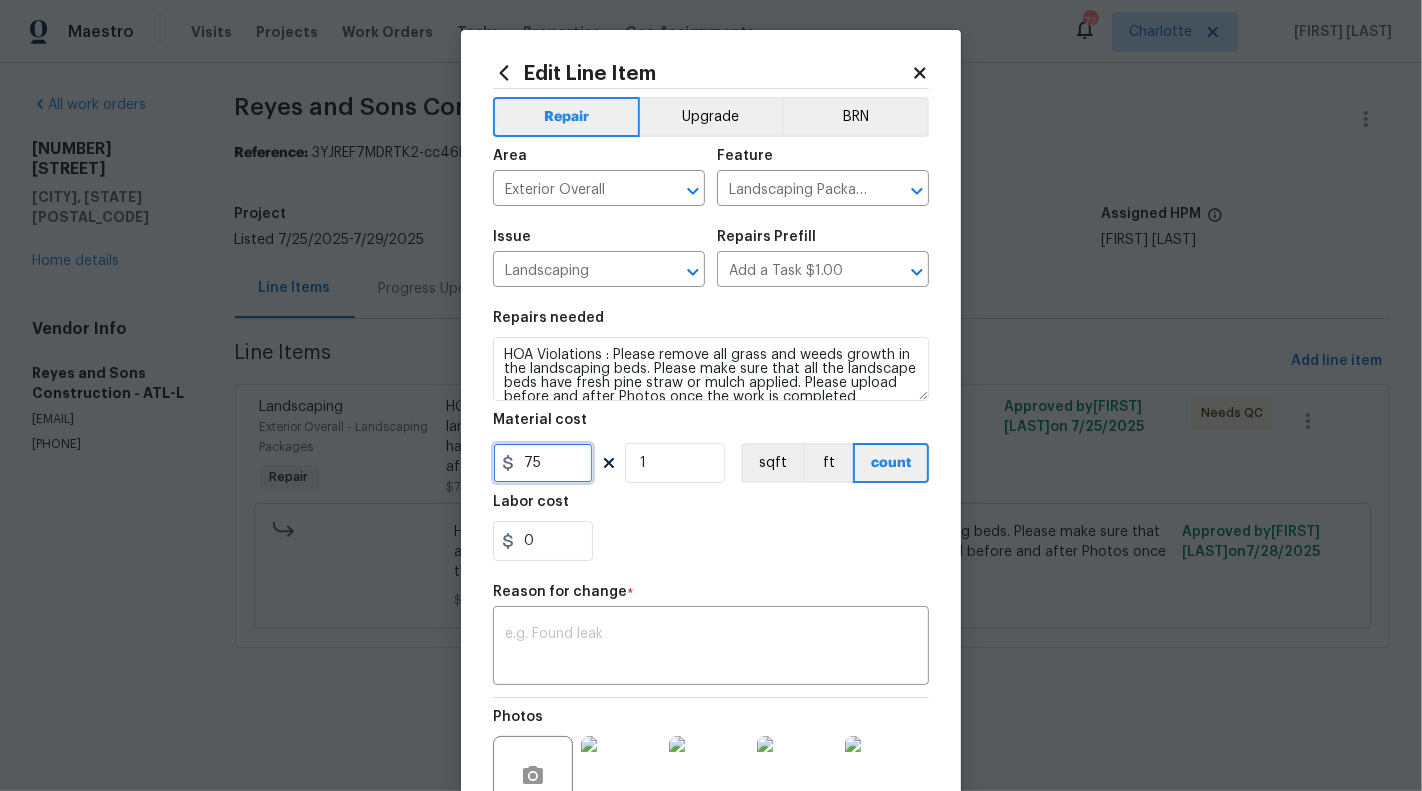 click on "75" at bounding box center (543, 463) 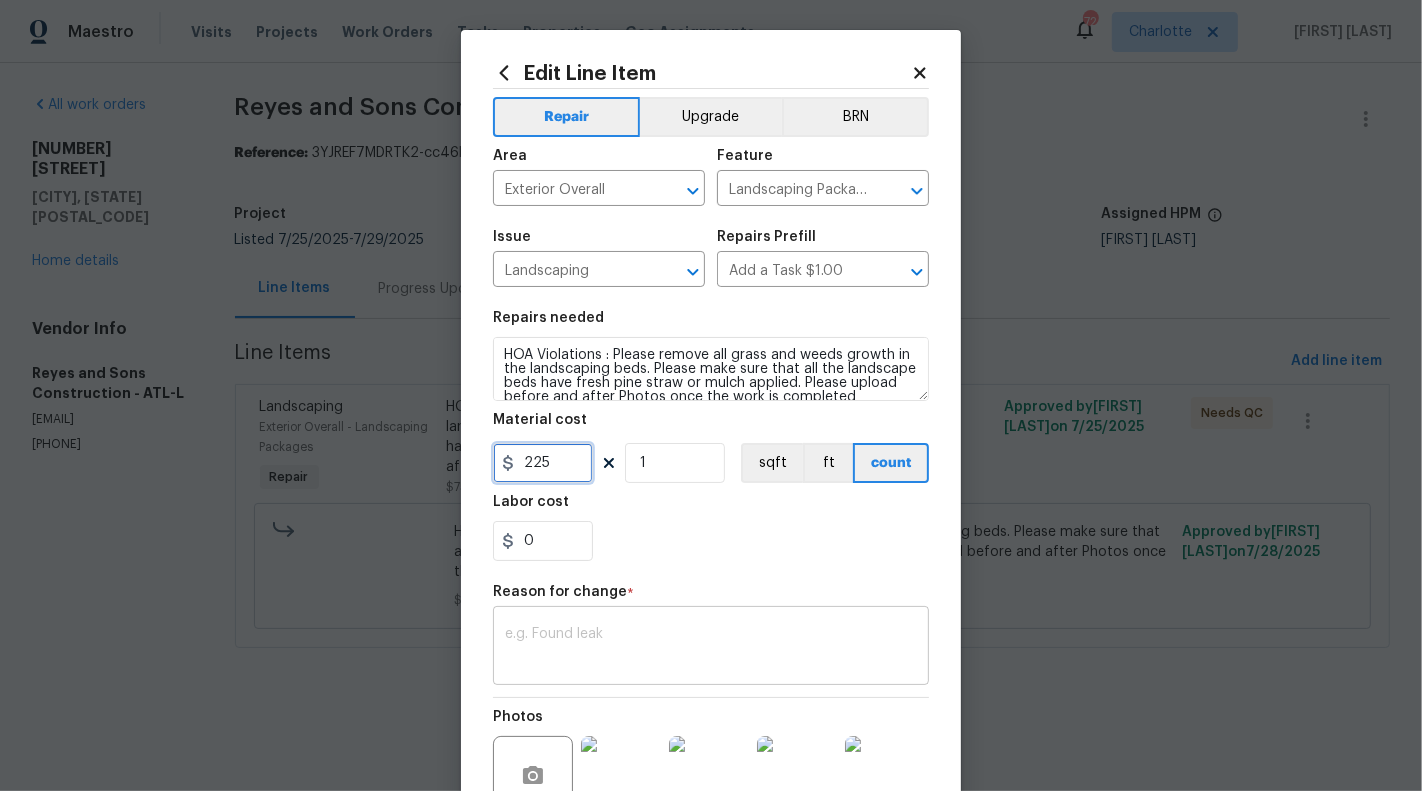 type on "225" 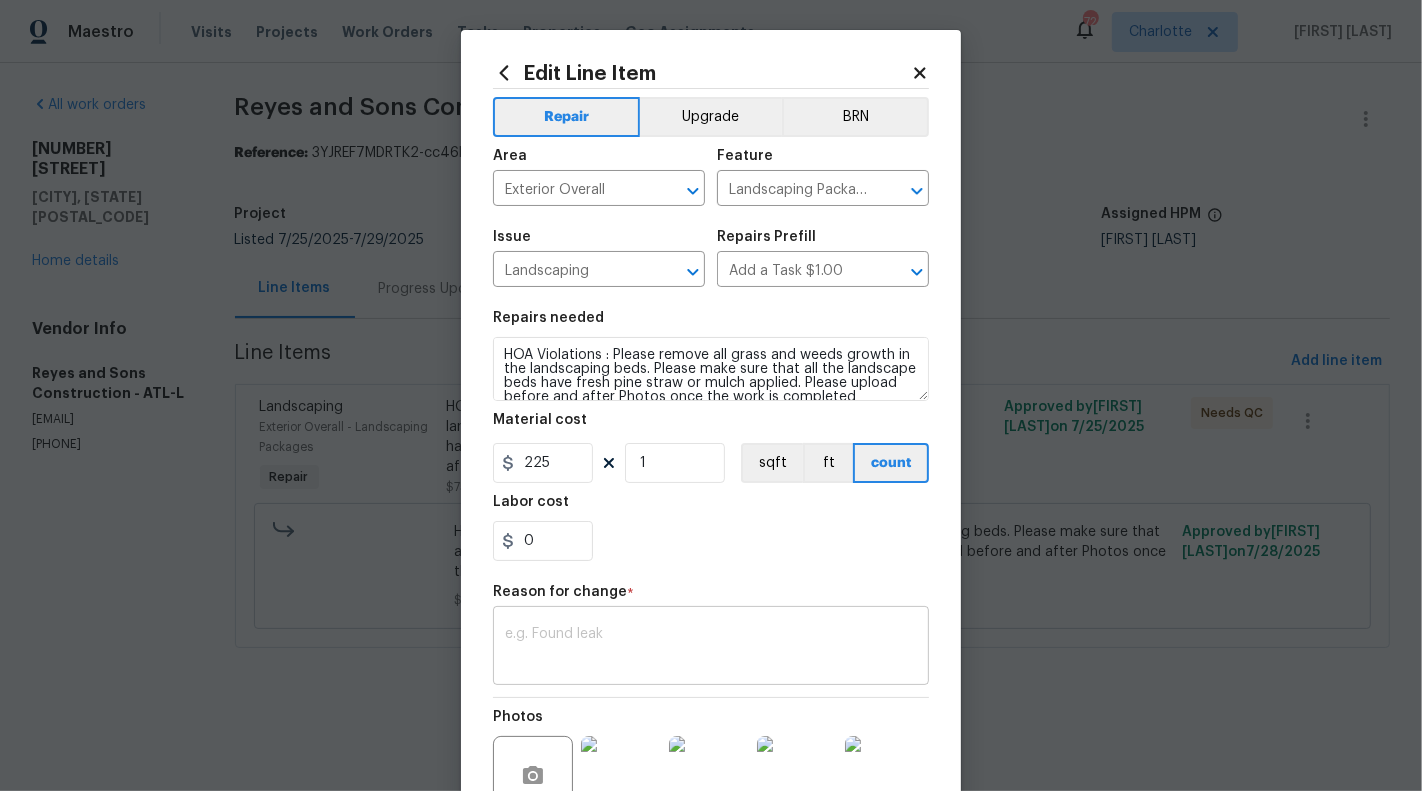 click on "x ​" at bounding box center [711, 648] 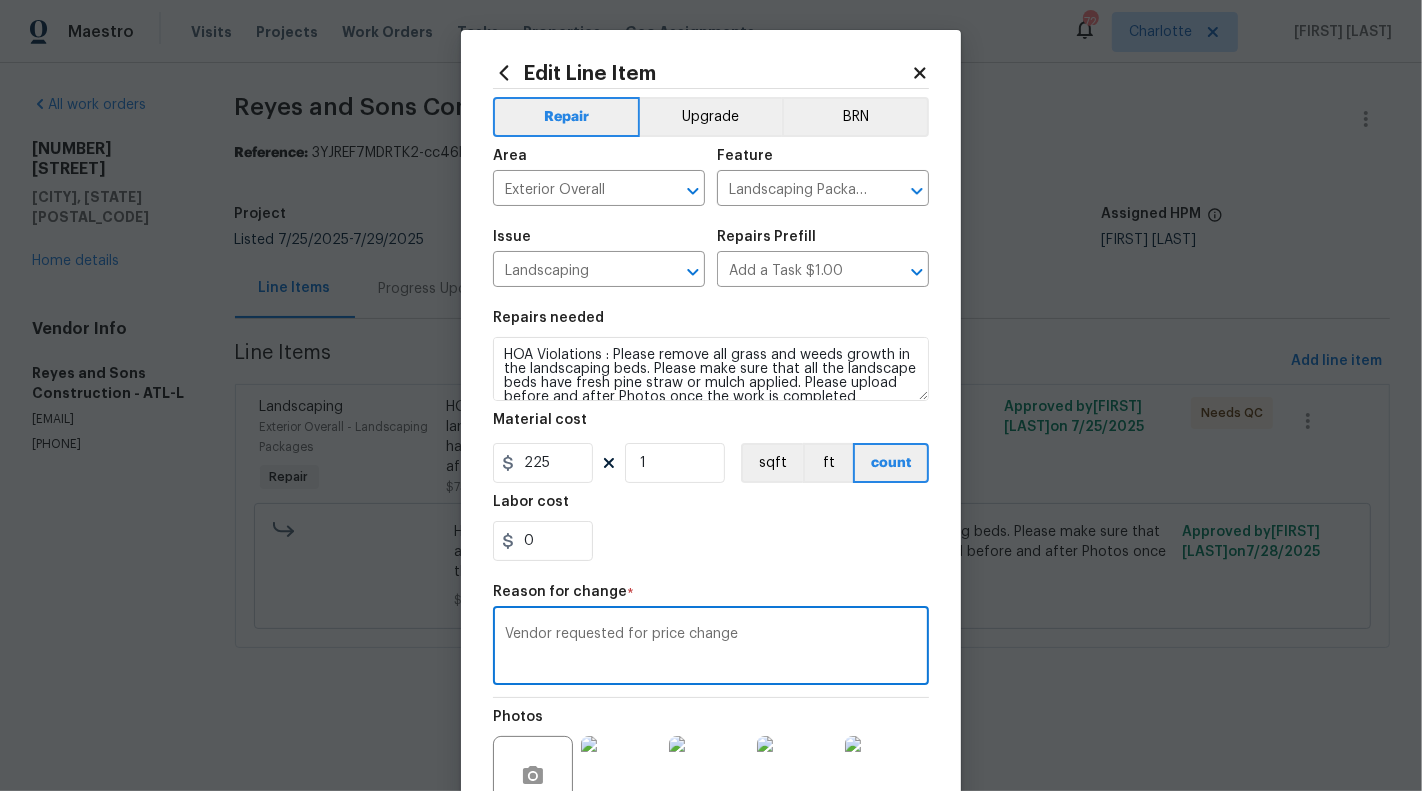 scroll, scrollTop: 213, scrollLeft: 0, axis: vertical 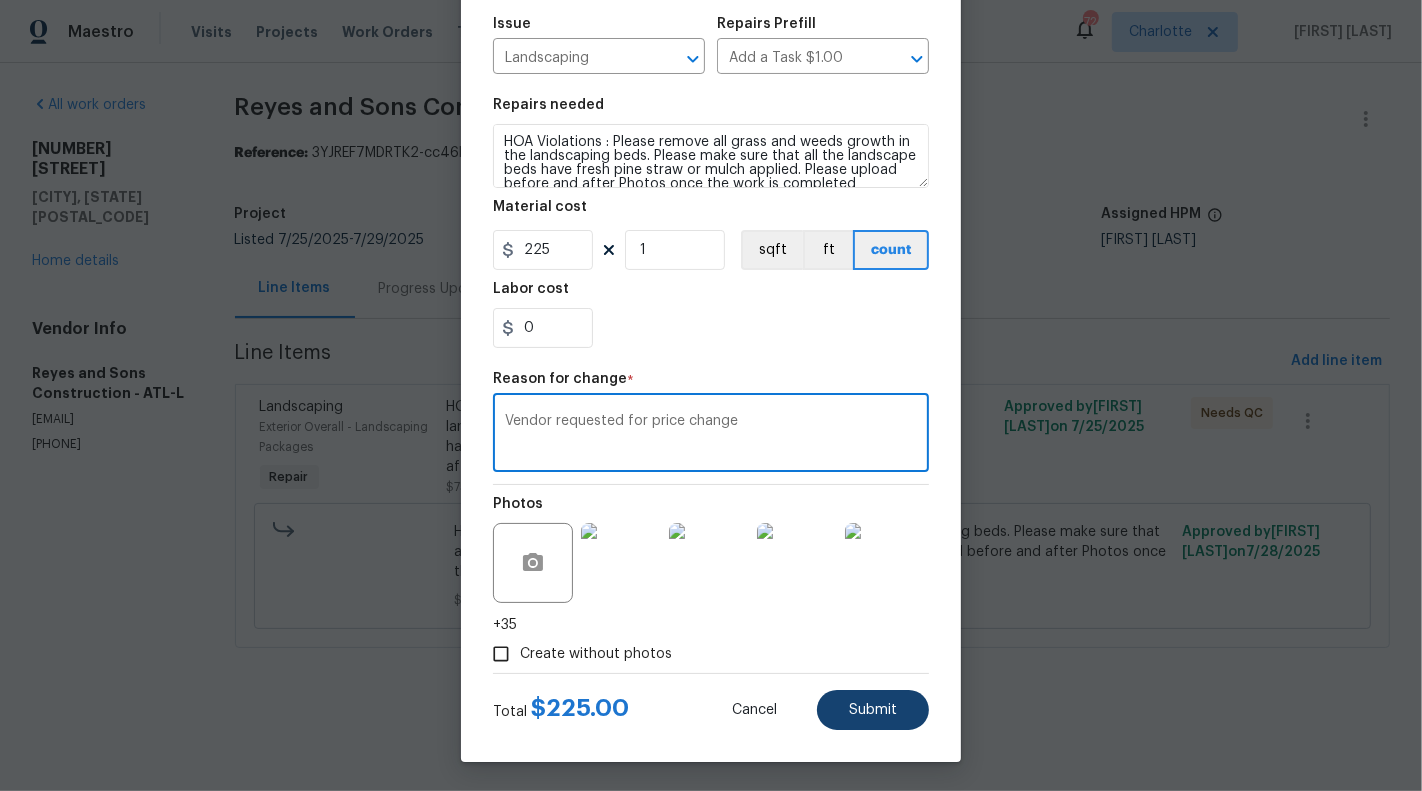type on "Vendor requested for price change" 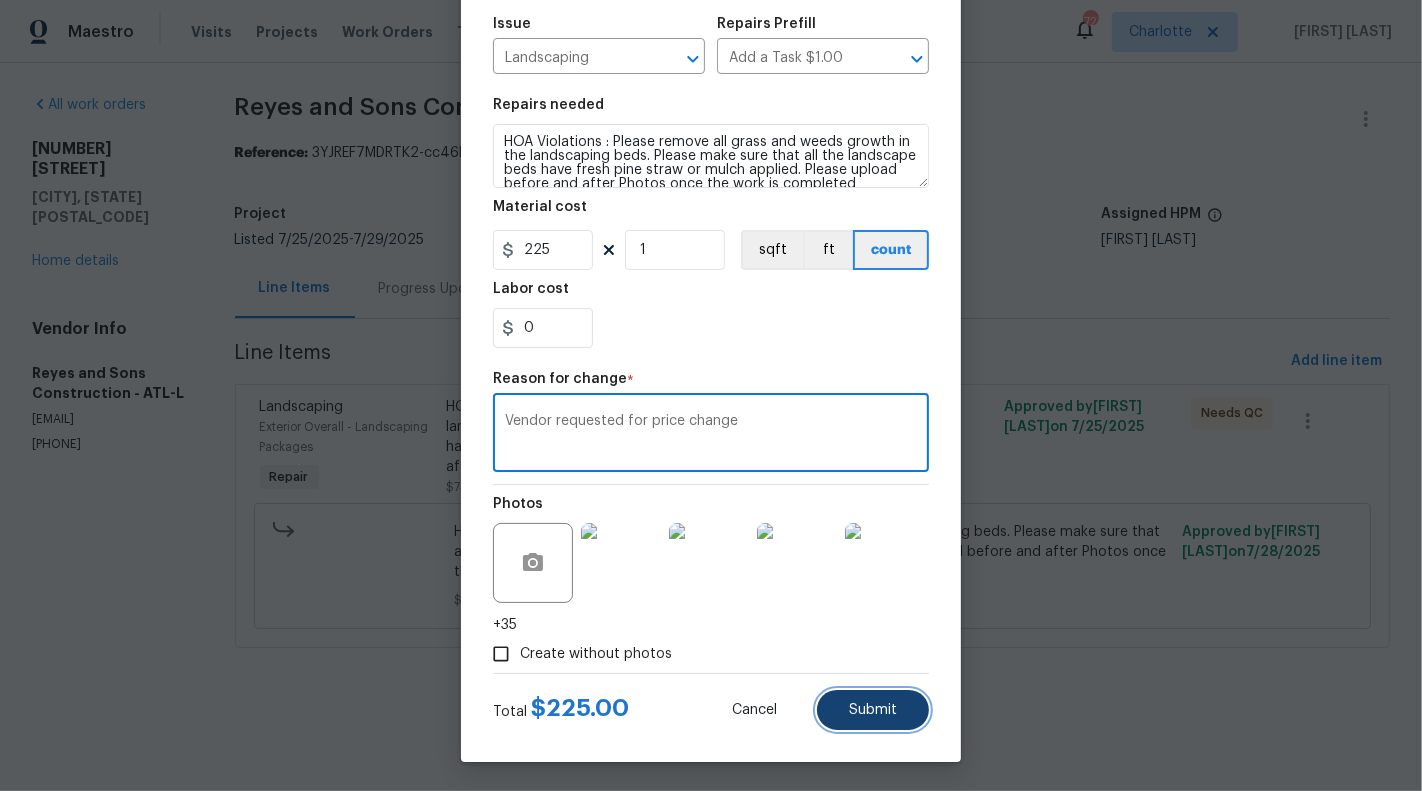 click on "Submit" at bounding box center [873, 710] 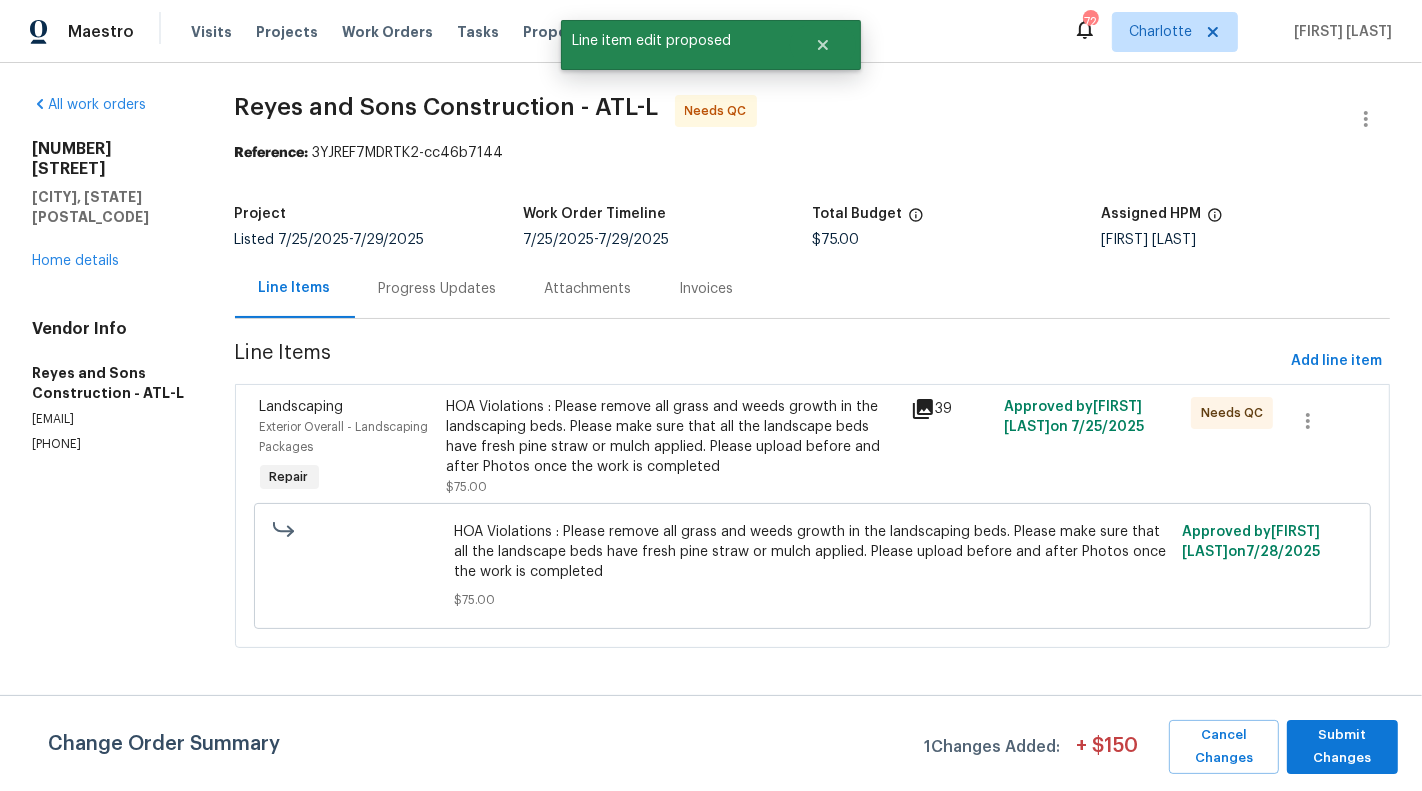 scroll, scrollTop: 0, scrollLeft: 0, axis: both 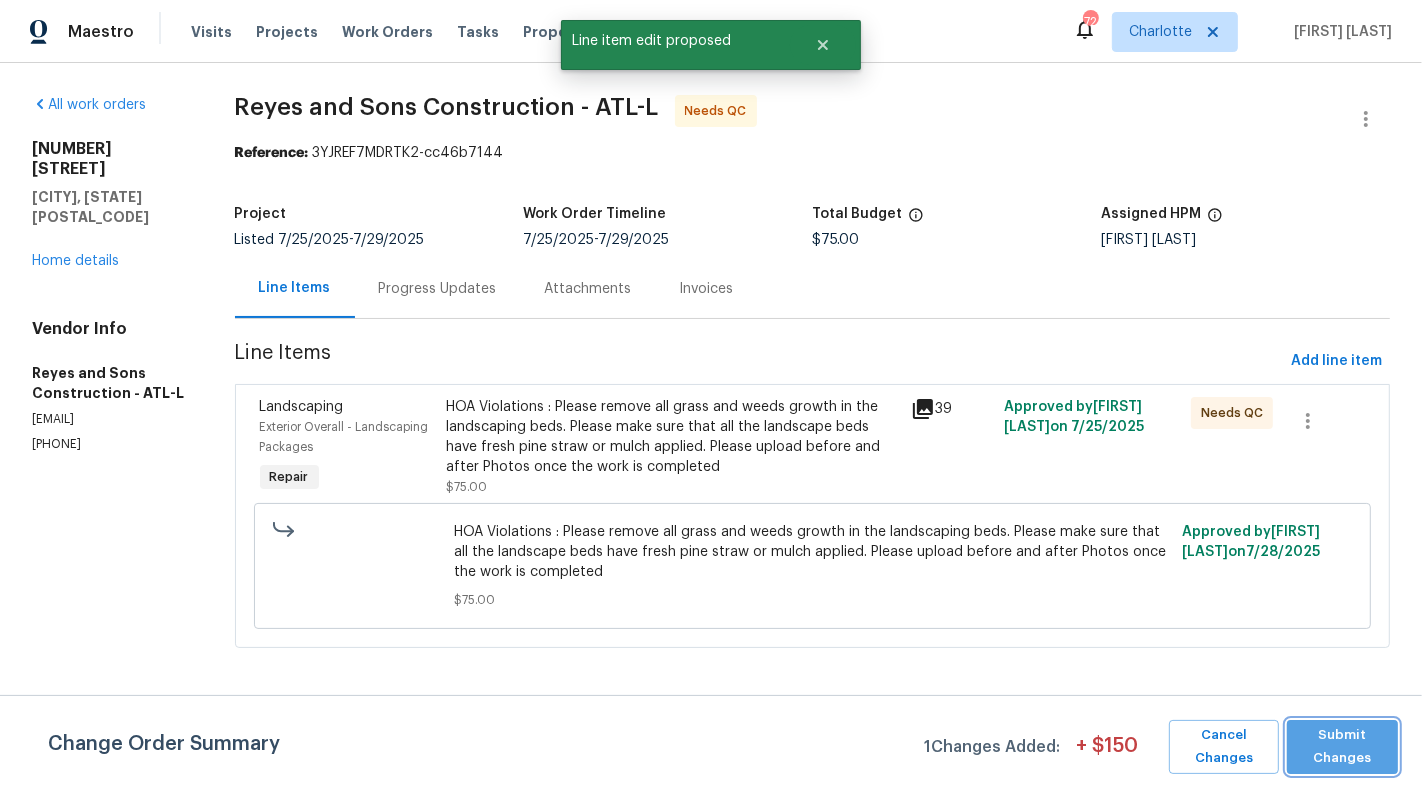 click on "Submit Changes" at bounding box center (1342, 747) 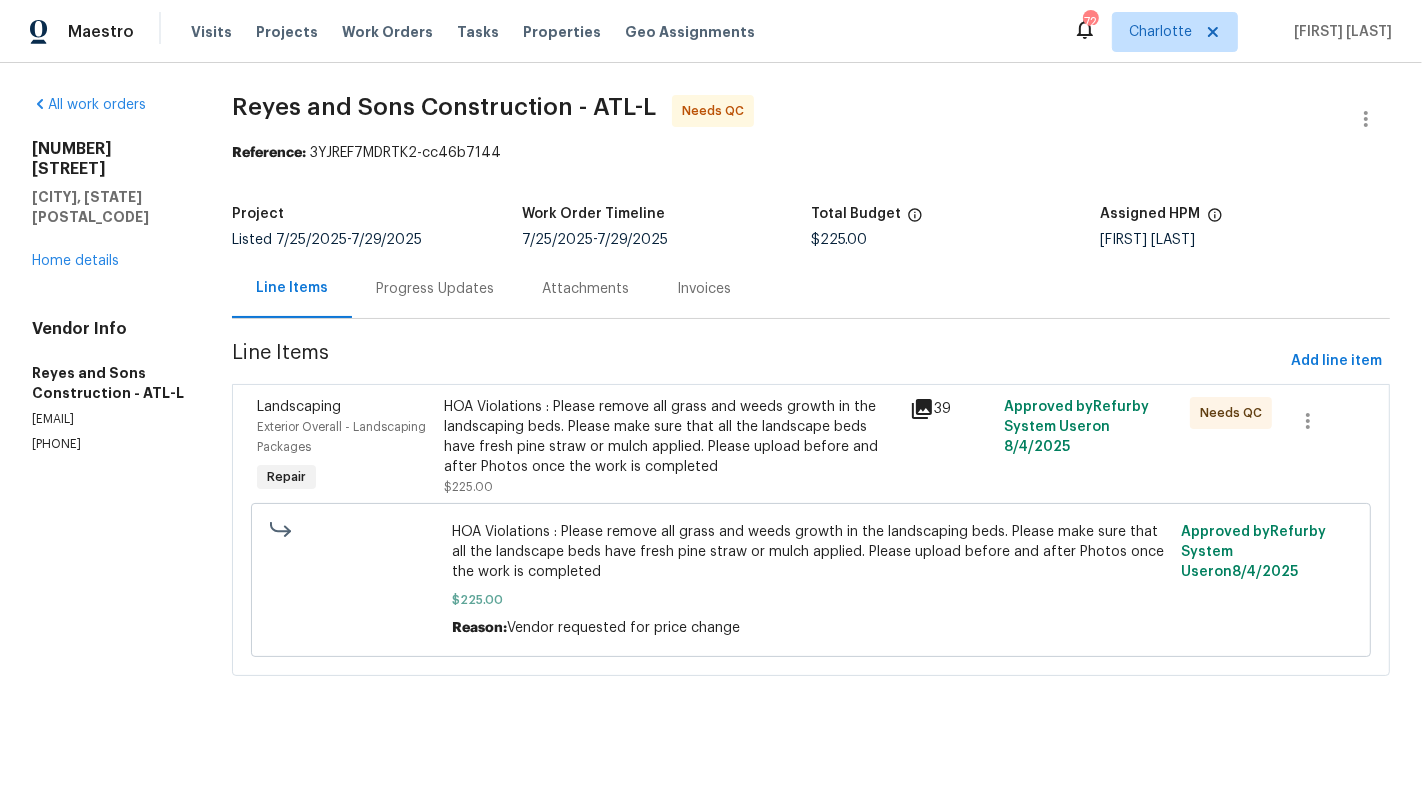 click on "HOA Violations : Please remove all grass and weeds growth in the landscaping beds. Please make sure that all the landscape beds have fresh pine straw or mulch applied. Please upload before and after Photos once the work is completed" at bounding box center [671, 437] 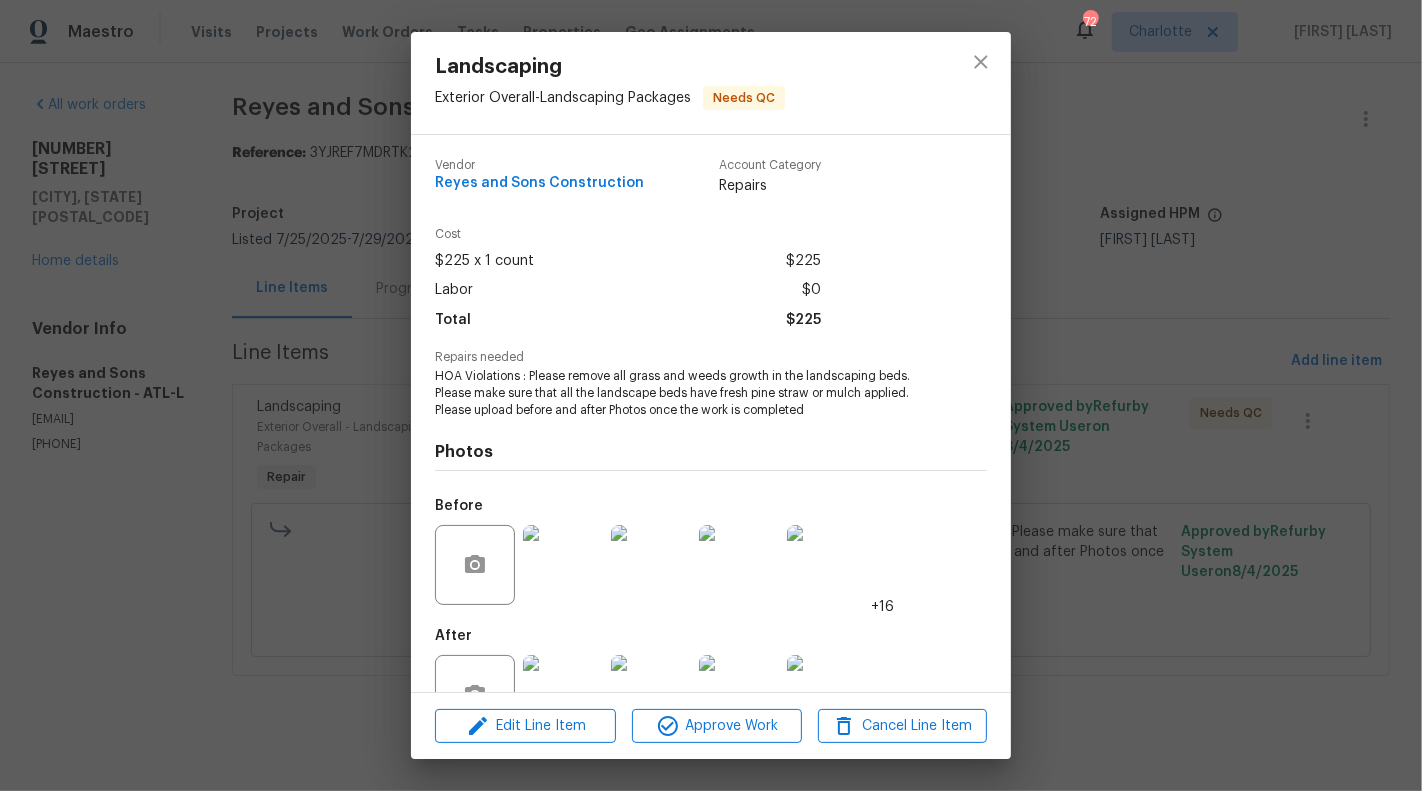 scroll, scrollTop: 63, scrollLeft: 0, axis: vertical 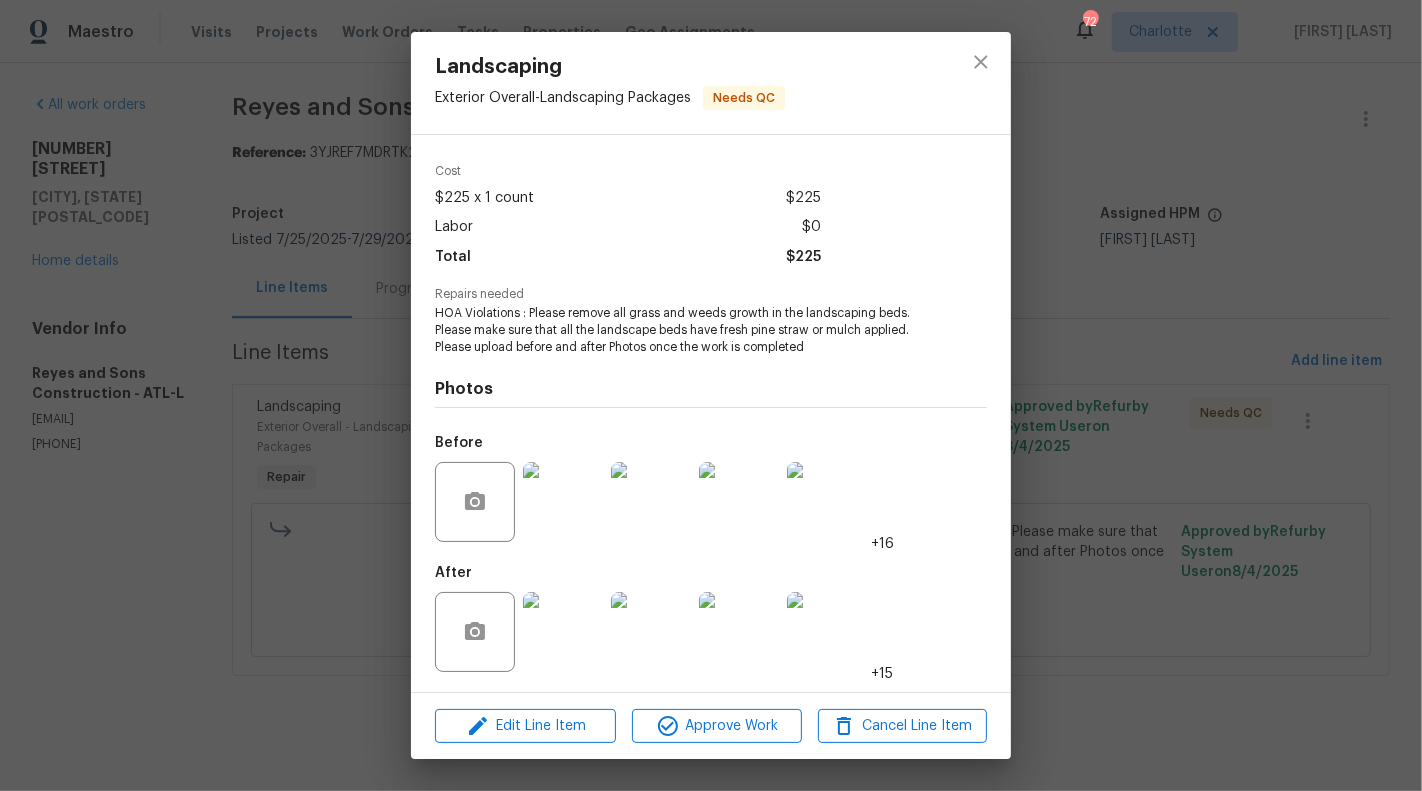 click at bounding box center [563, 632] 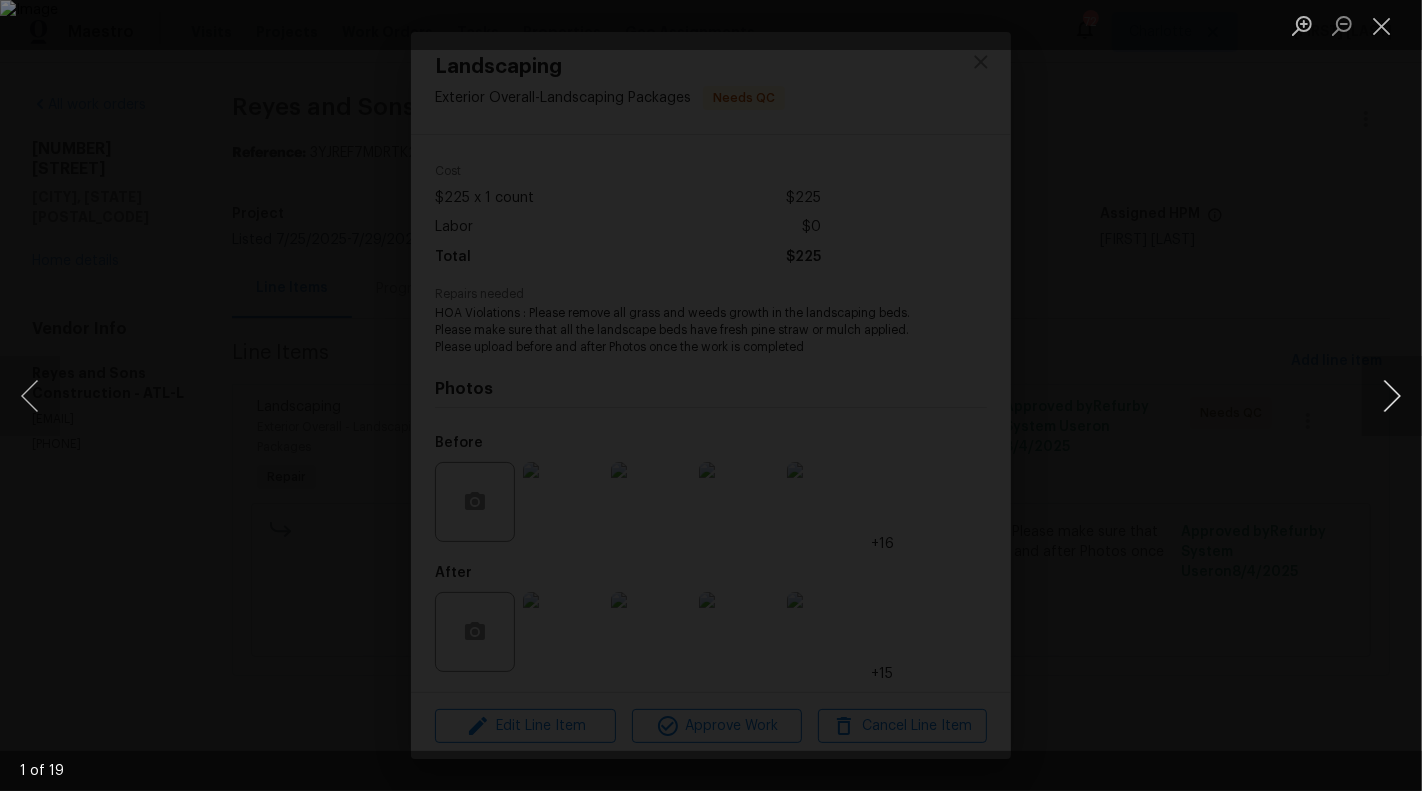 click at bounding box center [1392, 396] 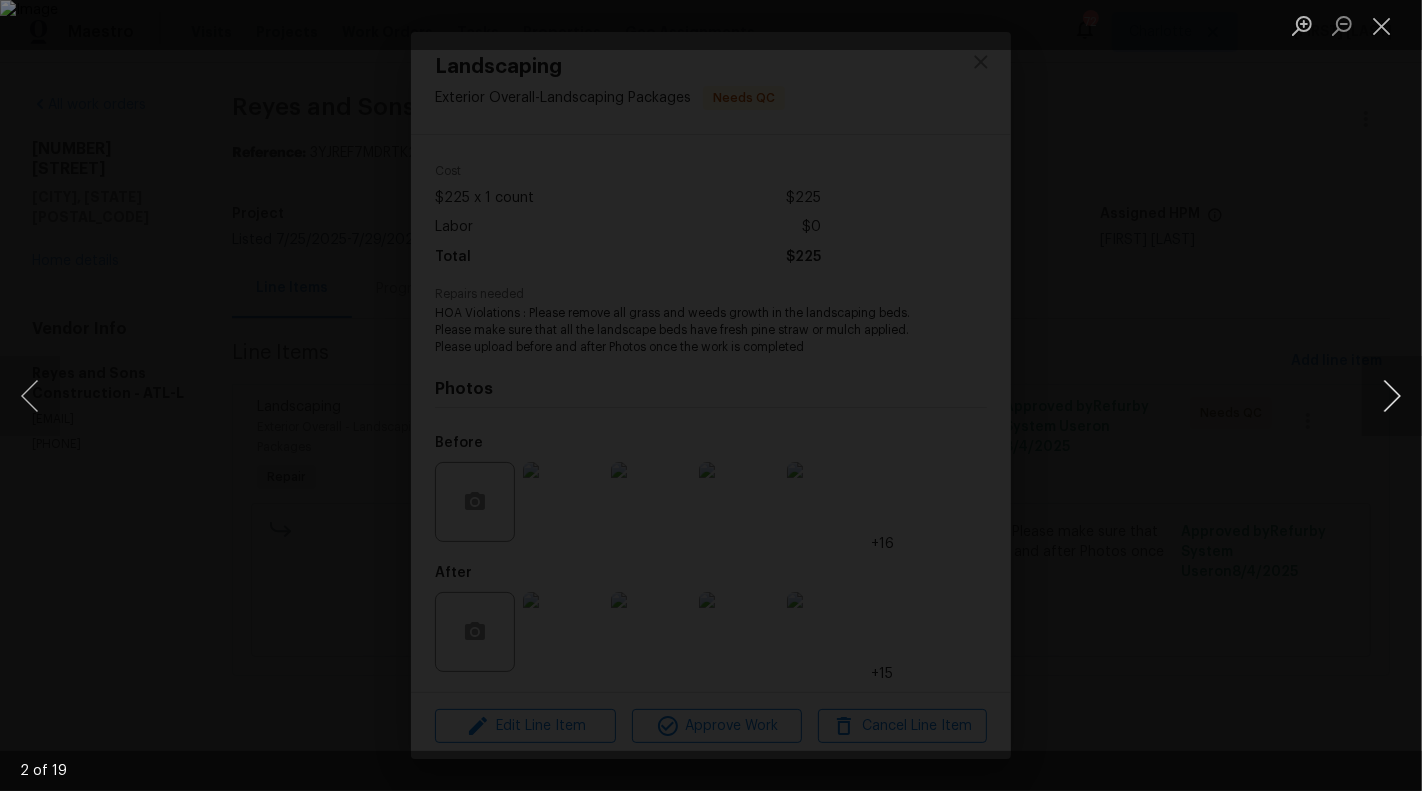 click at bounding box center (1392, 396) 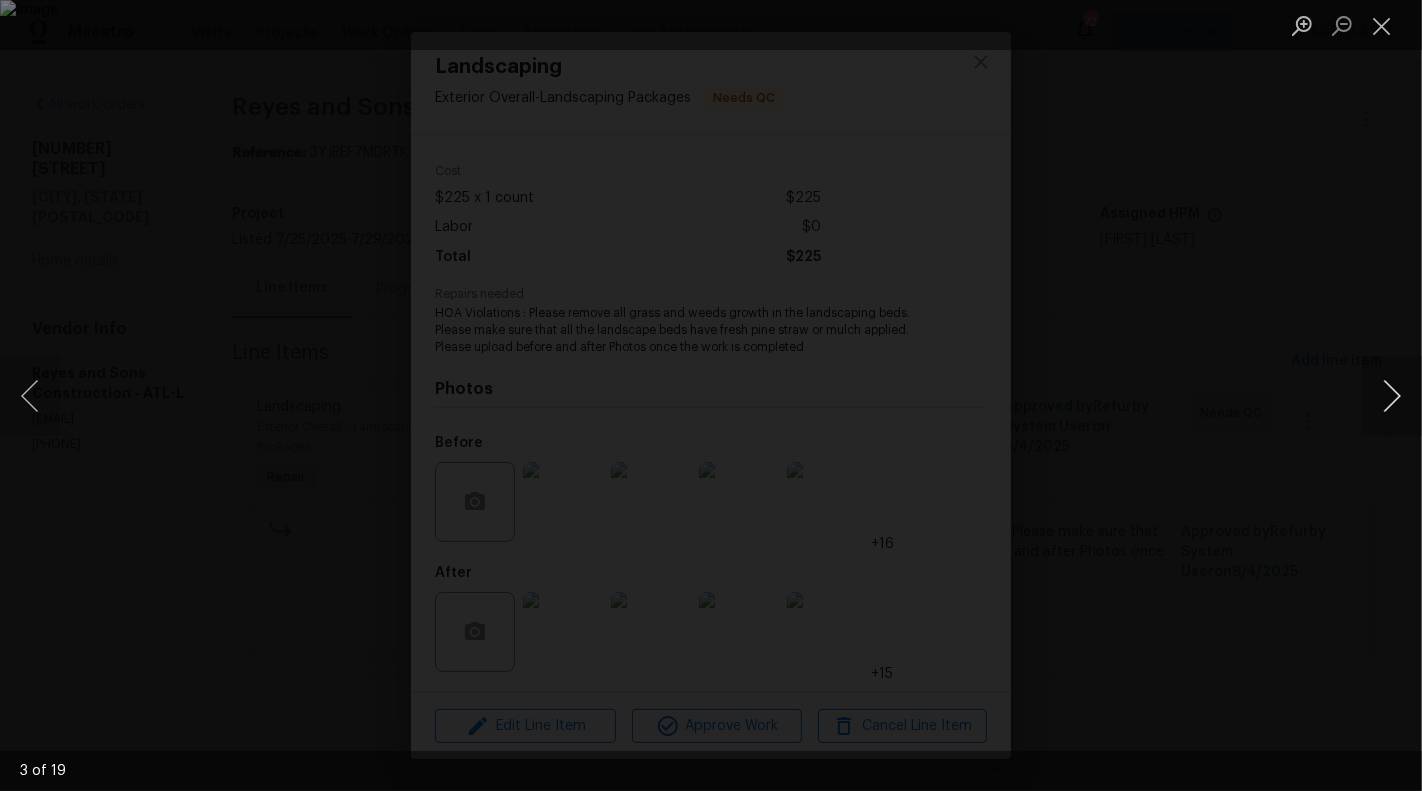 click at bounding box center [1392, 396] 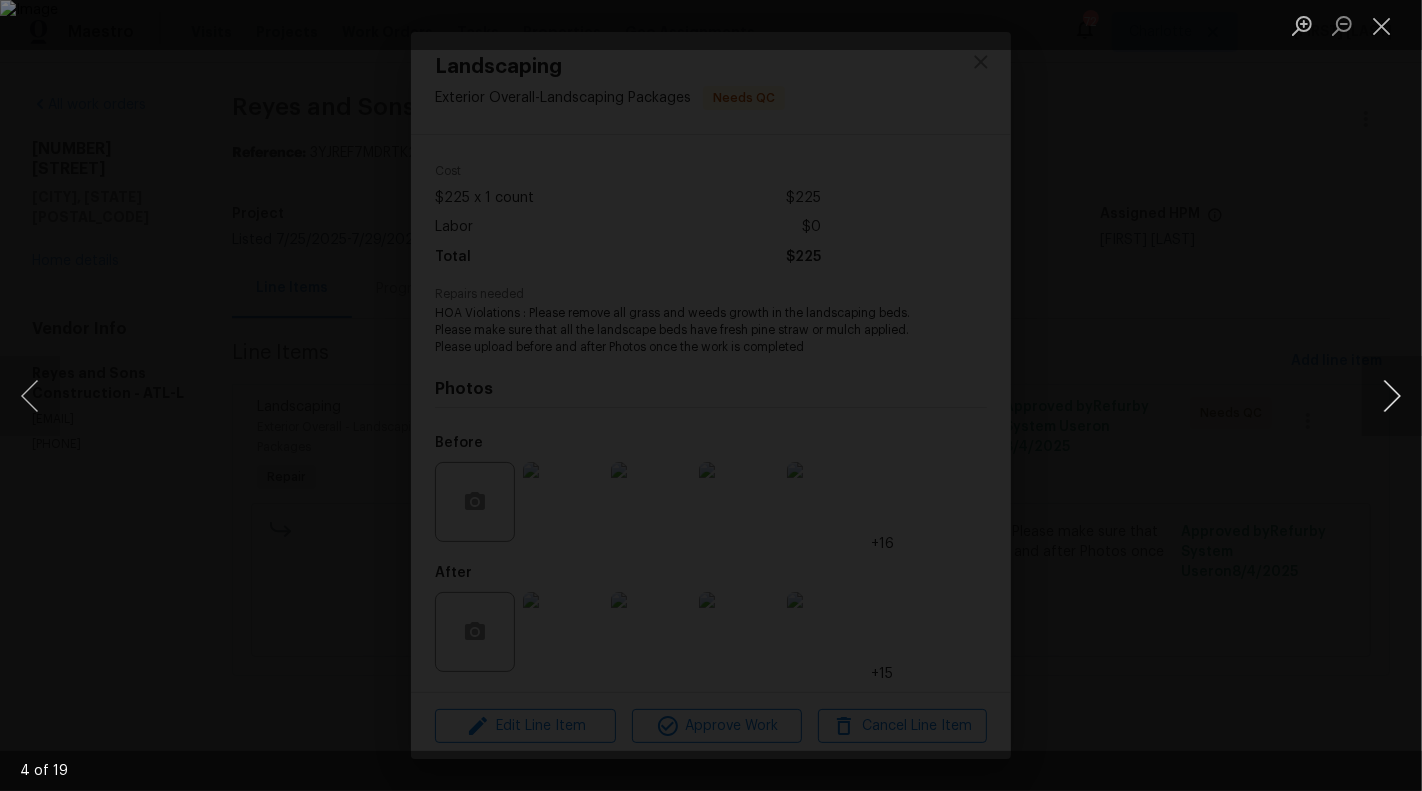 click at bounding box center (1392, 396) 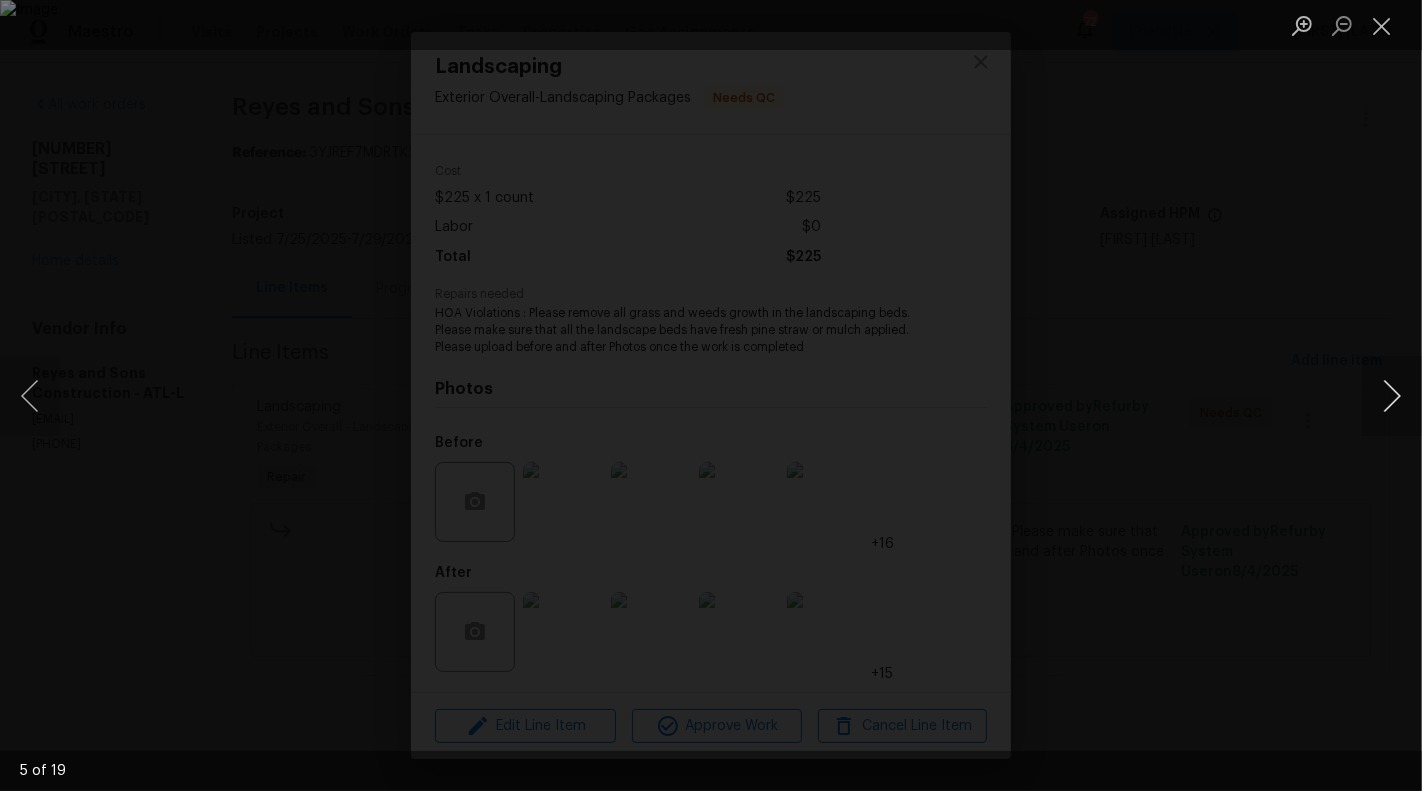 click at bounding box center (1392, 396) 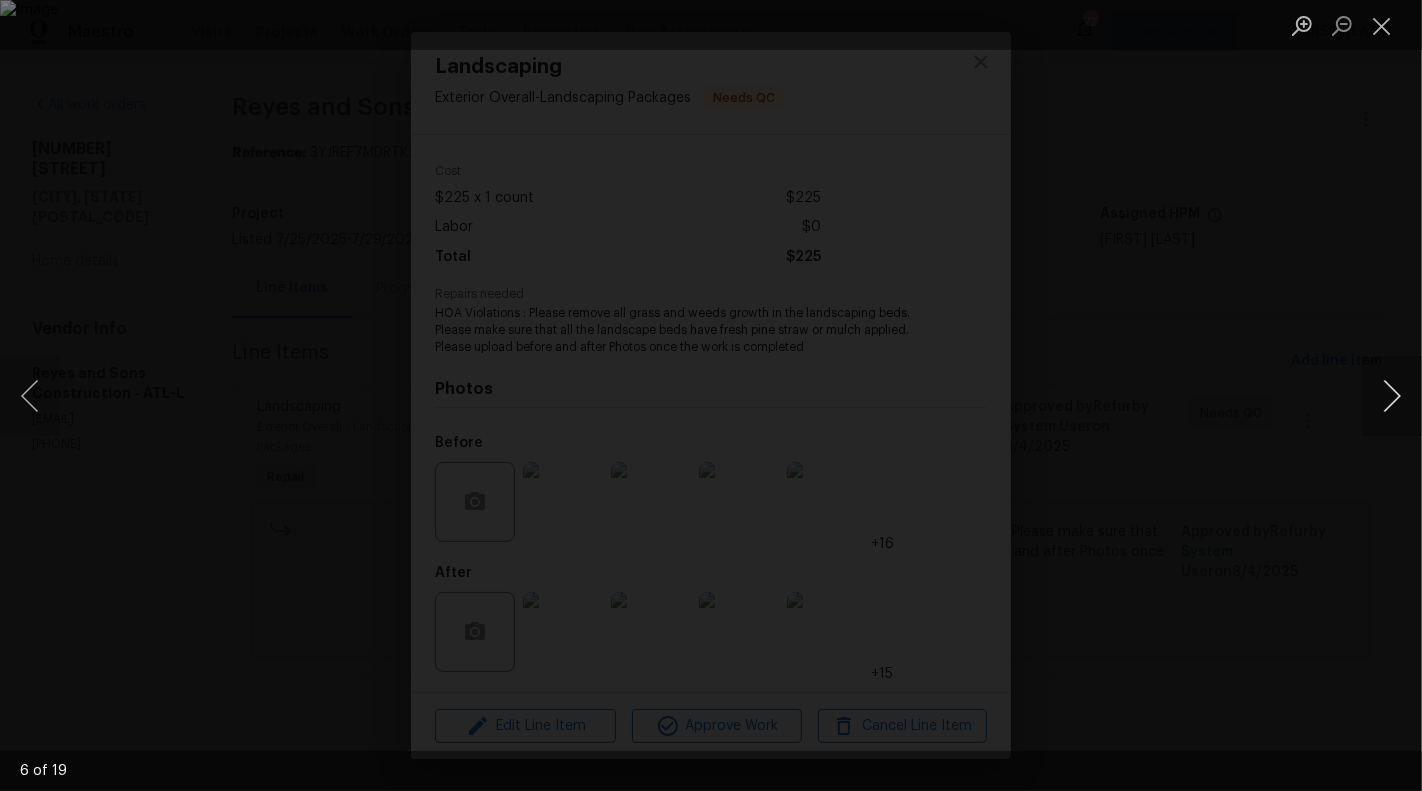 click at bounding box center [1392, 396] 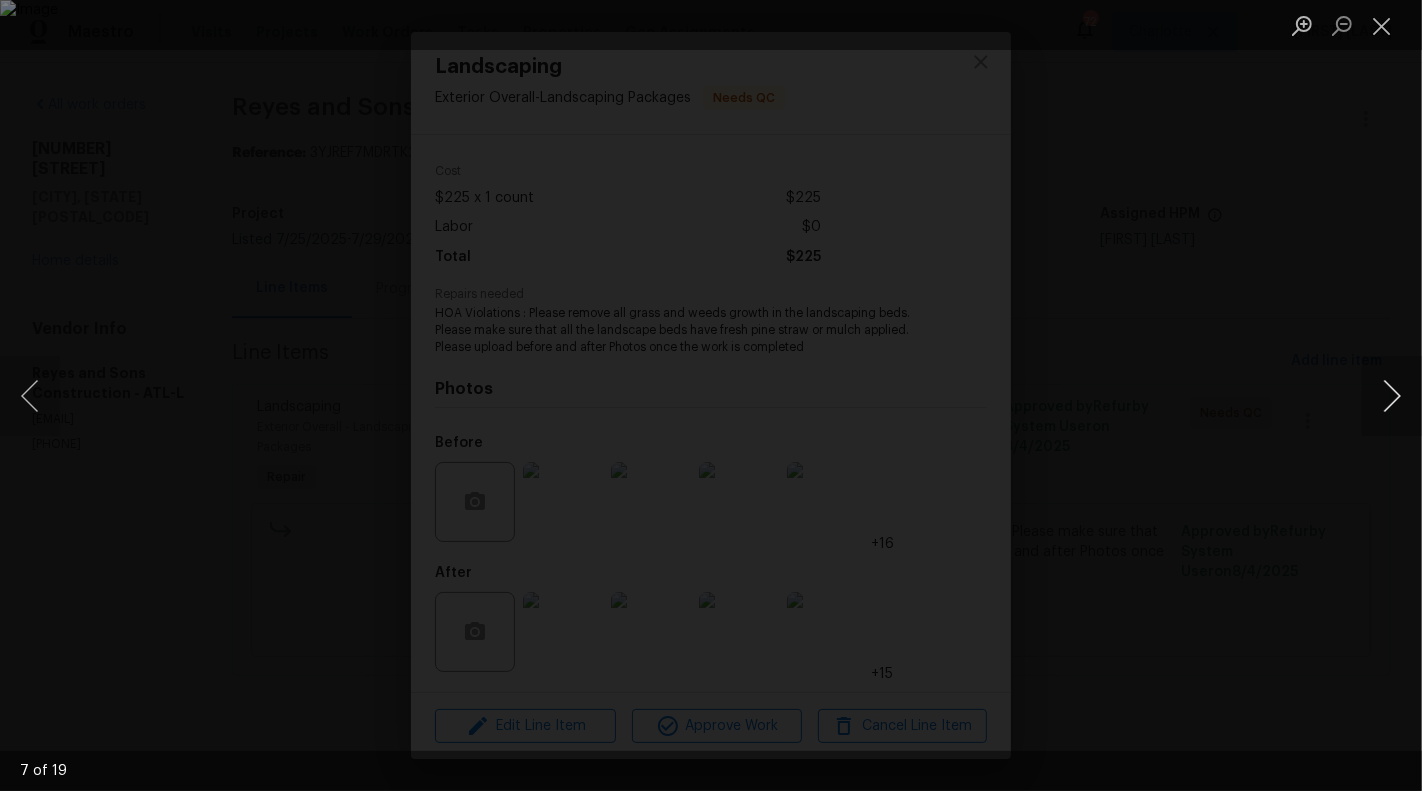 click at bounding box center (1392, 396) 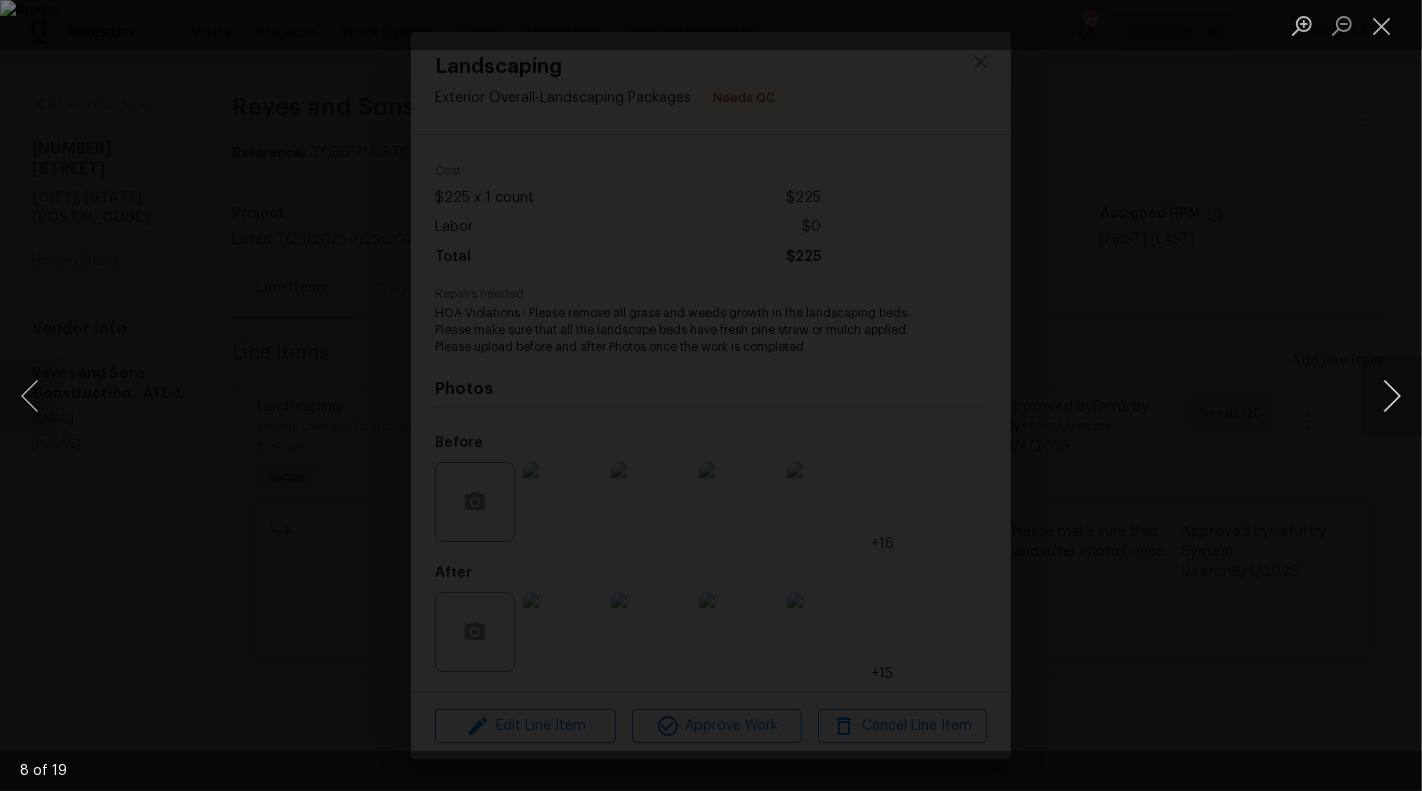 click at bounding box center [1392, 396] 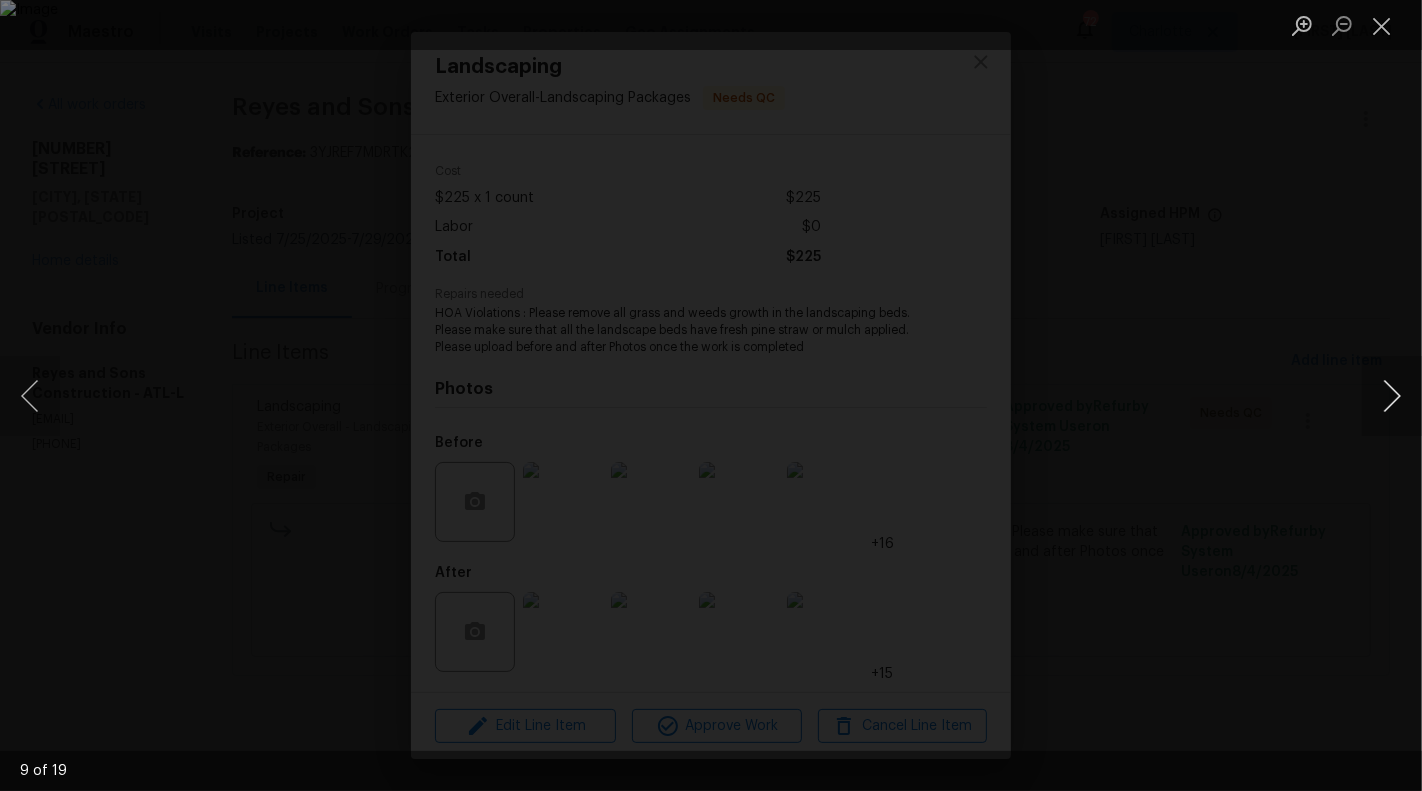 click at bounding box center (1392, 396) 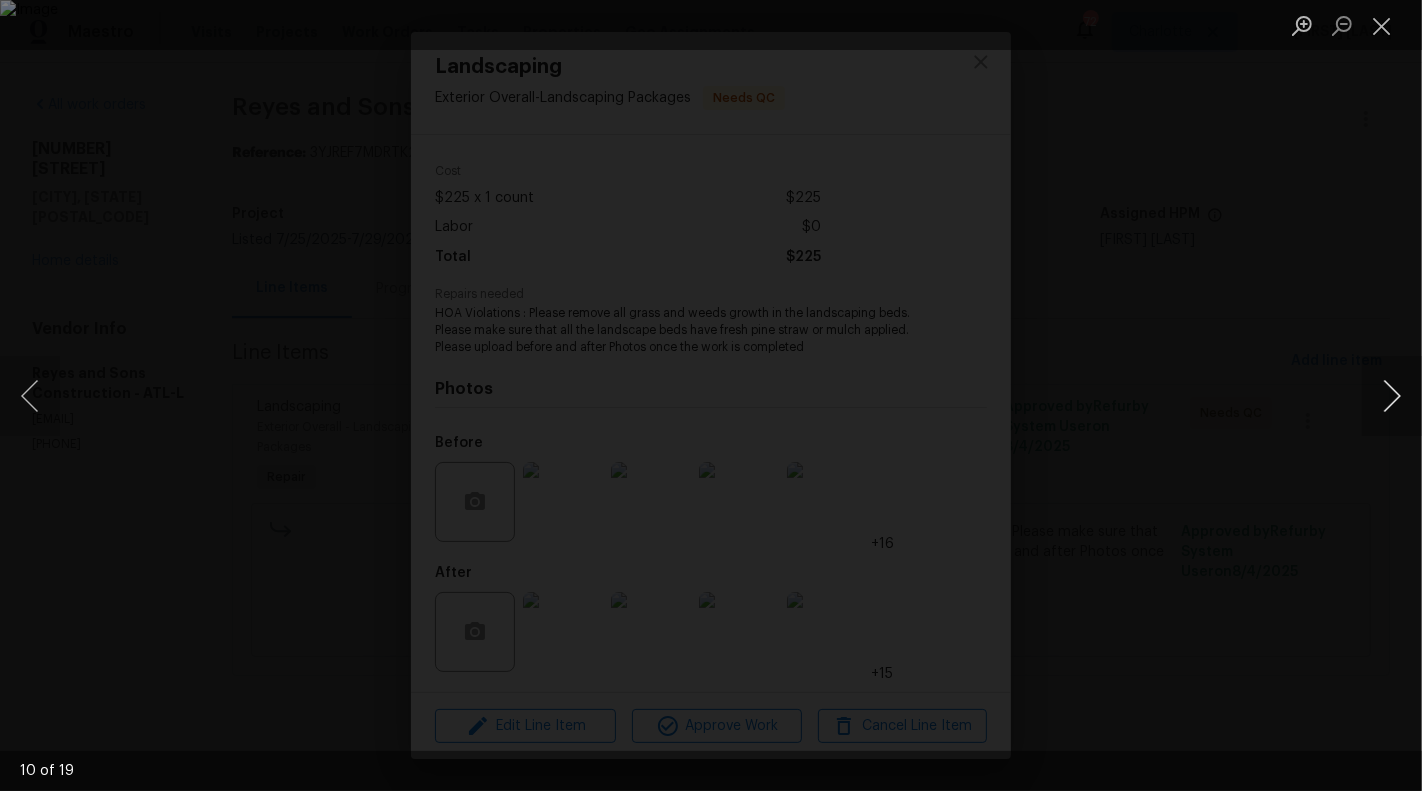 click at bounding box center [1392, 396] 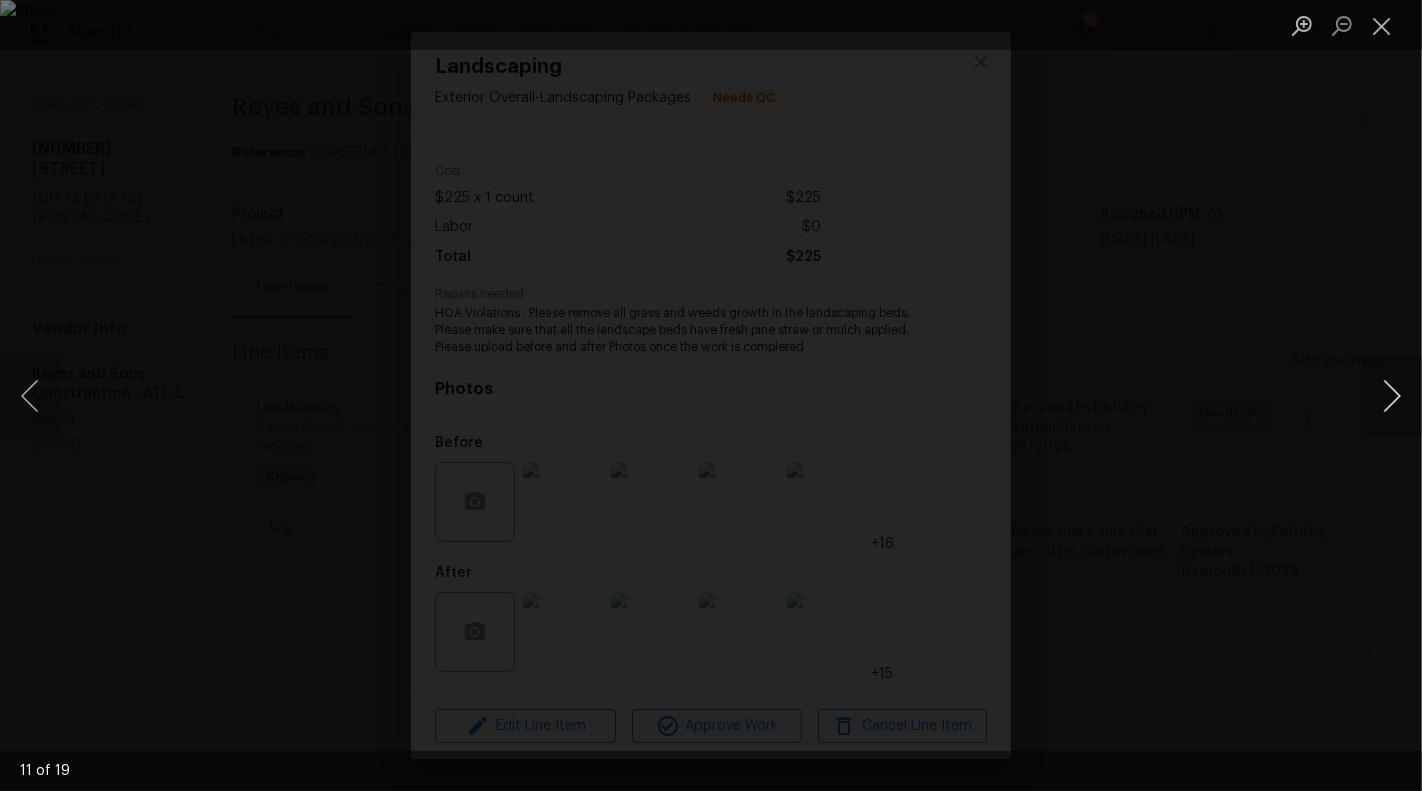 click at bounding box center [1392, 396] 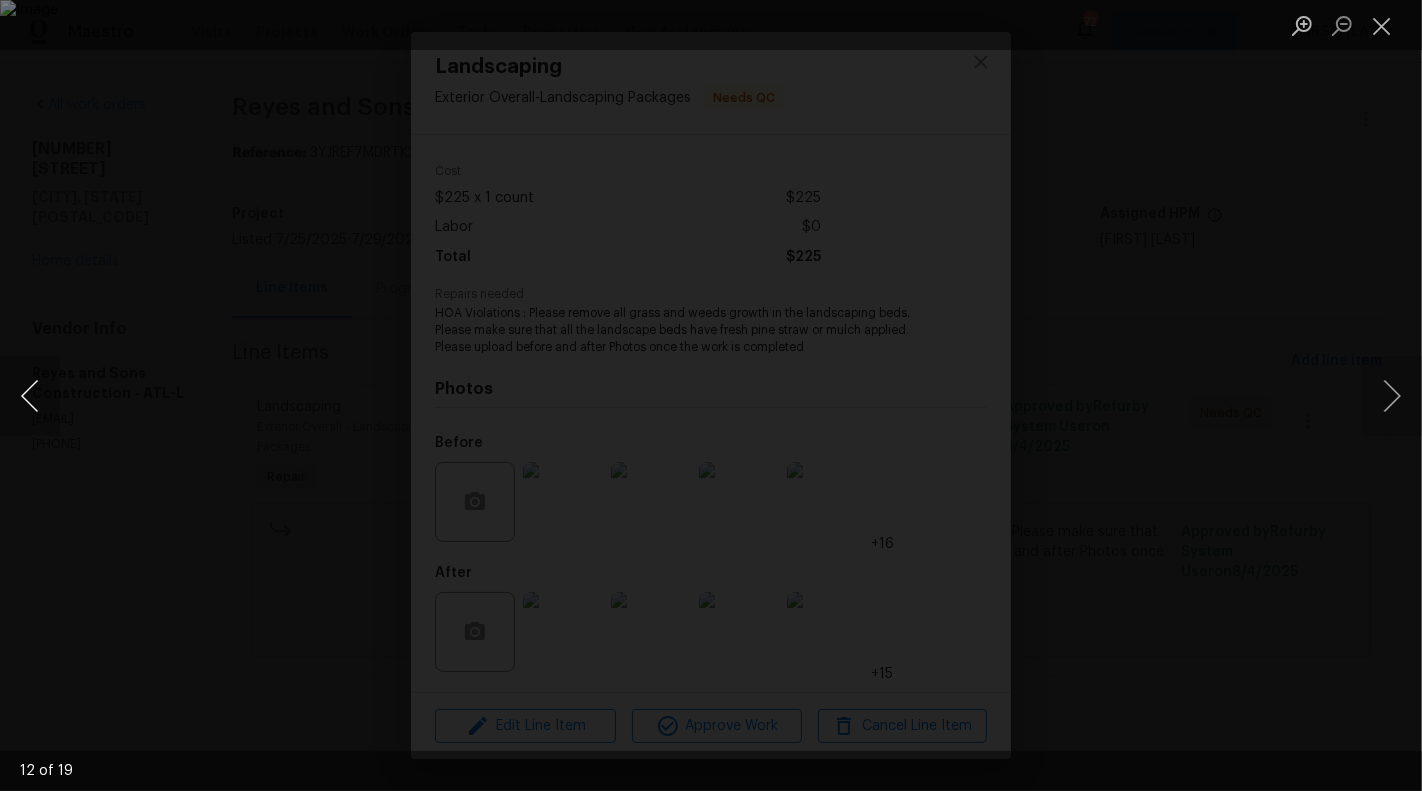click at bounding box center [30, 396] 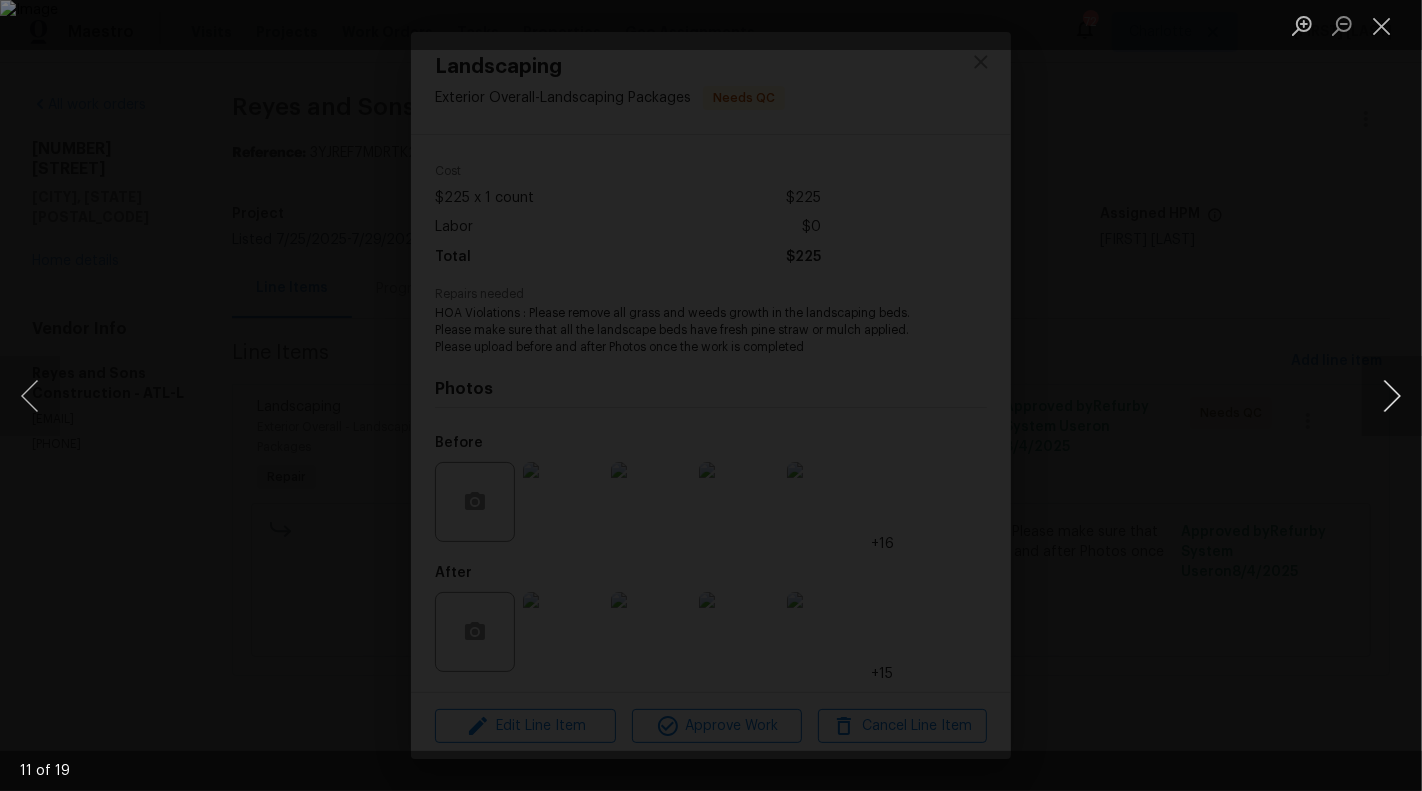 click at bounding box center (1392, 396) 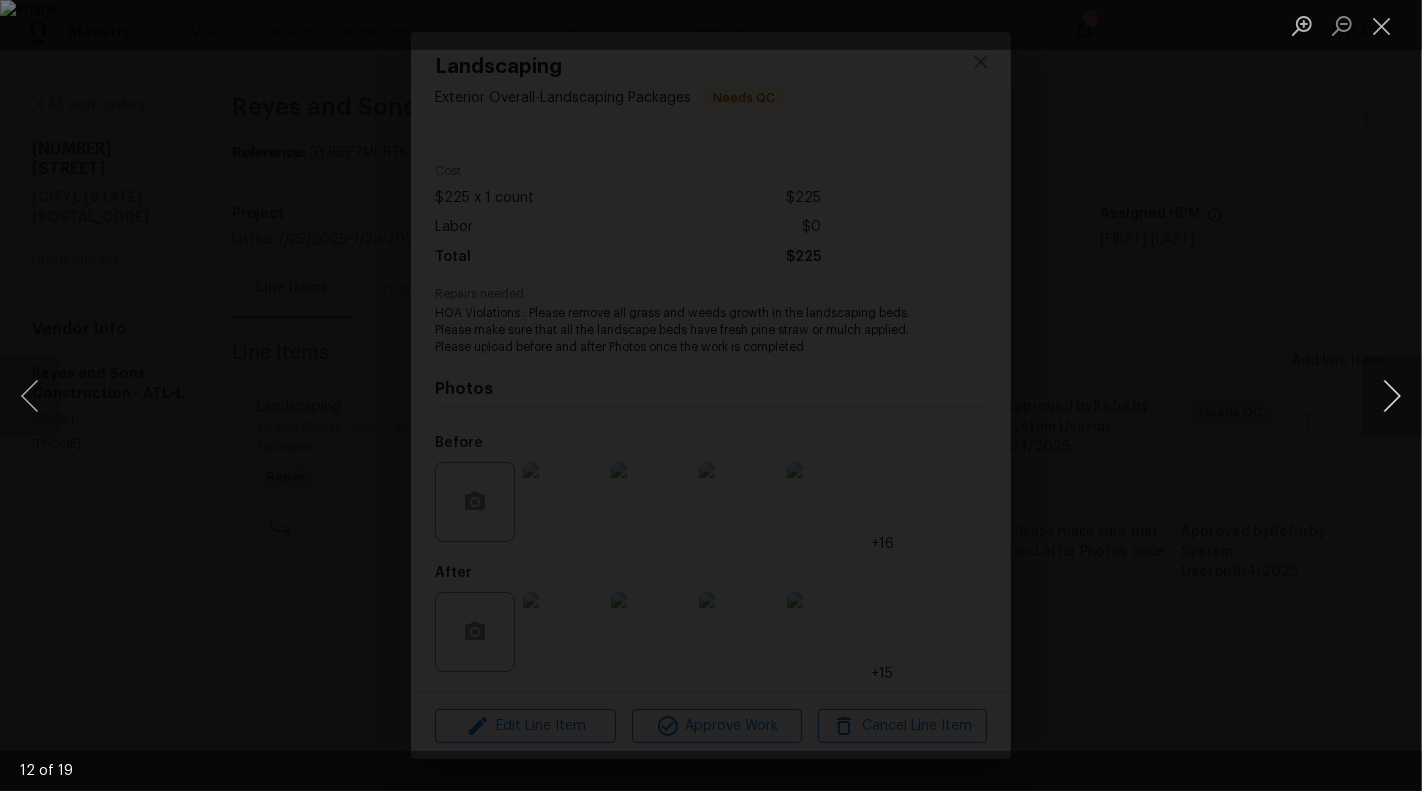 click at bounding box center (1392, 396) 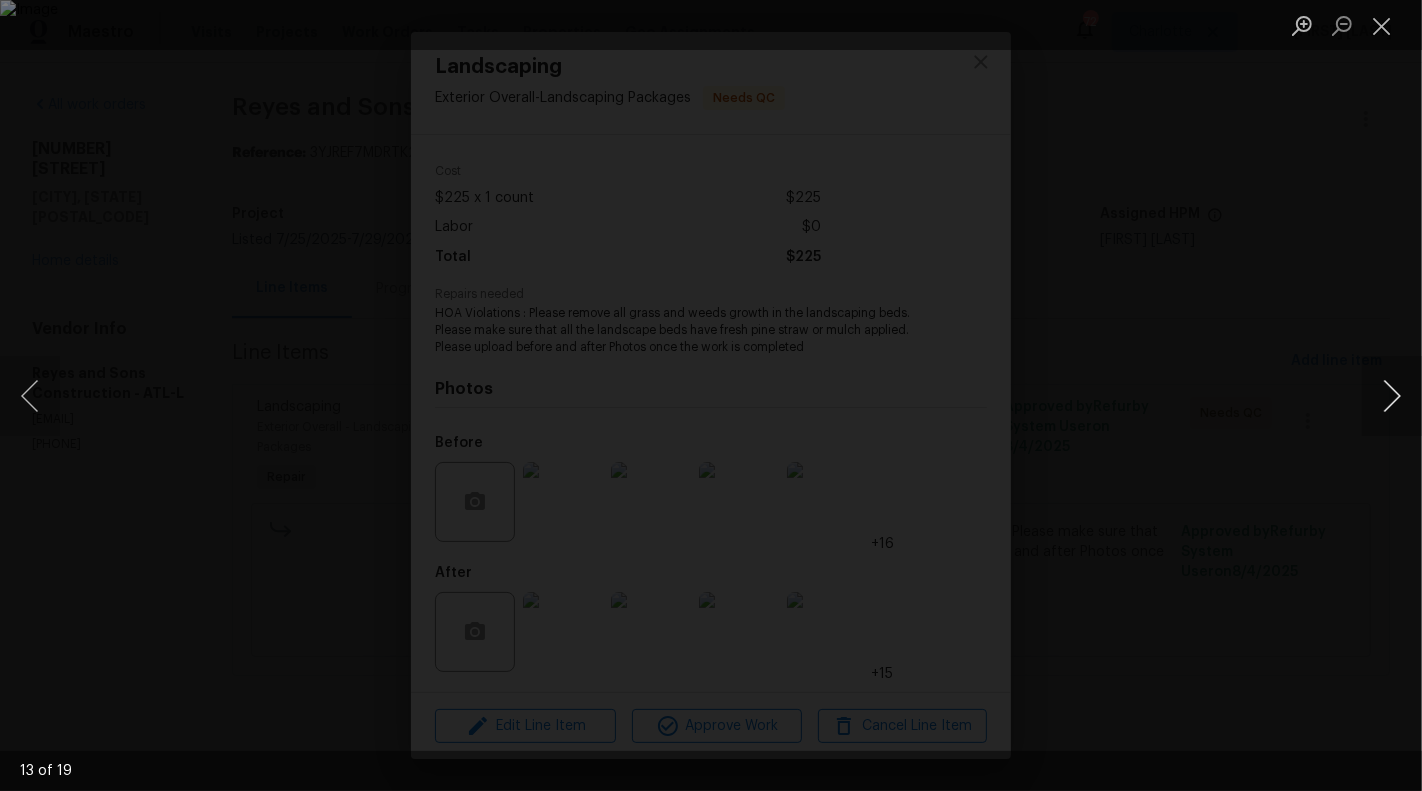 click at bounding box center (1392, 396) 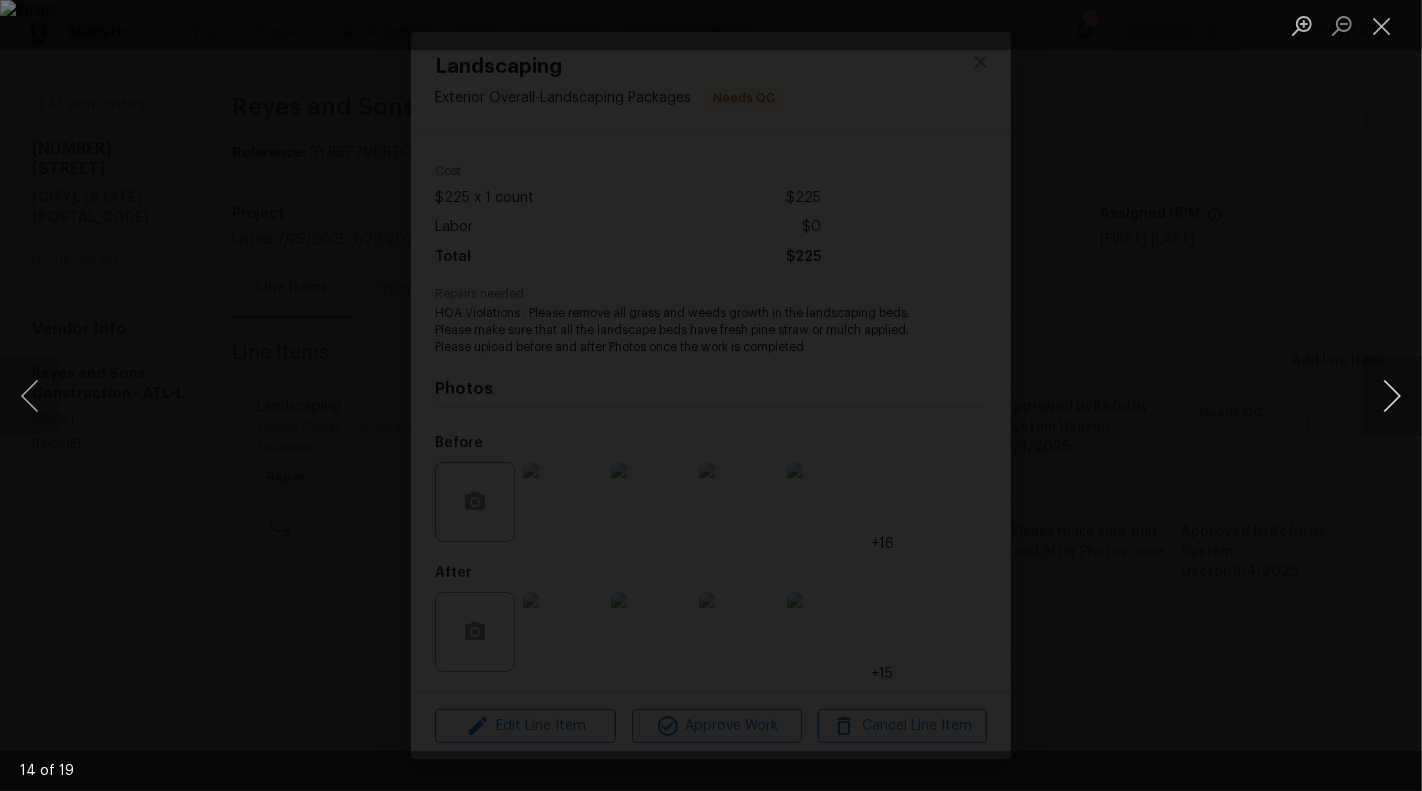 click at bounding box center [1392, 396] 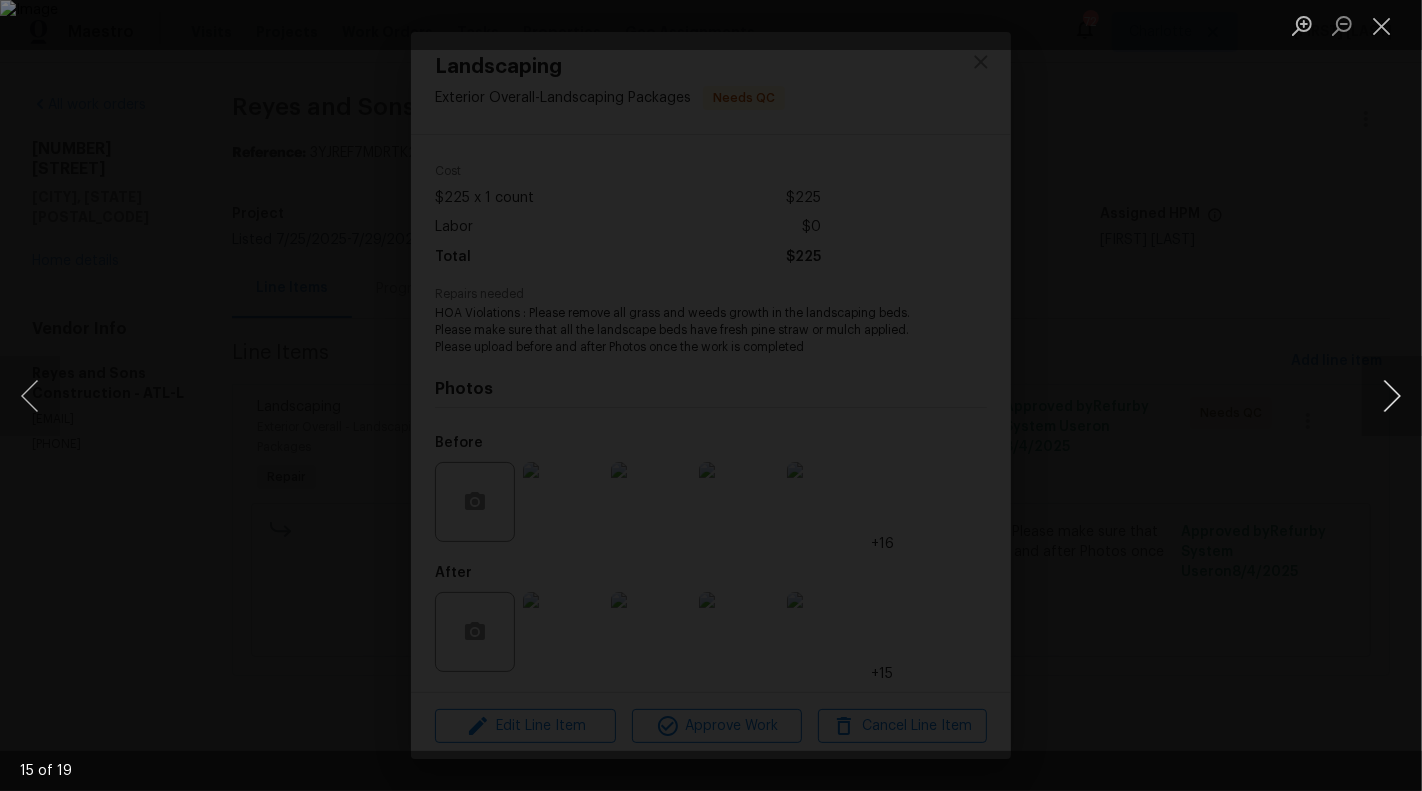 click at bounding box center [1392, 396] 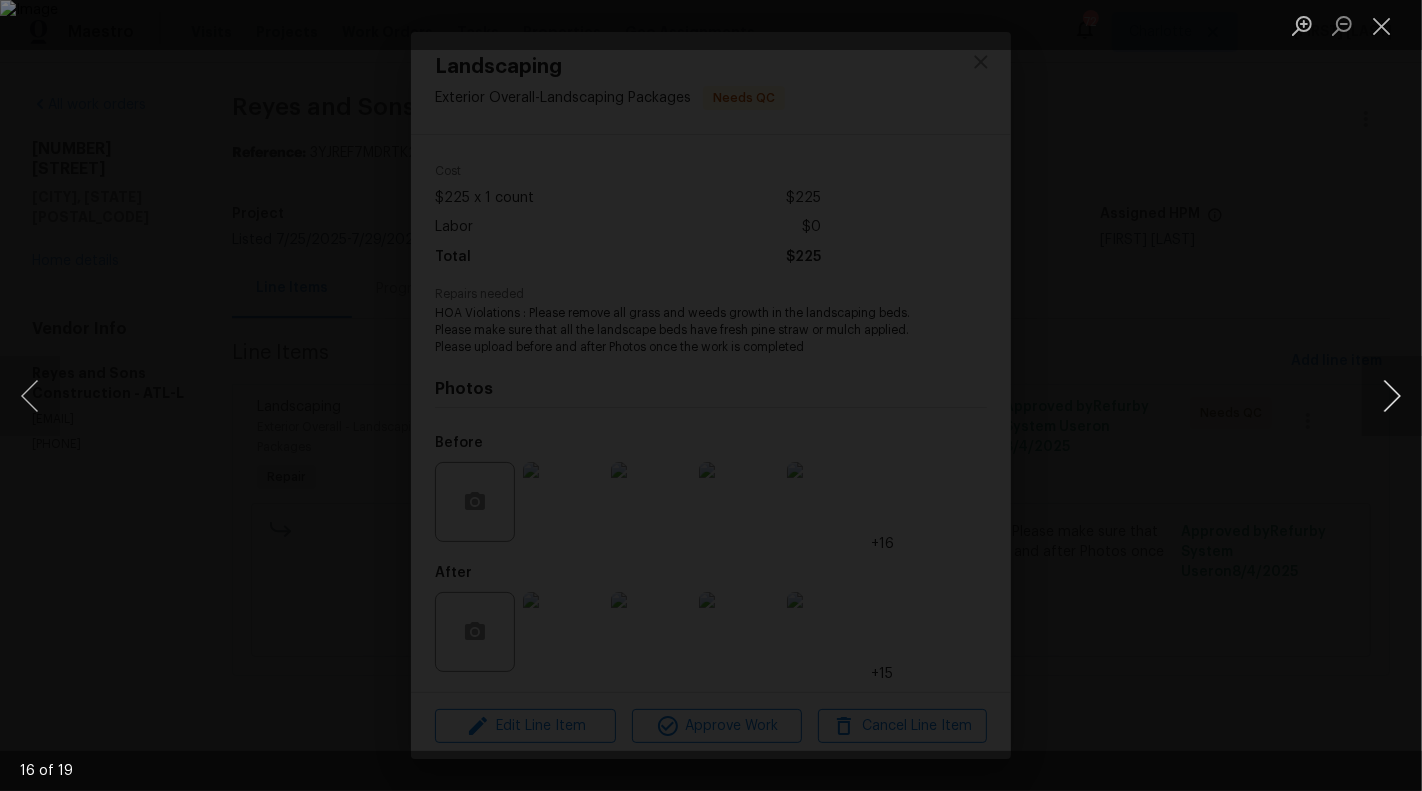 click at bounding box center (1392, 396) 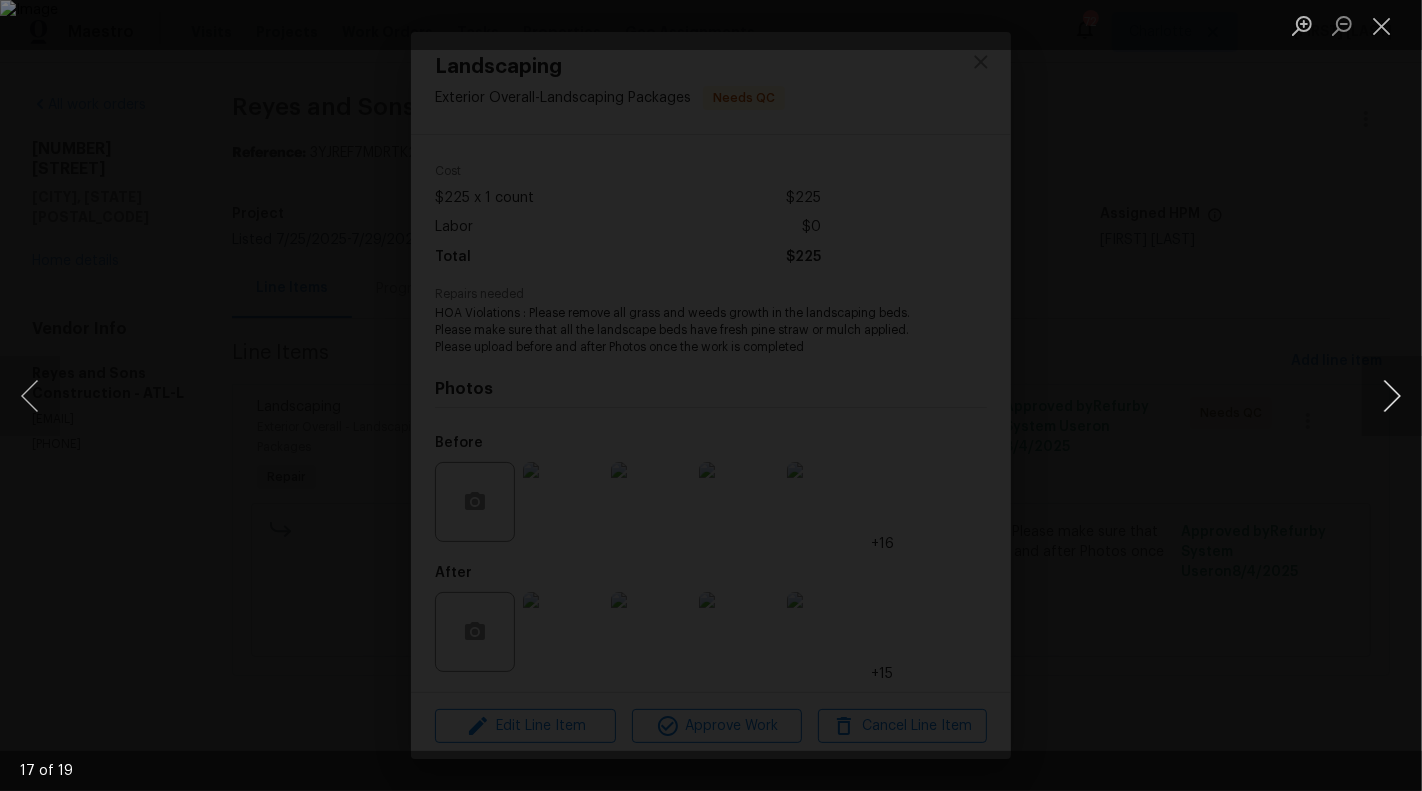 click at bounding box center (1392, 396) 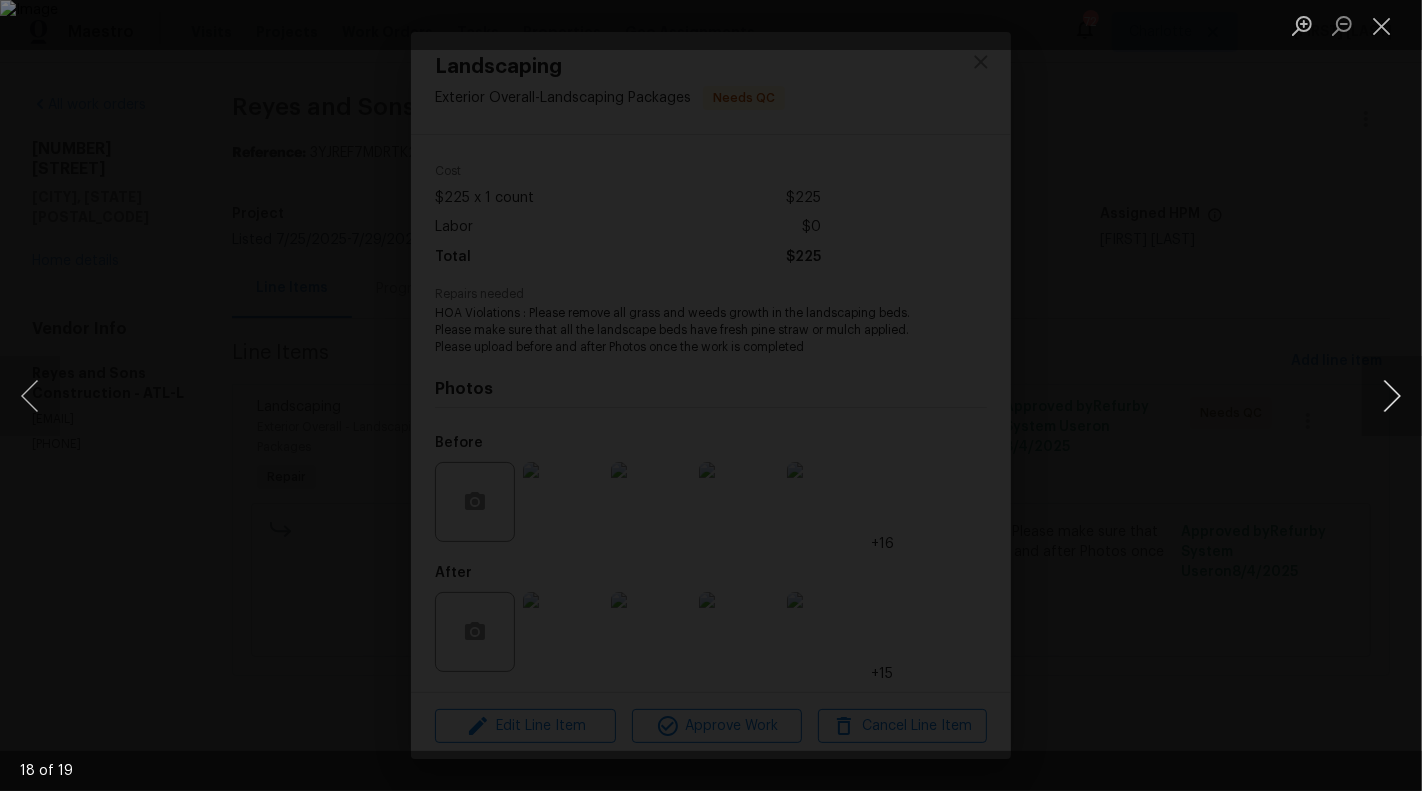 click at bounding box center [1392, 396] 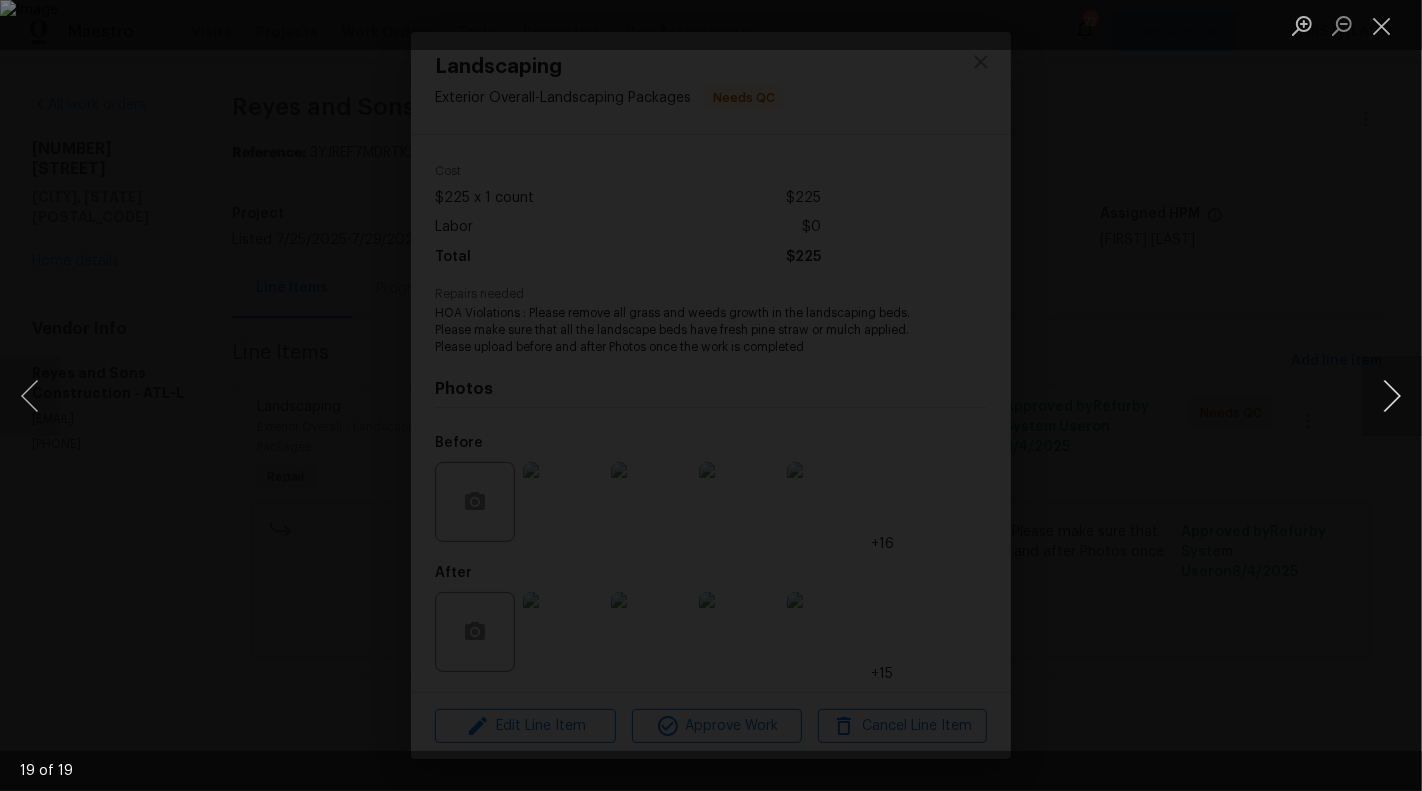 click at bounding box center [1392, 396] 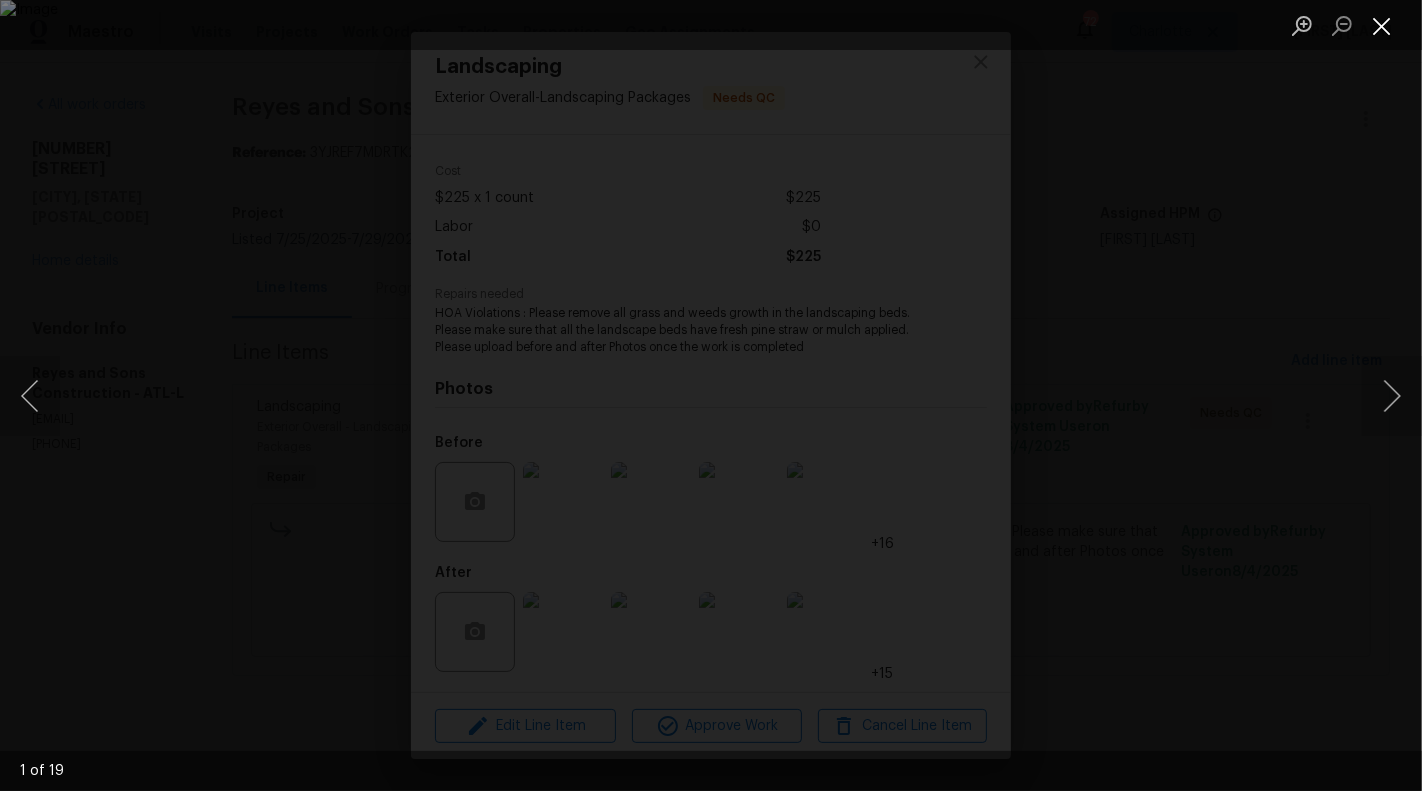 click at bounding box center (1382, 25) 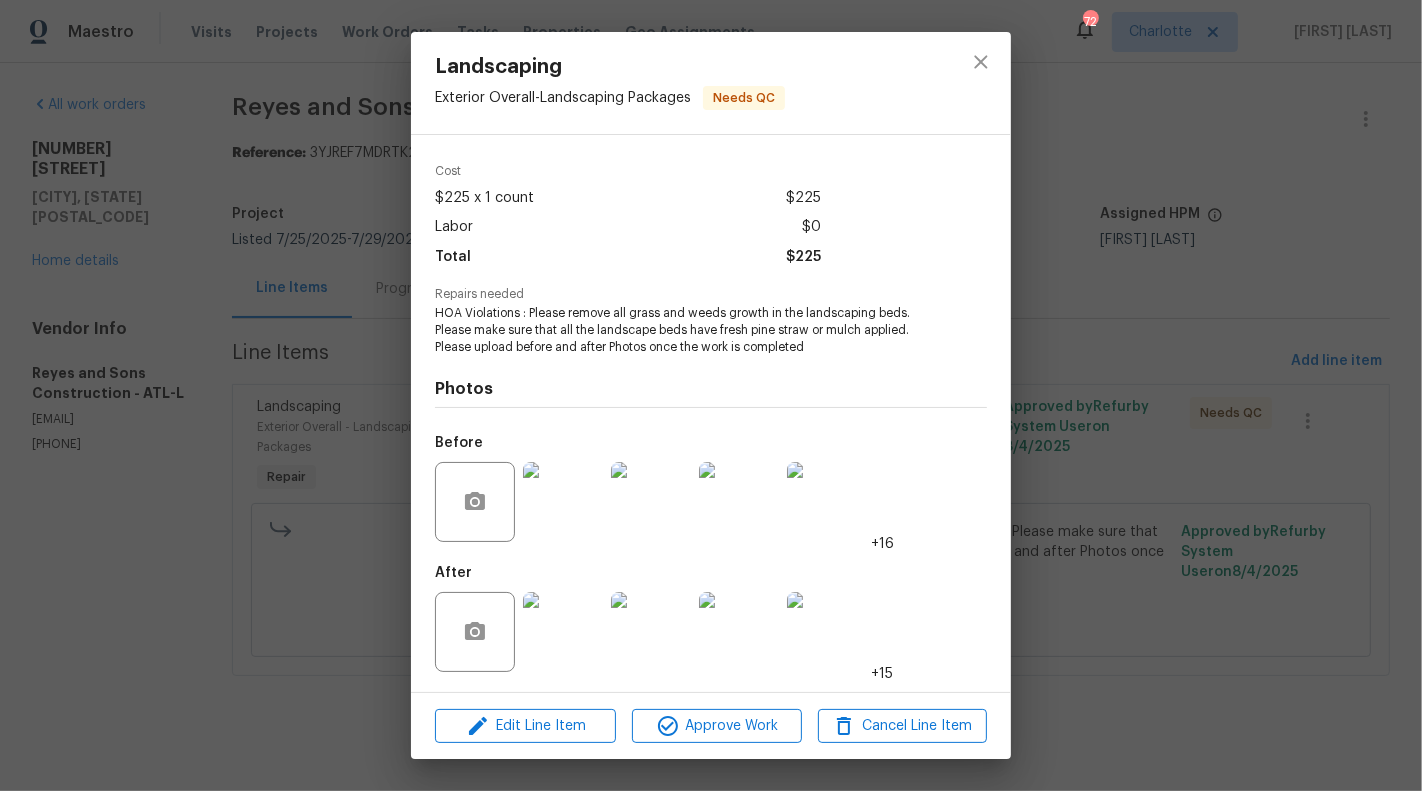 click at bounding box center (563, 632) 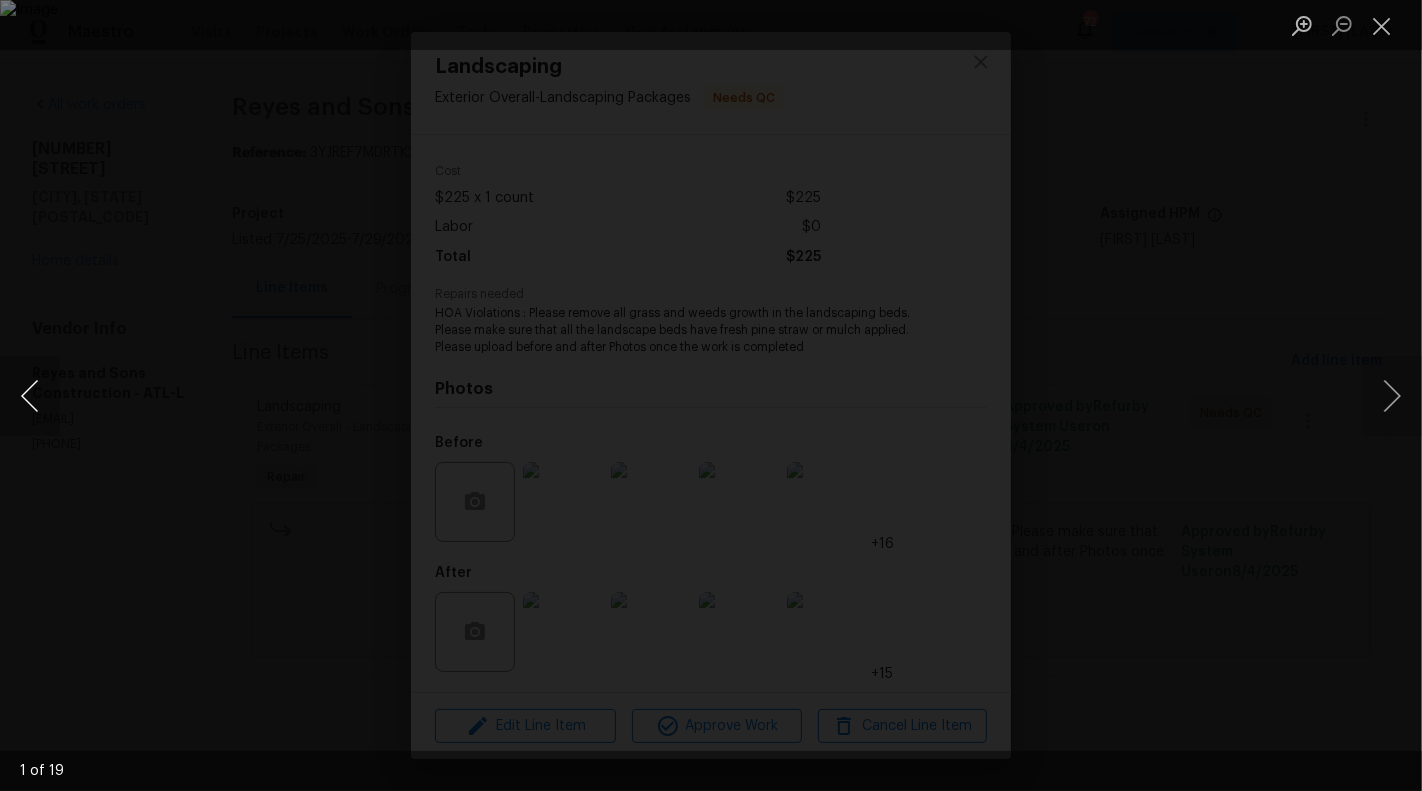 click at bounding box center [30, 396] 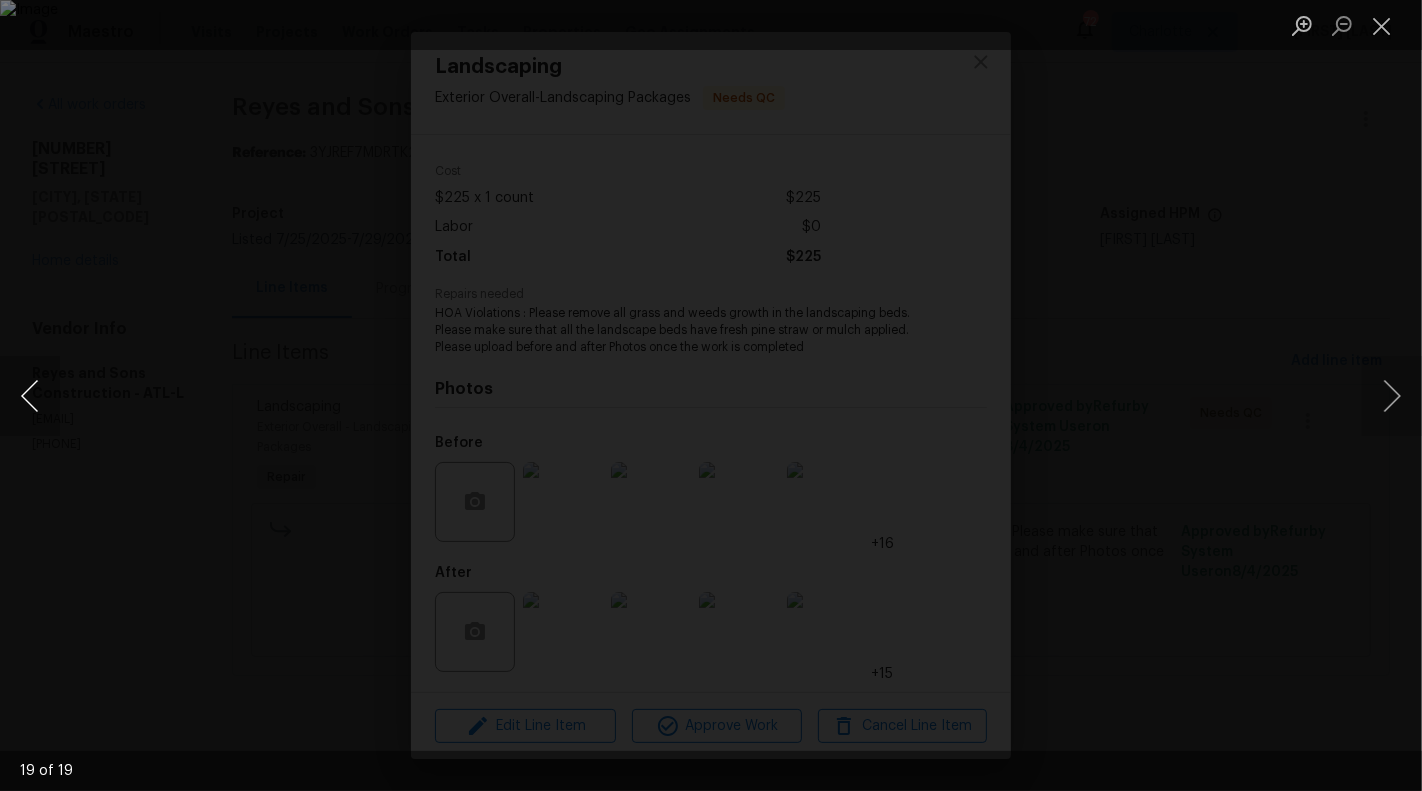 click at bounding box center (30, 396) 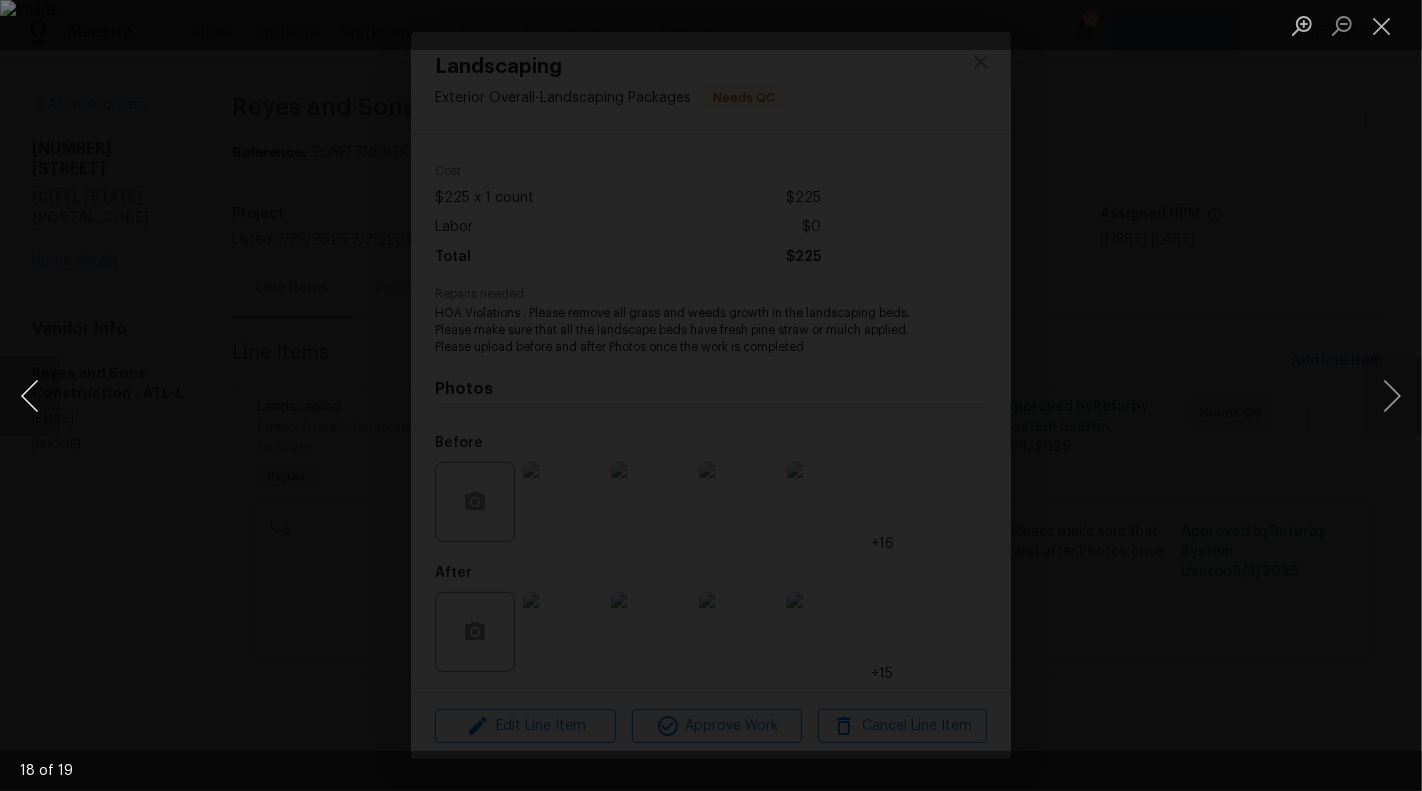 click at bounding box center (30, 396) 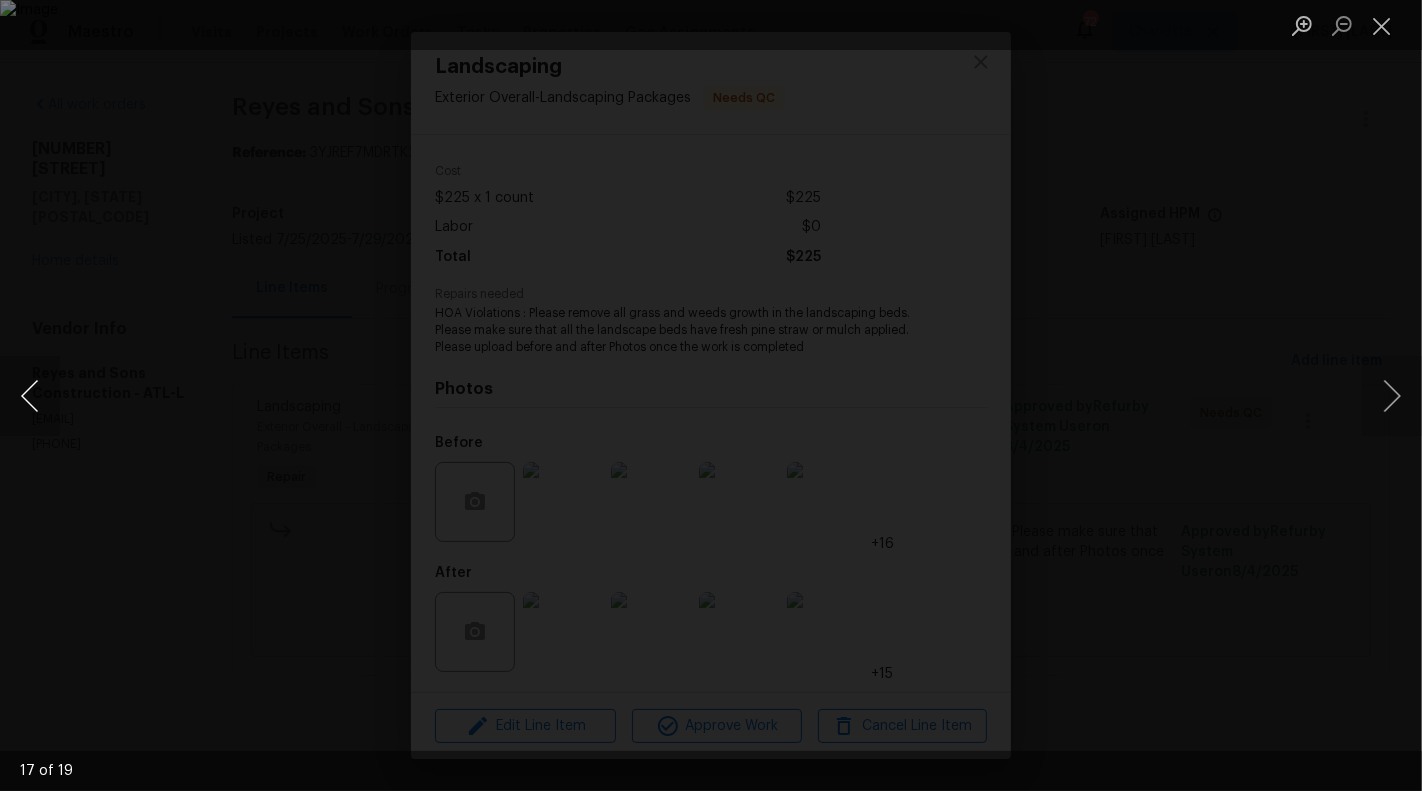 click at bounding box center [30, 396] 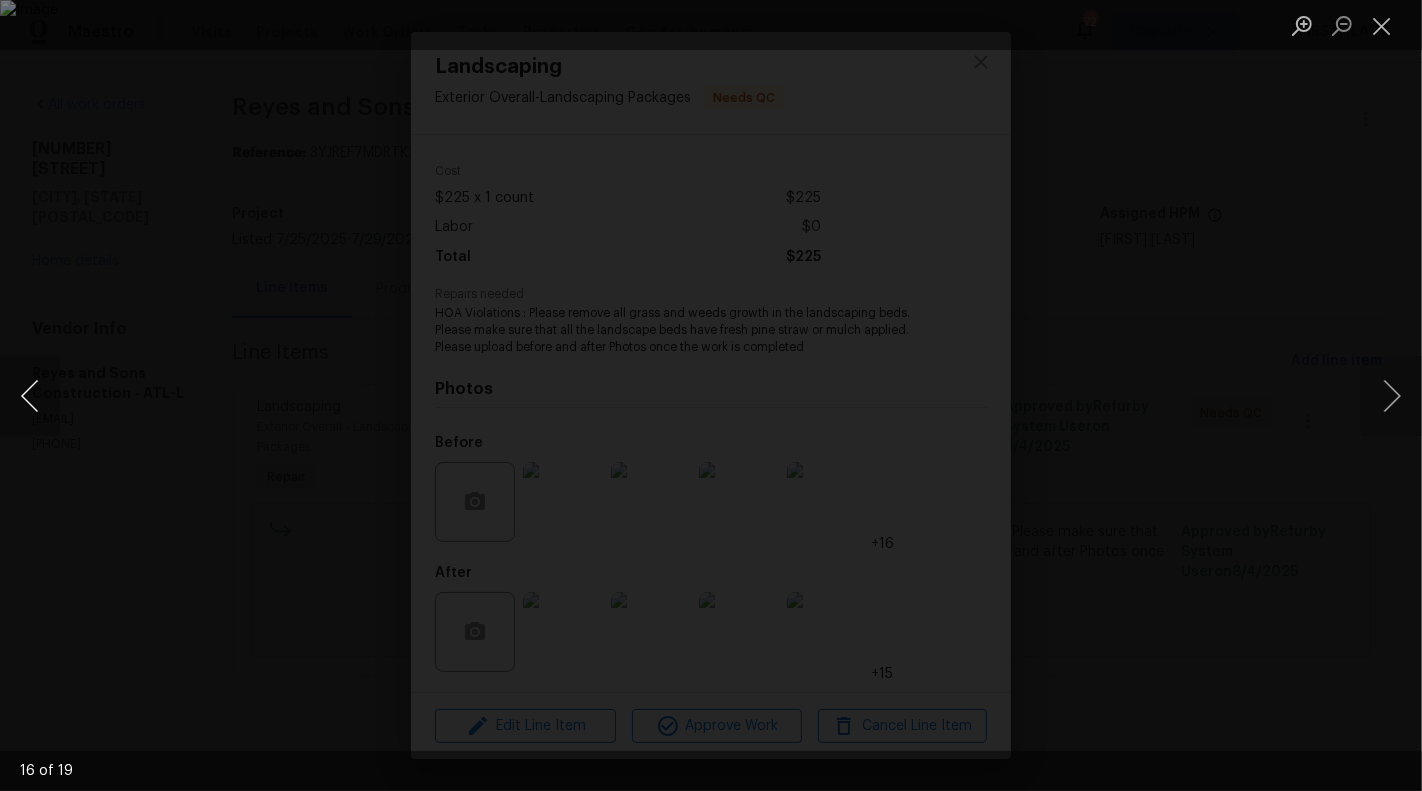 click at bounding box center [30, 396] 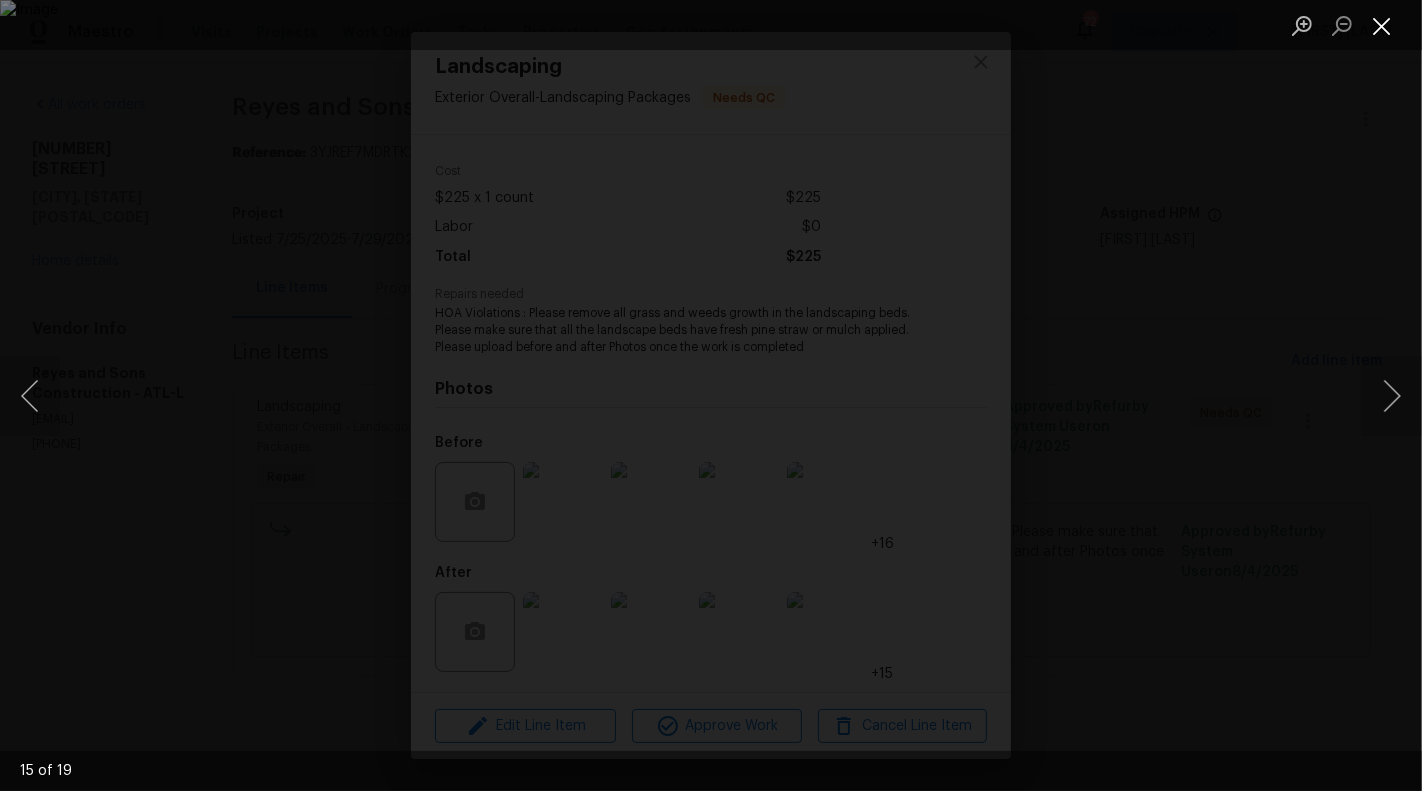click at bounding box center [1382, 25] 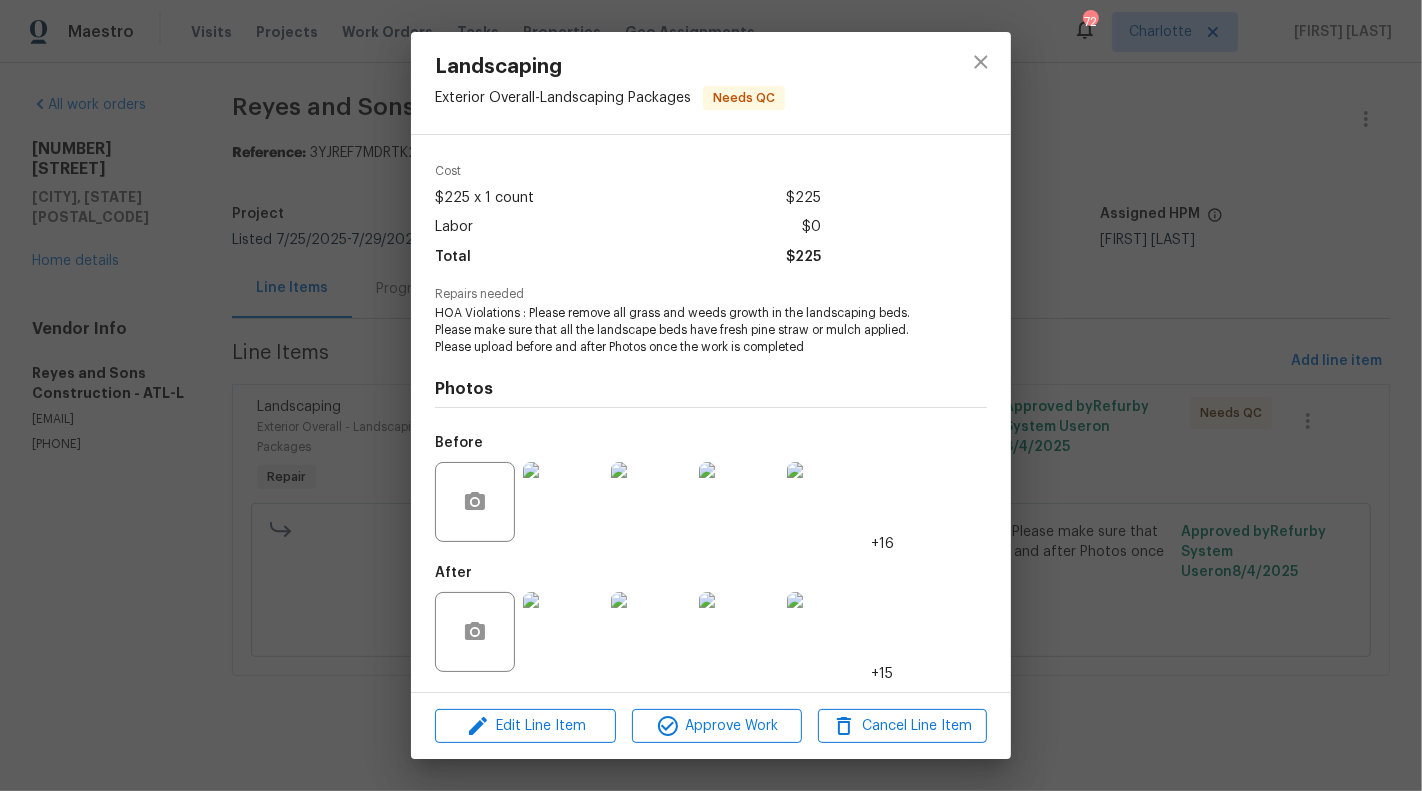 click on "Landscaping Exterior Overall  -  Landscaping Packages Needs QC Vendor [NAME] and Sons Construction Account Category Repairs Cost $225 x 1 count $225 Labor $0 Total $225 Repairs needed HOA Violations : Please remove all grass and weeds growth in the landscaping beds. Please make sure that all the landscape beds have fresh pine straw or mulch applied. Please upload before and after Photos once the work is completed Photos Before  +16 After  +15  Edit Line Item  Approve Work  Cancel Line Item" at bounding box center [711, 395] 